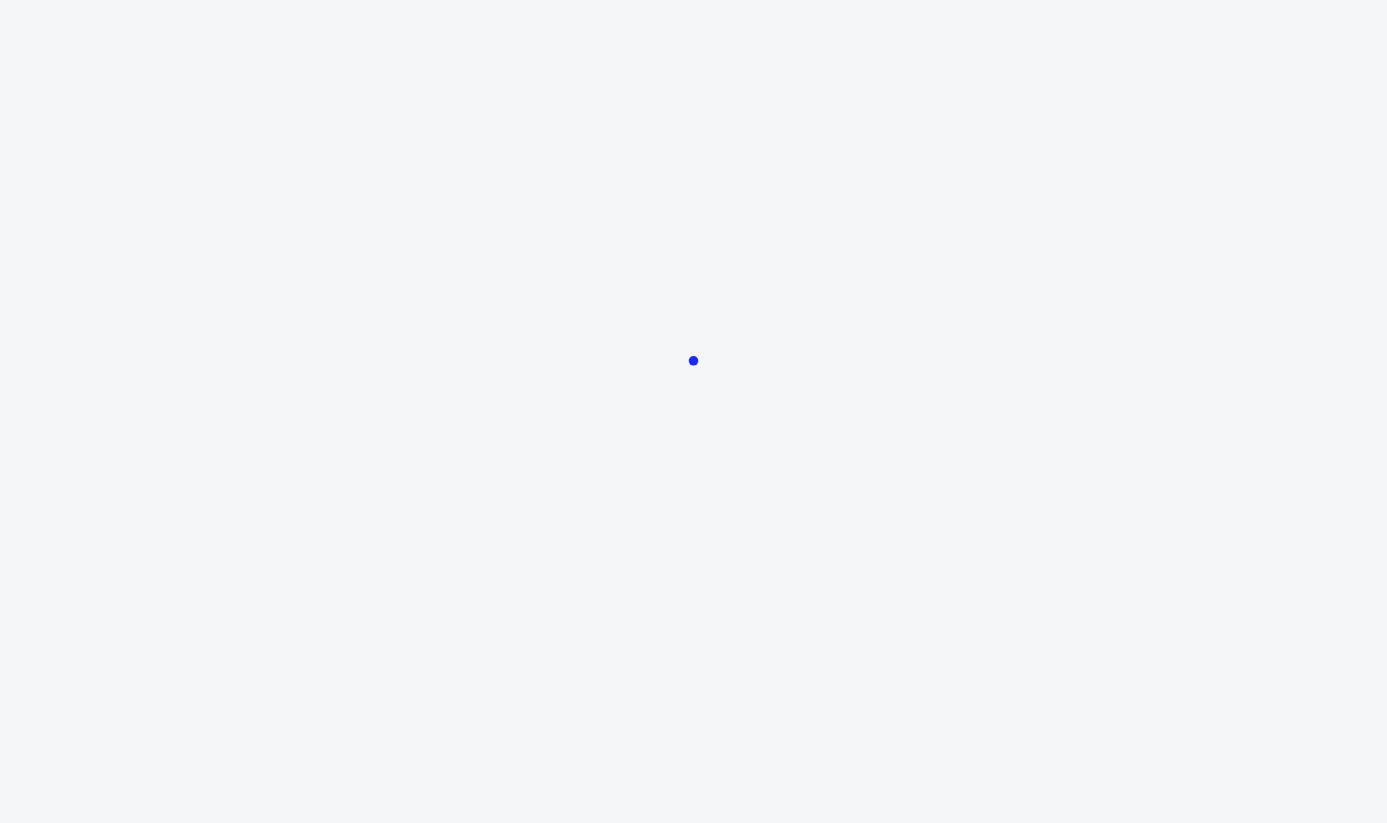 scroll, scrollTop: 0, scrollLeft: 0, axis: both 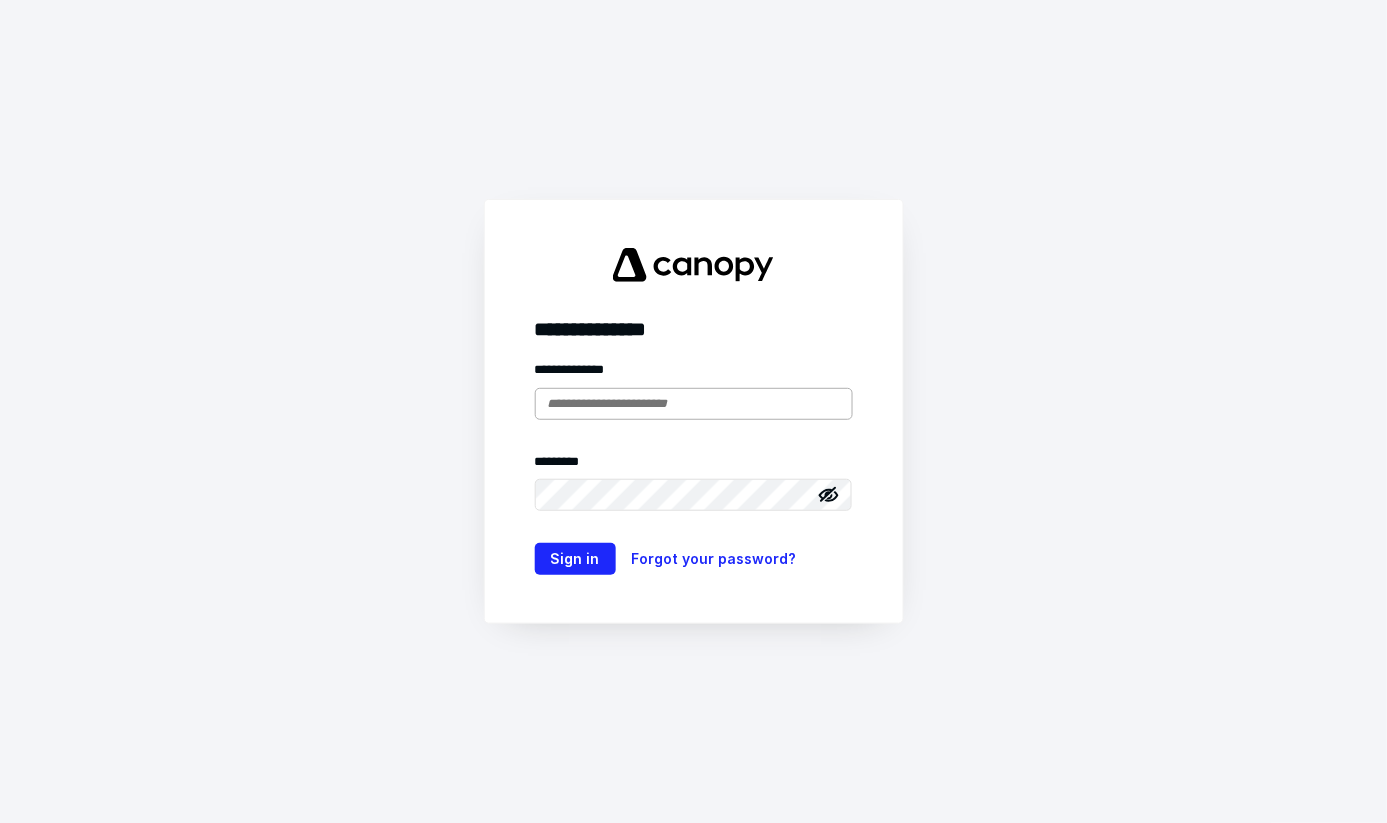 click at bounding box center [694, 404] 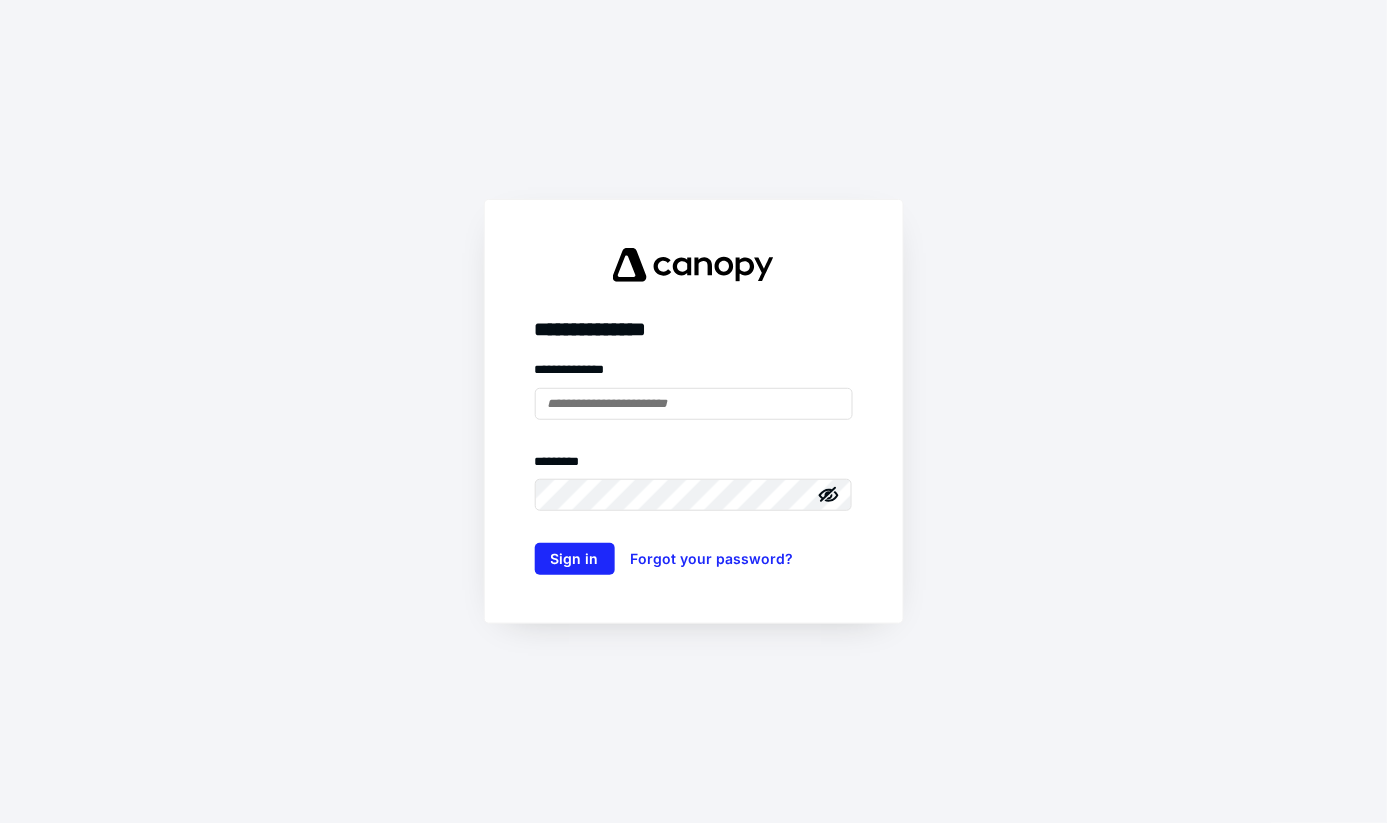 type on "**********" 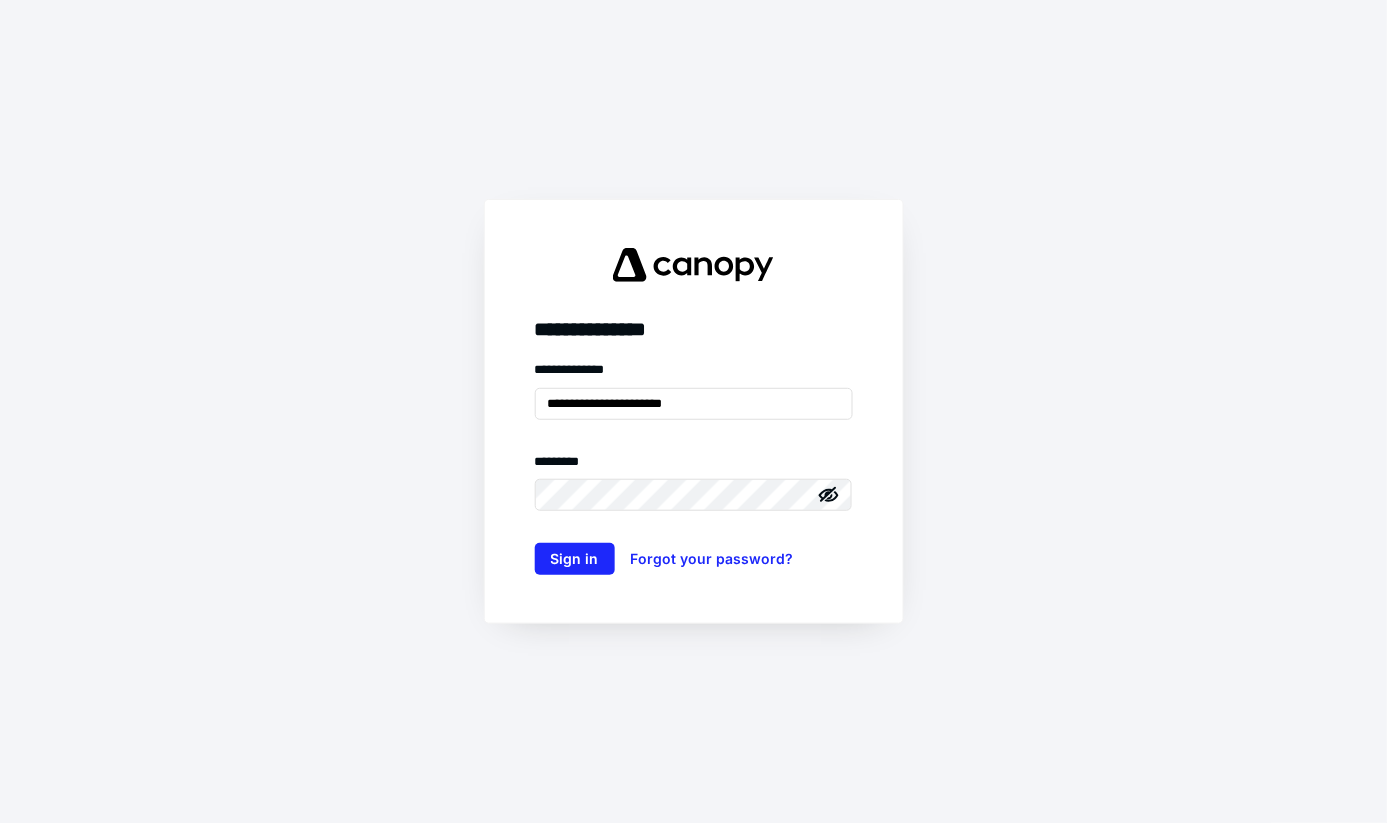 scroll, scrollTop: 0, scrollLeft: 0, axis: both 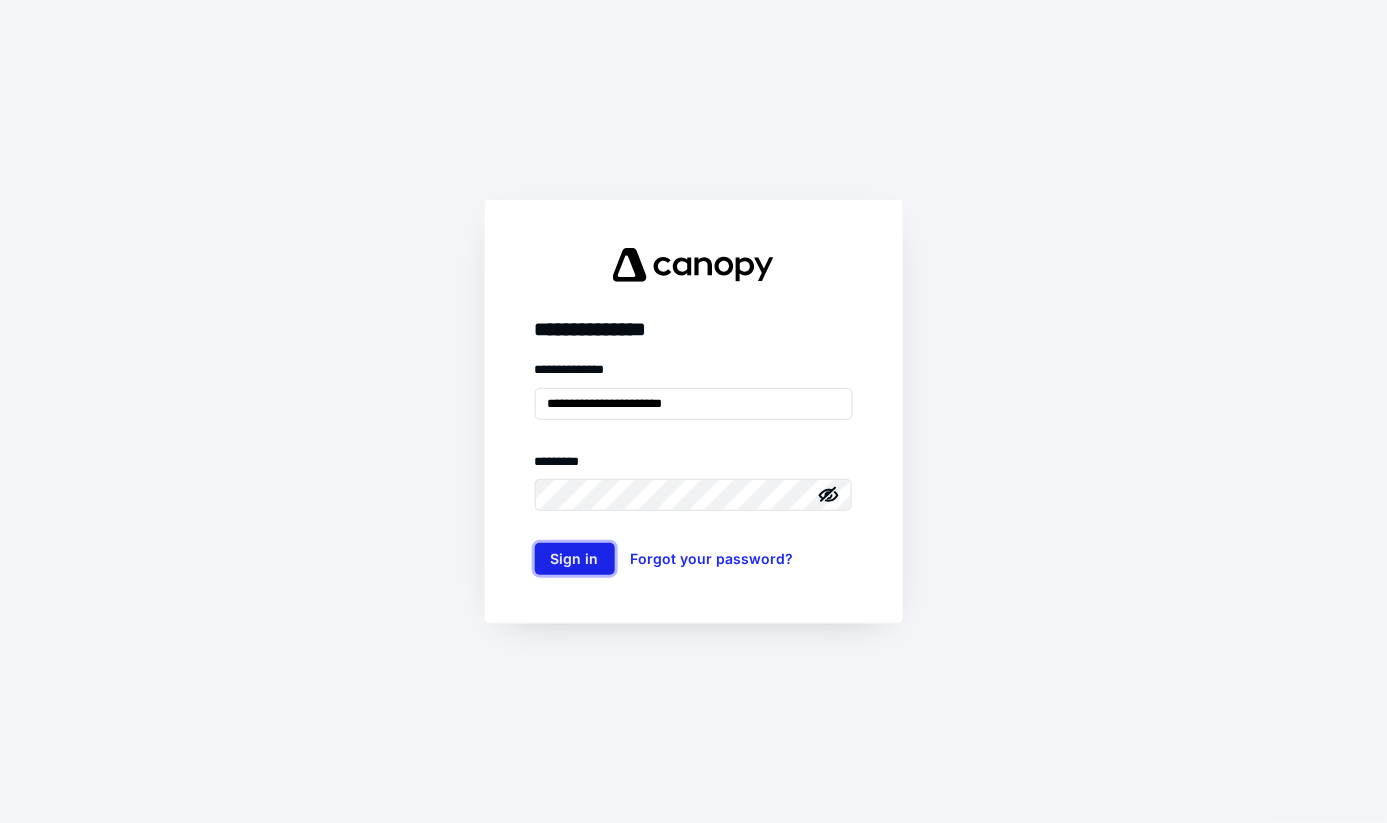click on "Sign in" at bounding box center [575, 559] 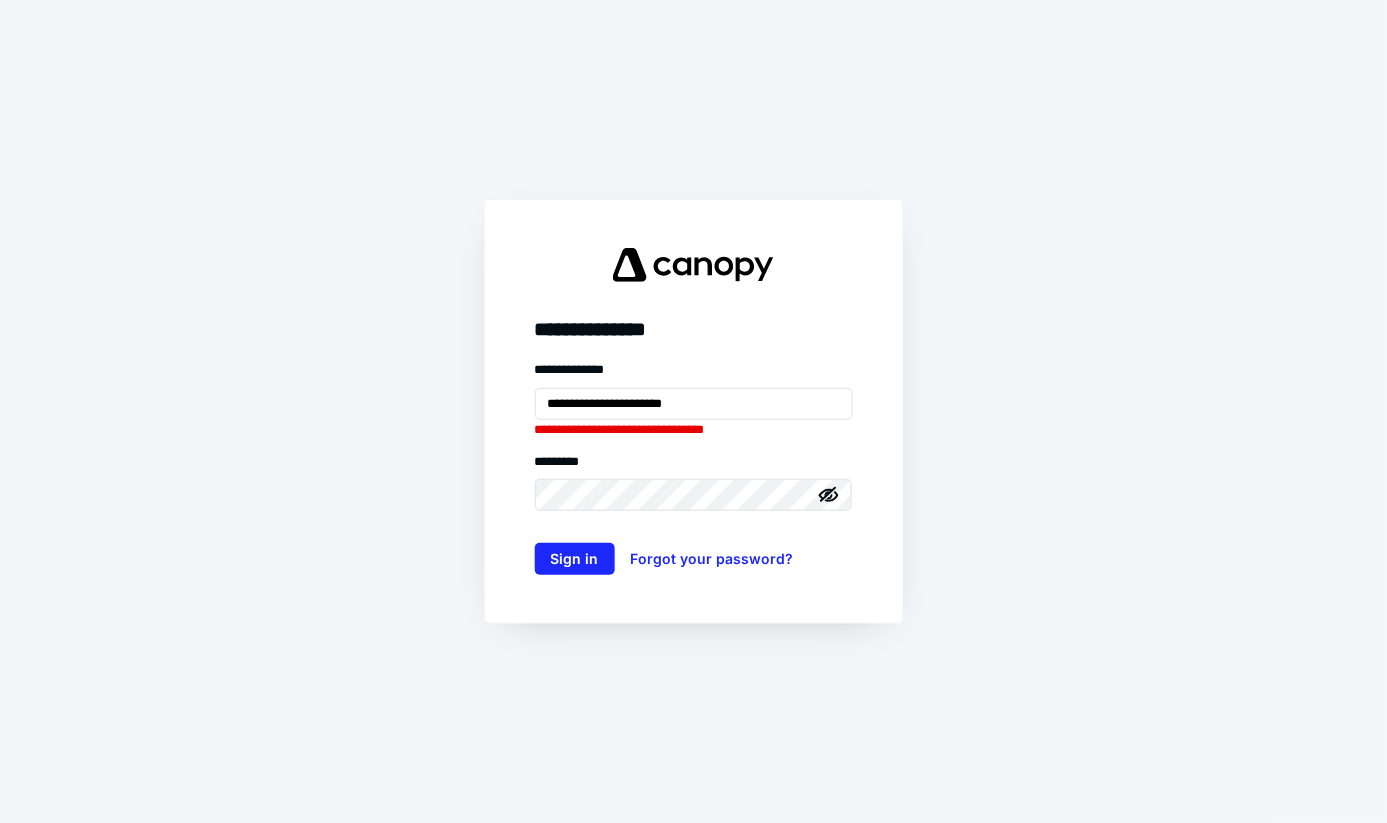 click 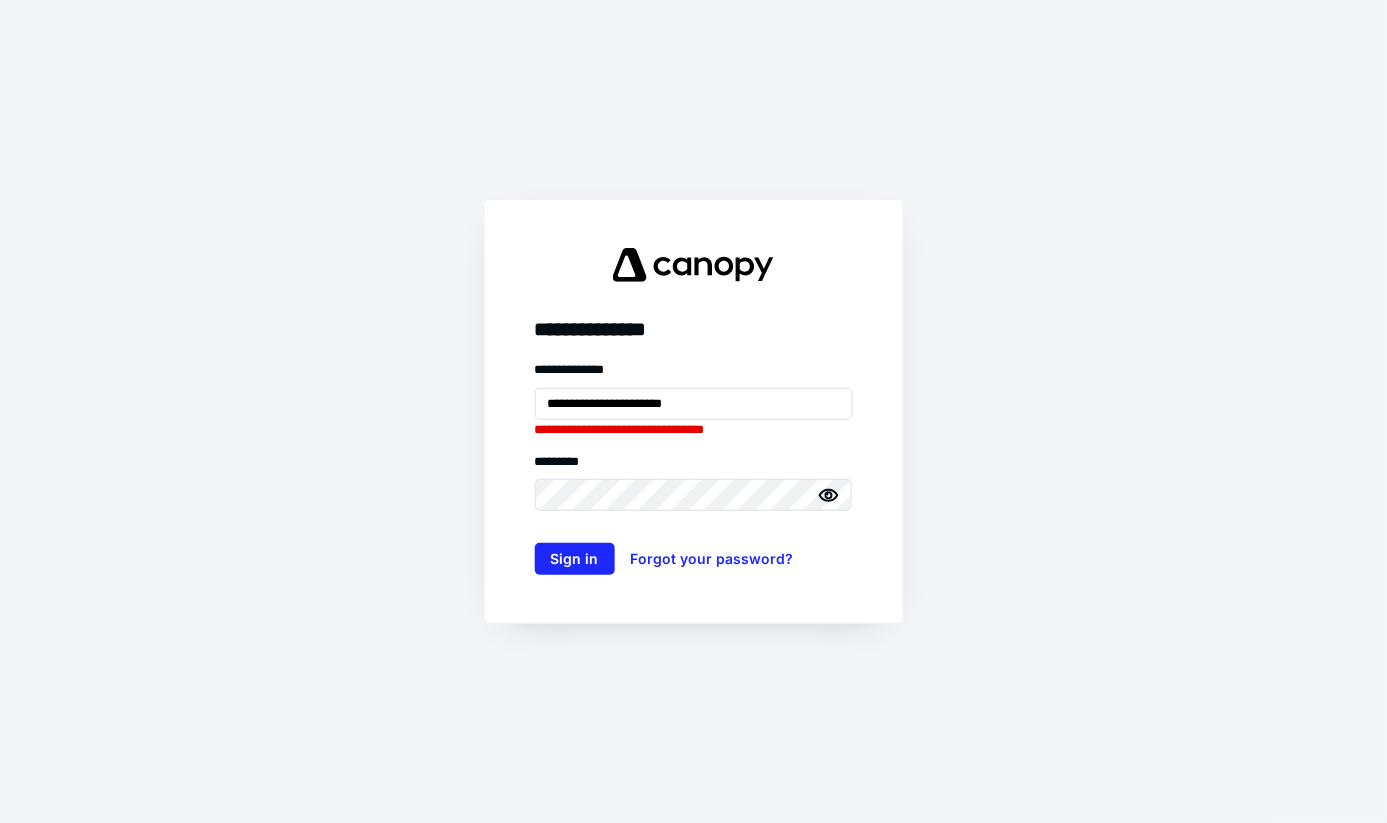 click 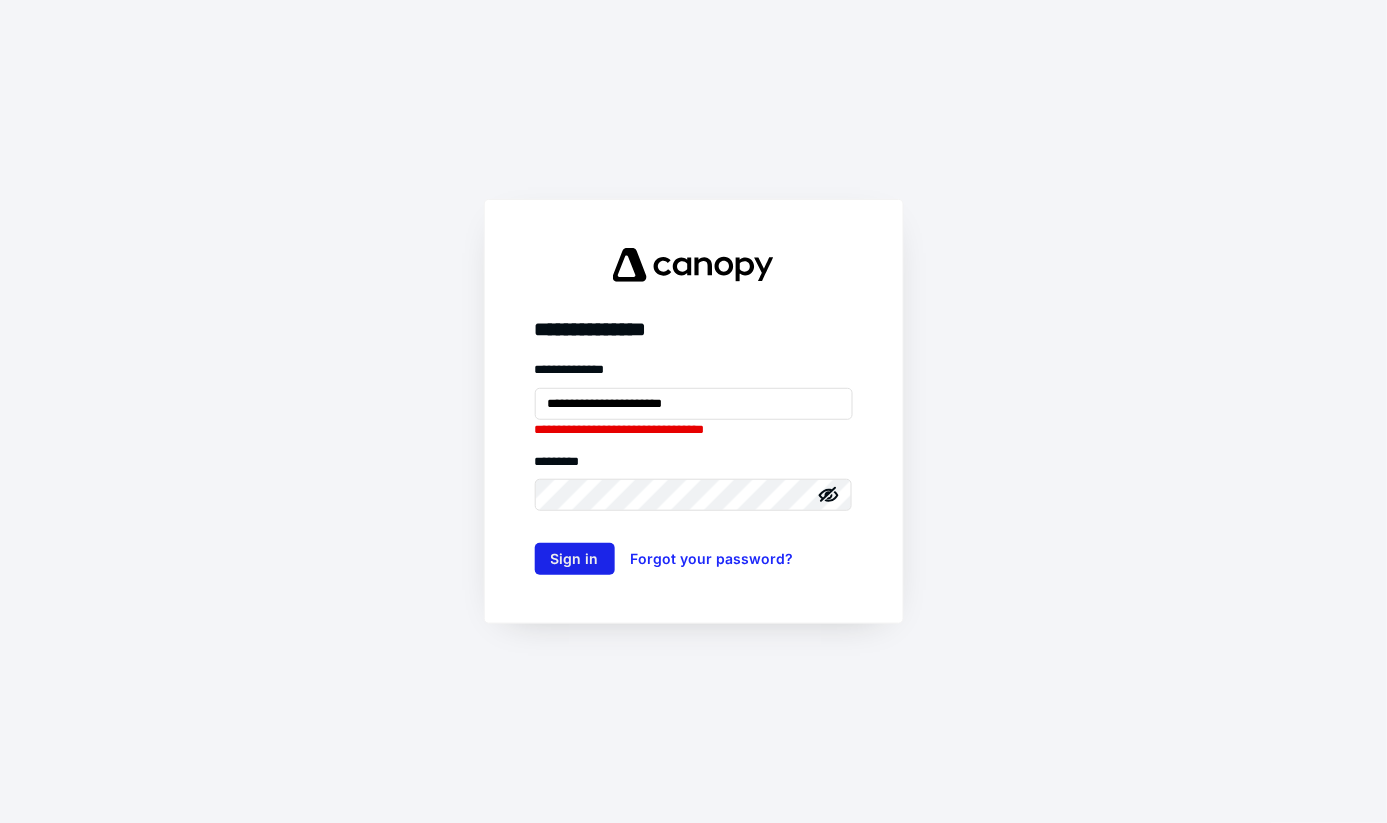 click on "Sign in" at bounding box center (575, 559) 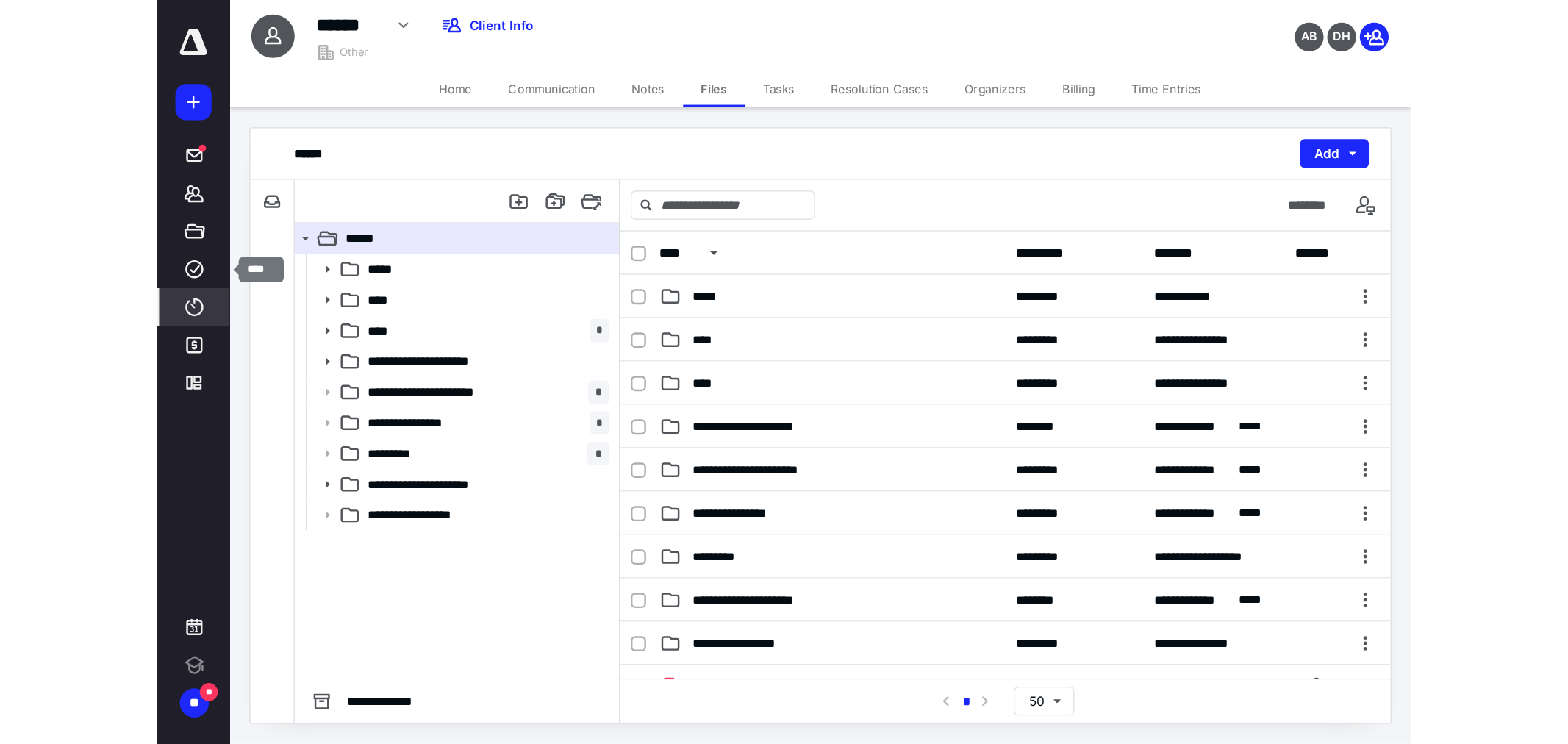 scroll, scrollTop: 0, scrollLeft: 0, axis: both 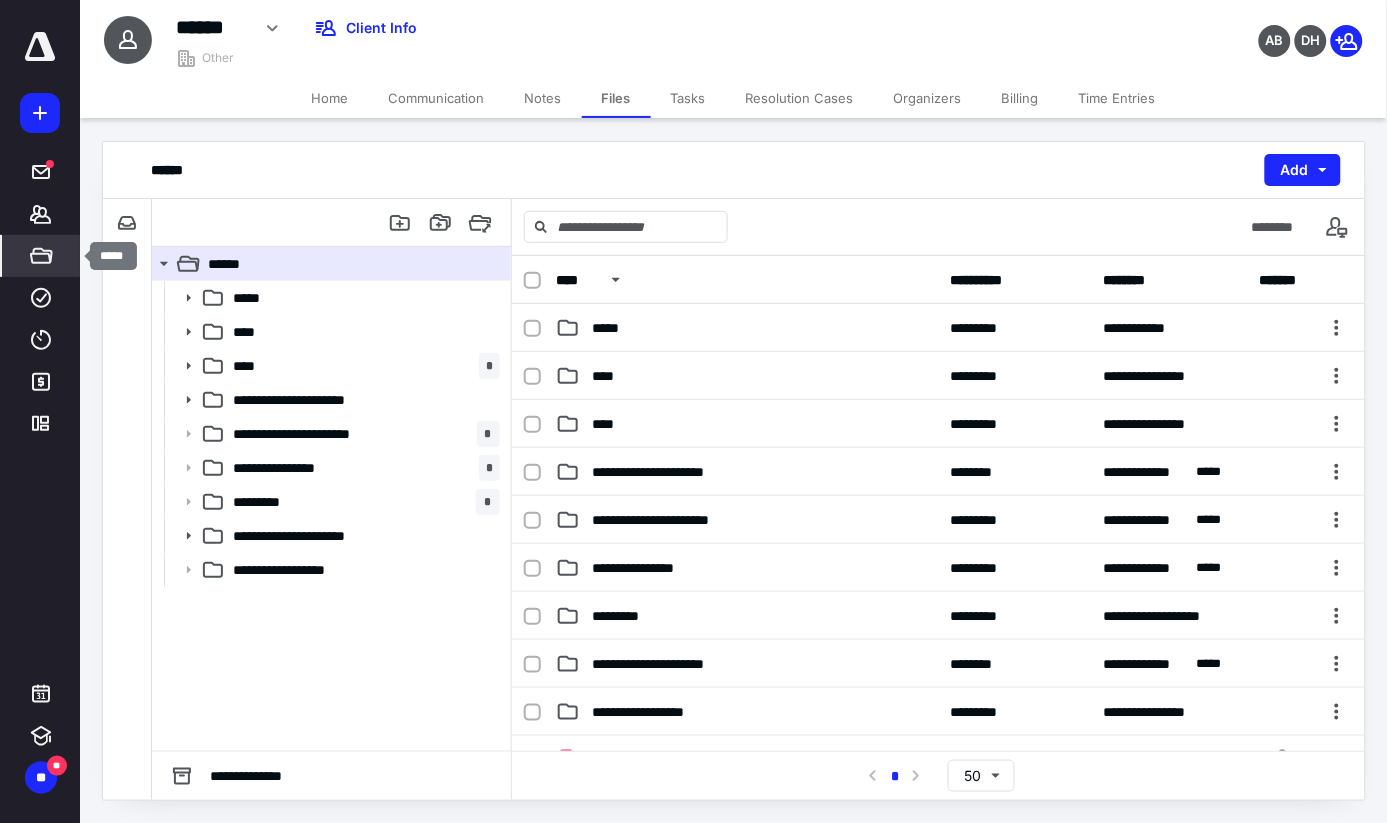 click 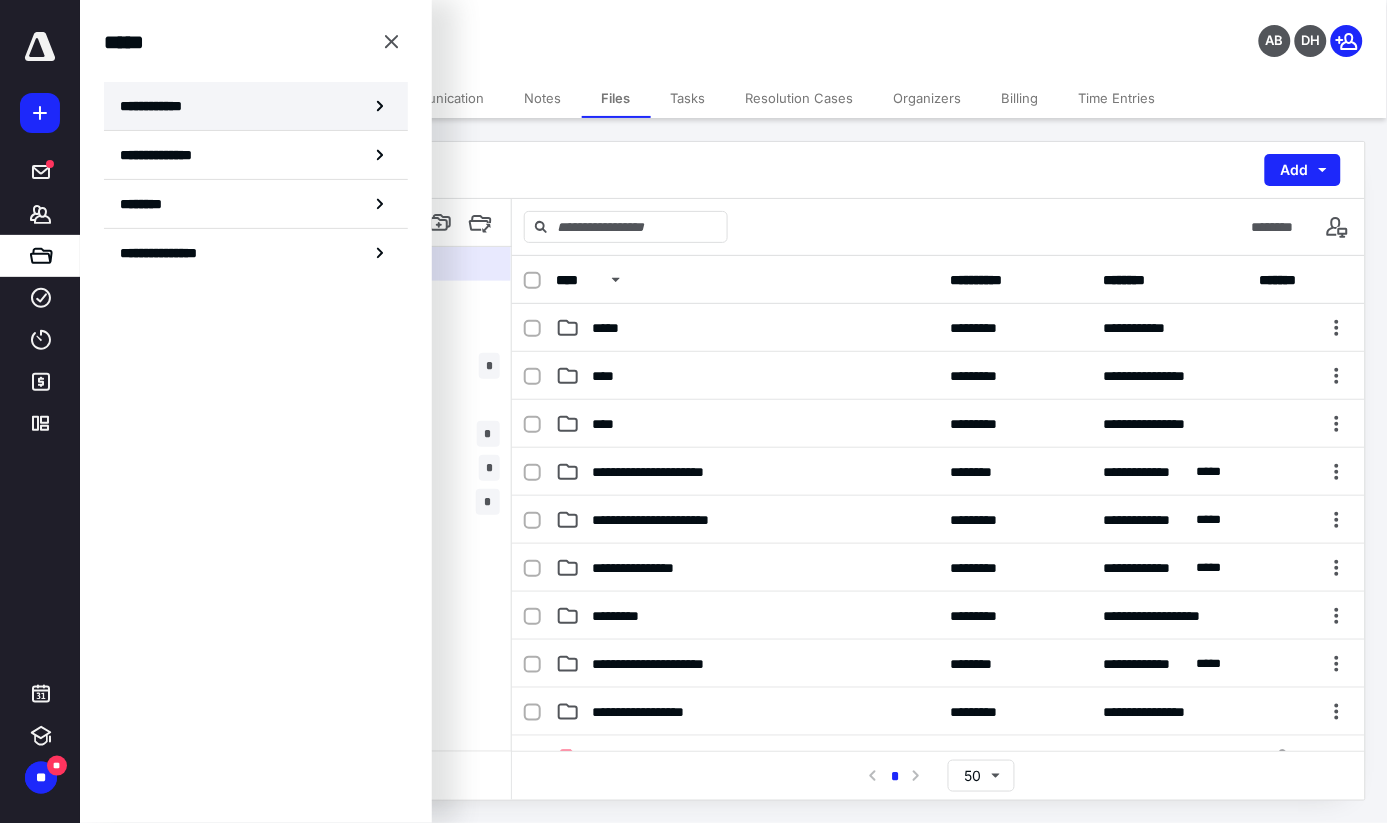 click on "**********" at bounding box center (256, 106) 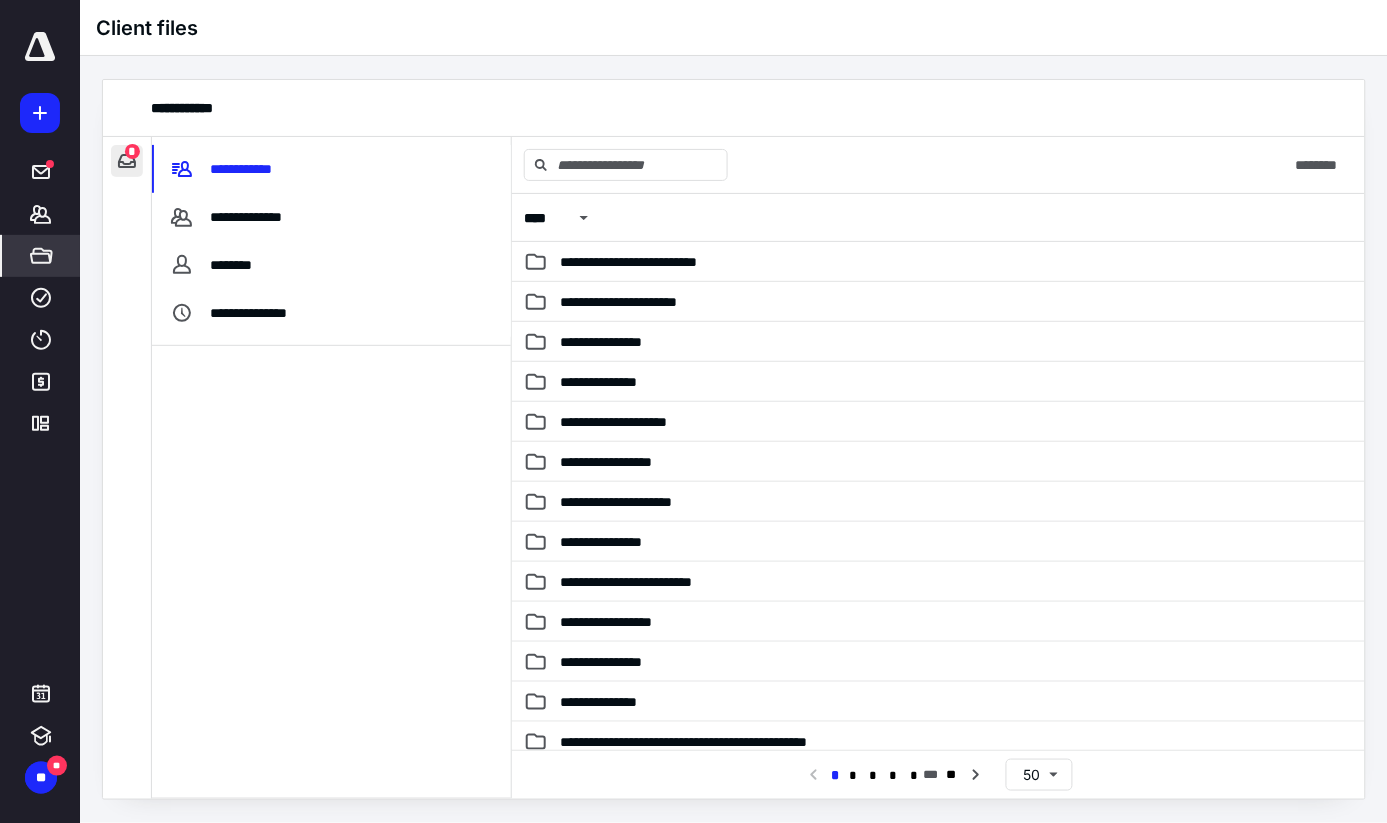 click at bounding box center (127, 161) 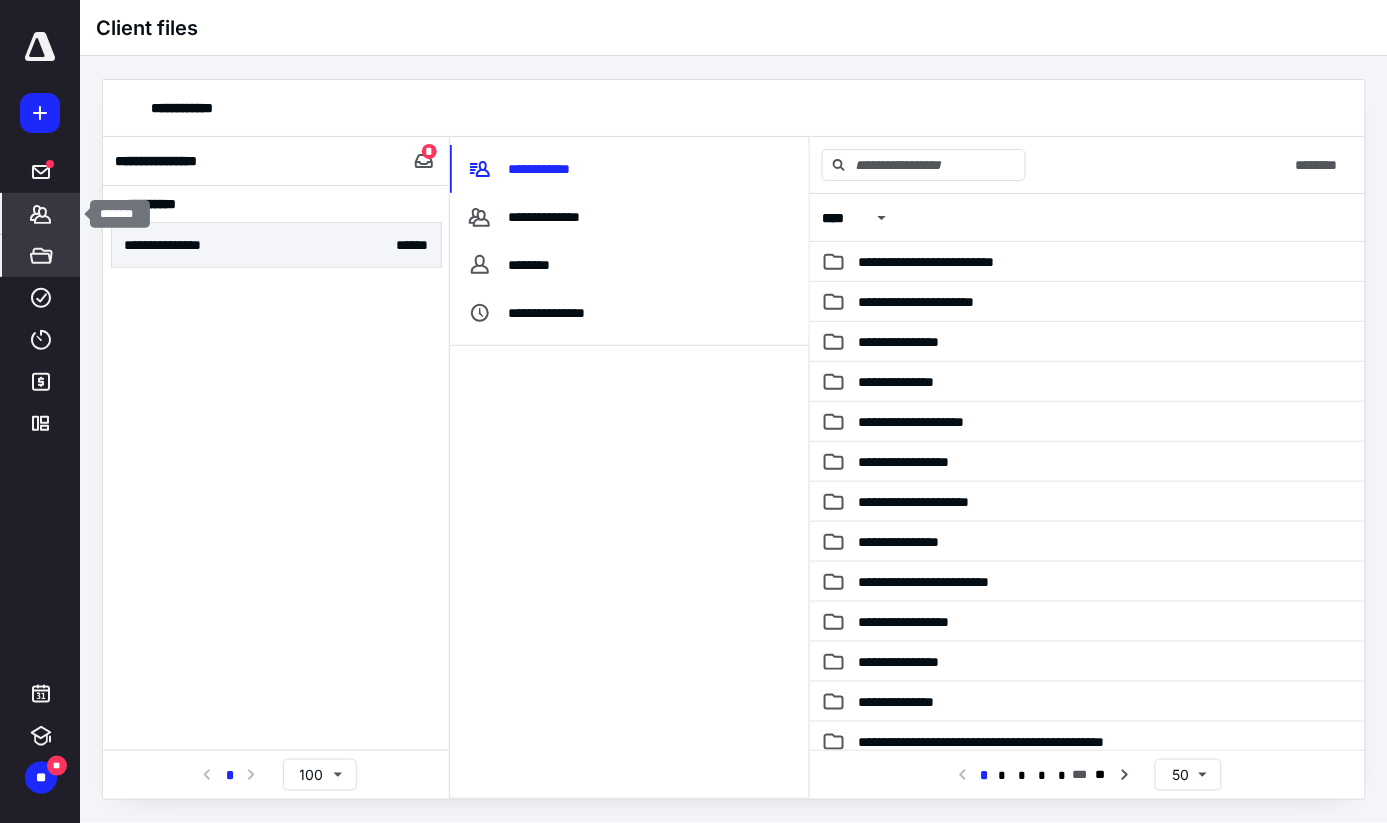 click 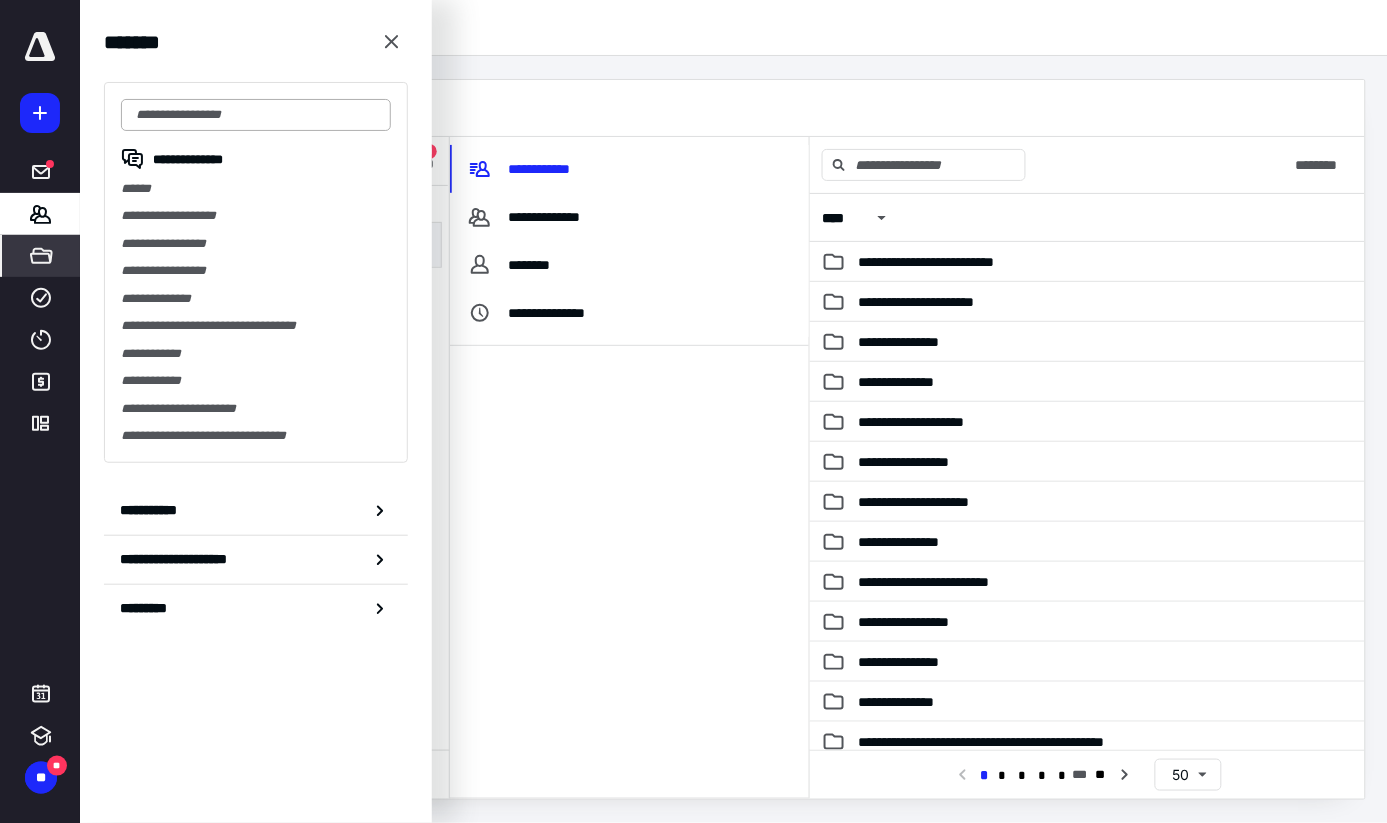 click at bounding box center [256, 115] 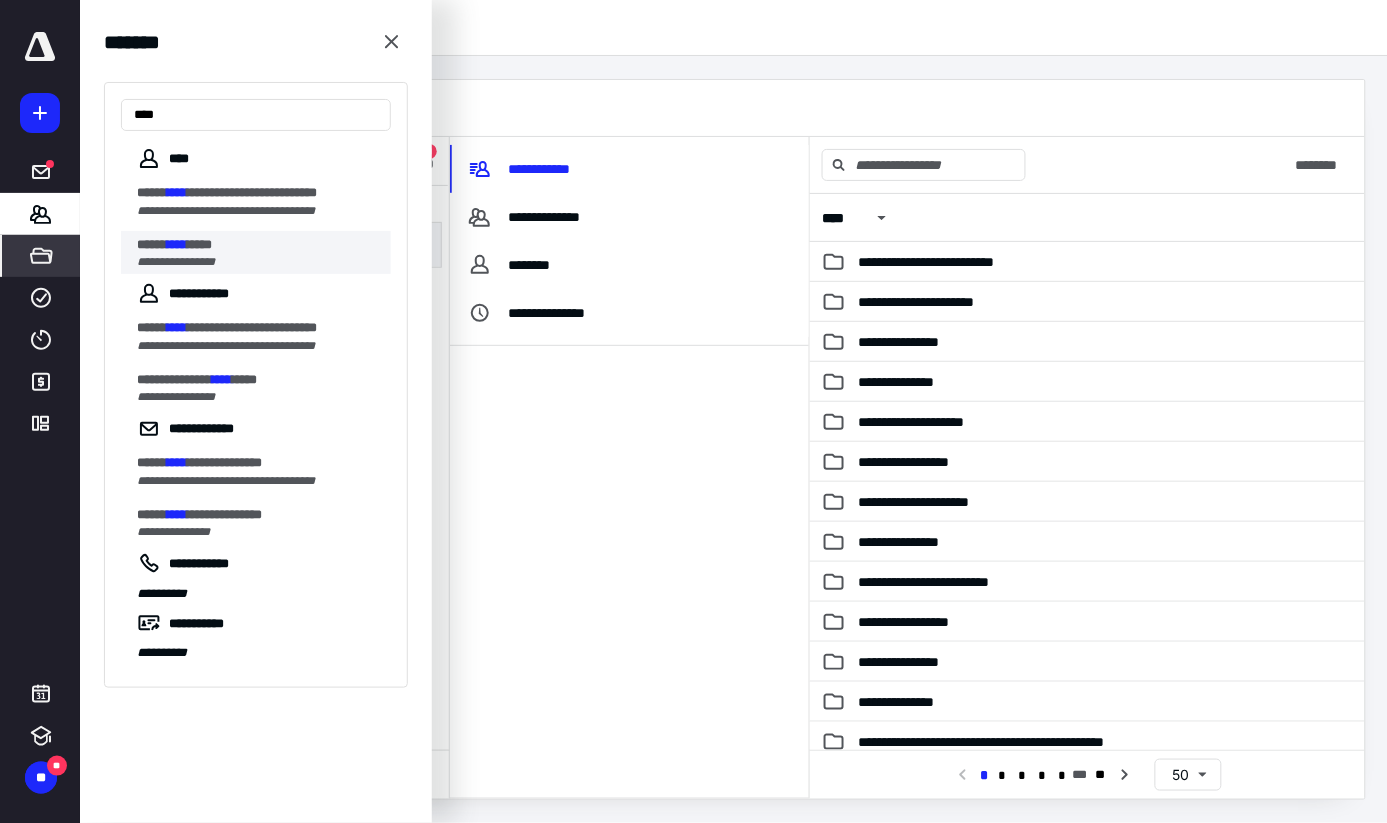 type on "****" 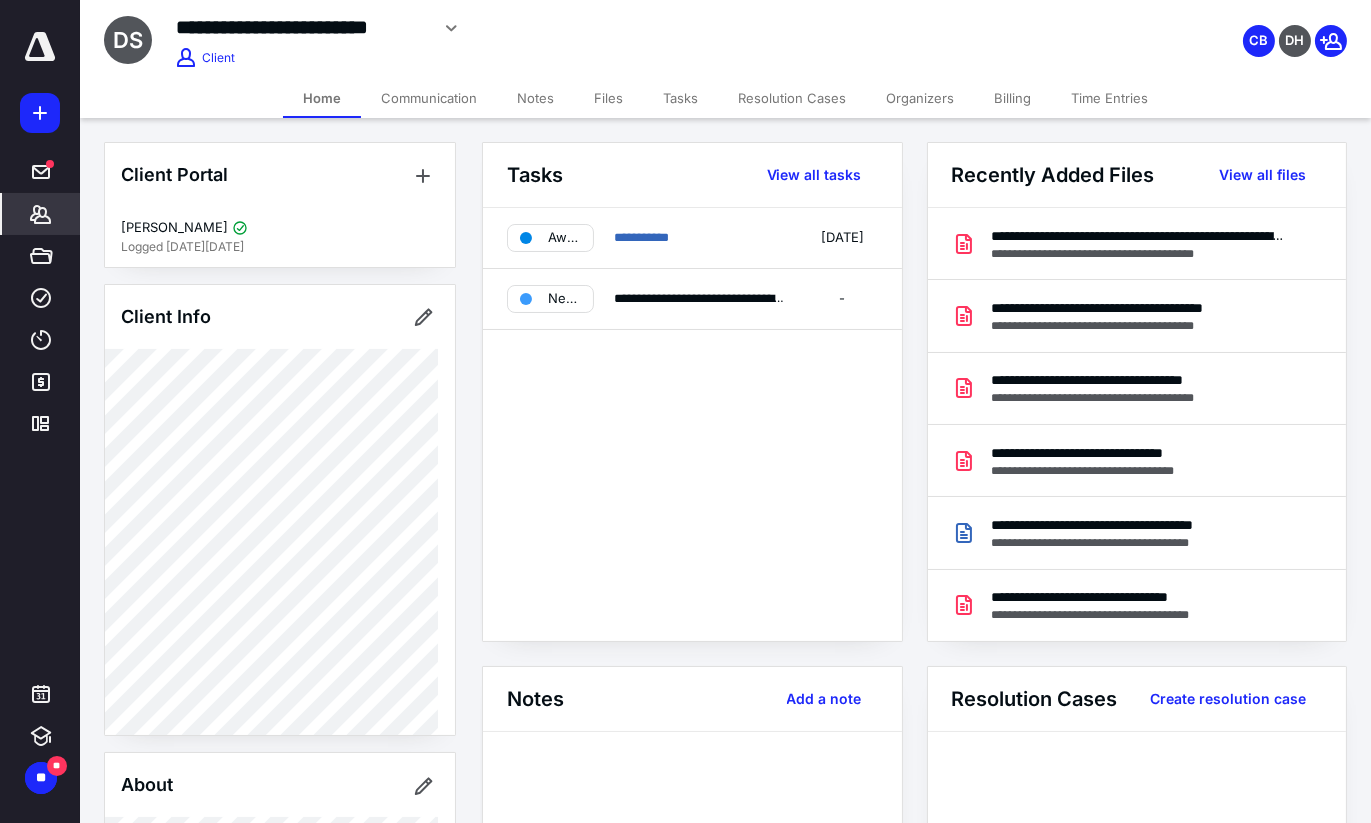 click on "Files" at bounding box center [608, 98] 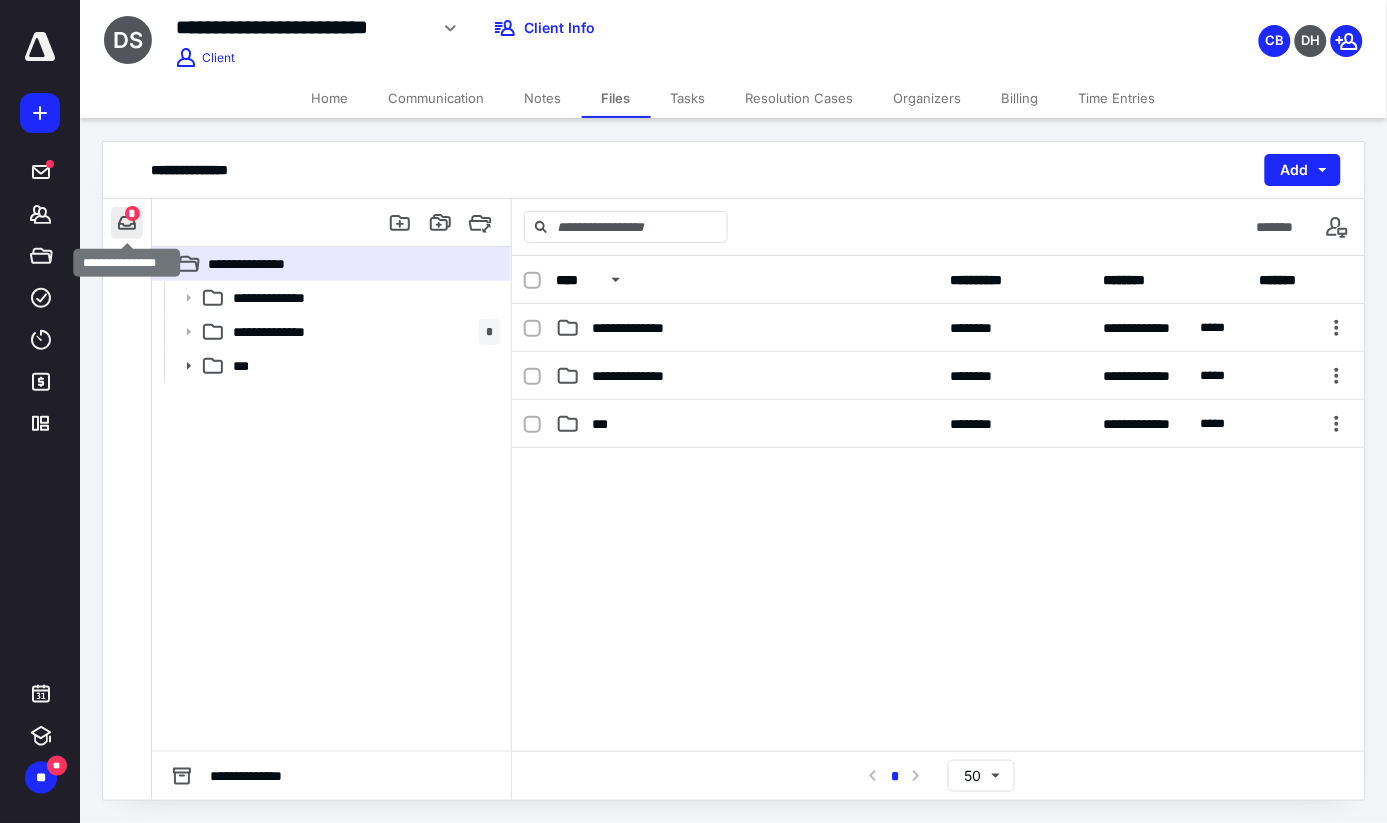 click at bounding box center [127, 223] 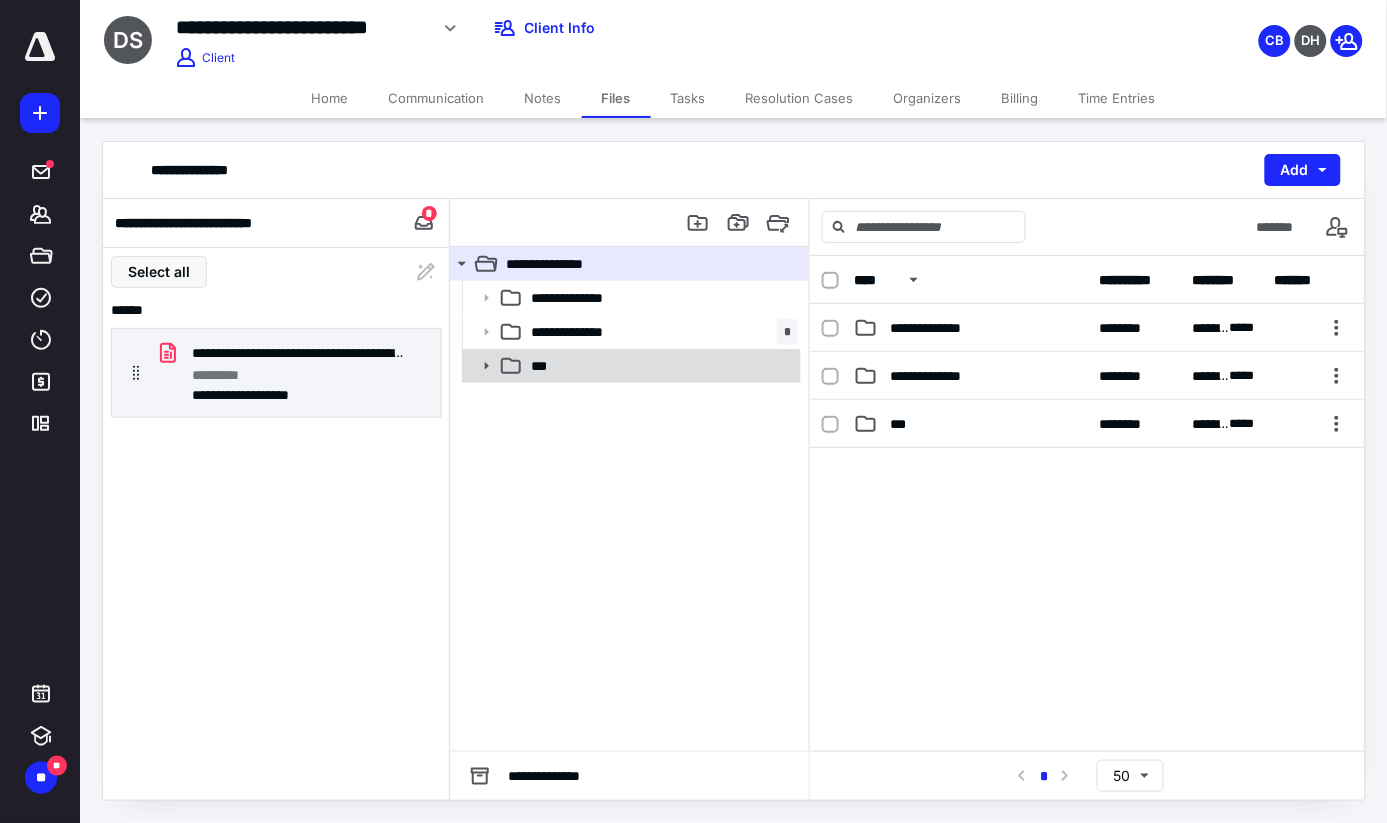 click 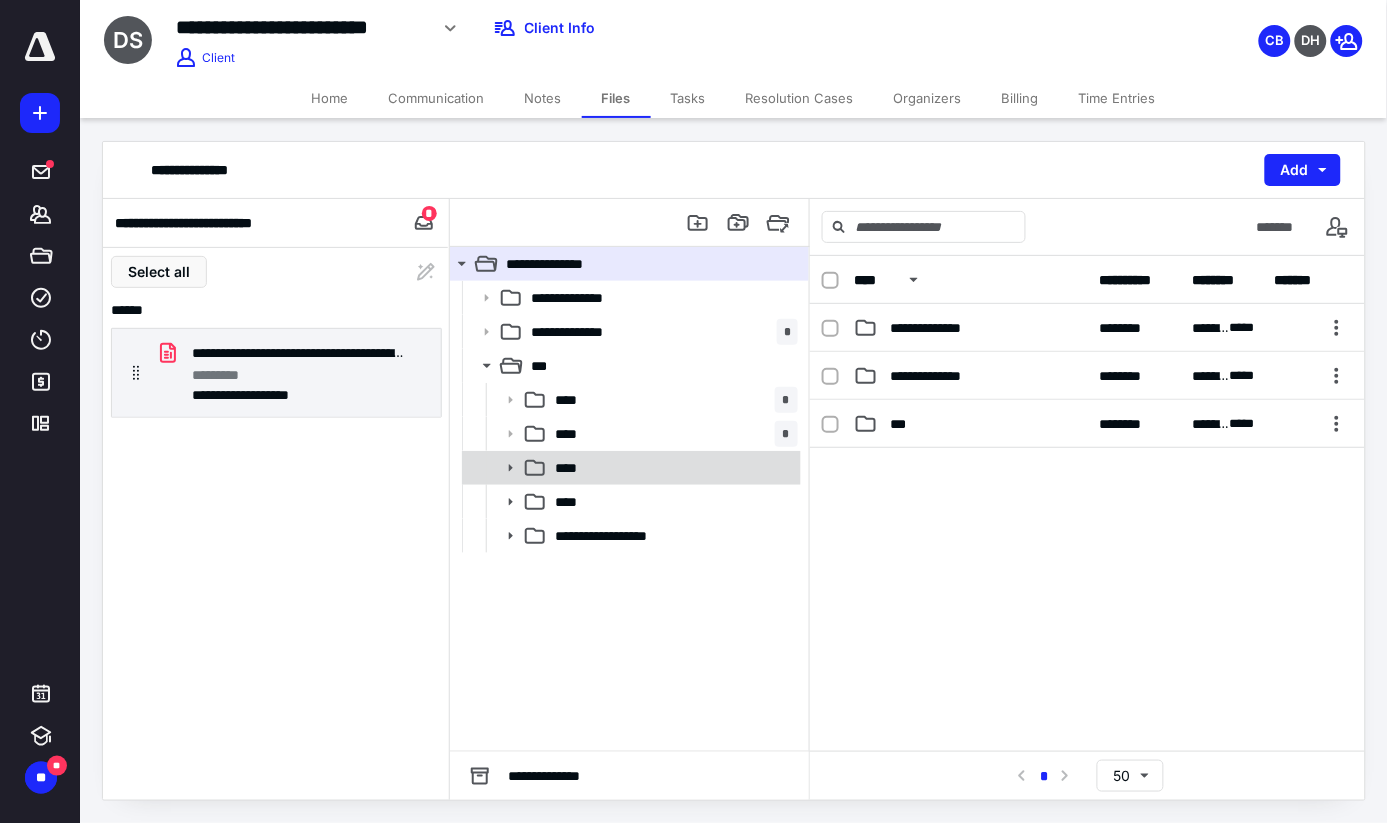 click 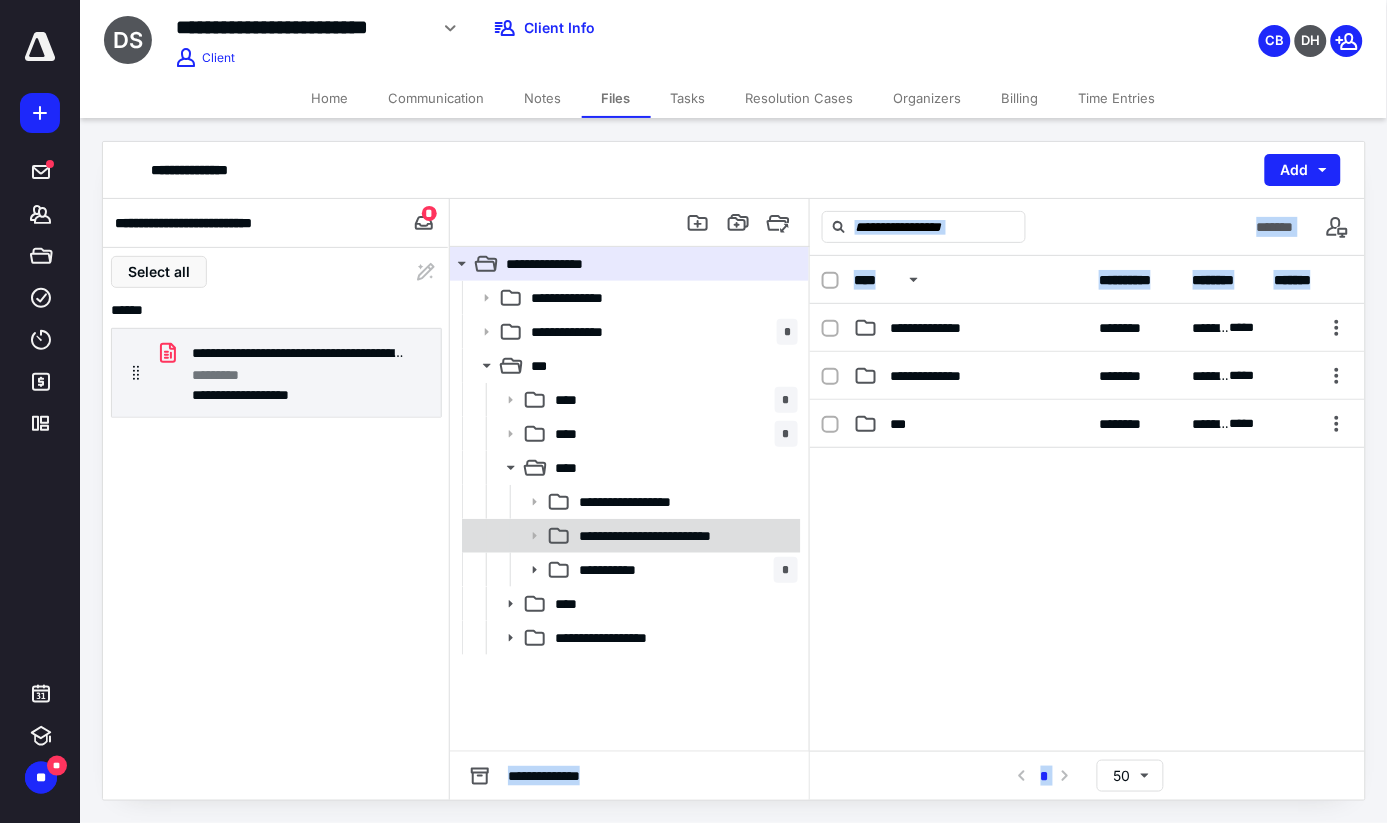 drag, startPoint x: 242, startPoint y: 388, endPoint x: 500, endPoint y: 540, distance: 299.44617 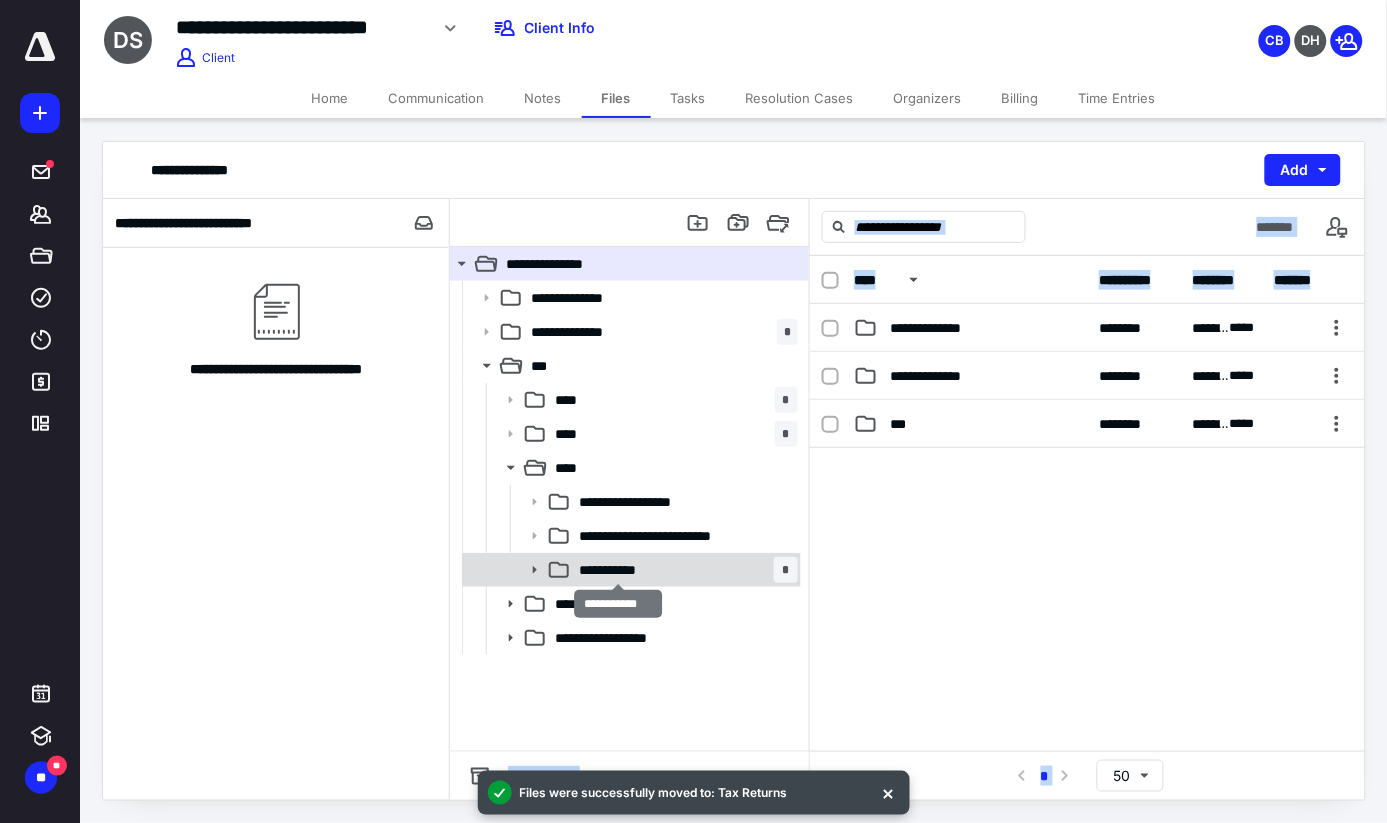click on "**********" at bounding box center (618, 570) 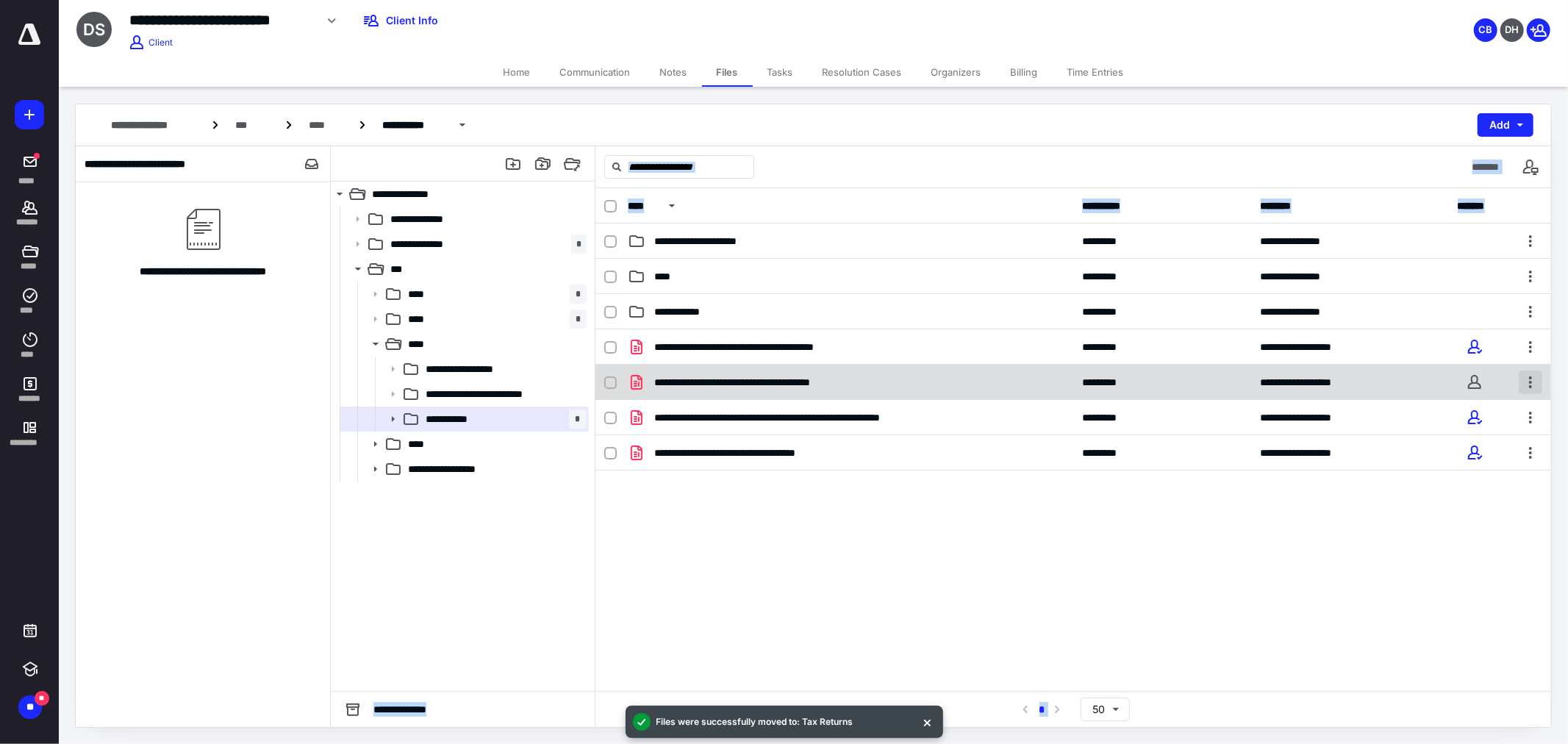 click at bounding box center (1531, 382) 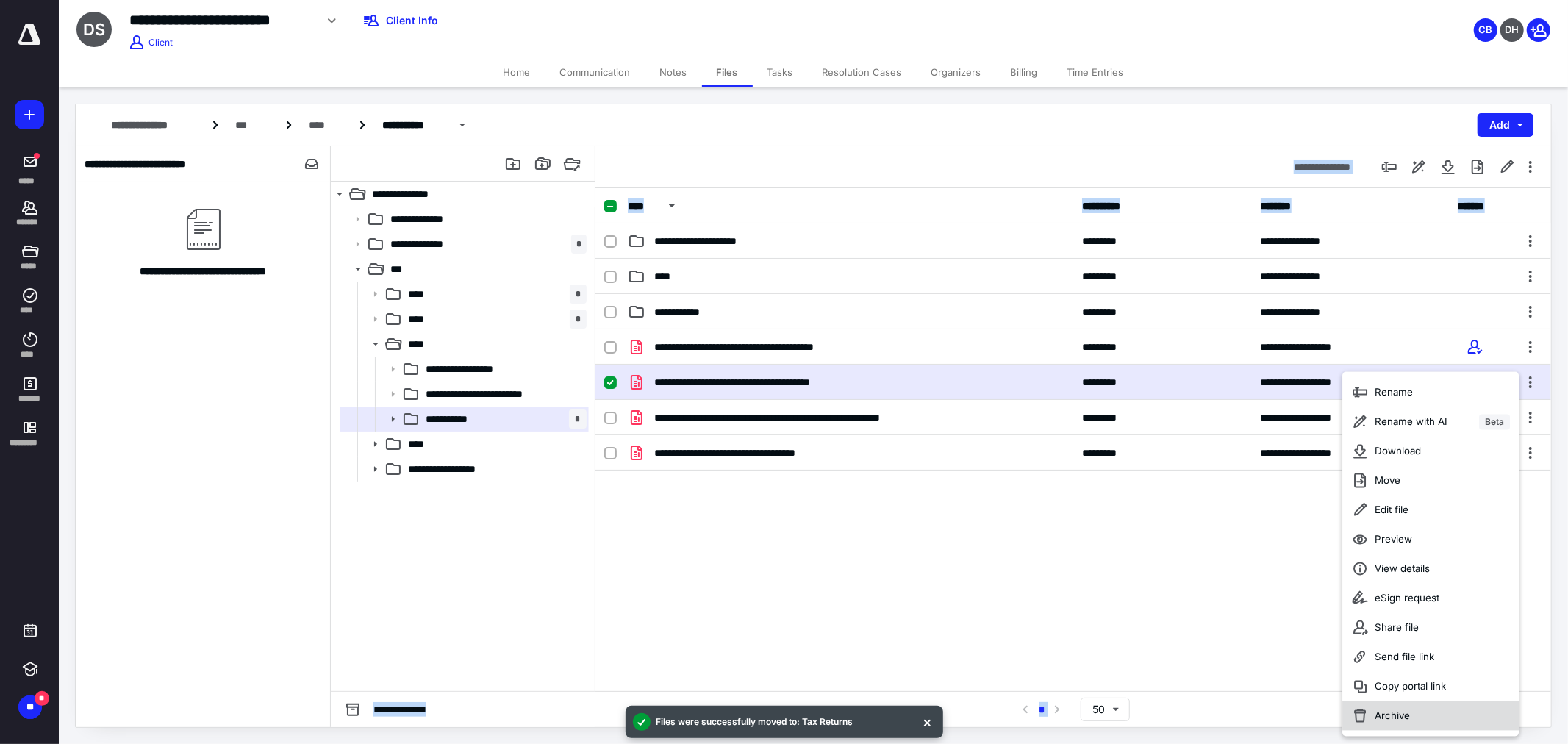 click on "Archive" at bounding box center [1393, 716] 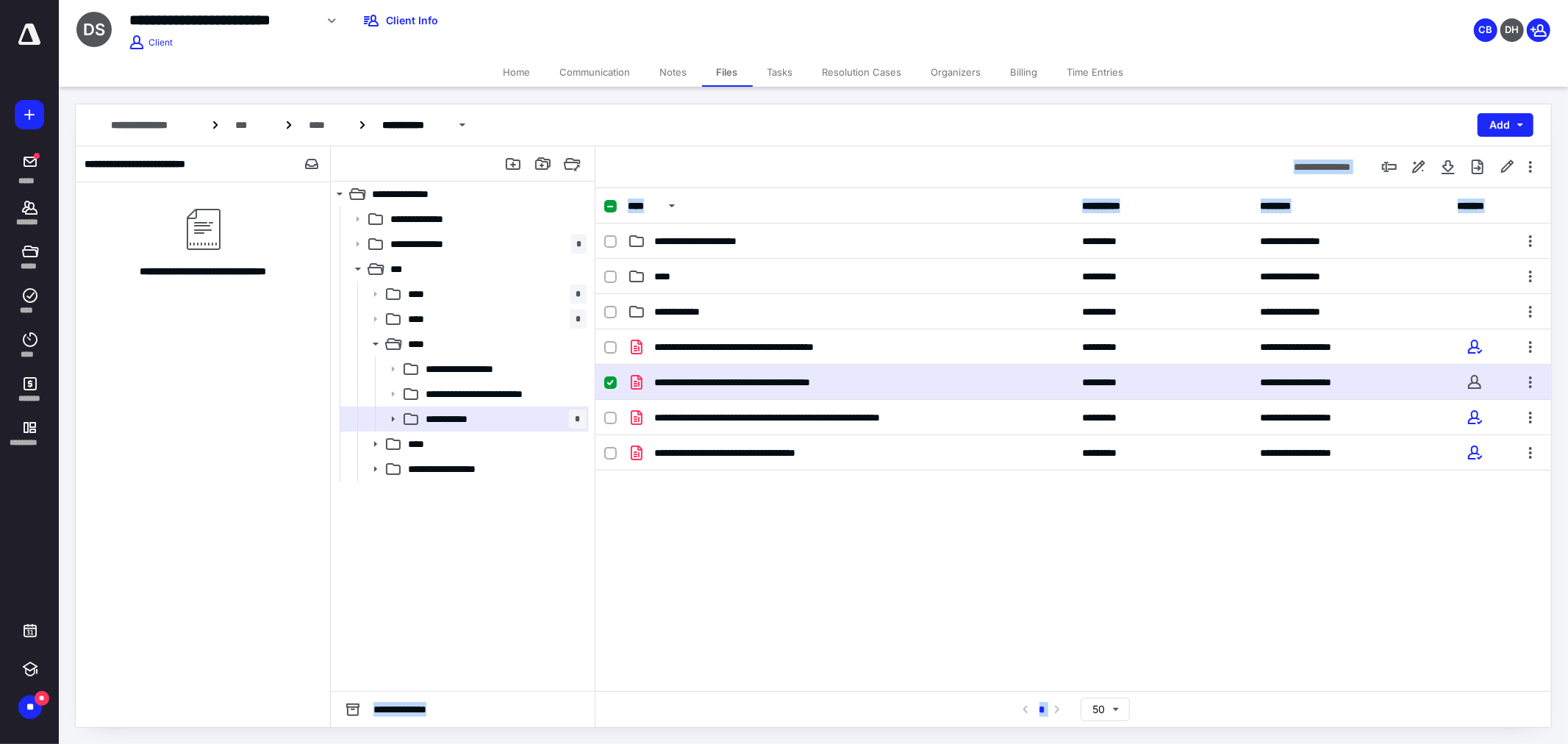 checkbox on "false" 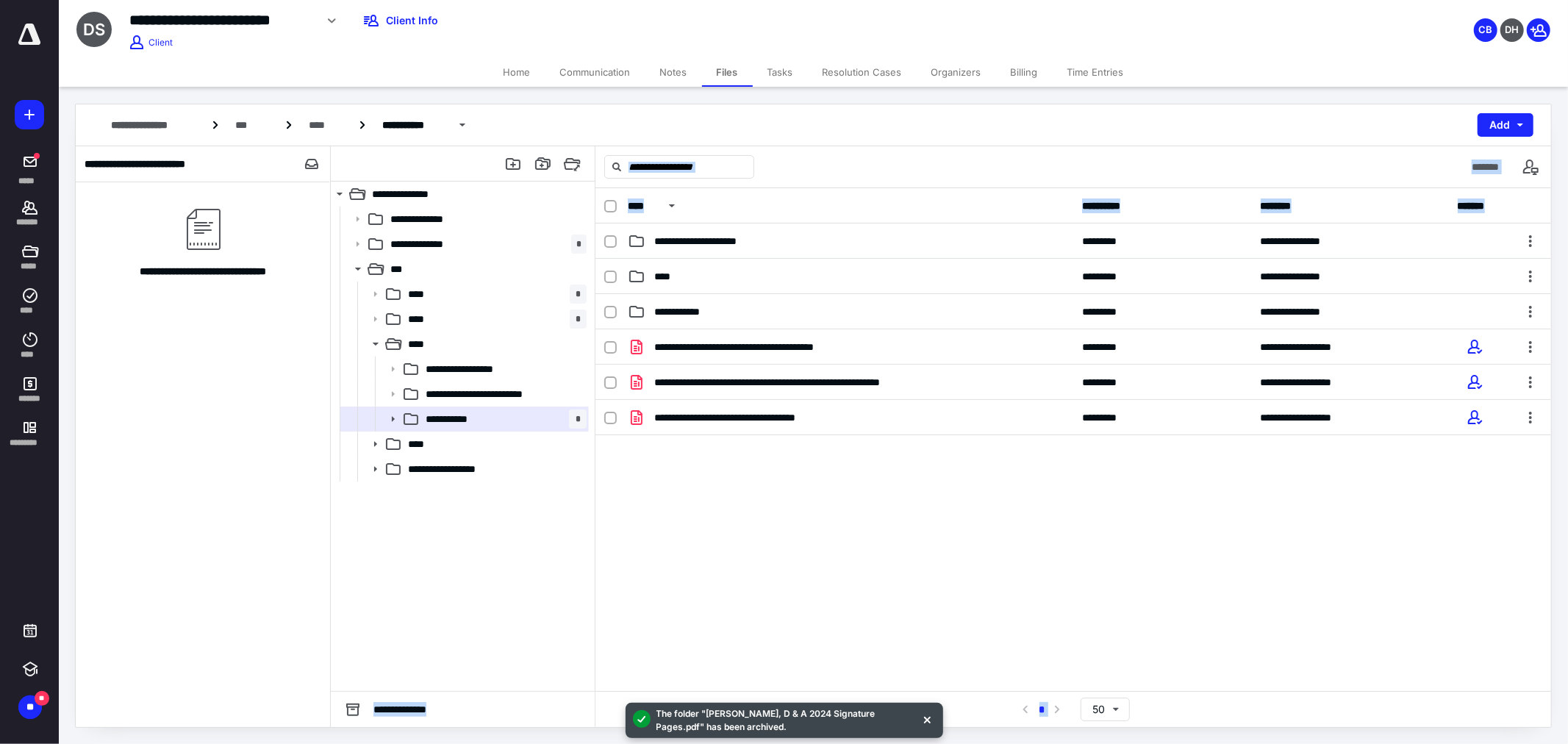 click on "Billing" at bounding box center (1024, 72) 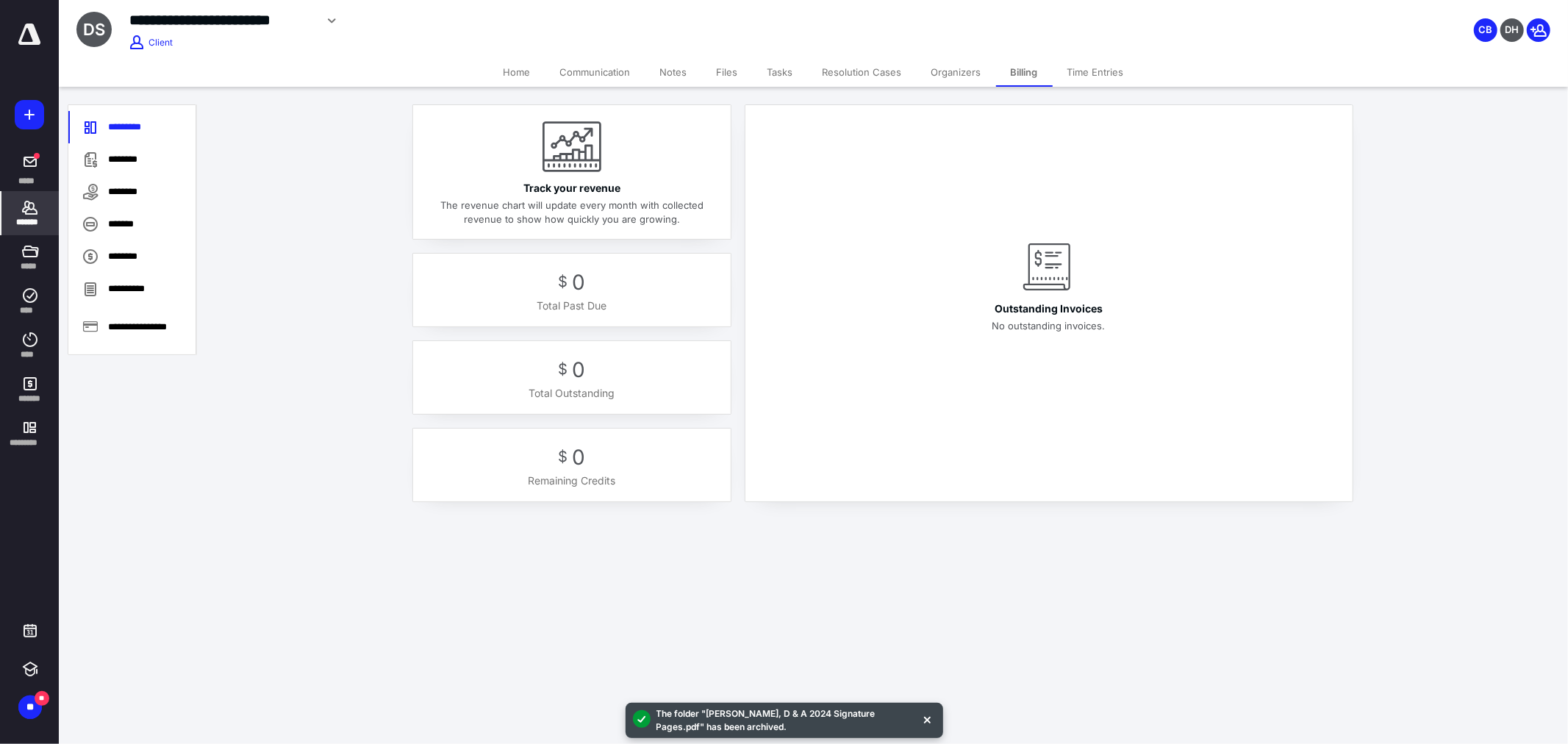 click on "Tasks" at bounding box center (780, 72) 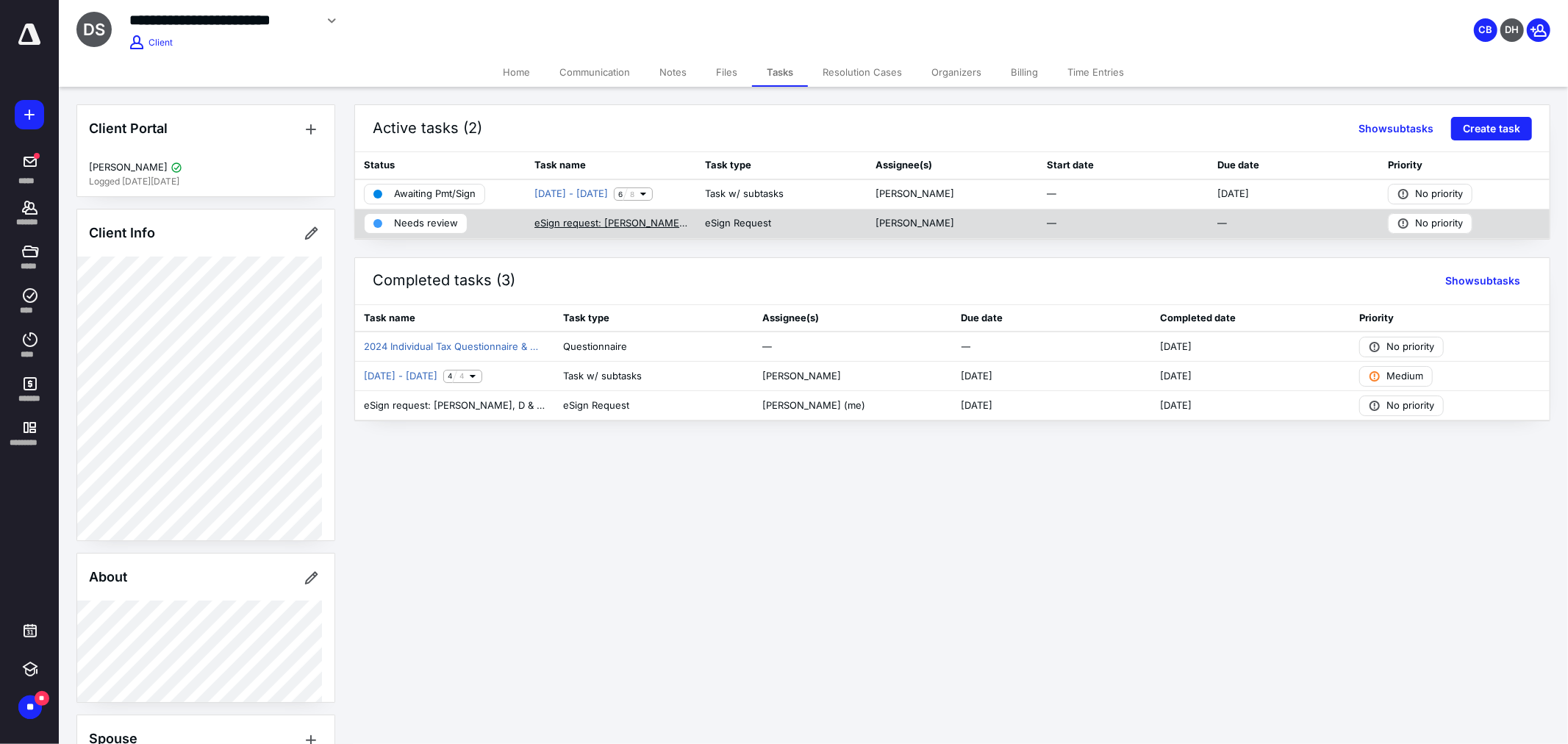 click on "eSign request: Seagraves, D & A  2024 Signature Pages.pdf" at bounding box center [611, 223] 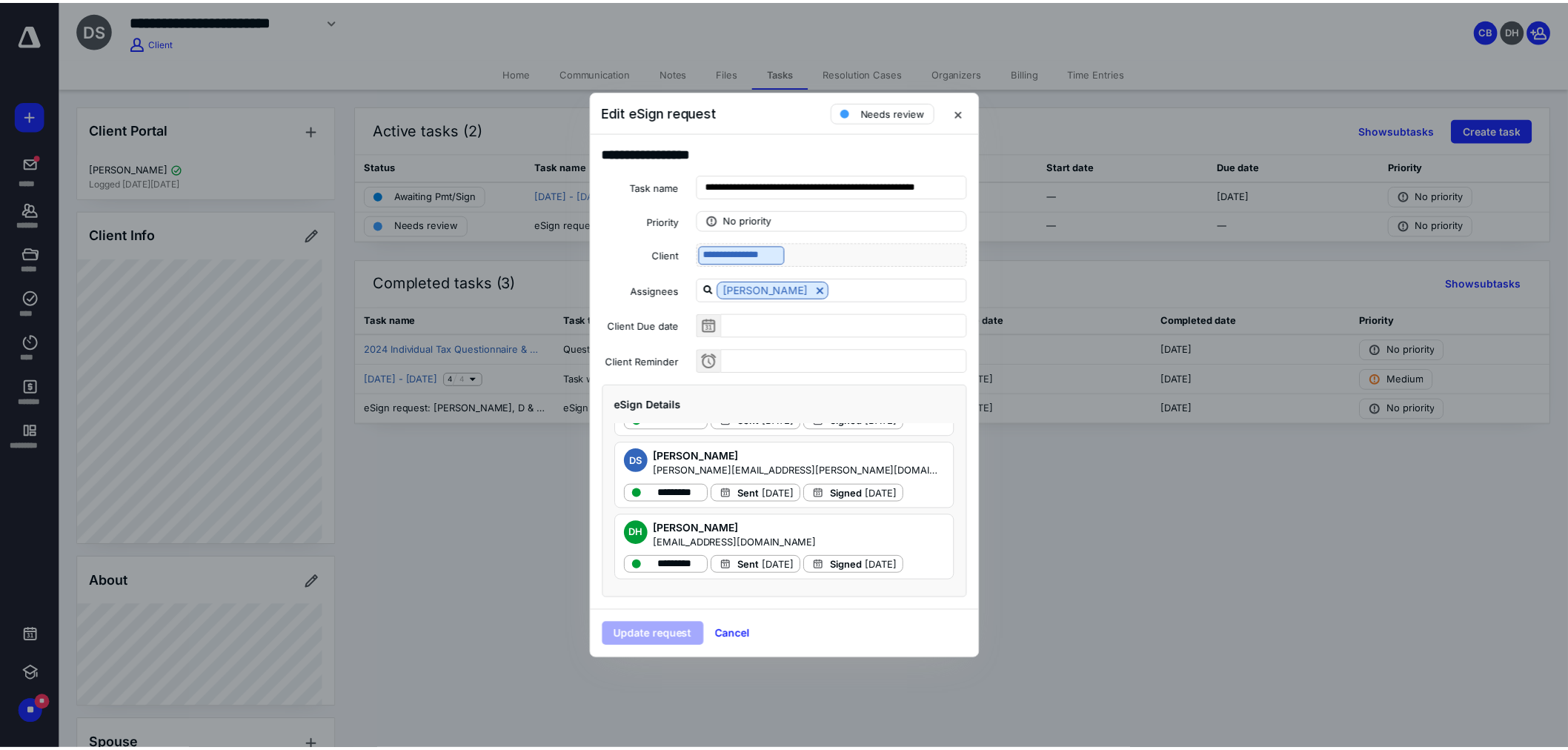 scroll, scrollTop: 166, scrollLeft: 0, axis: vertical 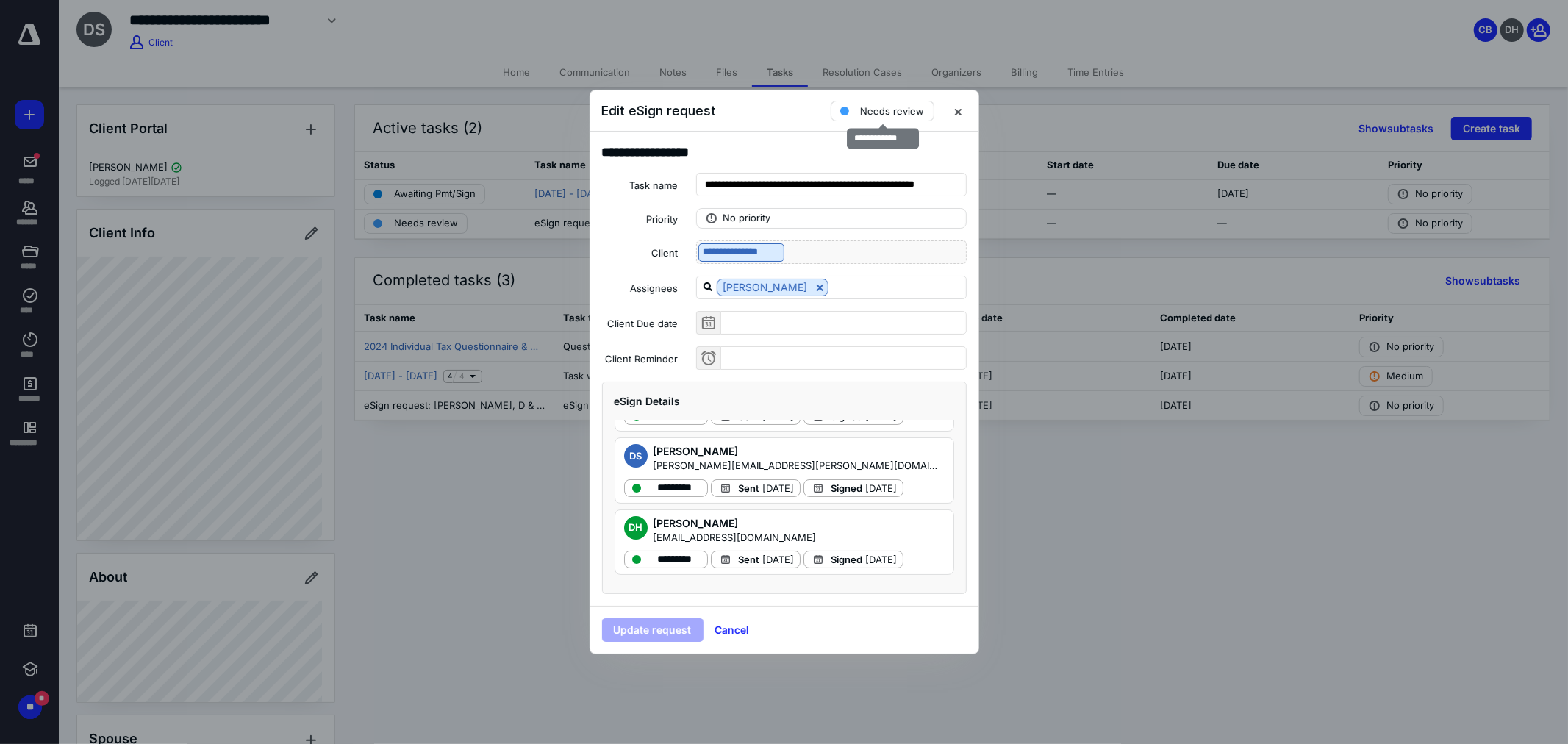 click on "Needs review" at bounding box center (892, 111) 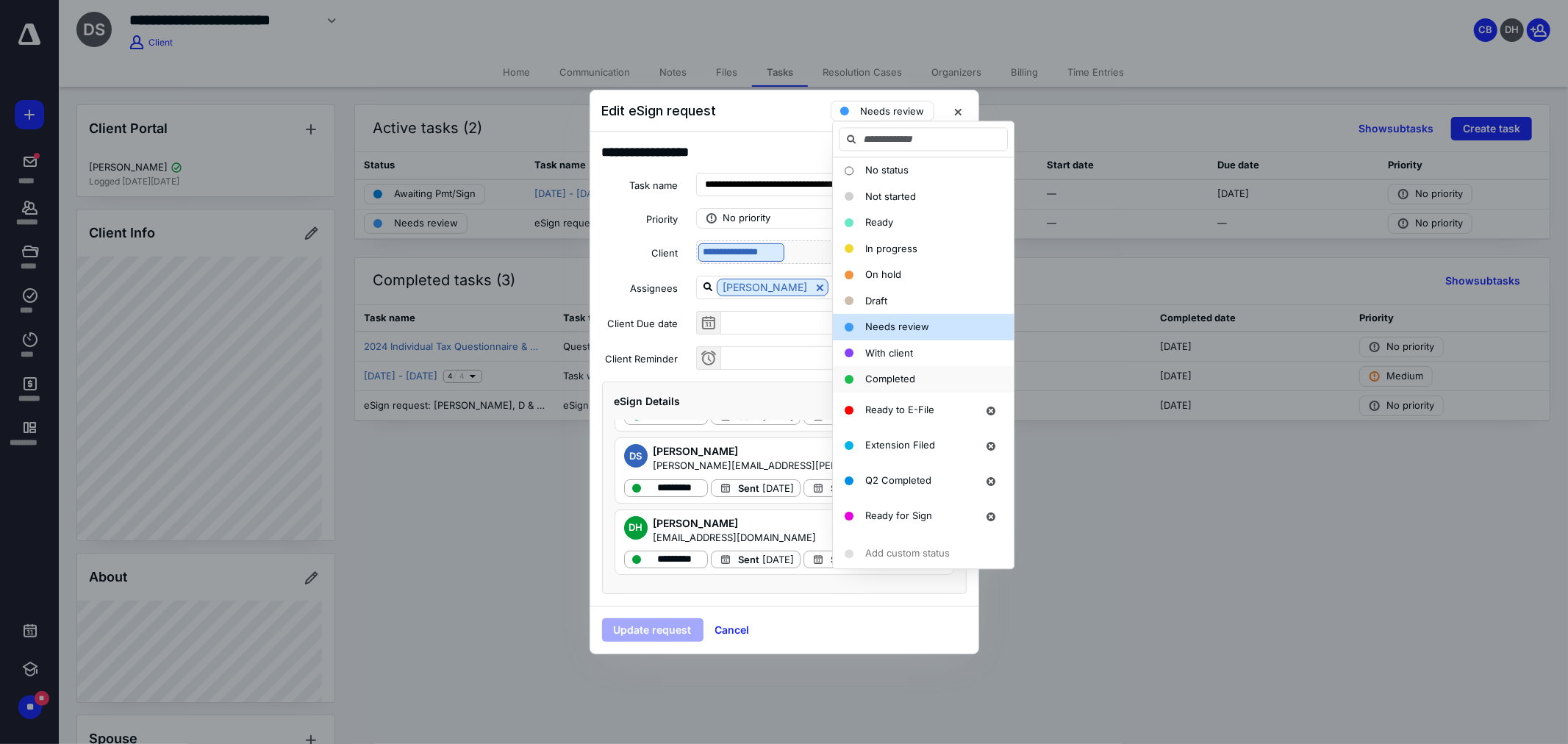 click on "Completed" at bounding box center [890, 379] 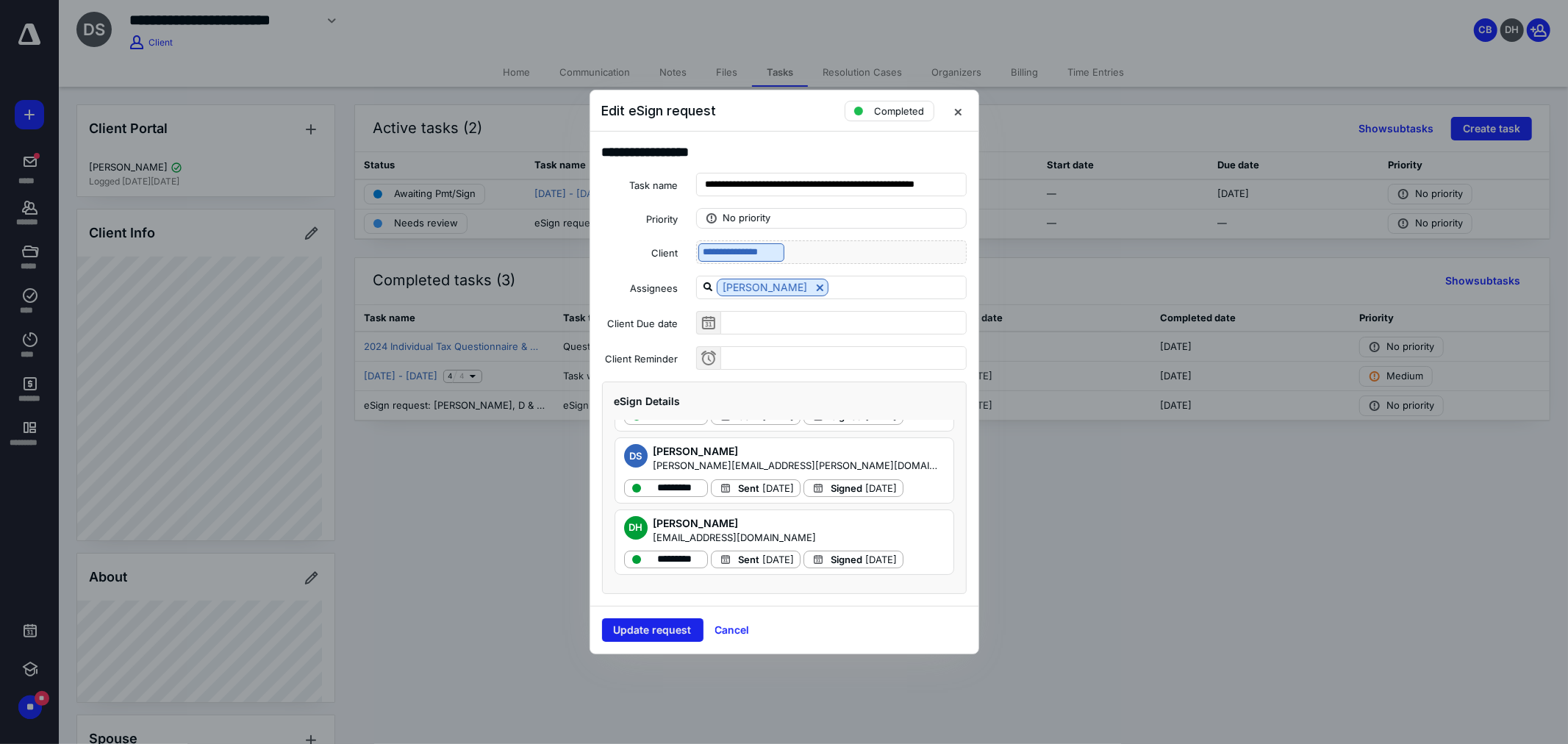 click on "Update request" at bounding box center (653, 630) 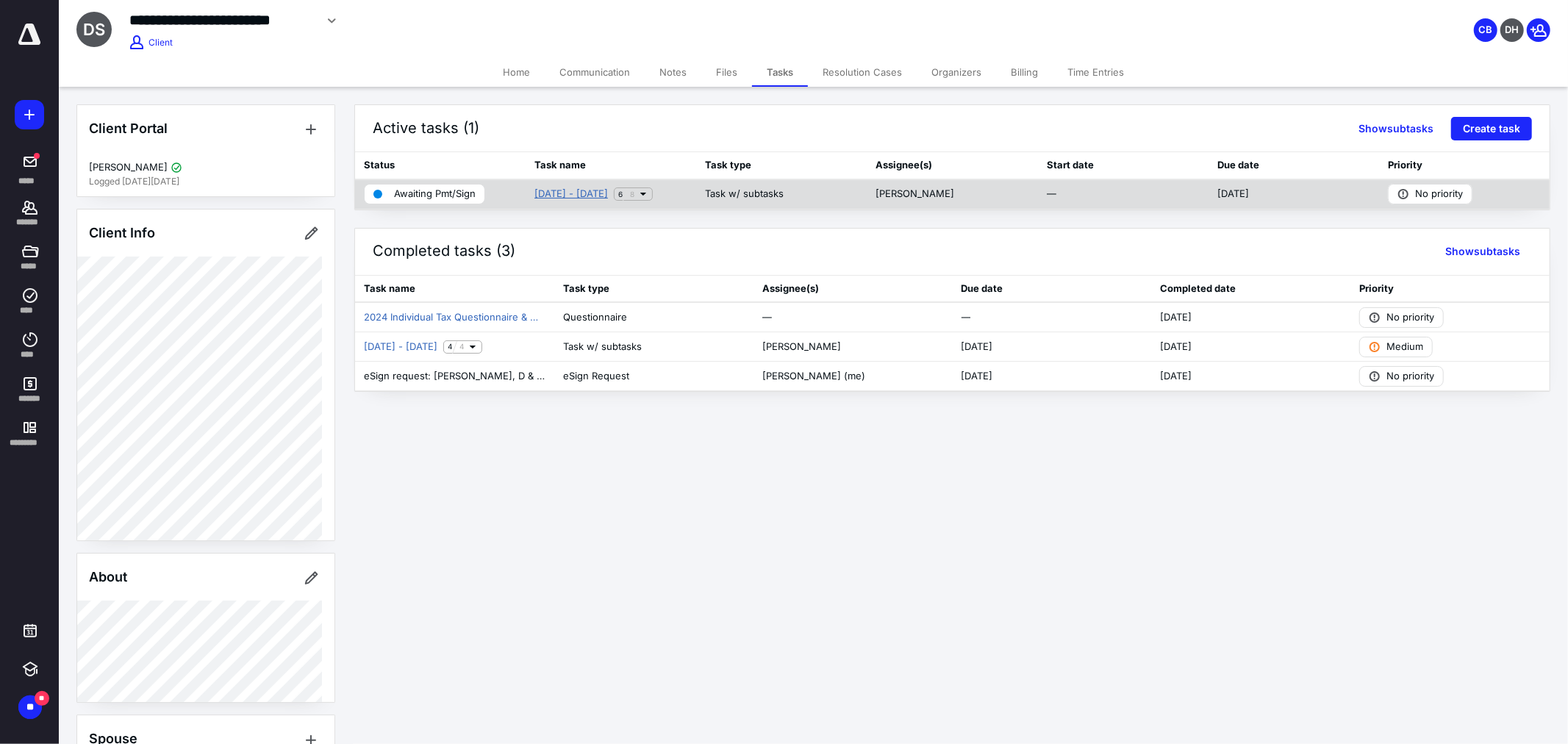 click on "1040 - 2024" at bounding box center [571, 194] 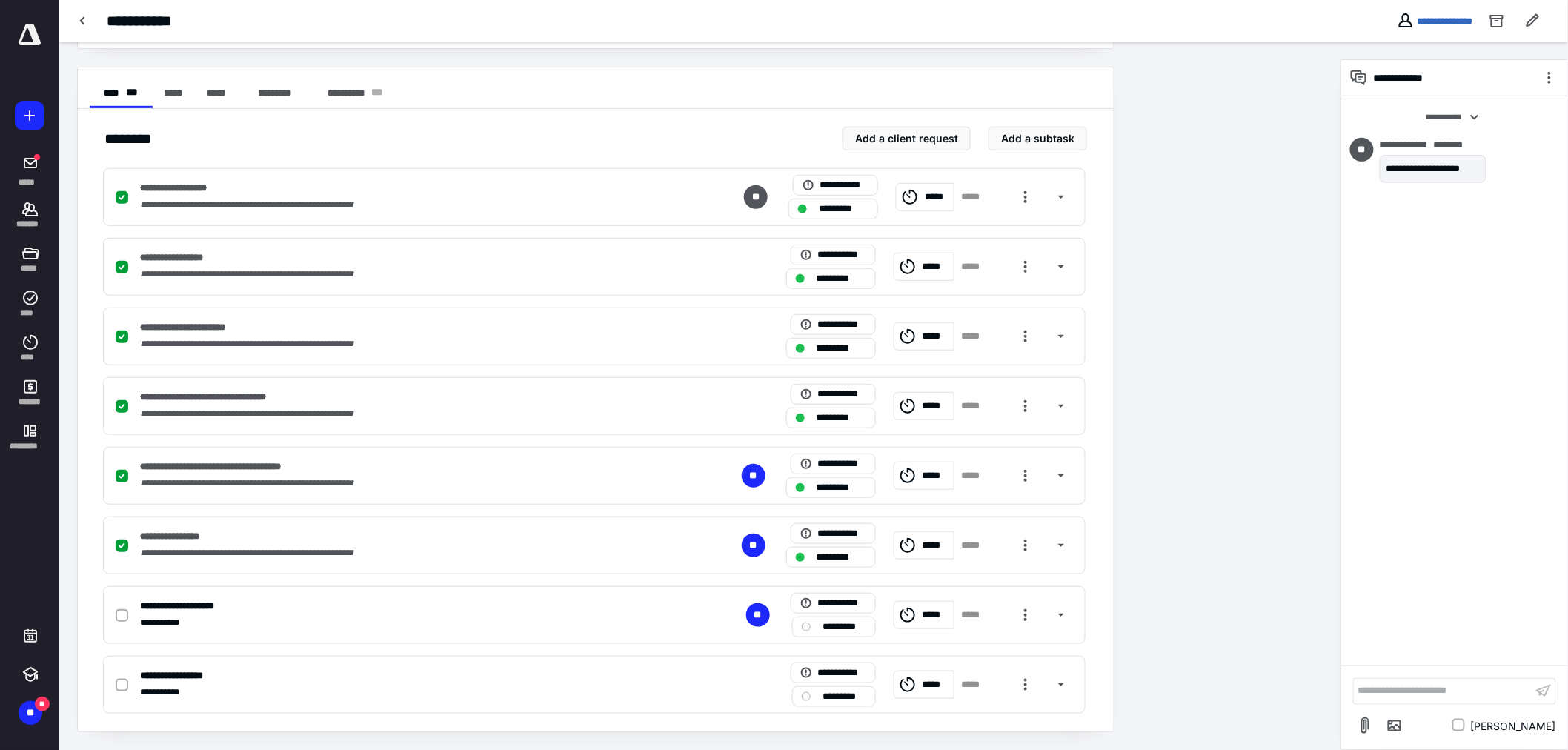 scroll, scrollTop: 261, scrollLeft: 0, axis: vertical 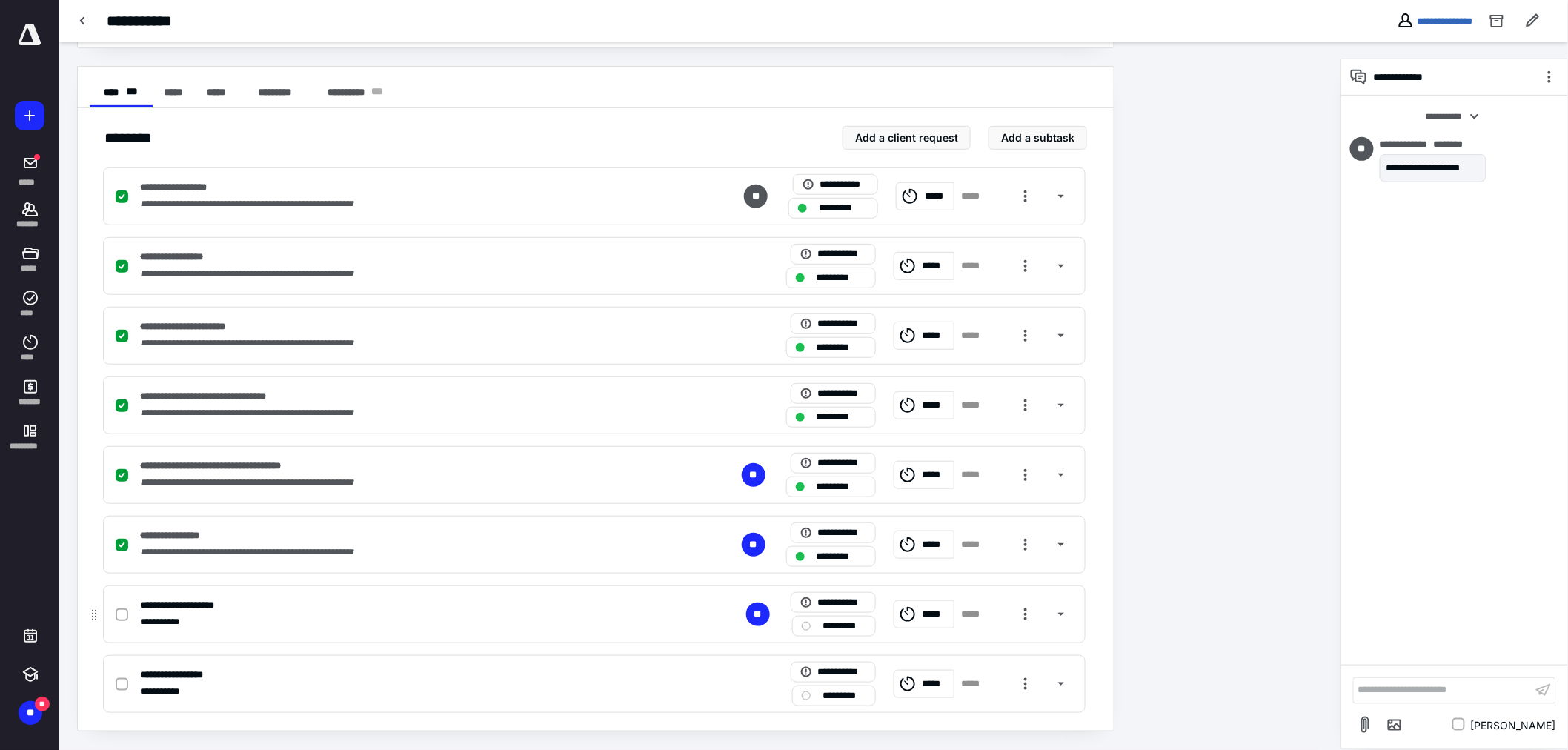 click at bounding box center (122, 615) 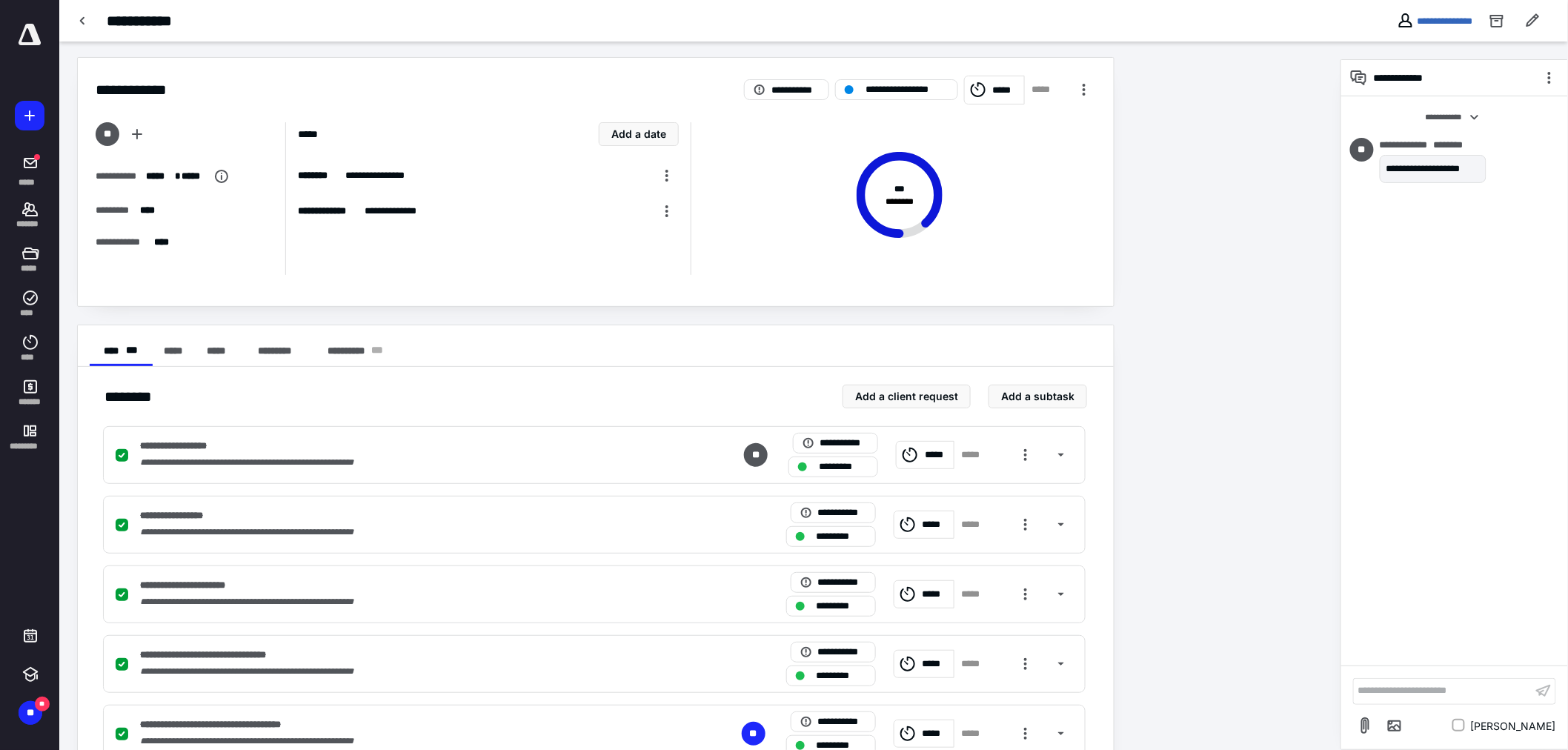 scroll, scrollTop: 0, scrollLeft: 0, axis: both 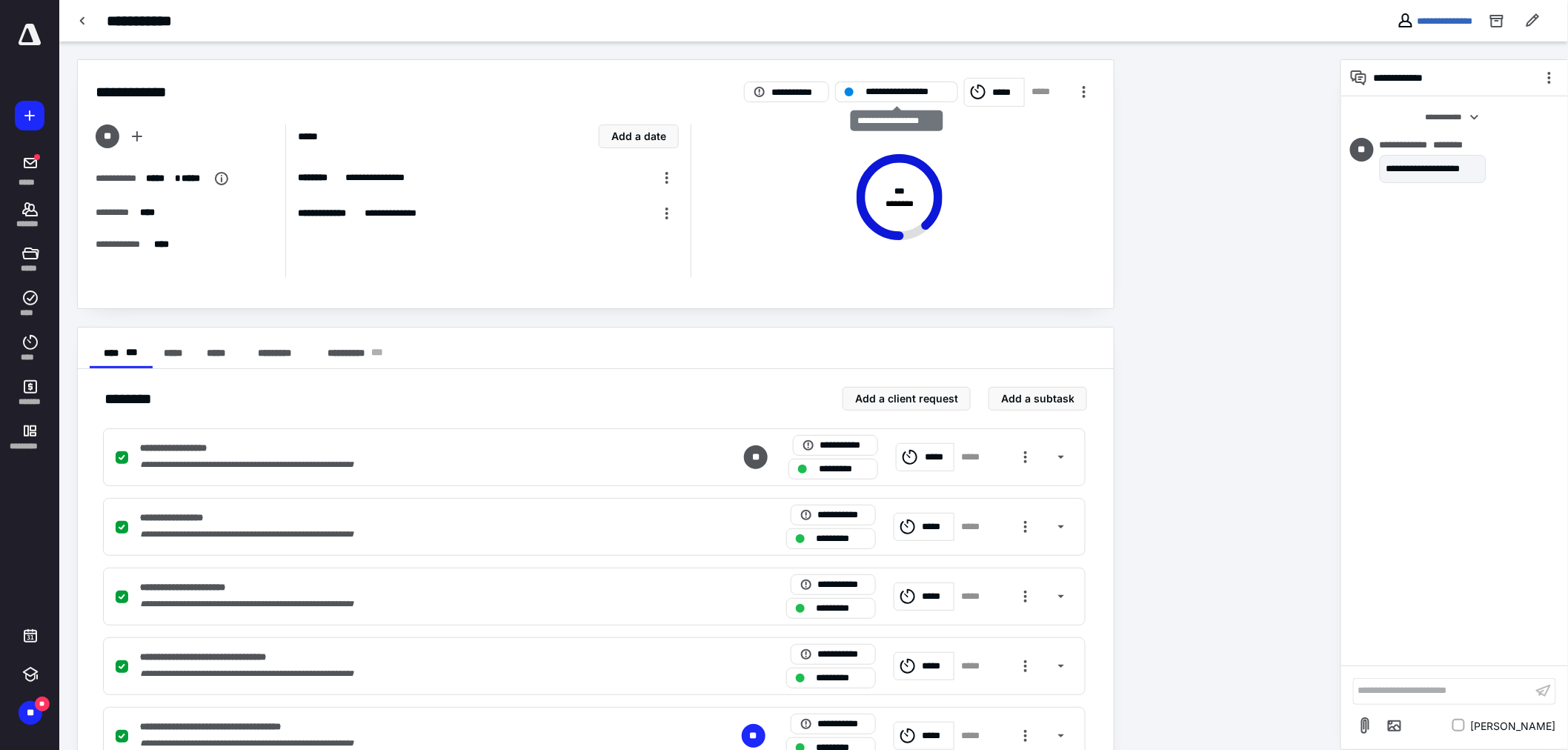 click on "**********" at bounding box center [907, 92] 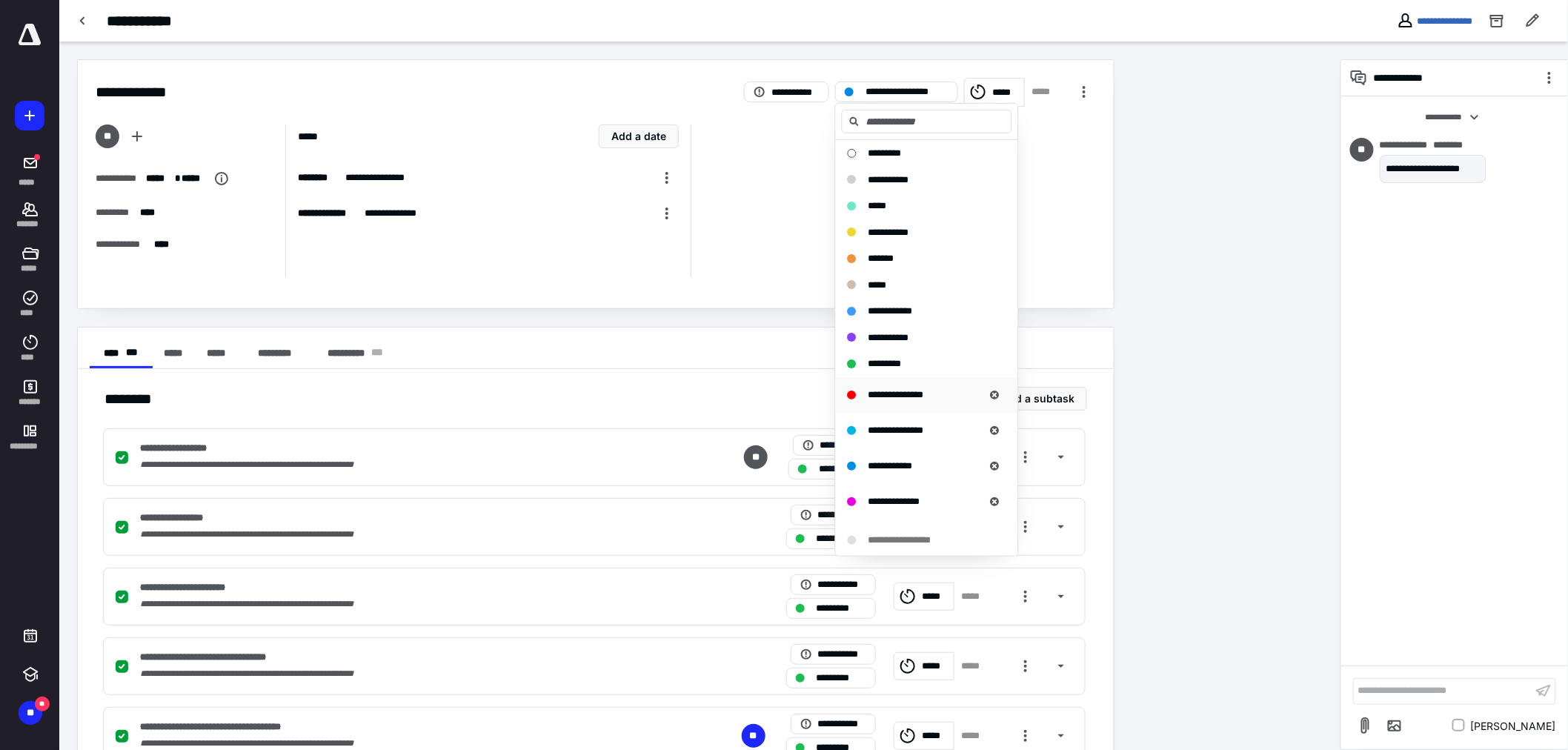 click on "**********" at bounding box center (896, 394) 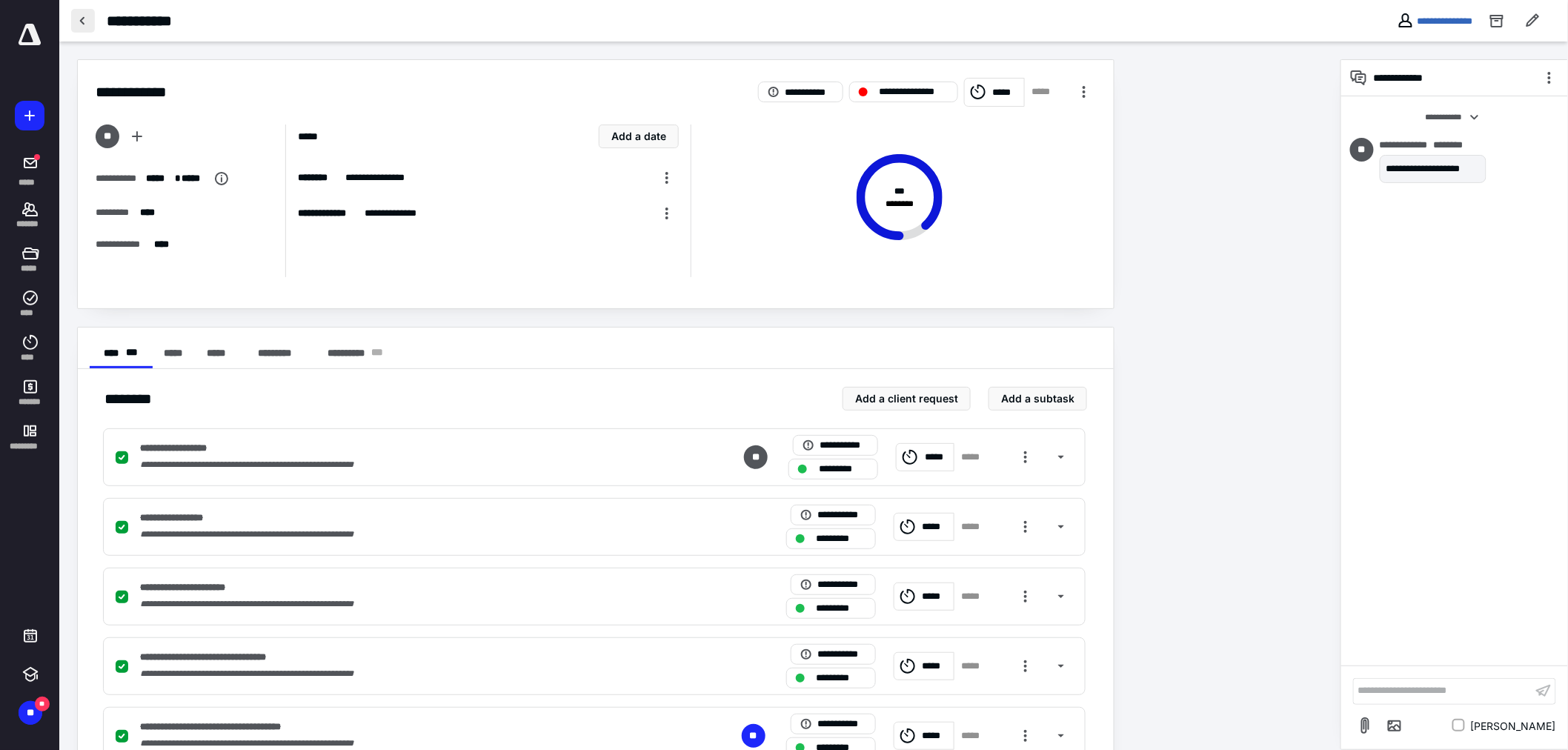 click at bounding box center (83, 21) 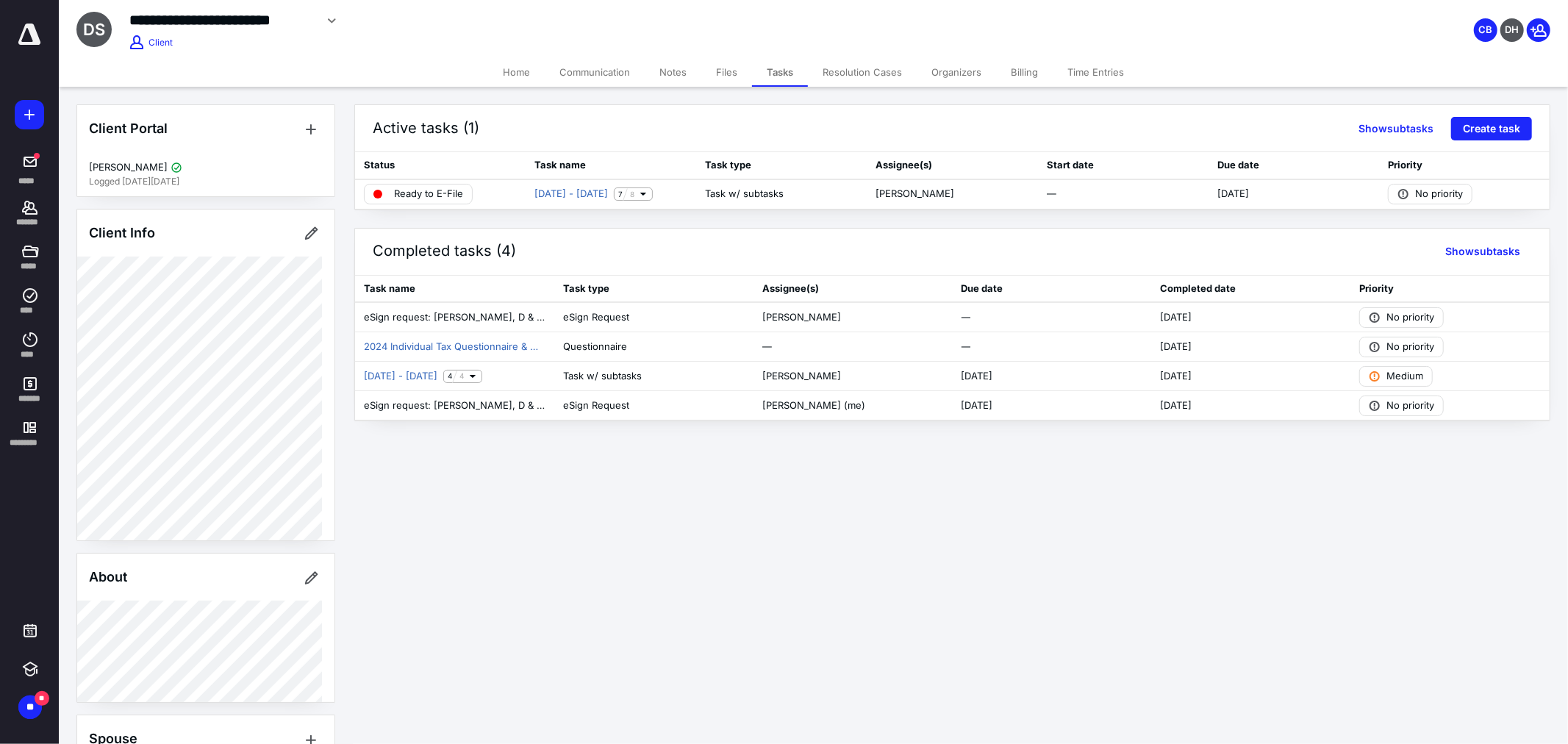 click on "** **" at bounding box center (29, 678) 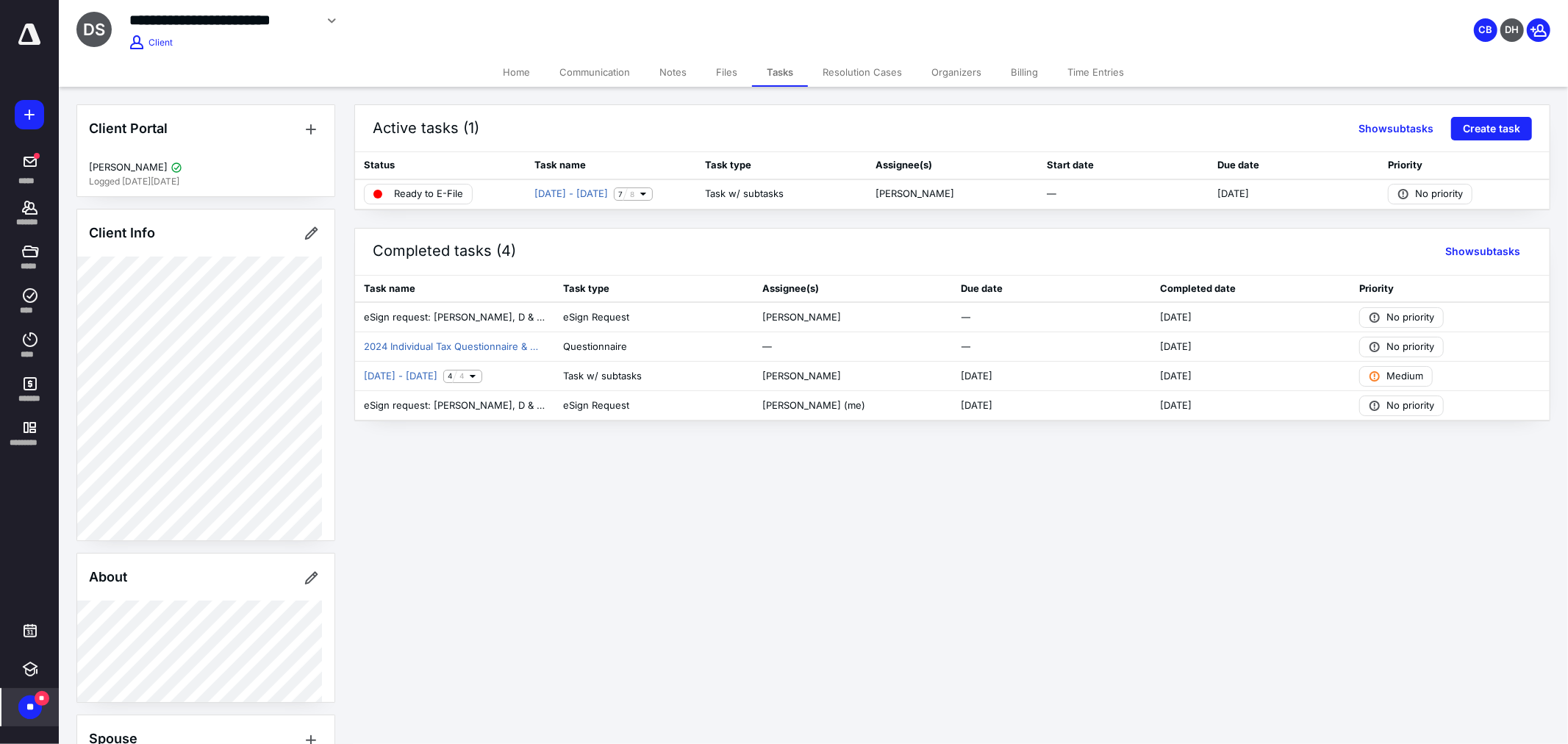 click on "**" at bounding box center [30, 707] 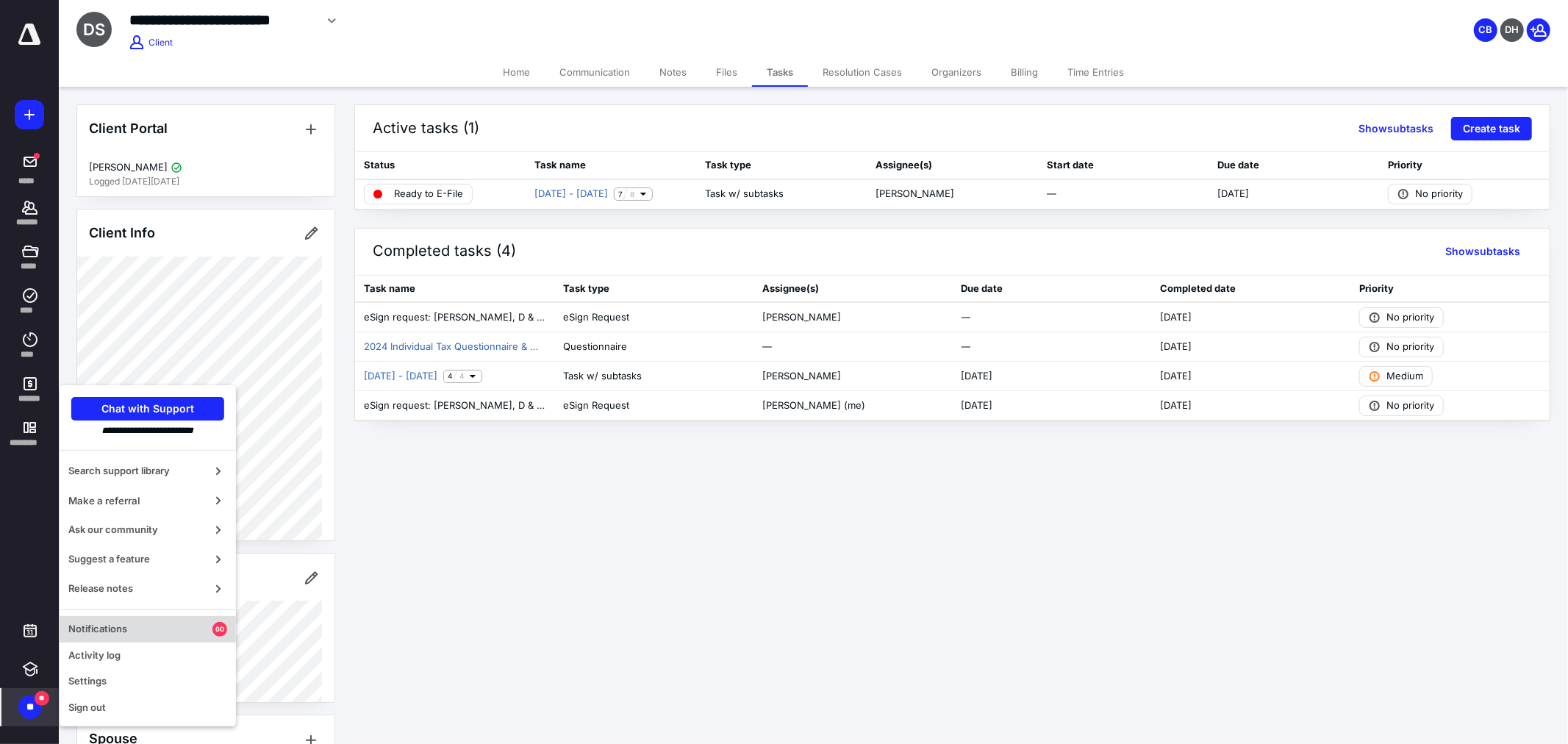 click on "Notifications" at bounding box center (140, 629) 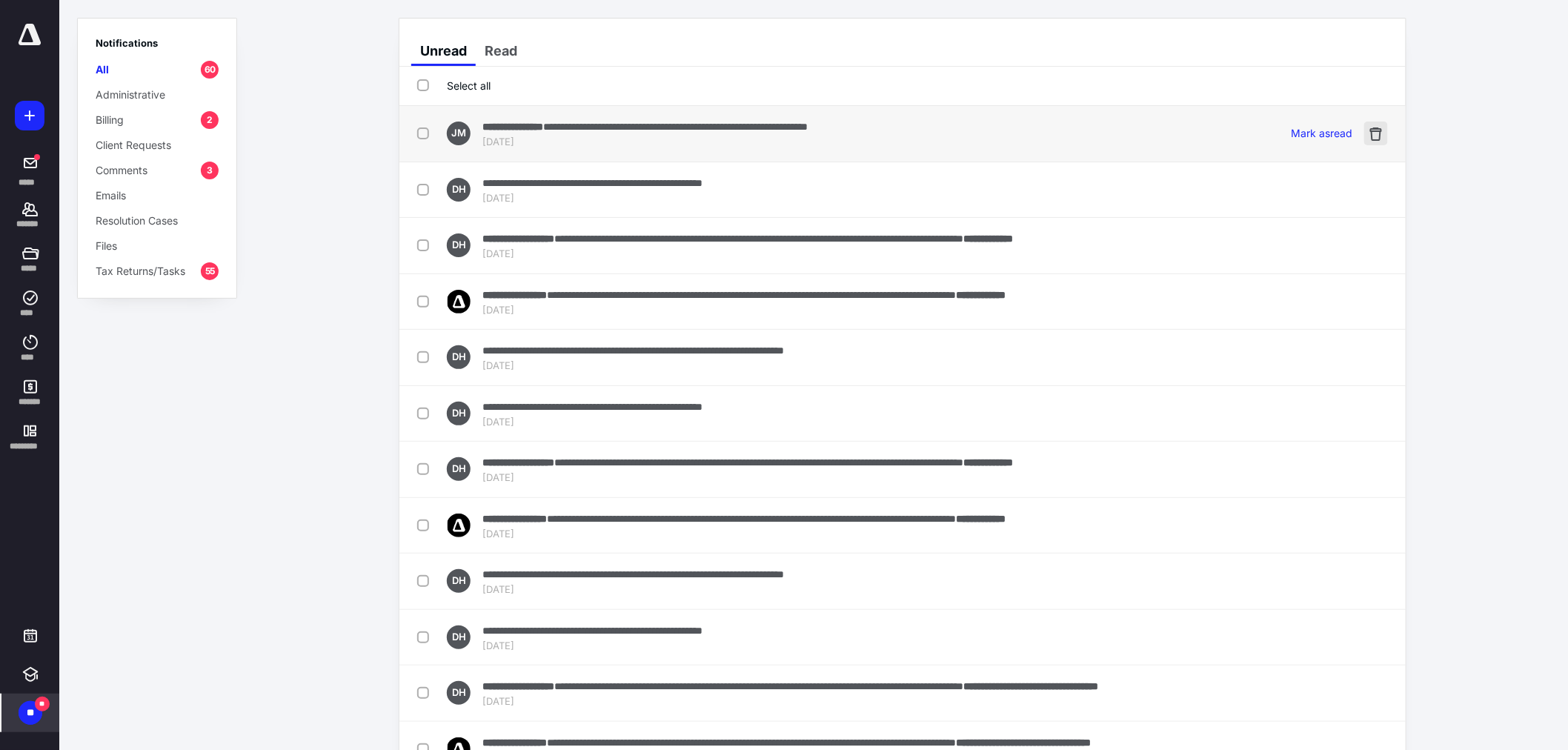 click at bounding box center (1376, 133) 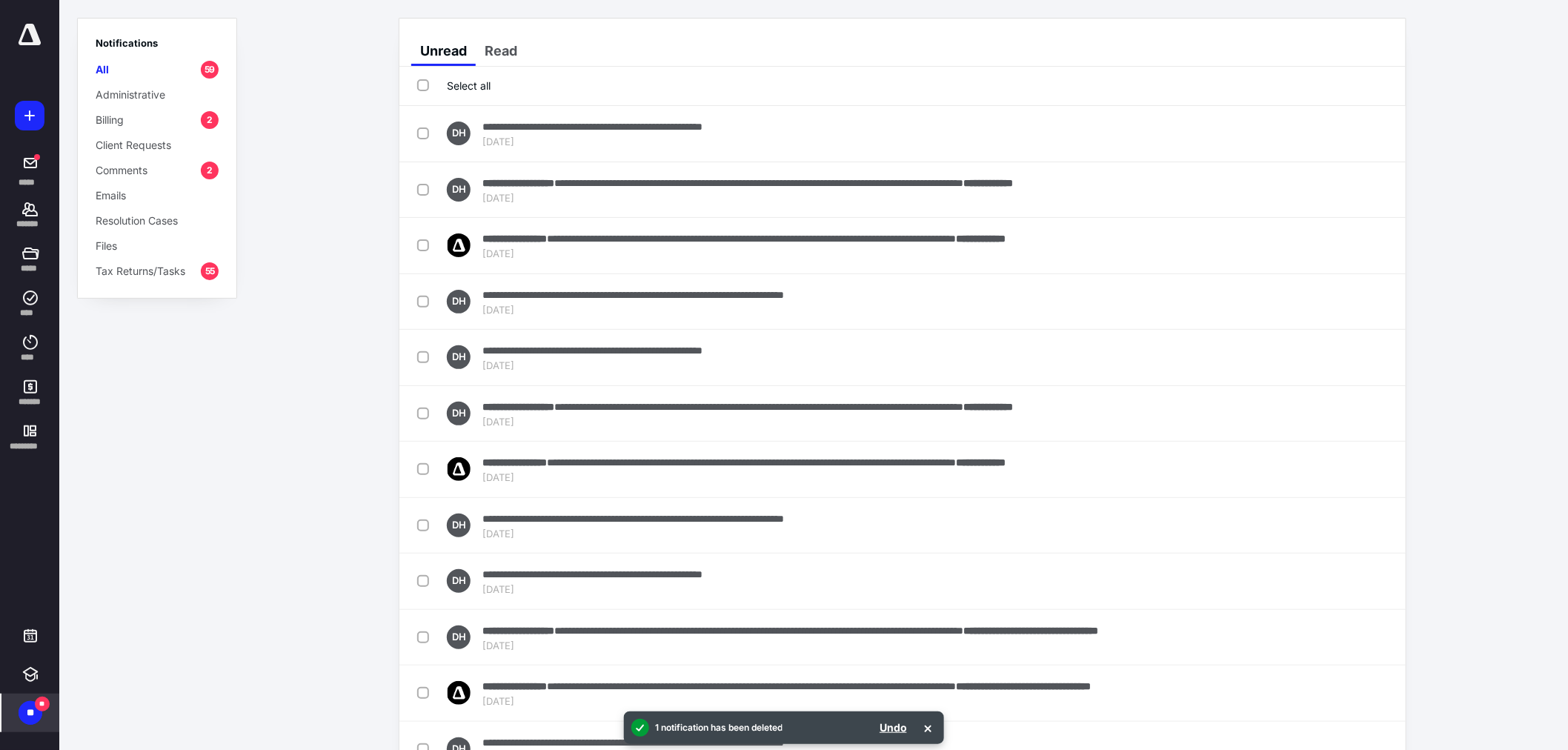 click at bounding box center [1376, 133] 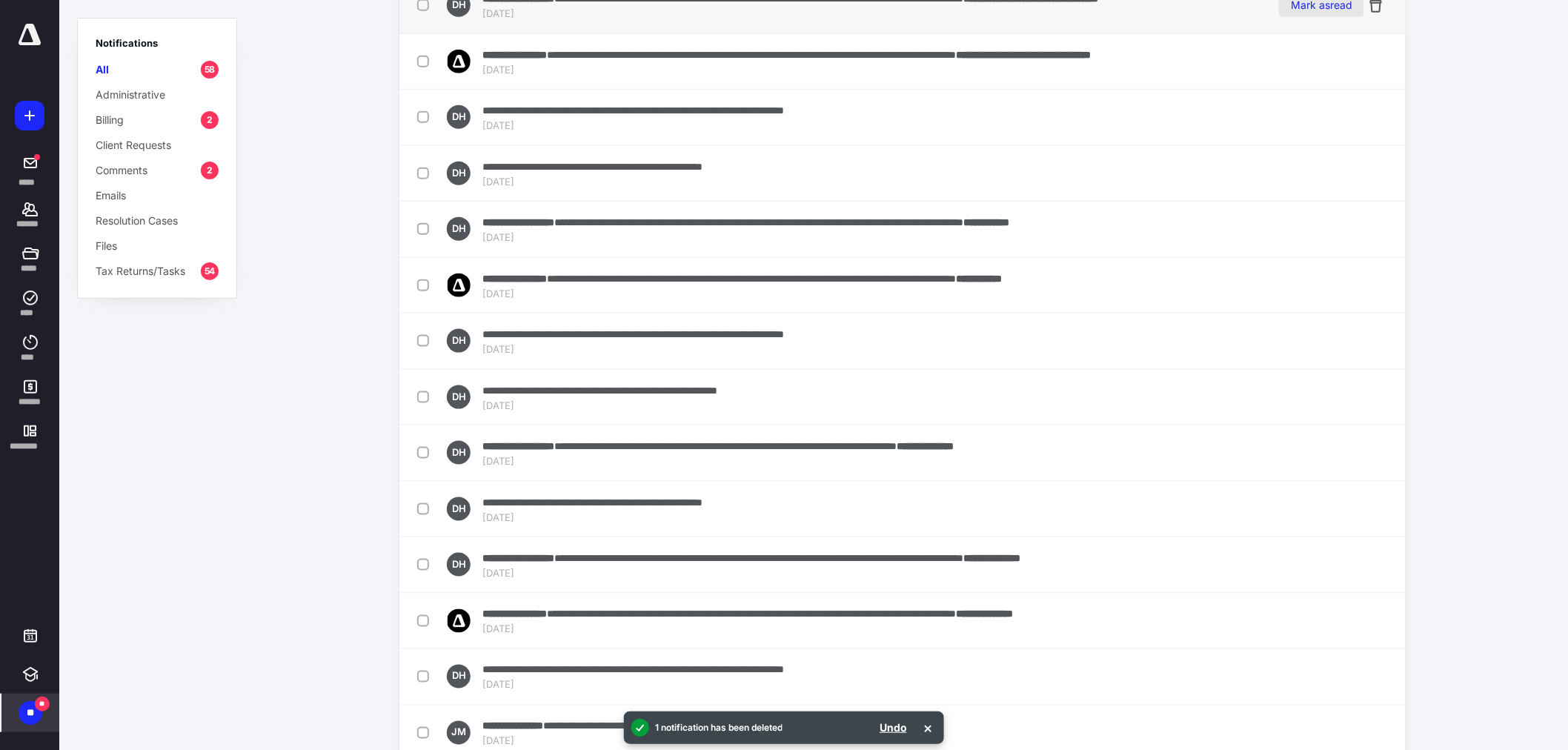 scroll, scrollTop: 658, scrollLeft: 0, axis: vertical 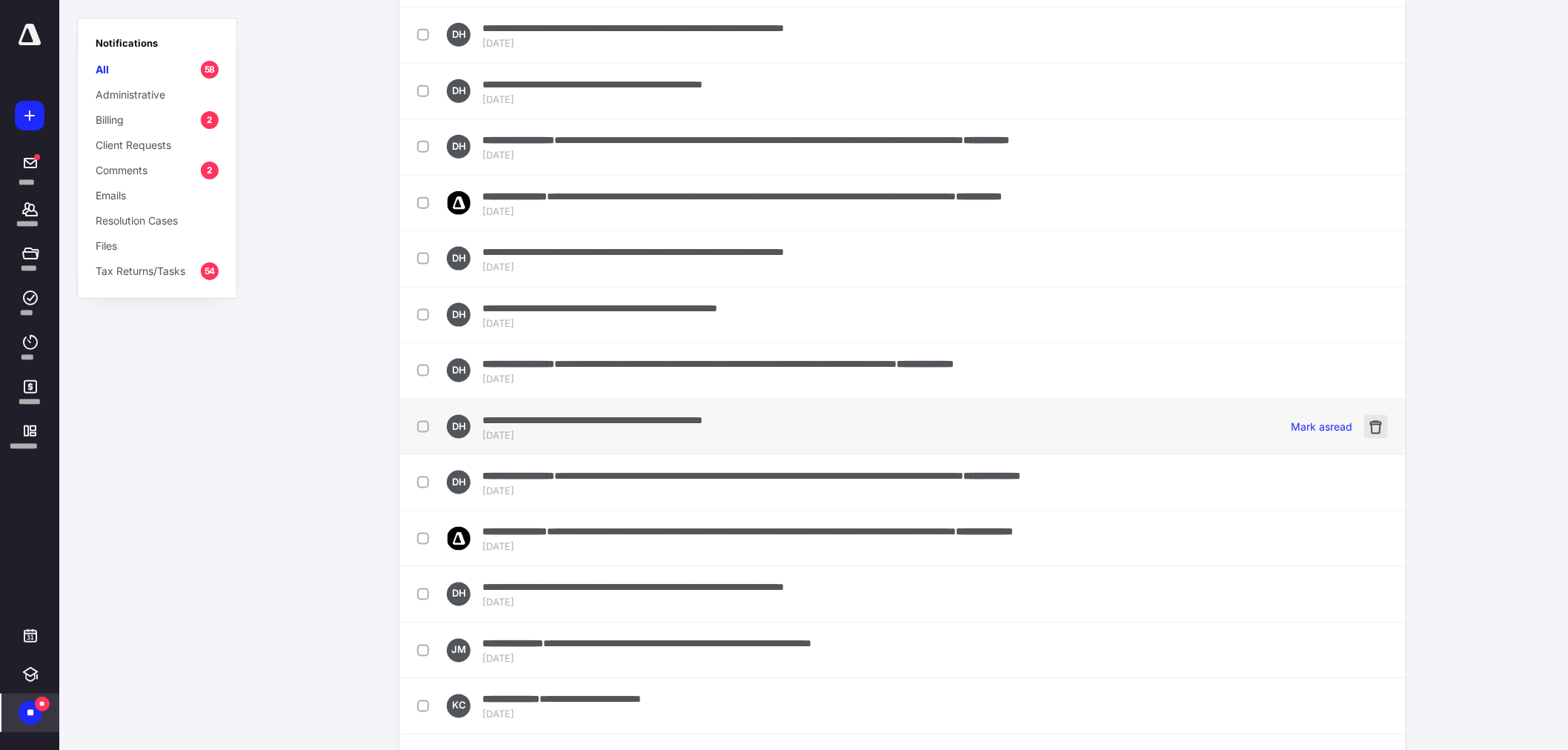 click at bounding box center [1376, 427] 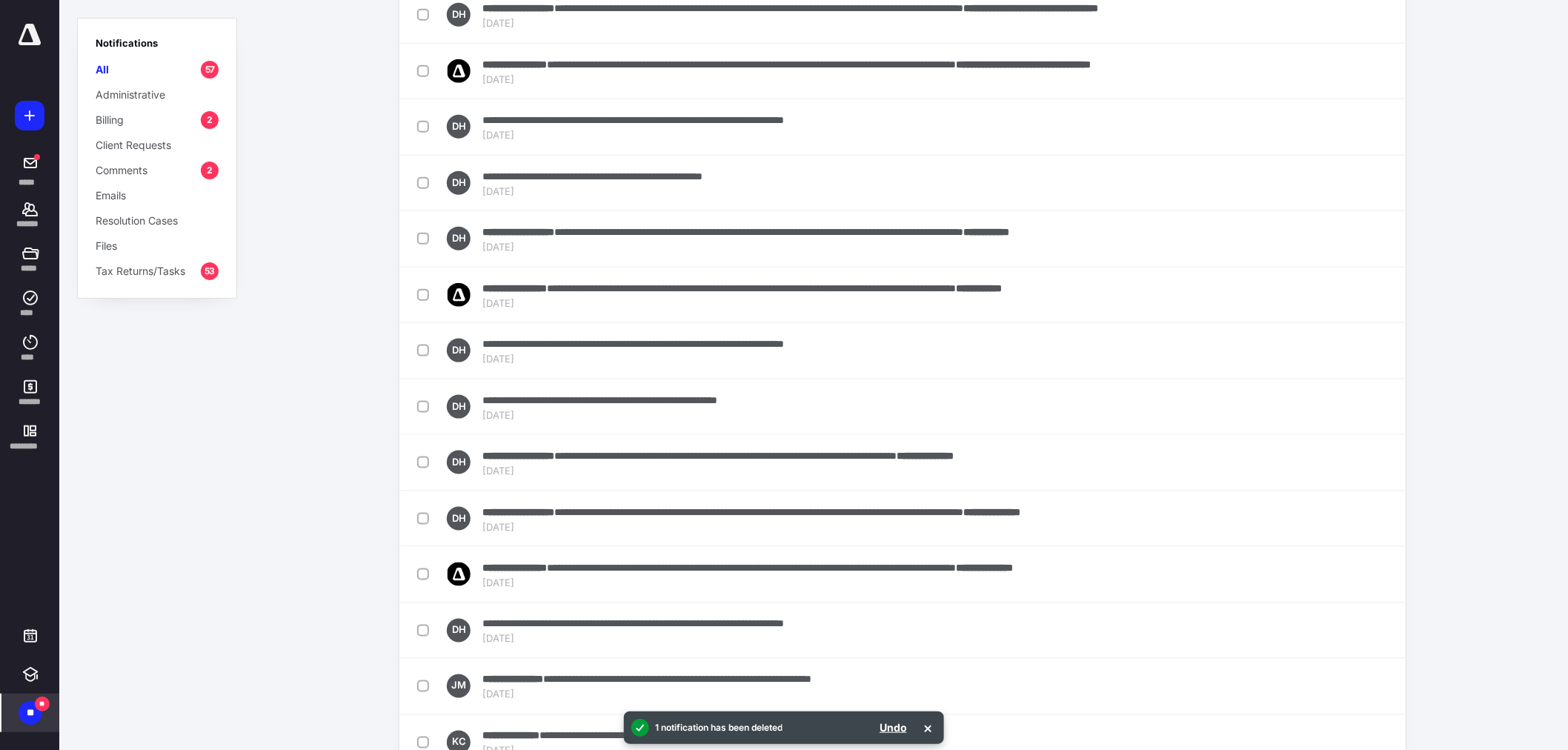 scroll, scrollTop: 576, scrollLeft: 0, axis: vertical 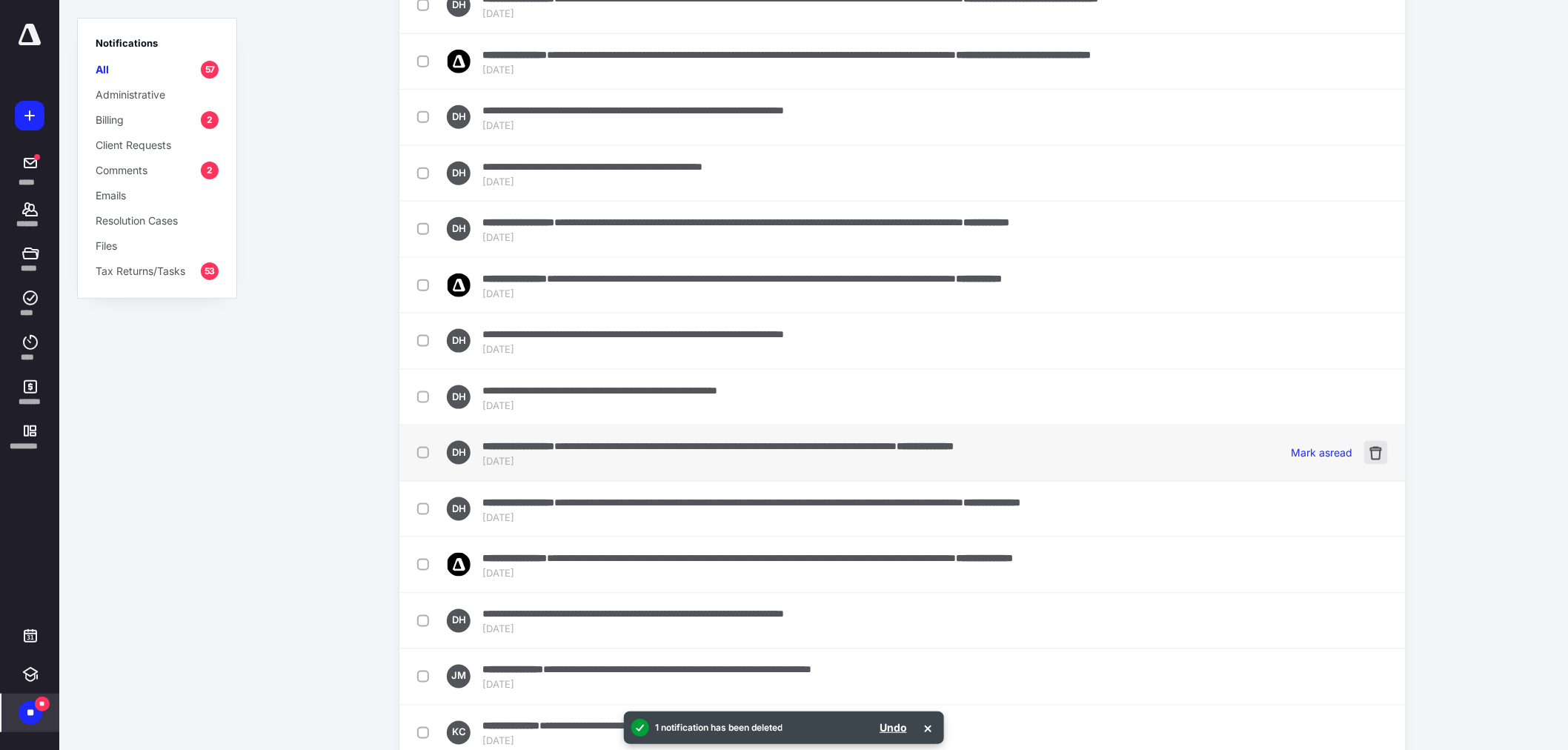 click at bounding box center [1376, 453] 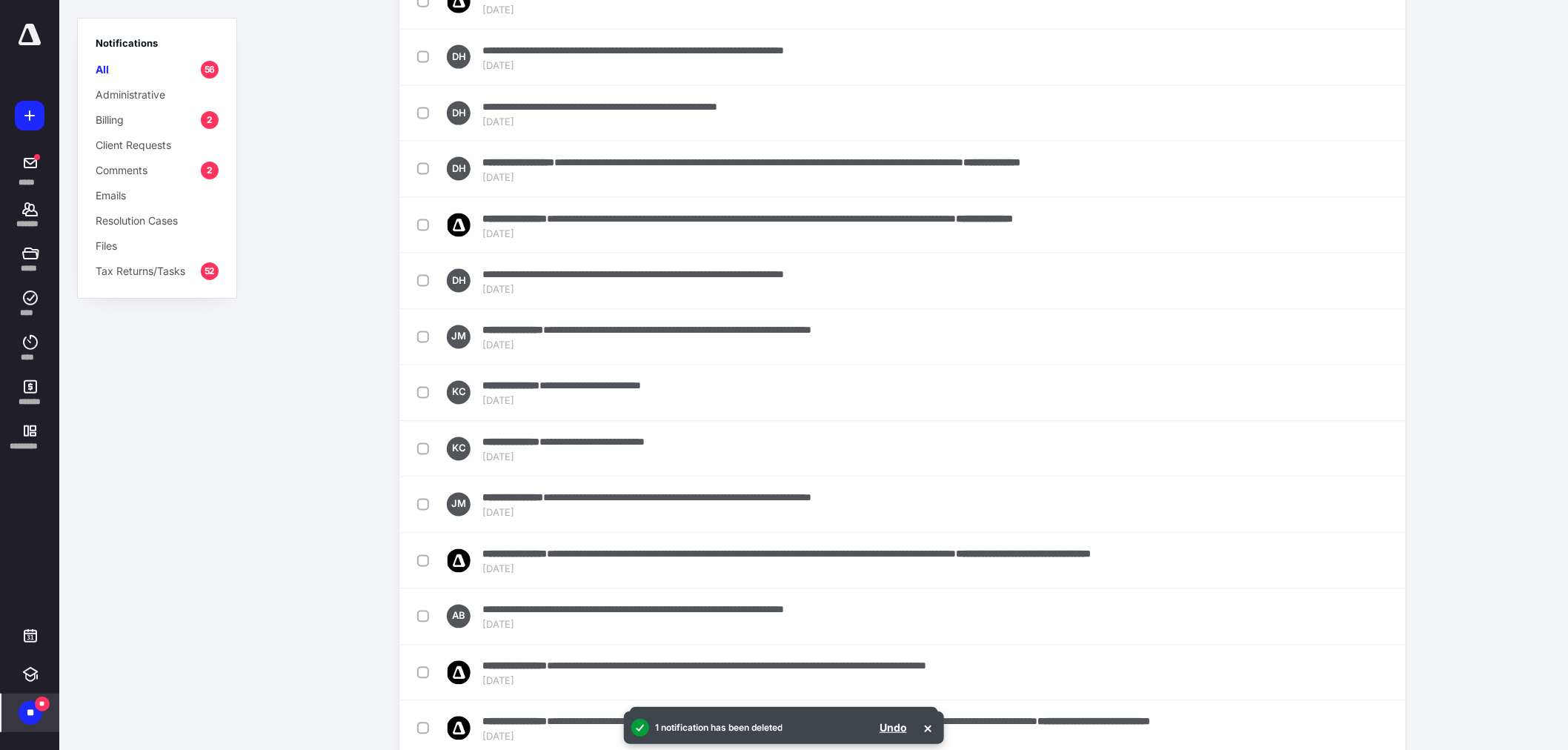 scroll, scrollTop: 906, scrollLeft: 0, axis: vertical 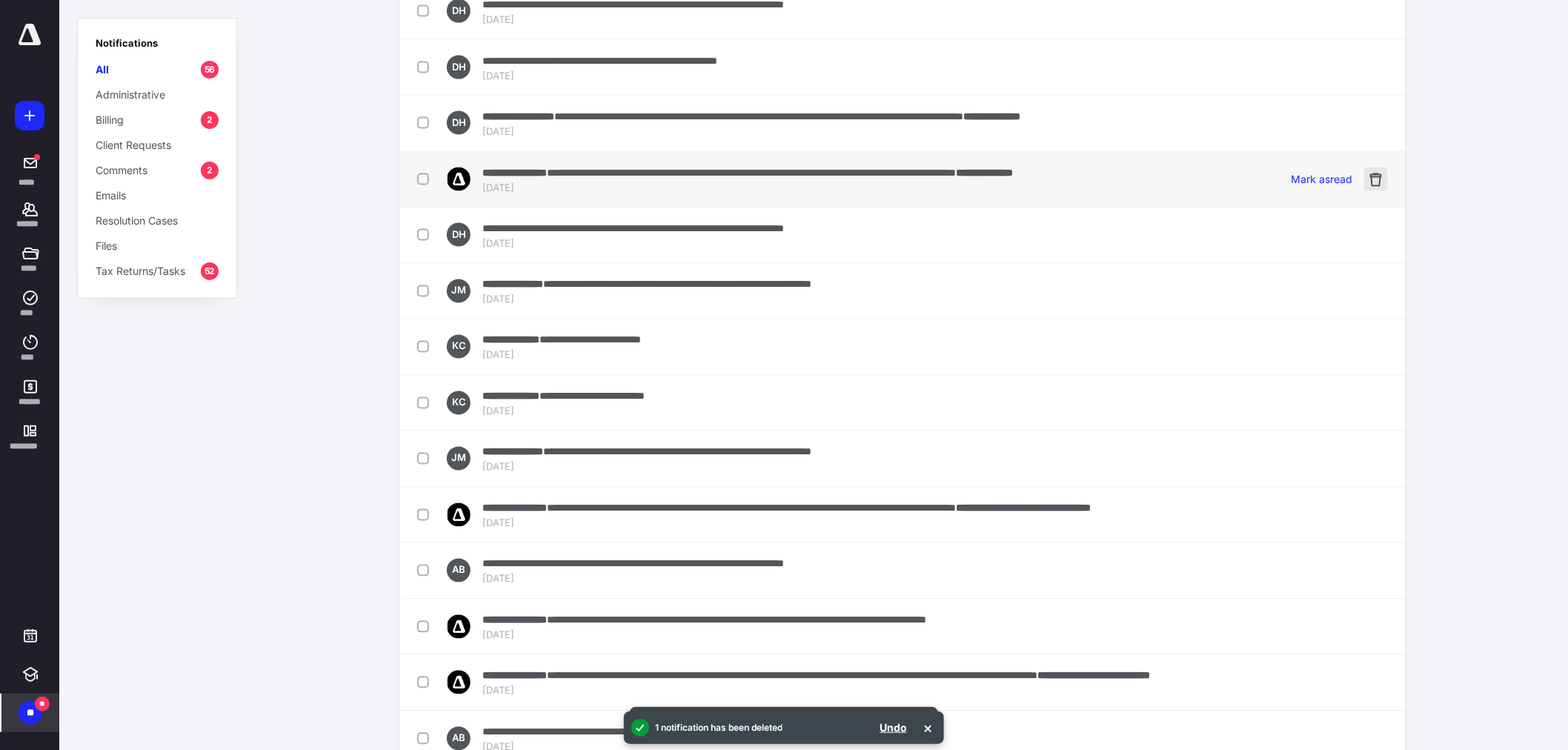 click at bounding box center (1376, 179) 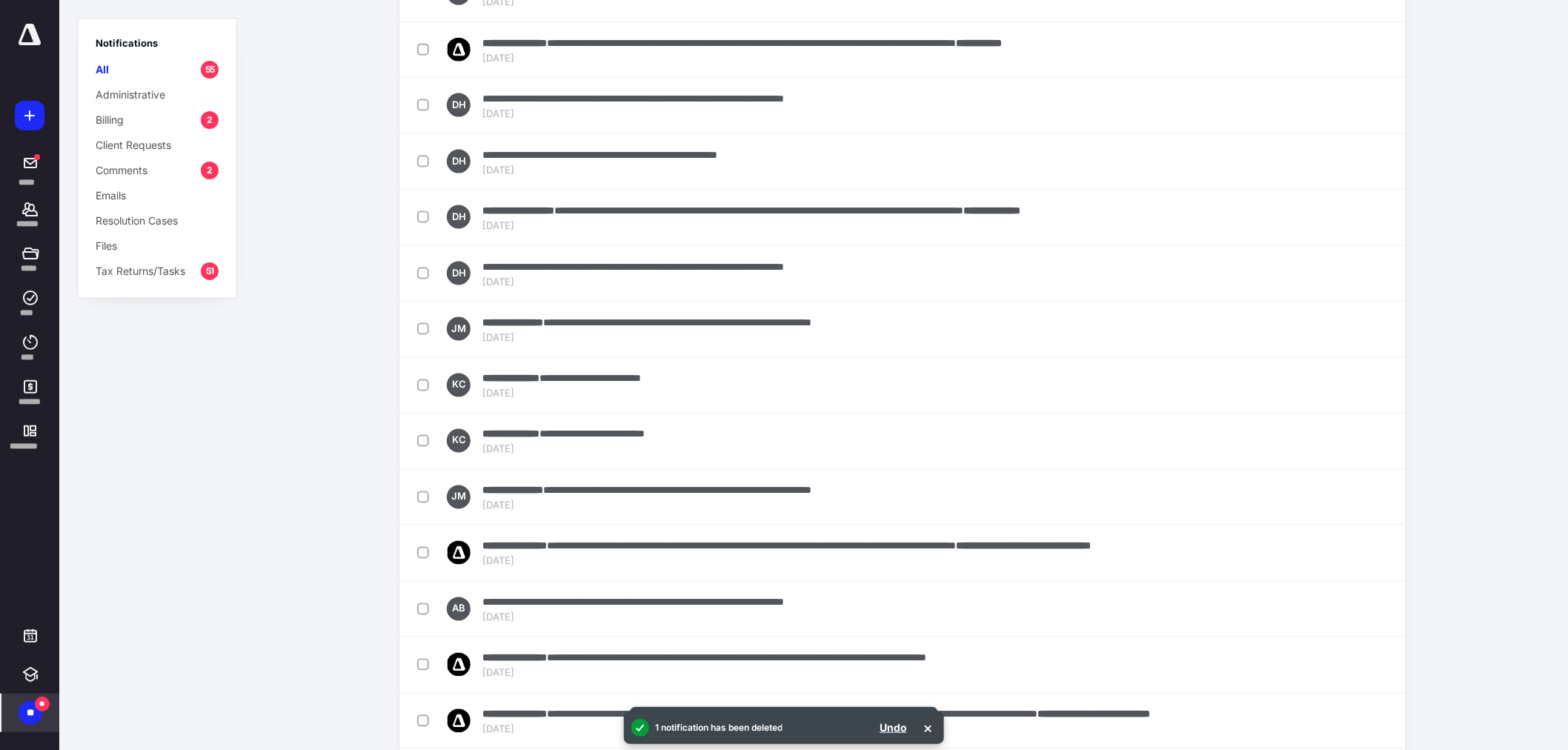 scroll, scrollTop: 823, scrollLeft: 0, axis: vertical 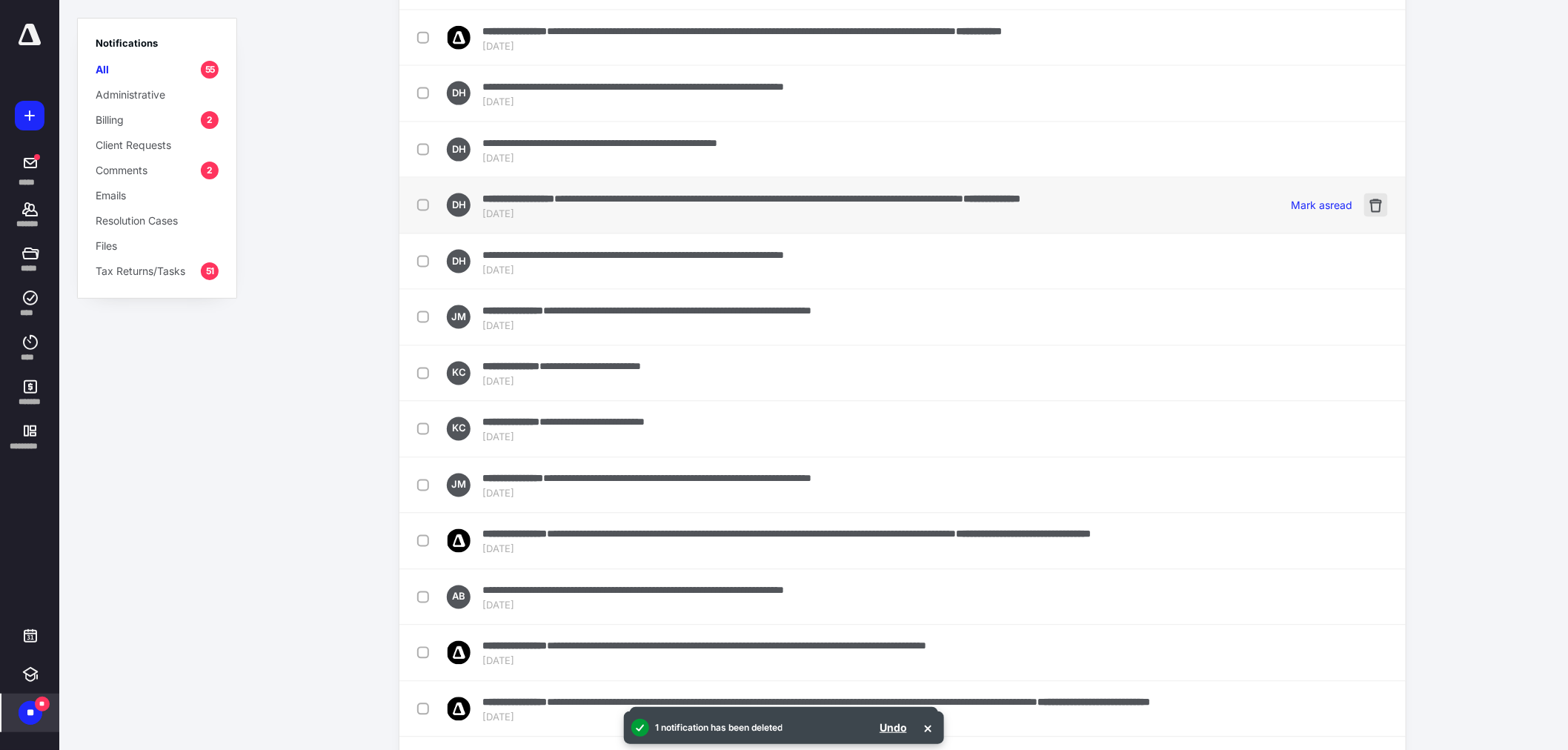 click at bounding box center [1376, 205] 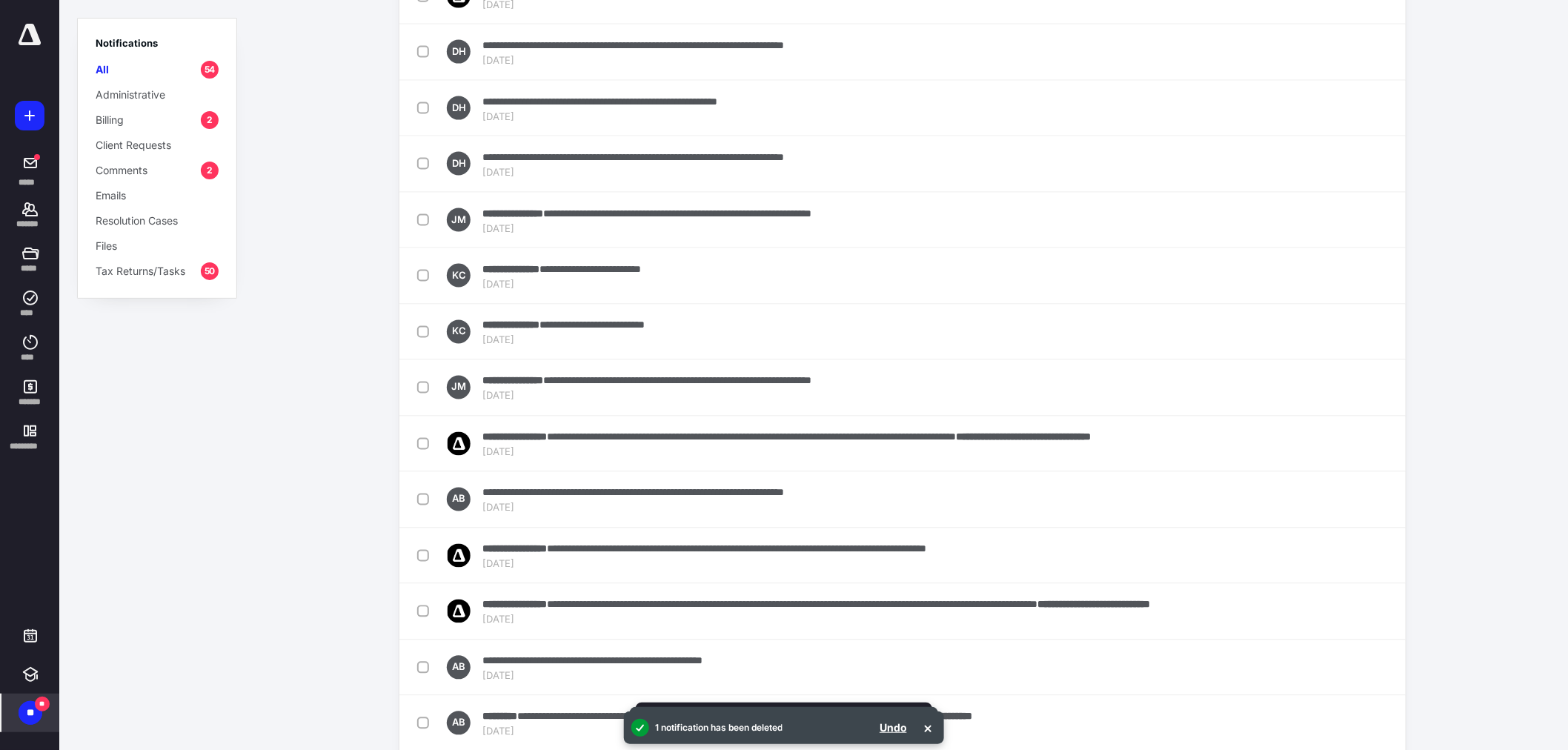 scroll, scrollTop: 823, scrollLeft: 0, axis: vertical 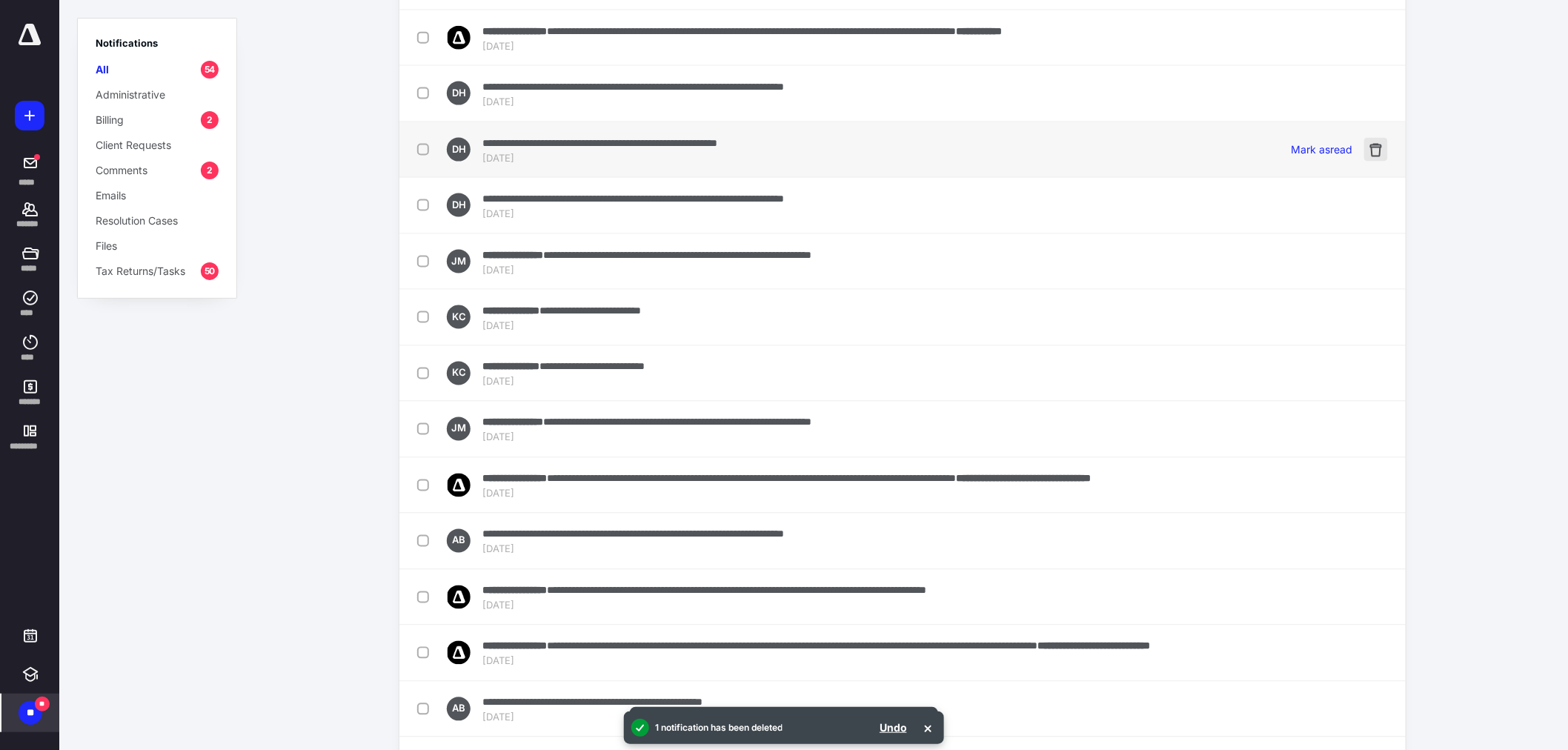 click at bounding box center [1376, 150] 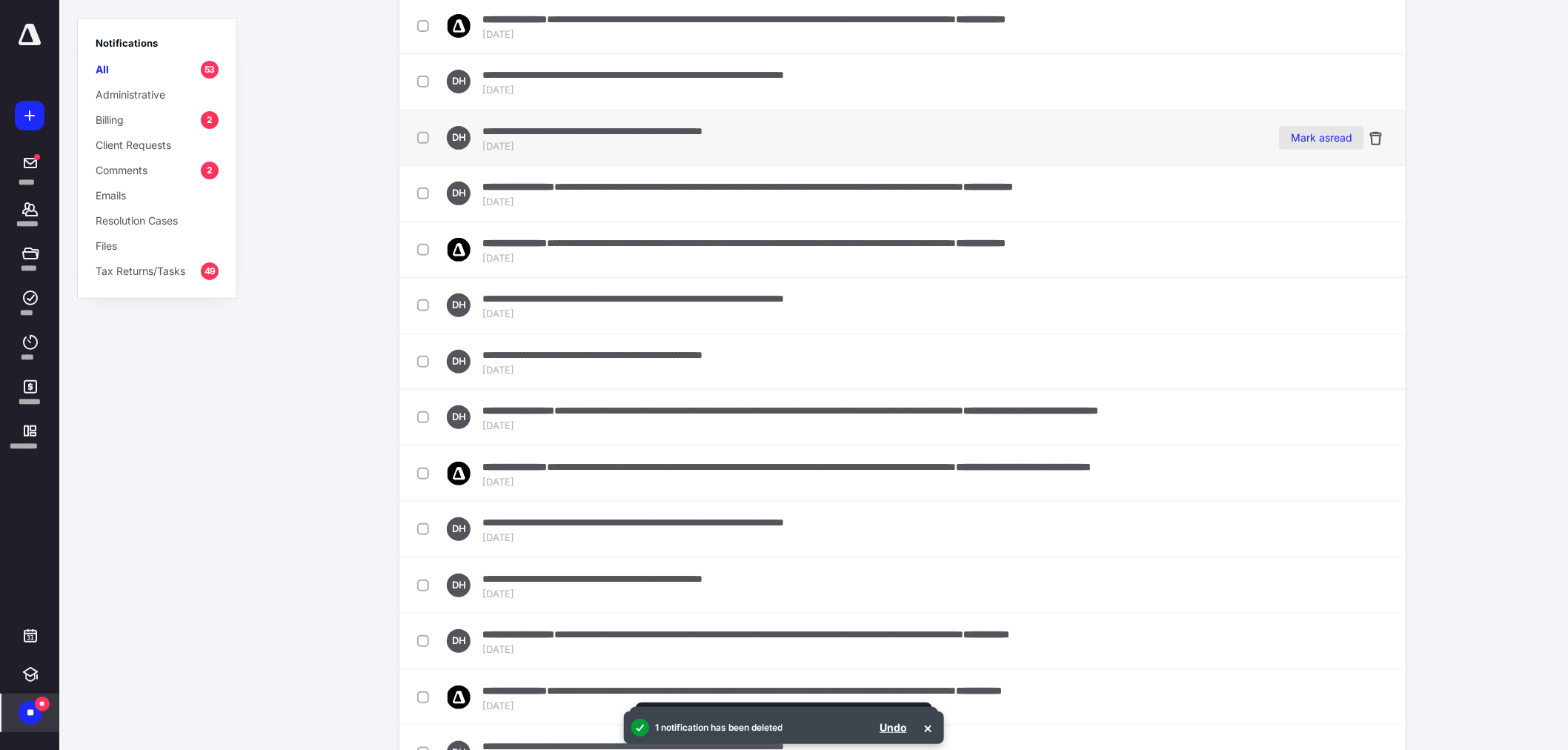scroll, scrollTop: 165, scrollLeft: 0, axis: vertical 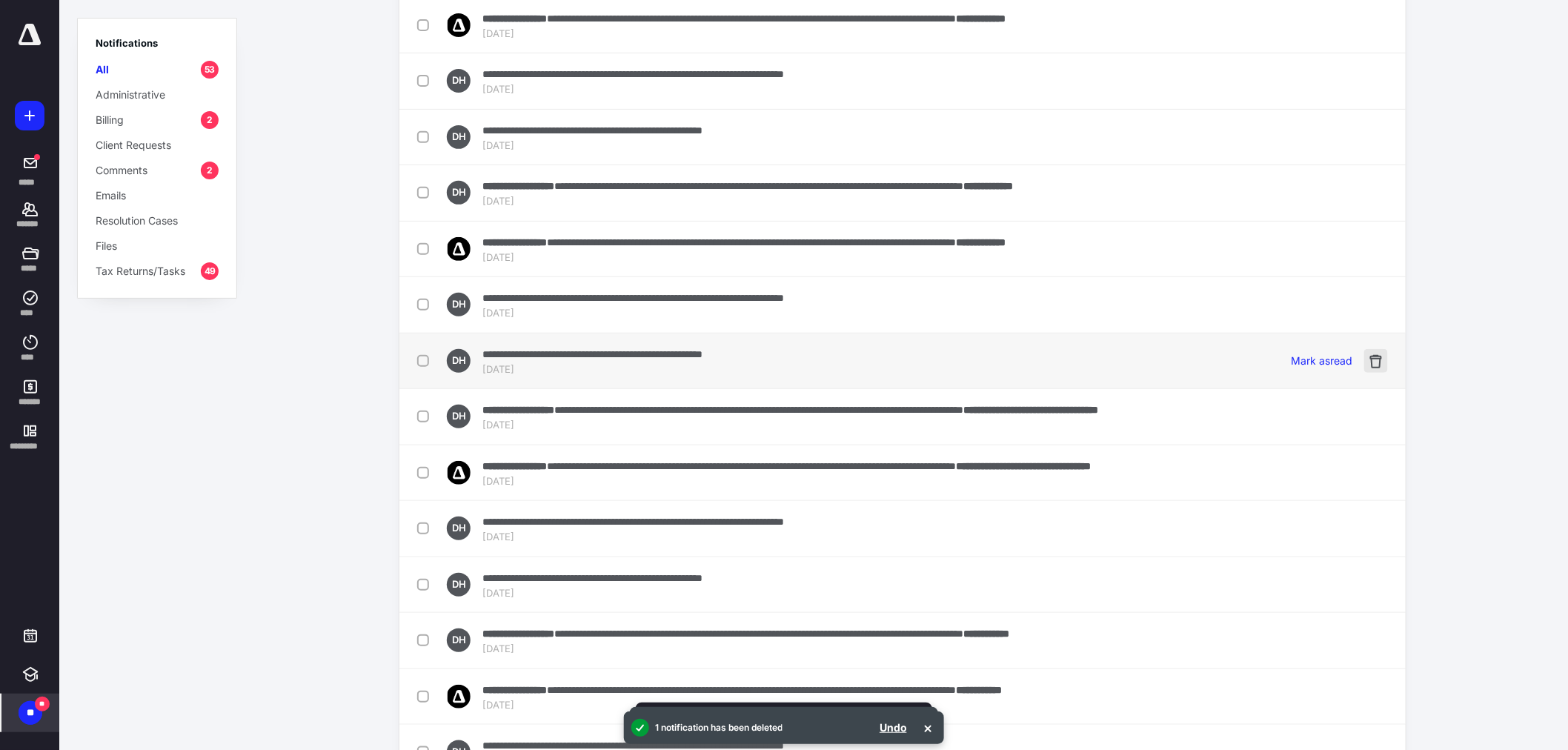 click at bounding box center [1376, 361] 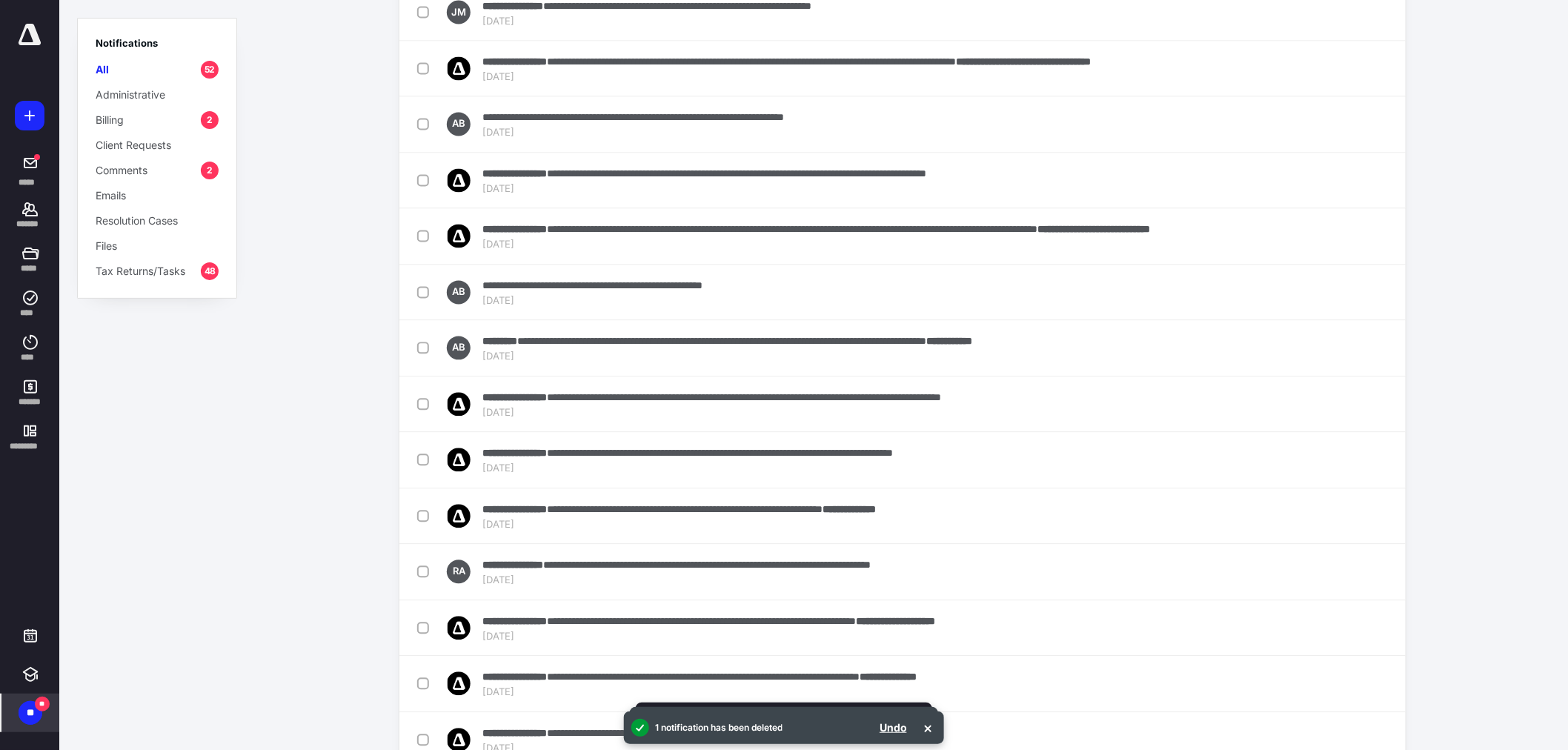 scroll, scrollTop: 1152, scrollLeft: 0, axis: vertical 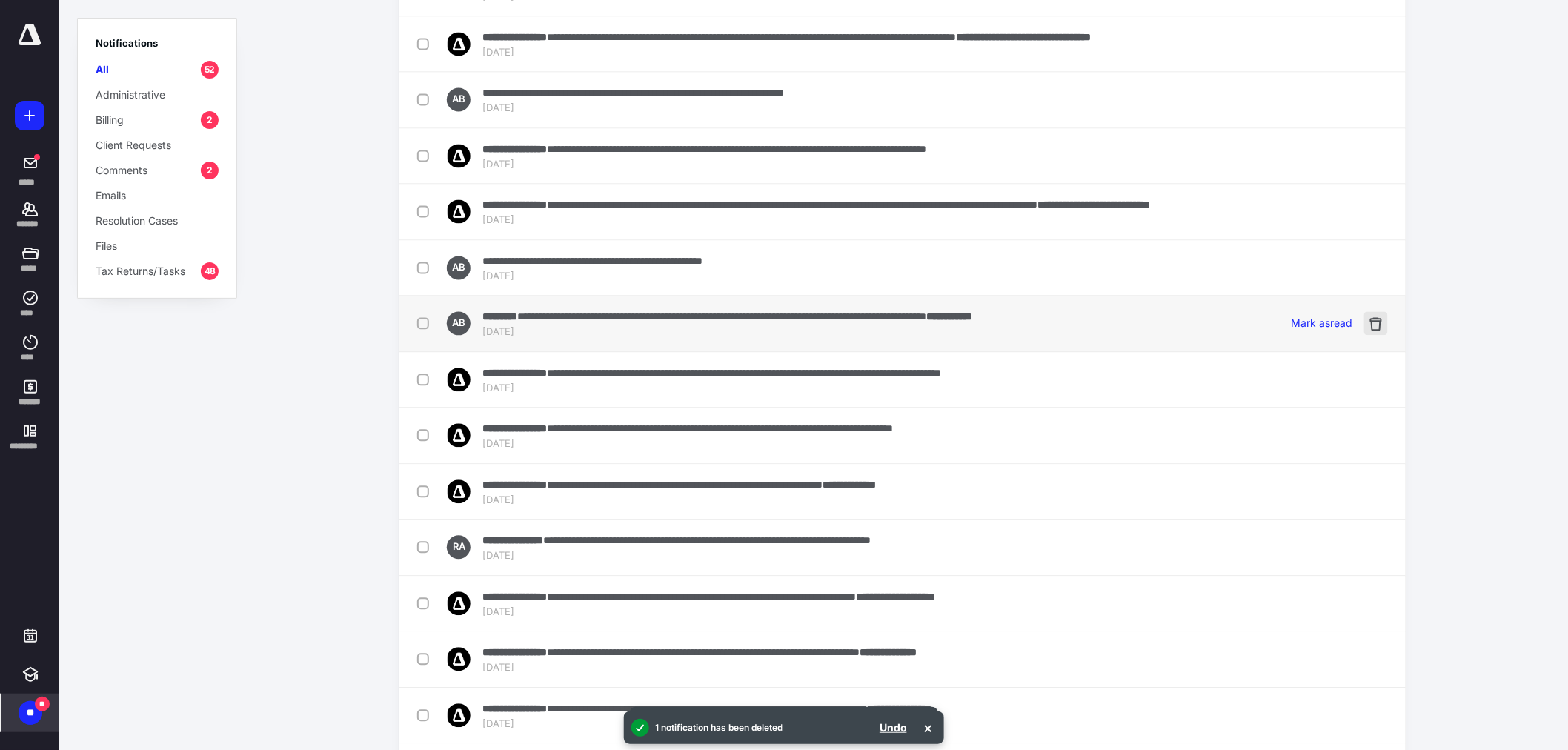 click at bounding box center [1376, 324] 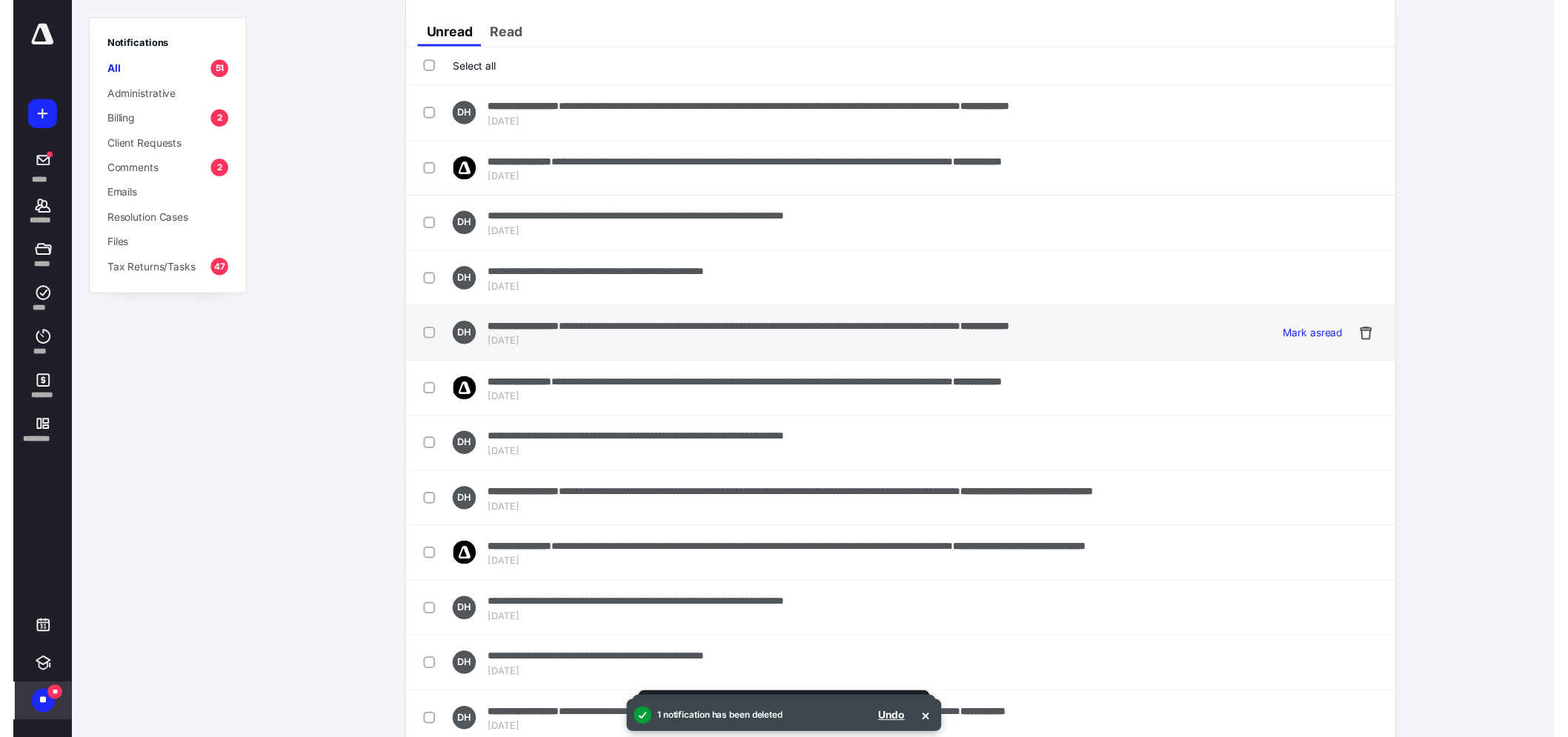 scroll, scrollTop: 0, scrollLeft: 0, axis: both 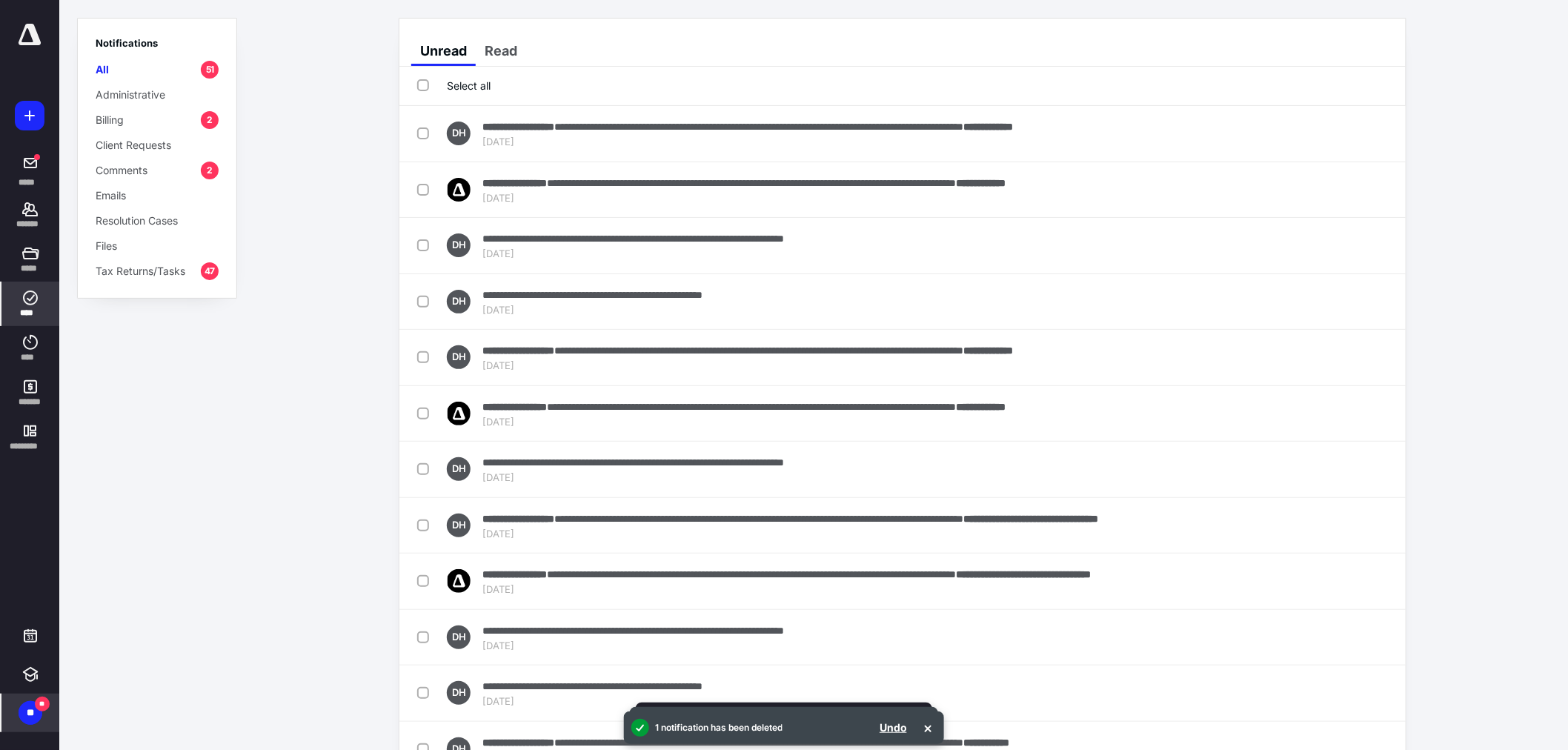 click 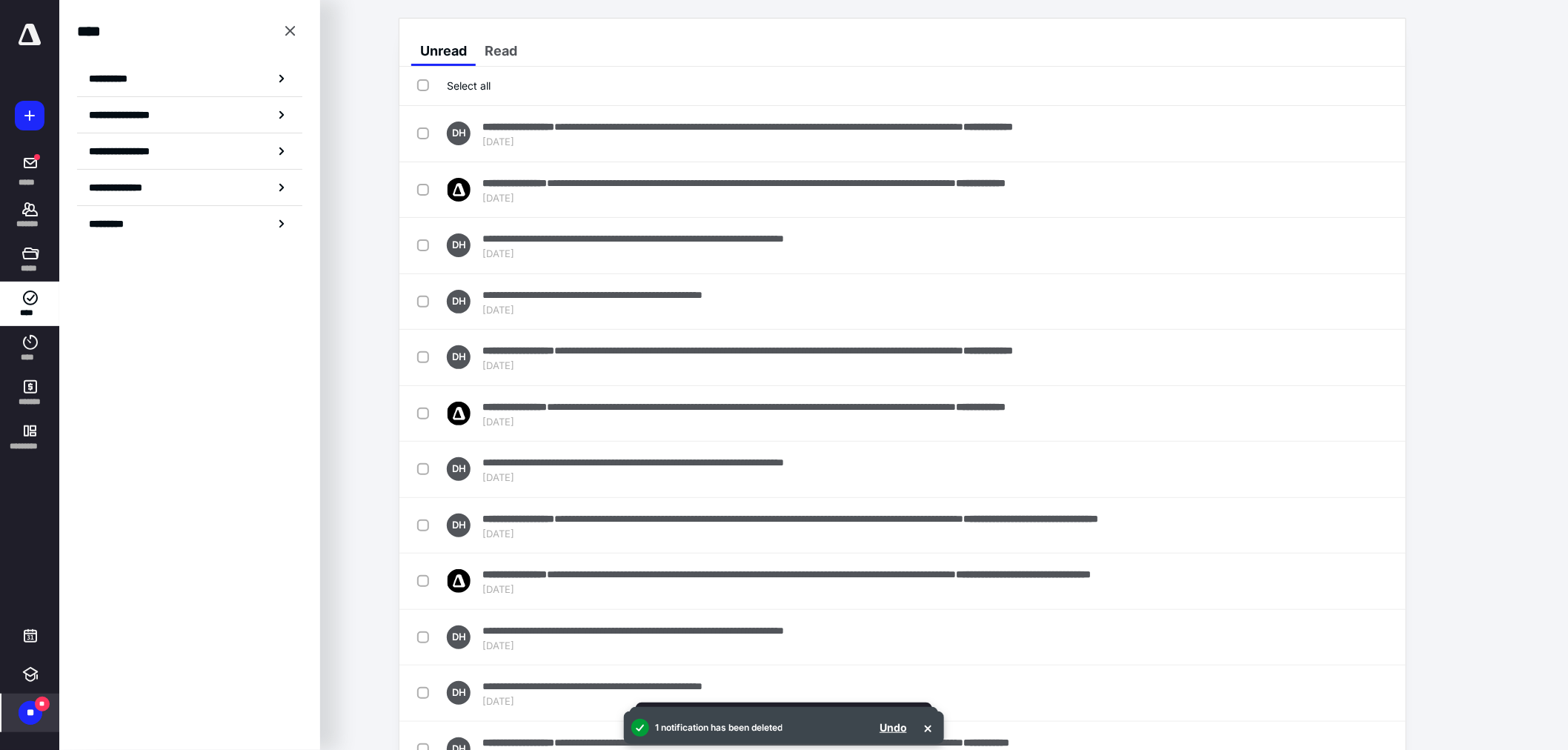 click on "**********" at bounding box center [190, 79] 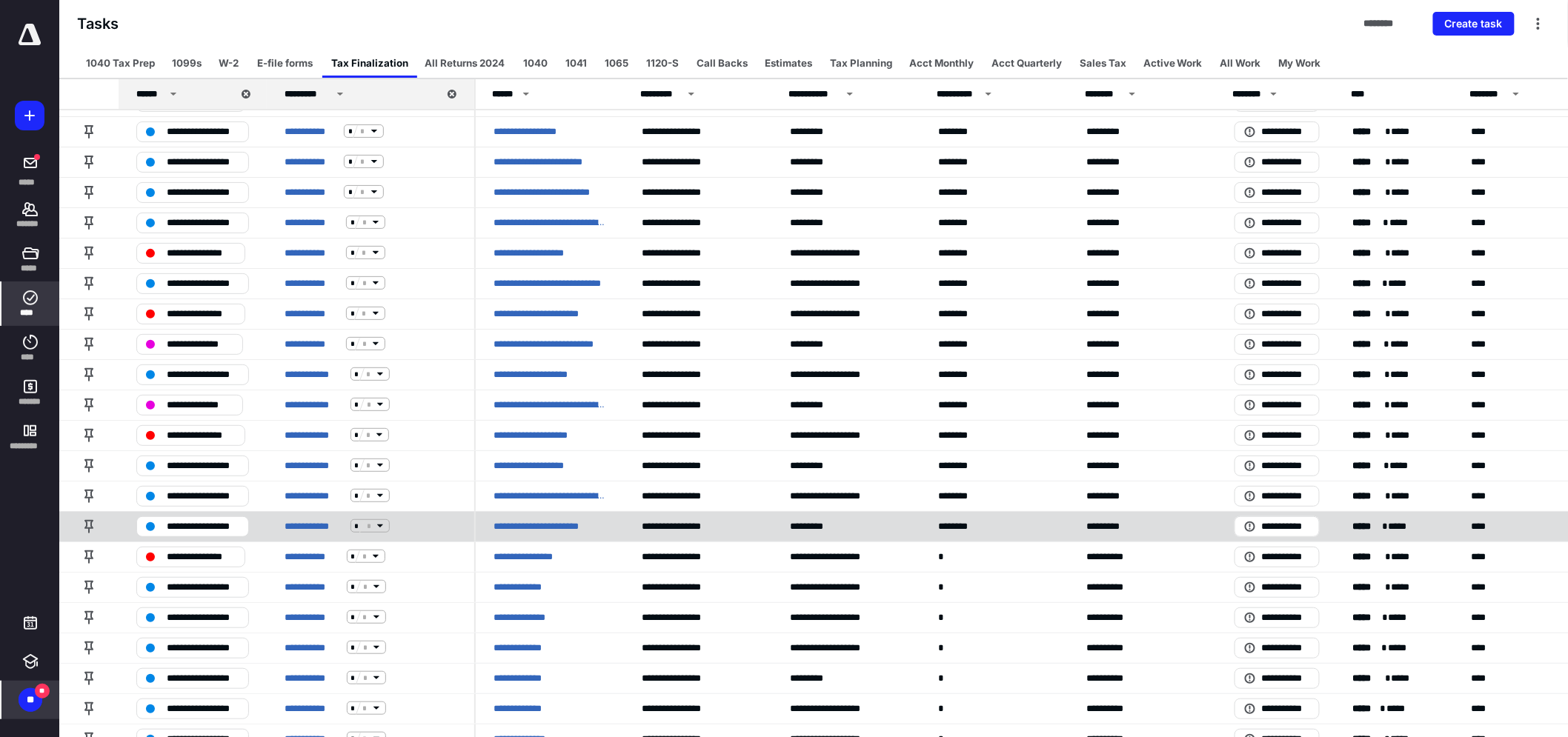 scroll, scrollTop: 82, scrollLeft: 0, axis: vertical 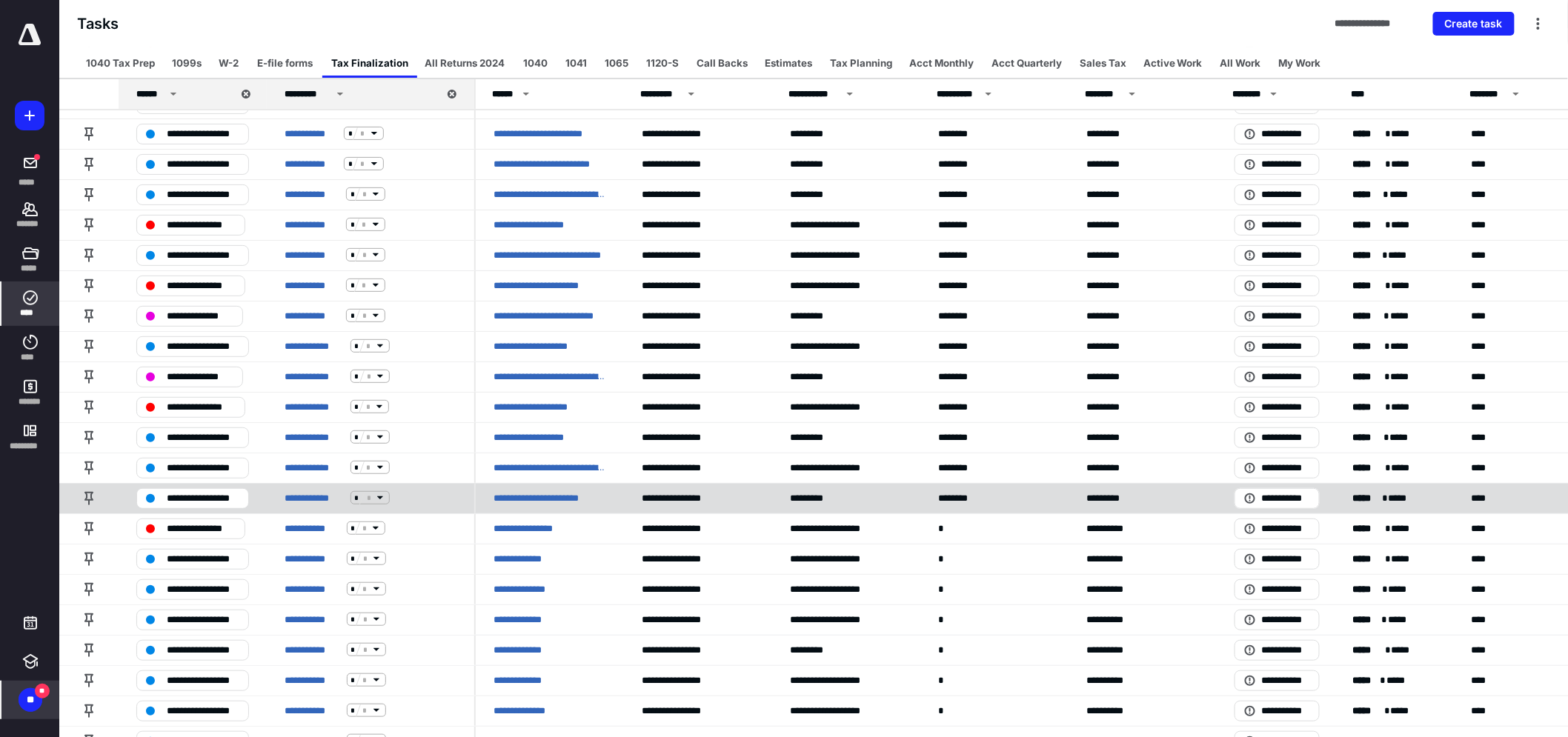 click on "**********" at bounding box center (550, 498) 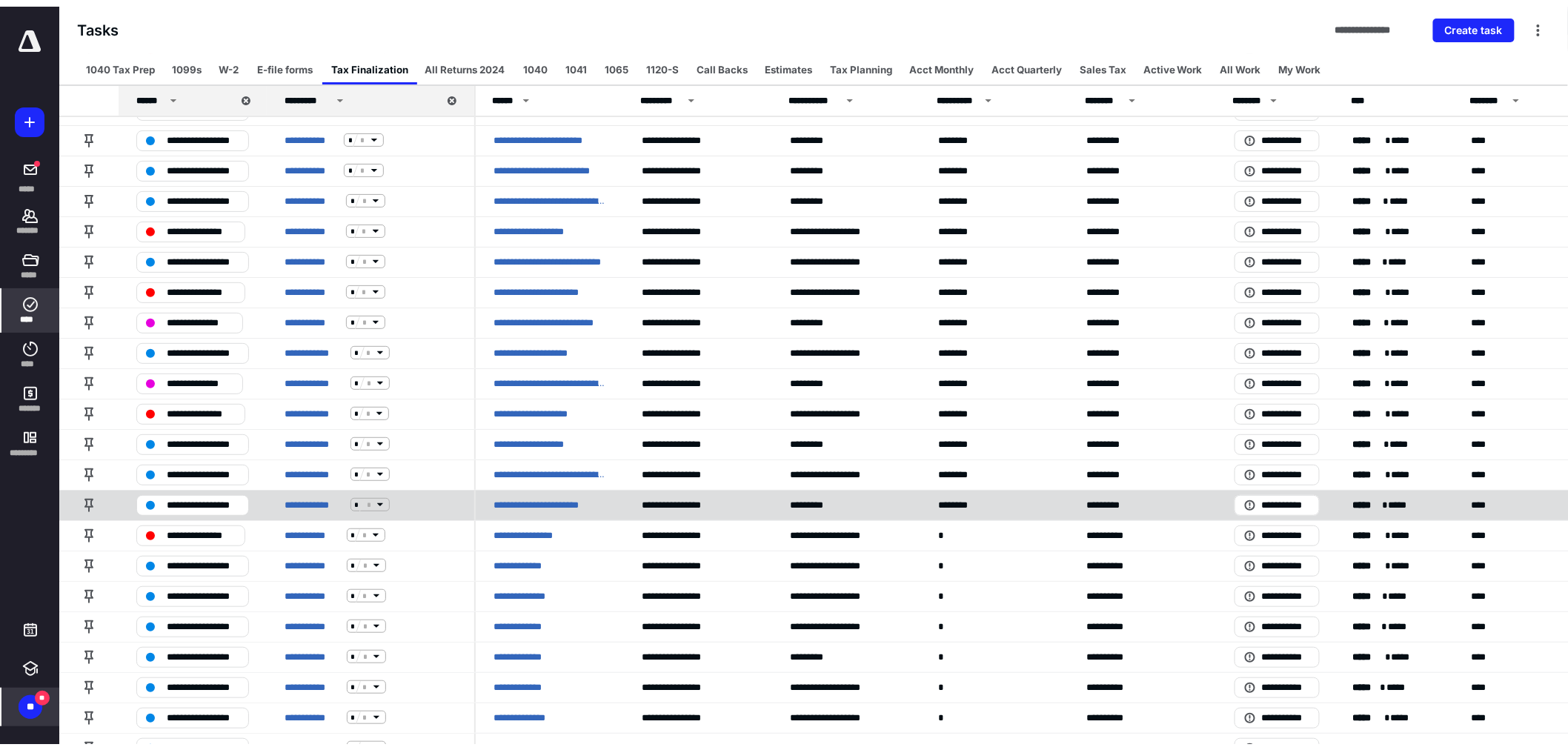 scroll, scrollTop: 0, scrollLeft: 0, axis: both 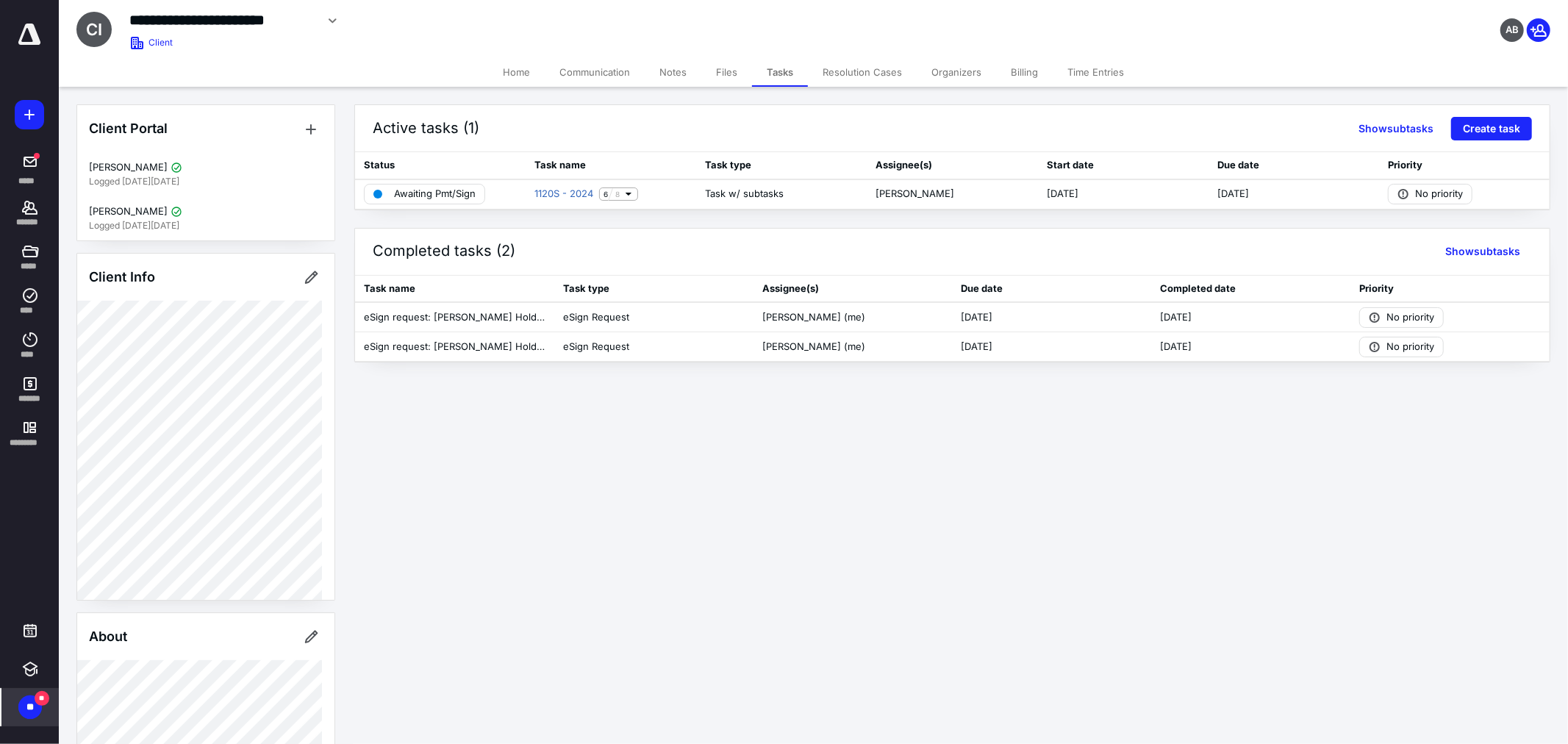 click on "Billing" at bounding box center (1024, 72) 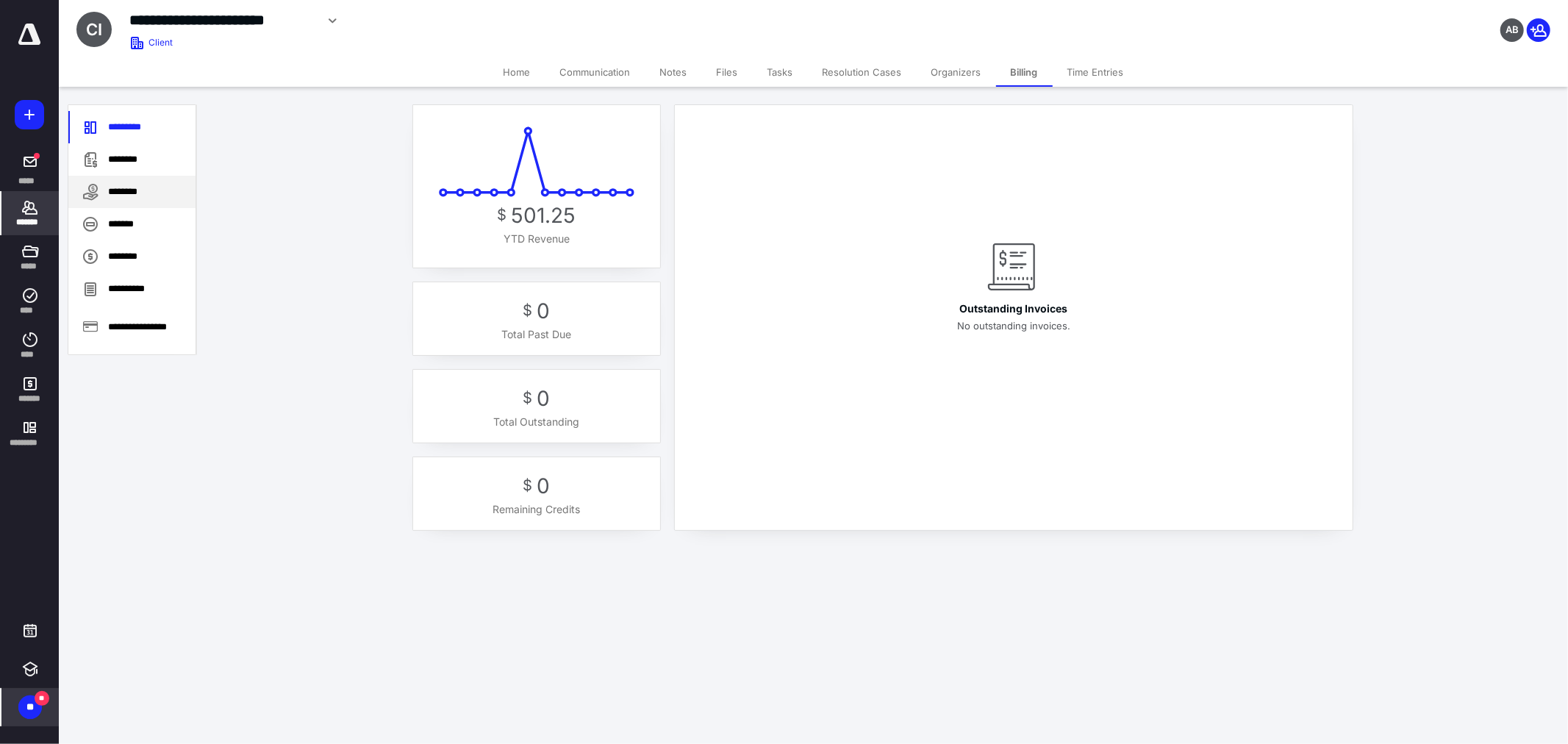 click on "********" at bounding box center (132, 192) 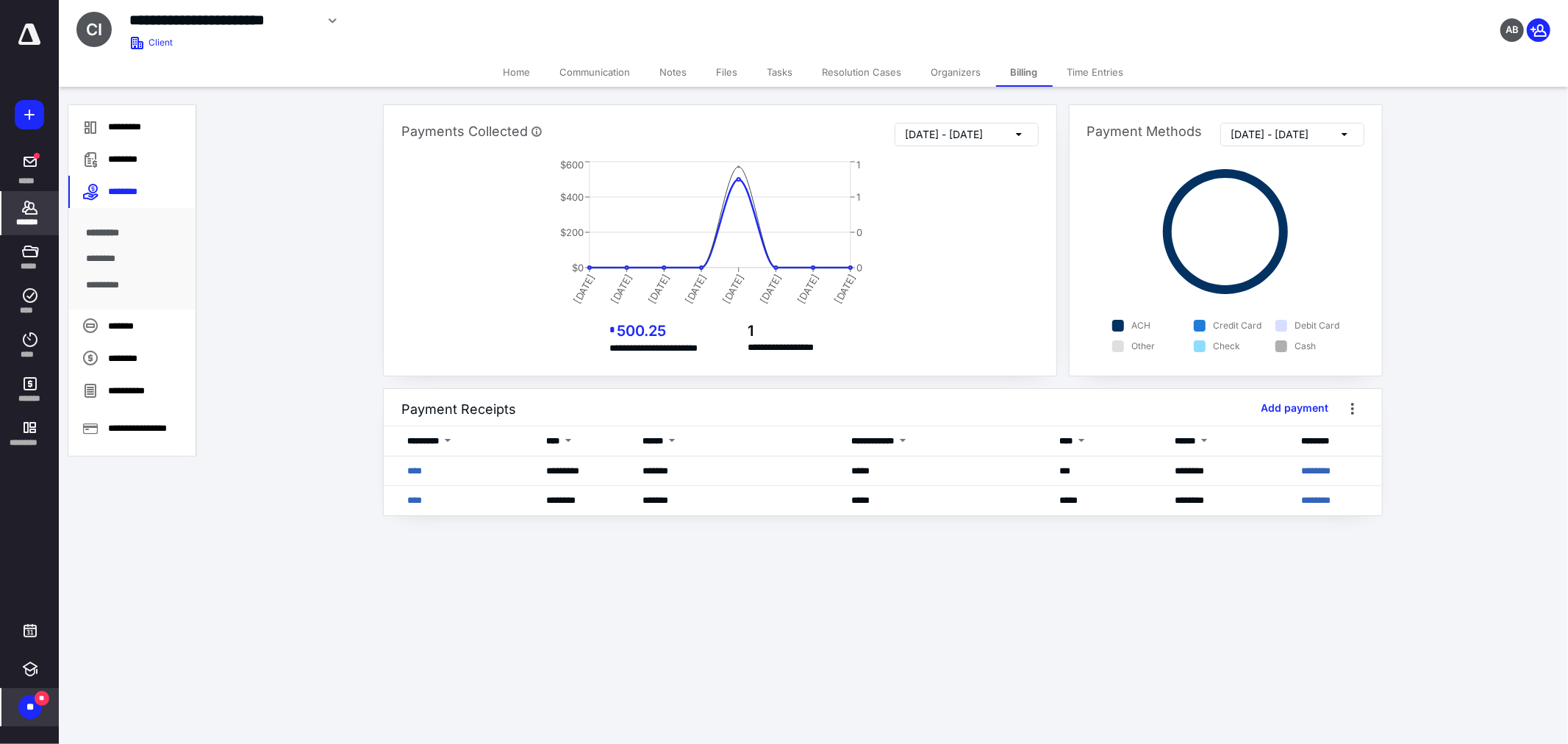 click on "Tasks" at bounding box center (780, 72) 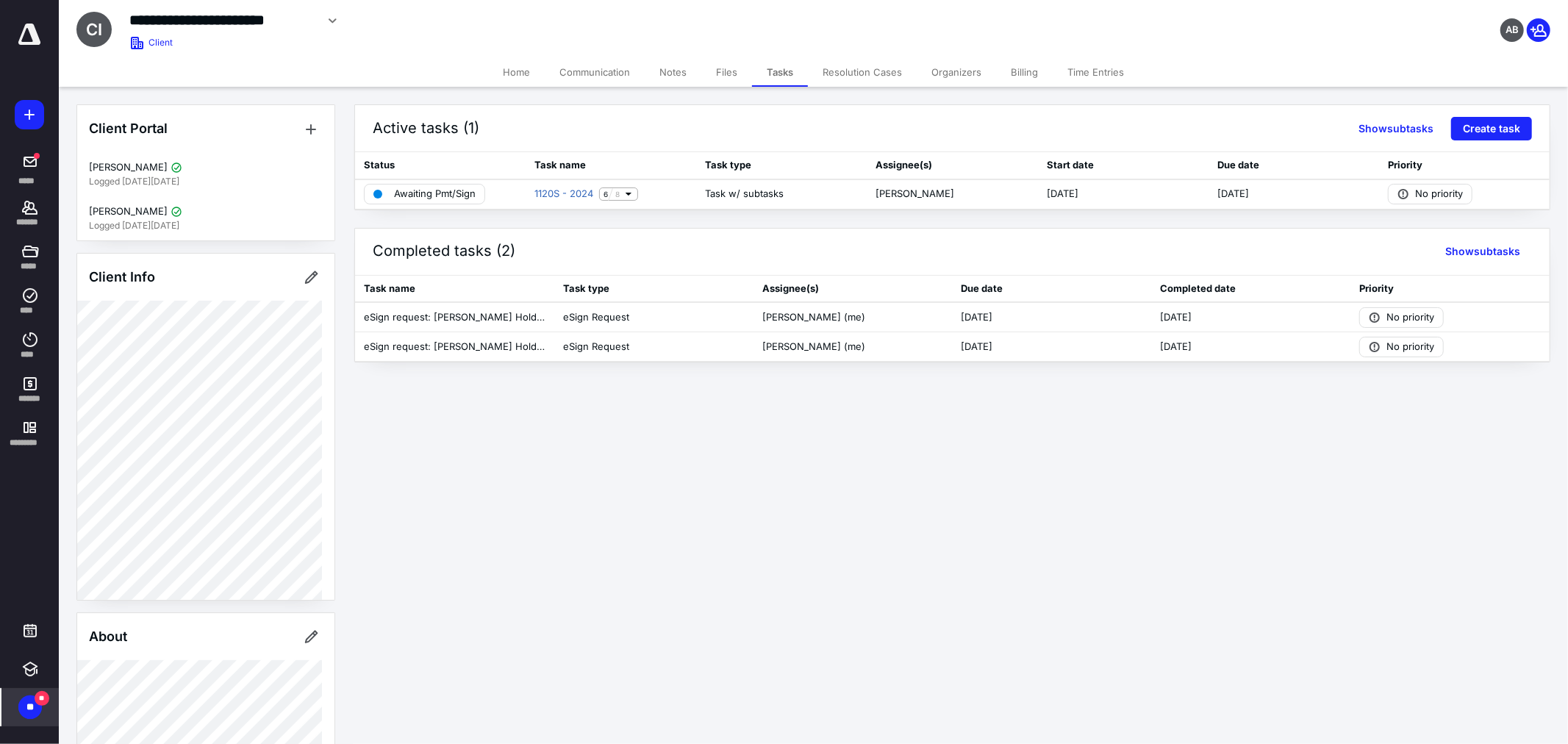click on "Billing" at bounding box center [1024, 72] 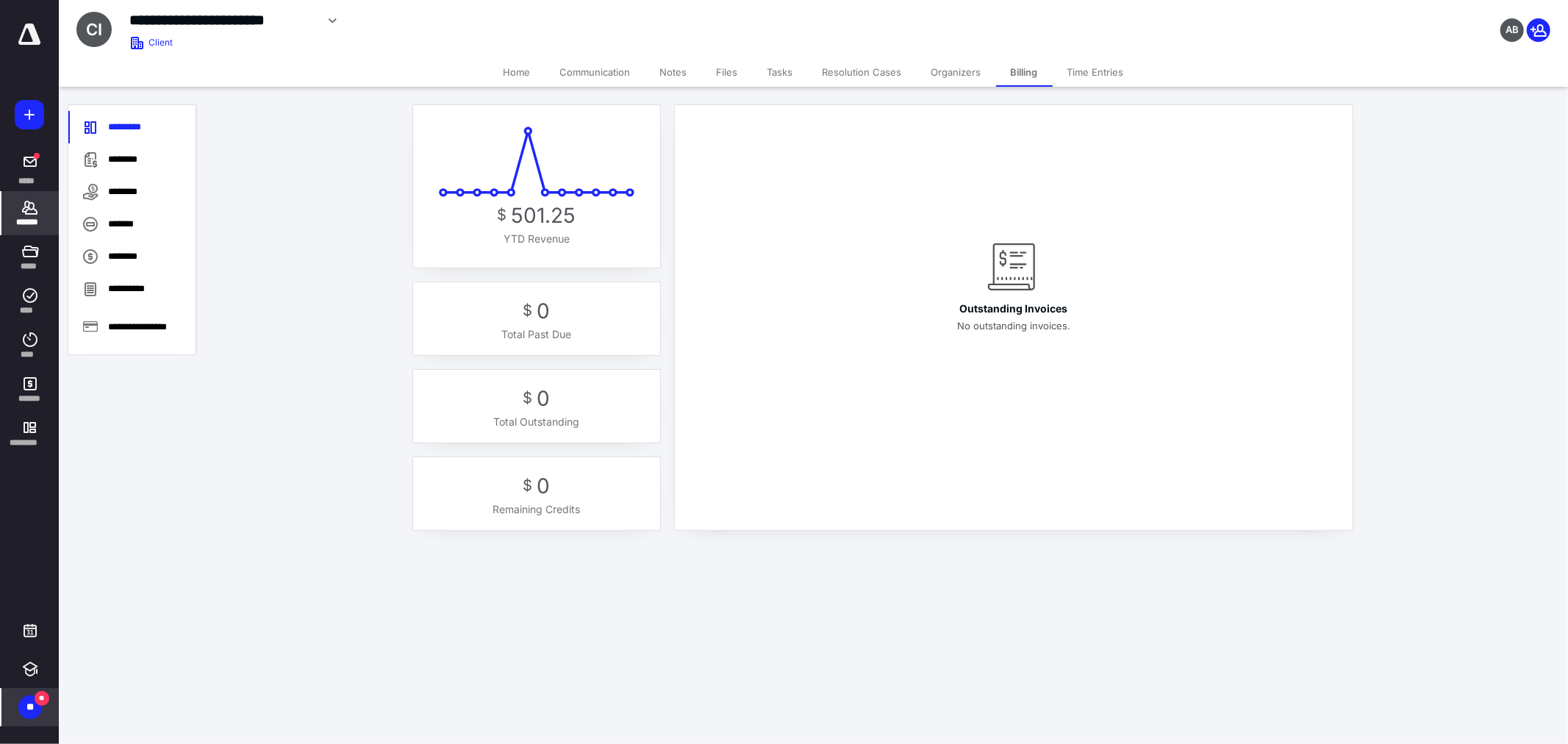 click on "Tasks" at bounding box center [780, 72] 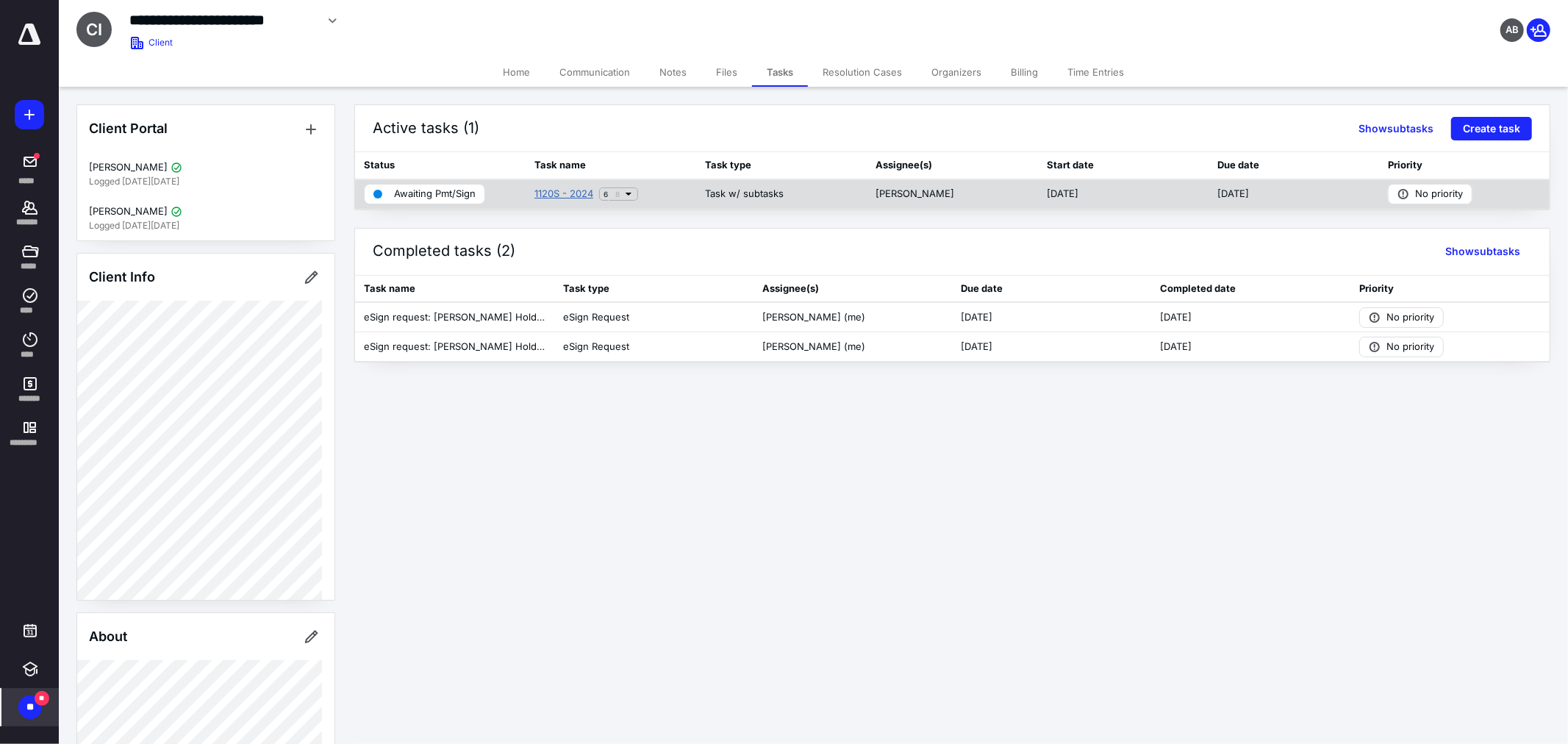 click on "1120S - 2024" at bounding box center [564, 194] 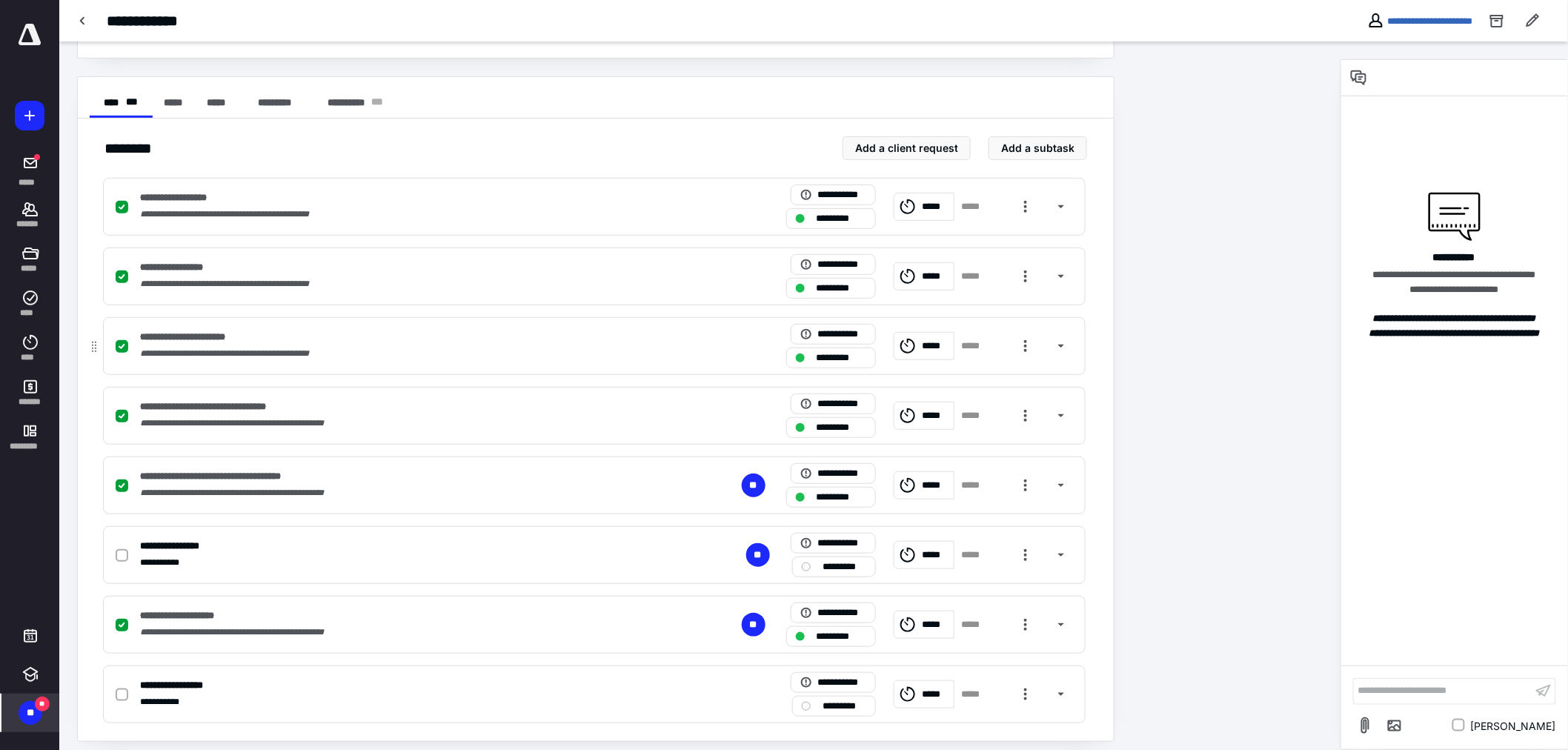 scroll, scrollTop: 261, scrollLeft: 0, axis: vertical 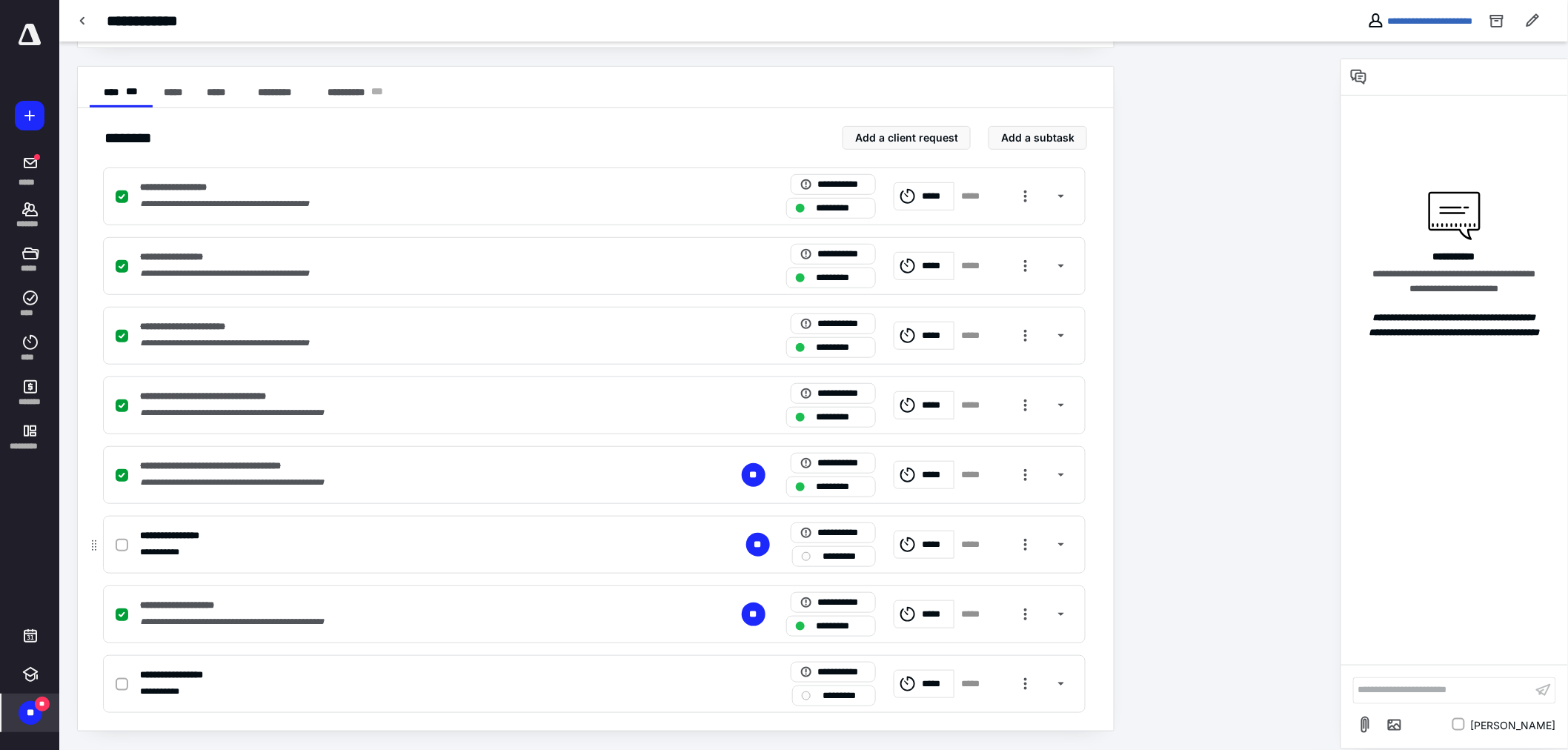 click 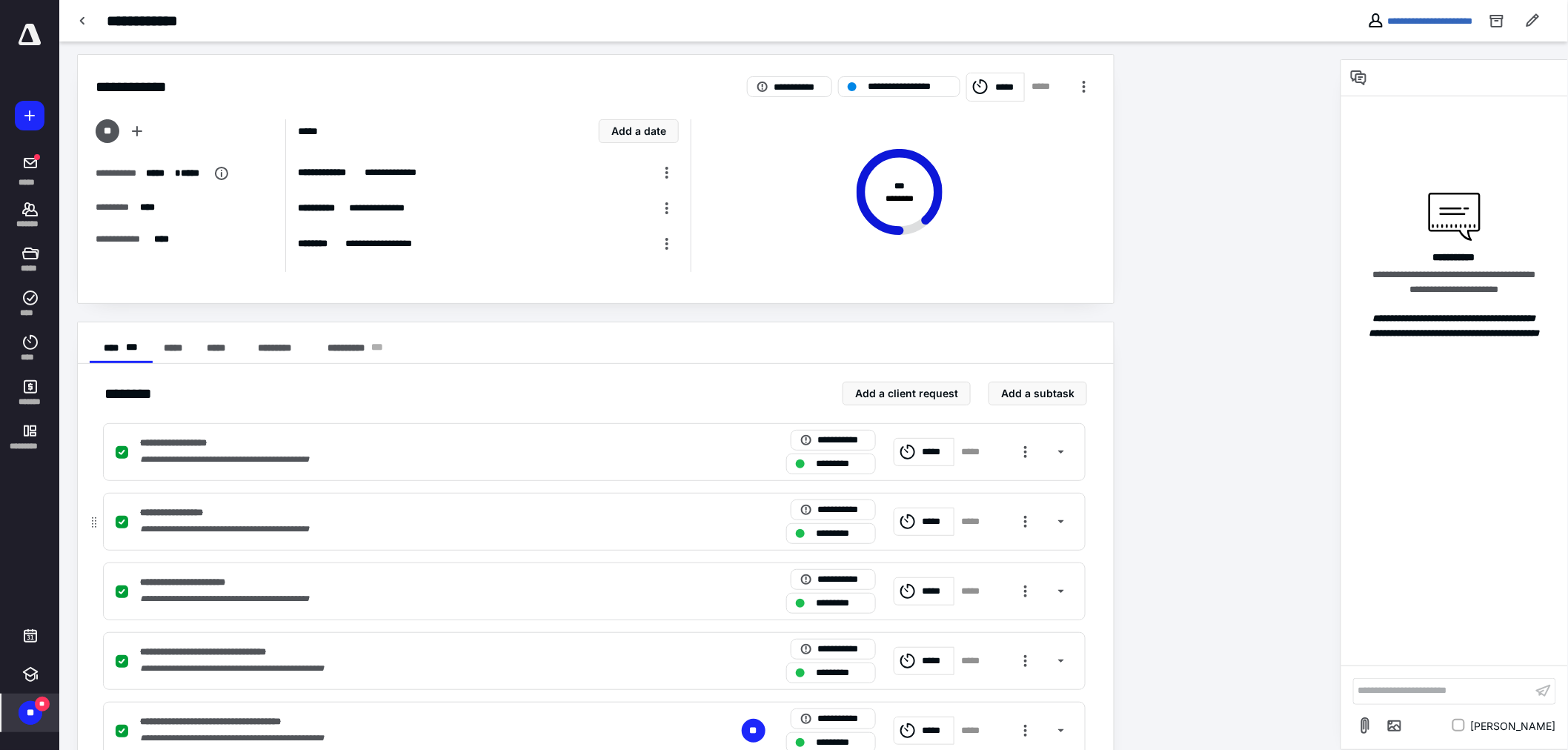scroll, scrollTop: 0, scrollLeft: 0, axis: both 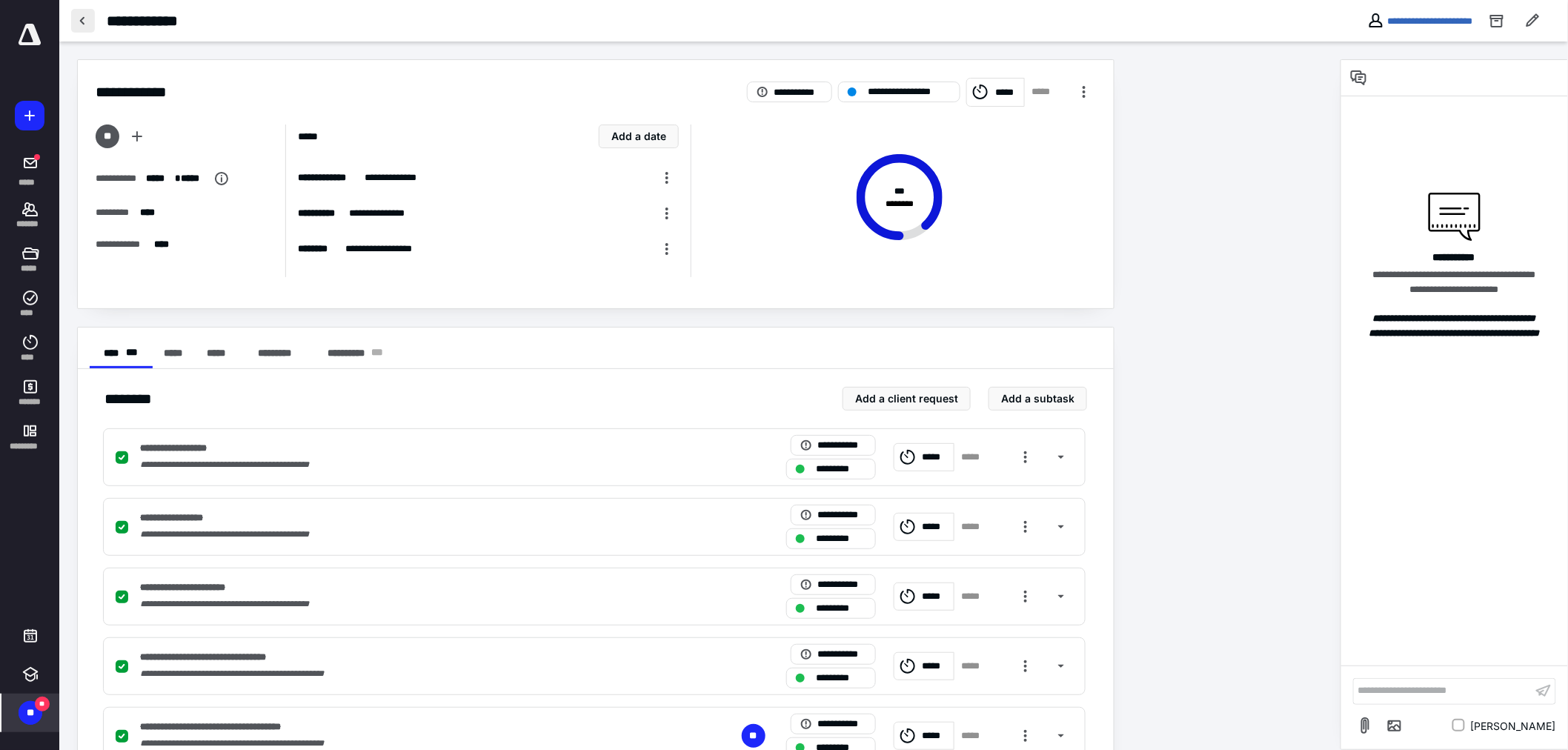 click at bounding box center [83, 21] 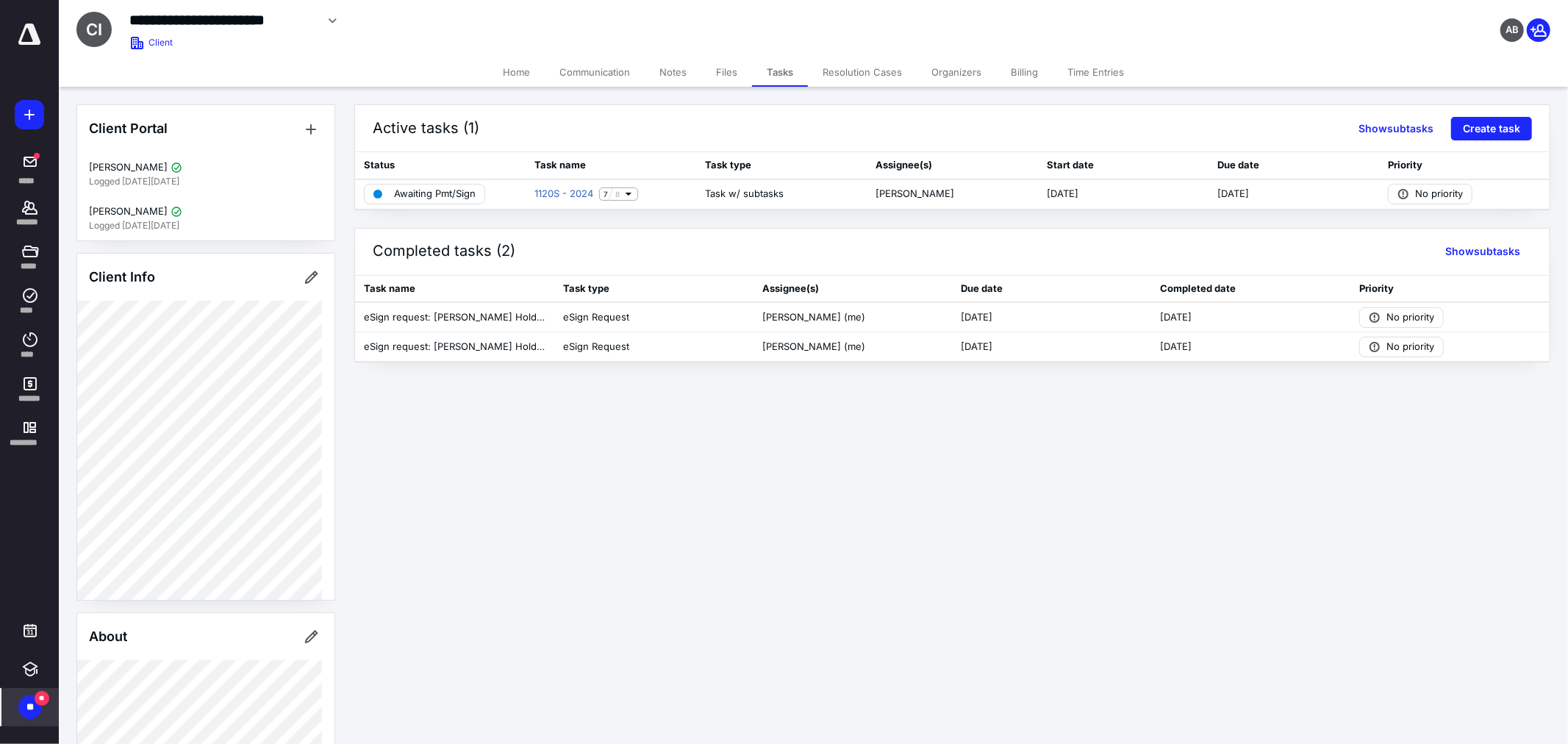 click on "Tasks" at bounding box center (780, 72) 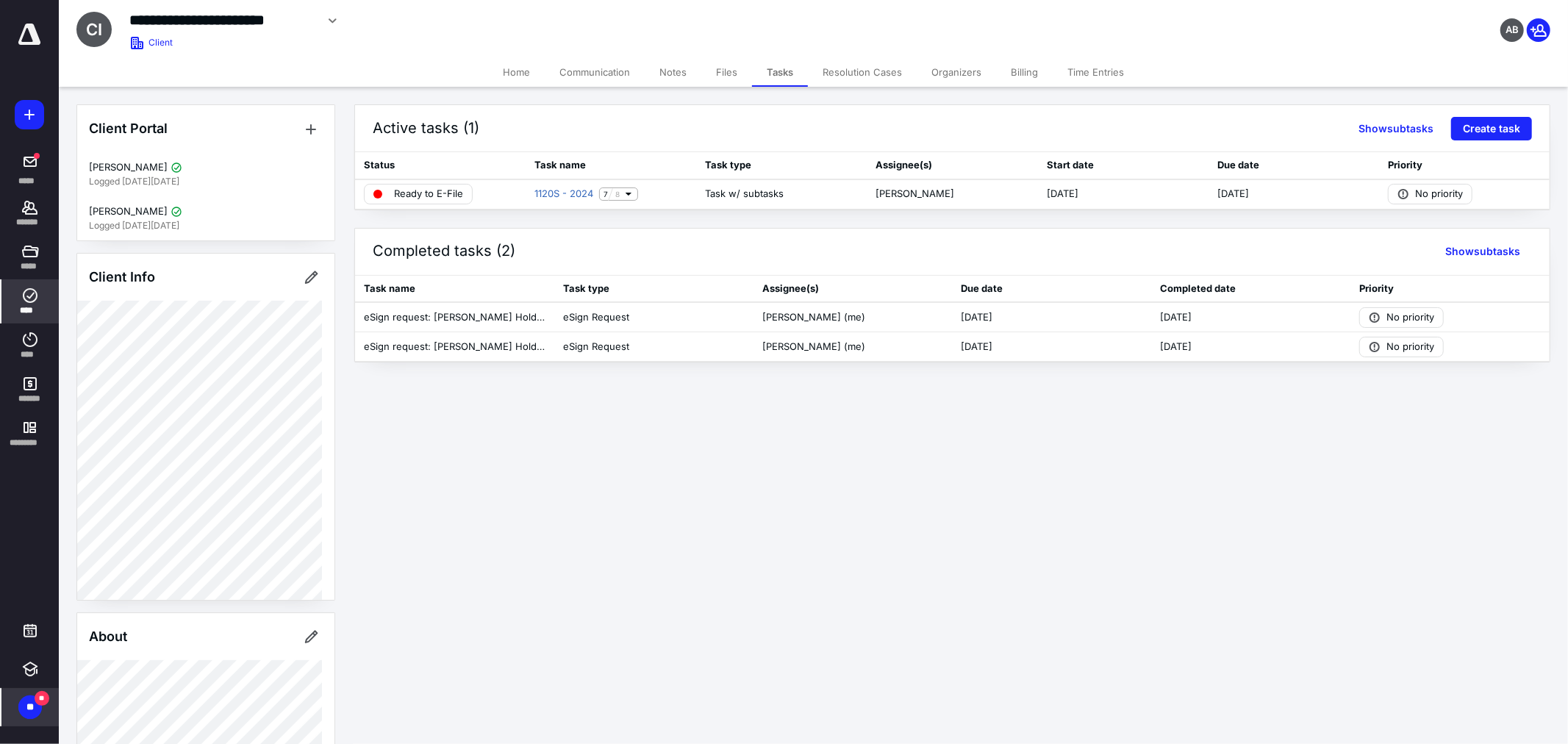 click 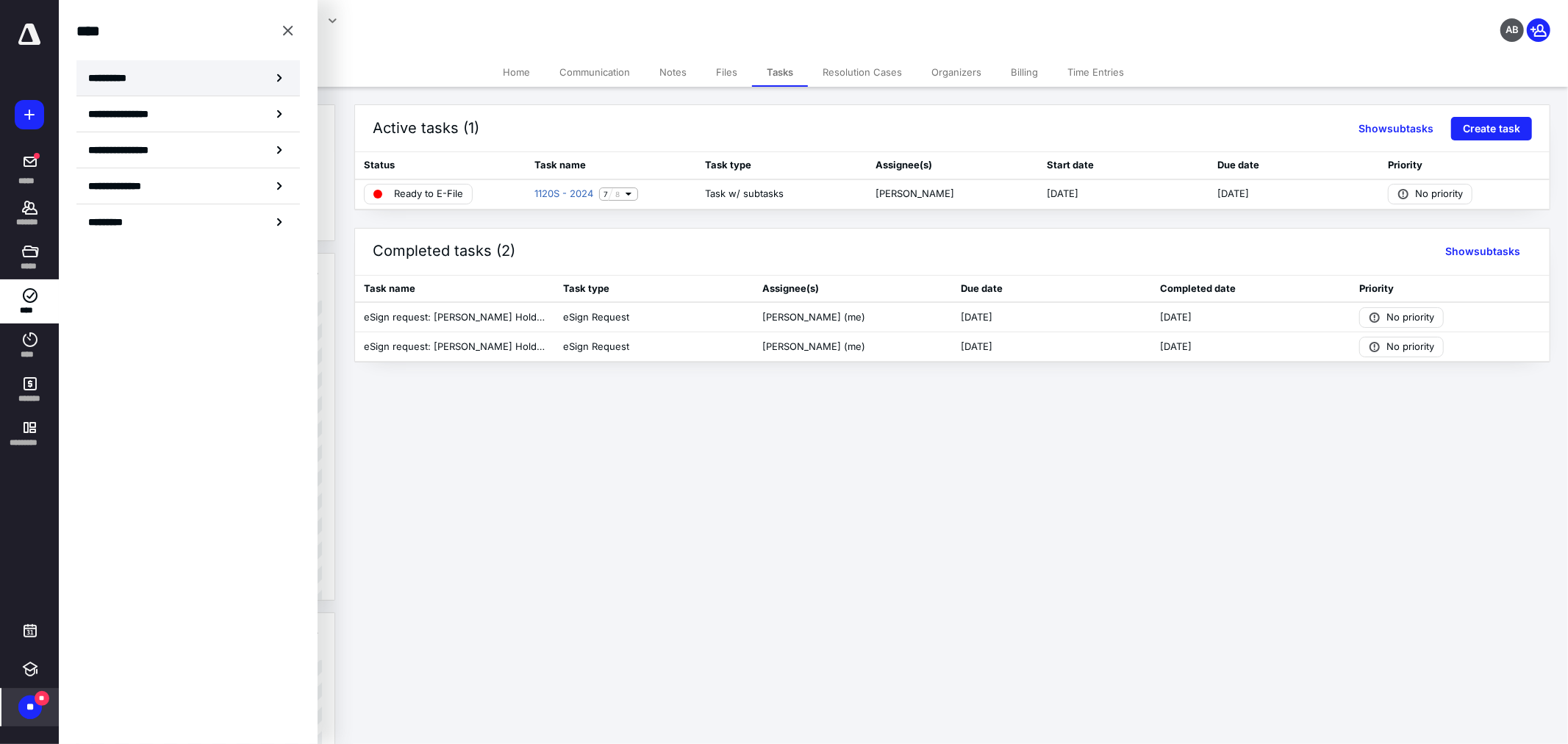 click on "**********" at bounding box center [112, 78] 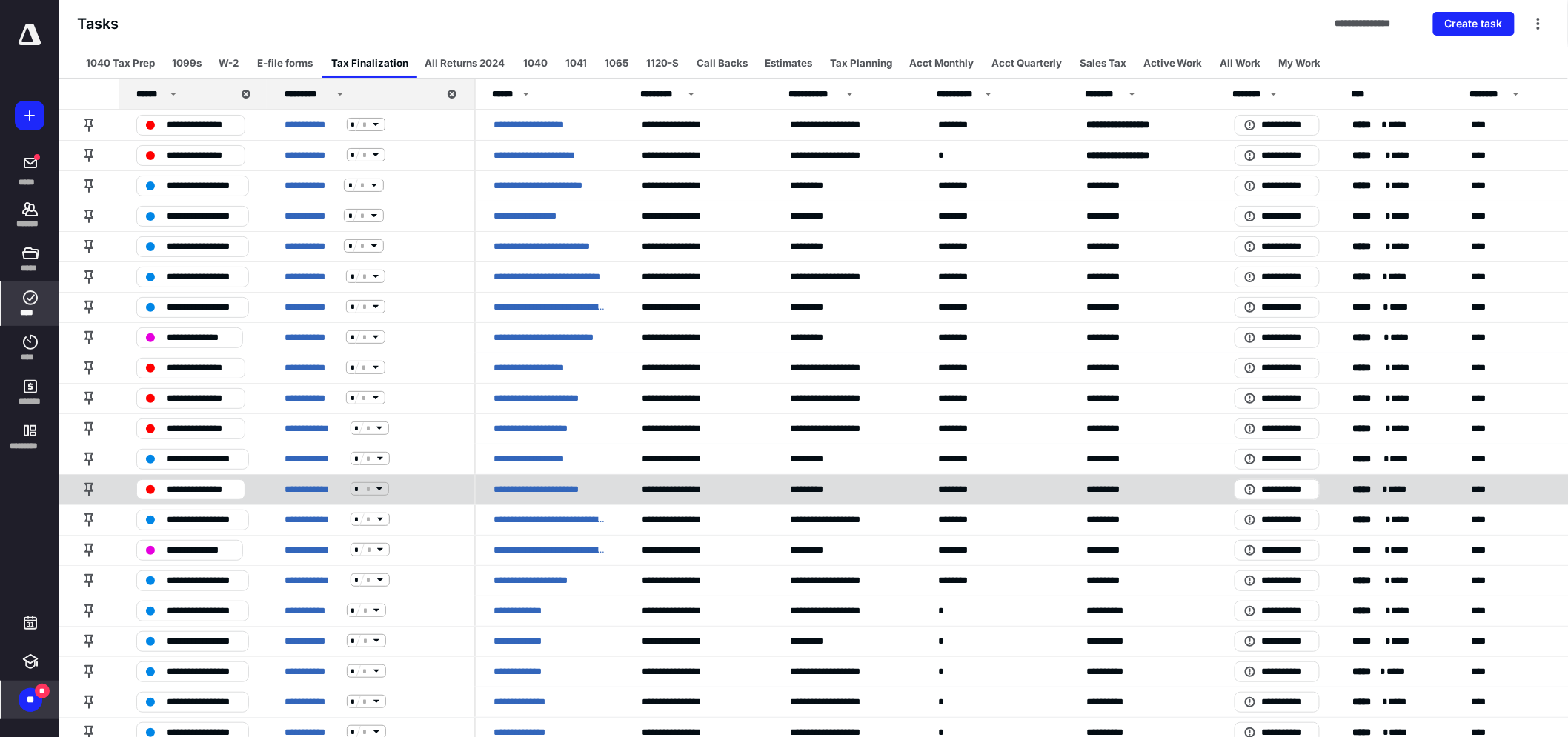 click on "**********" at bounding box center [550, 489] 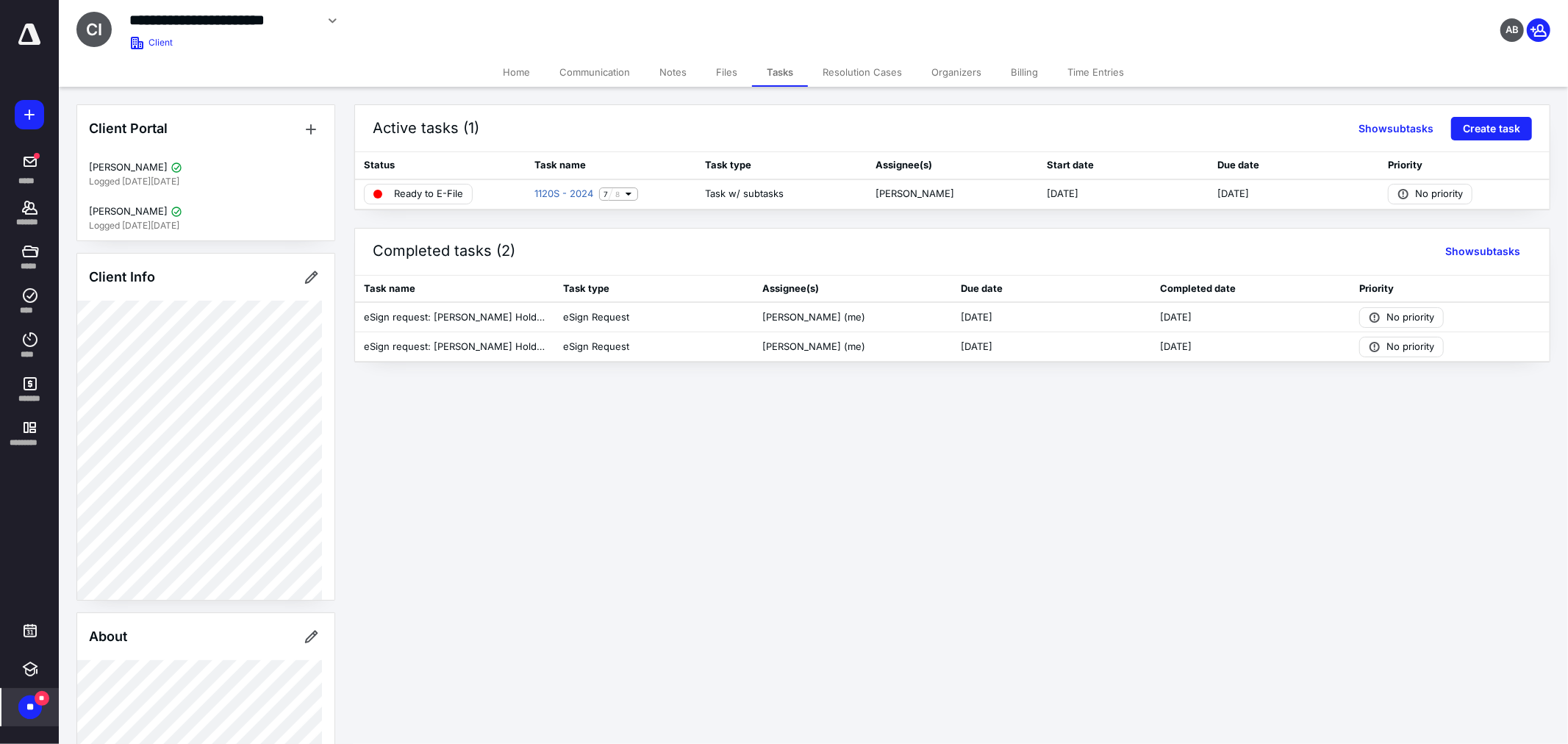 click on "Billing" at bounding box center (1024, 72) 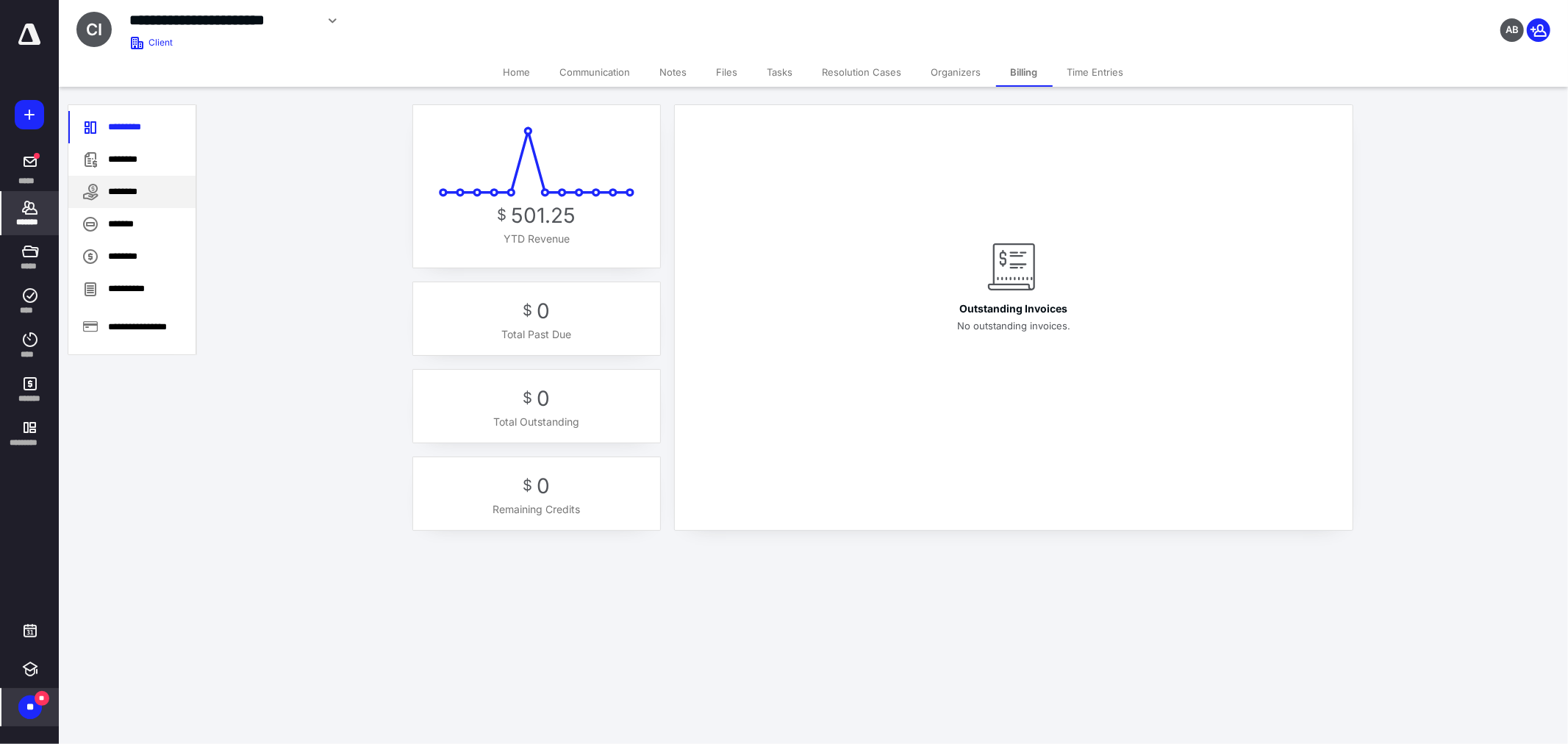 click on "********" at bounding box center [132, 192] 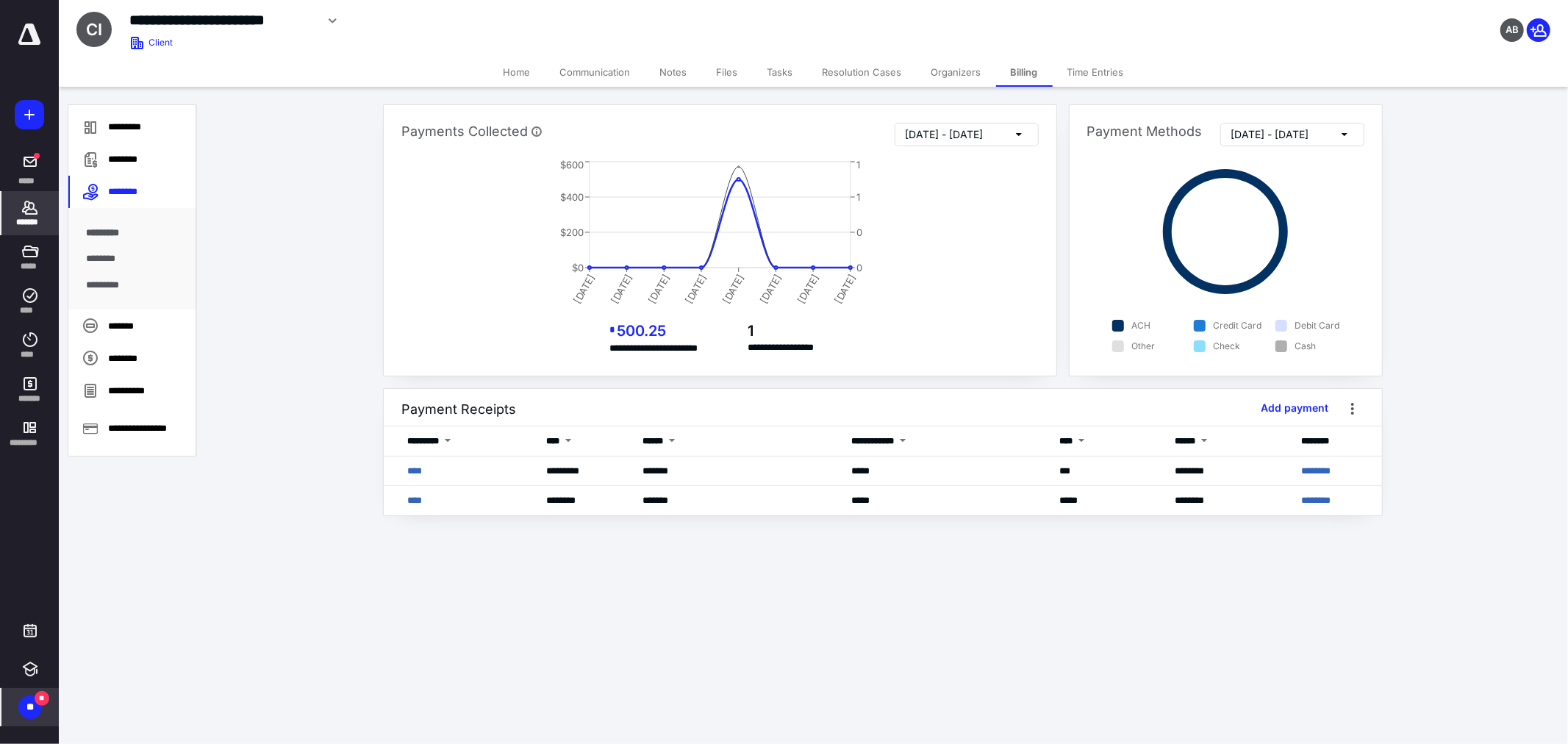 click on "*******" at bounding box center (30, 213) 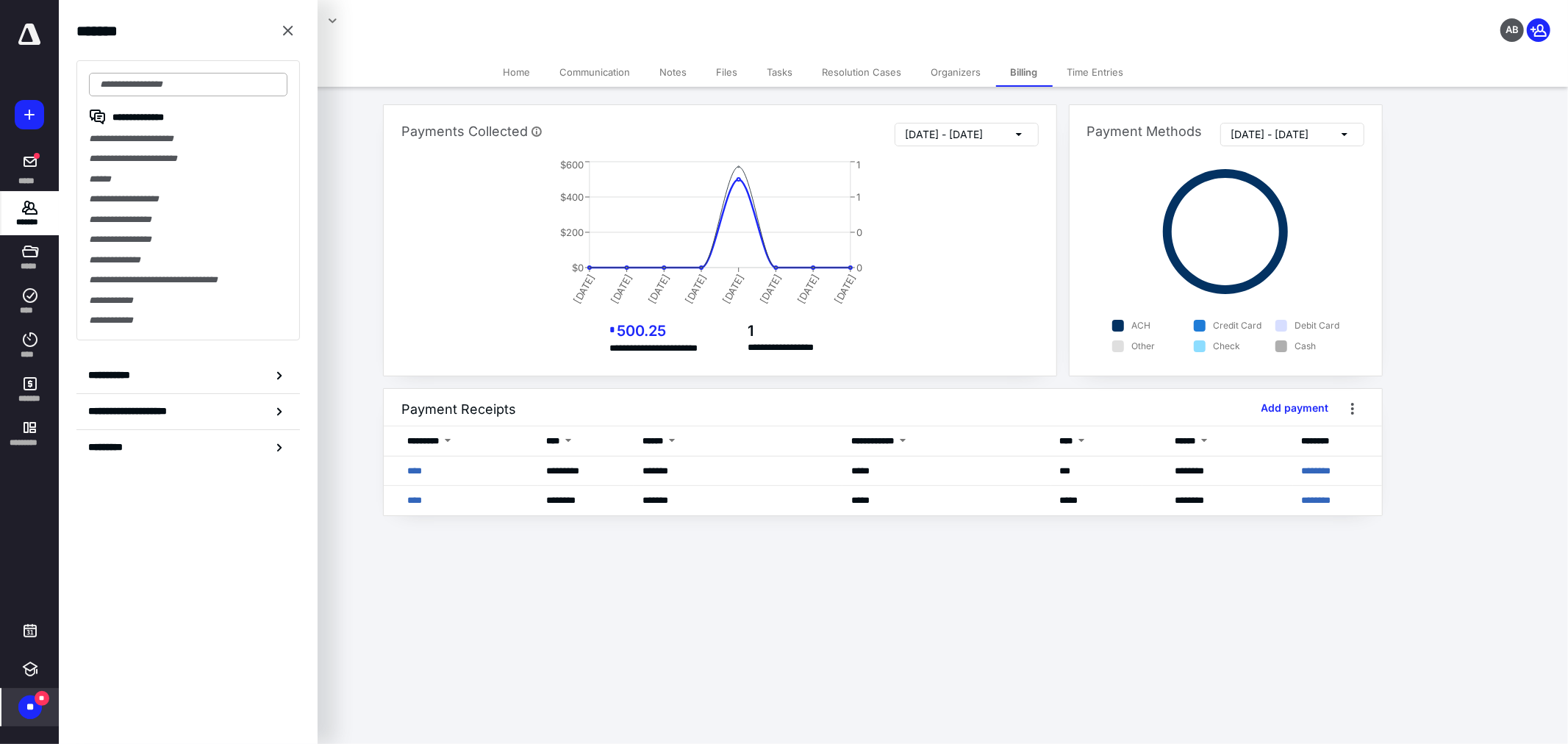 click at bounding box center [188, 85] 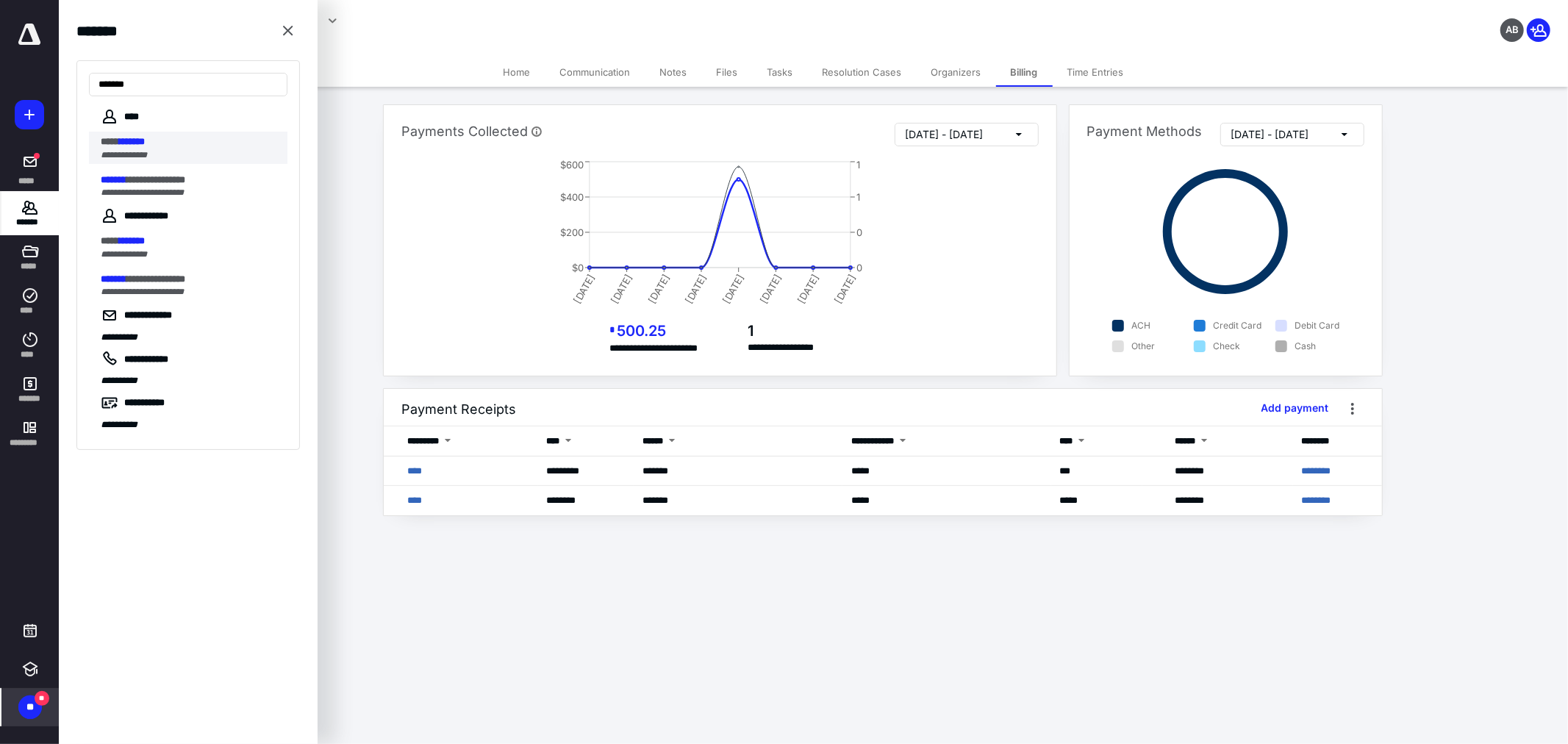type on "*******" 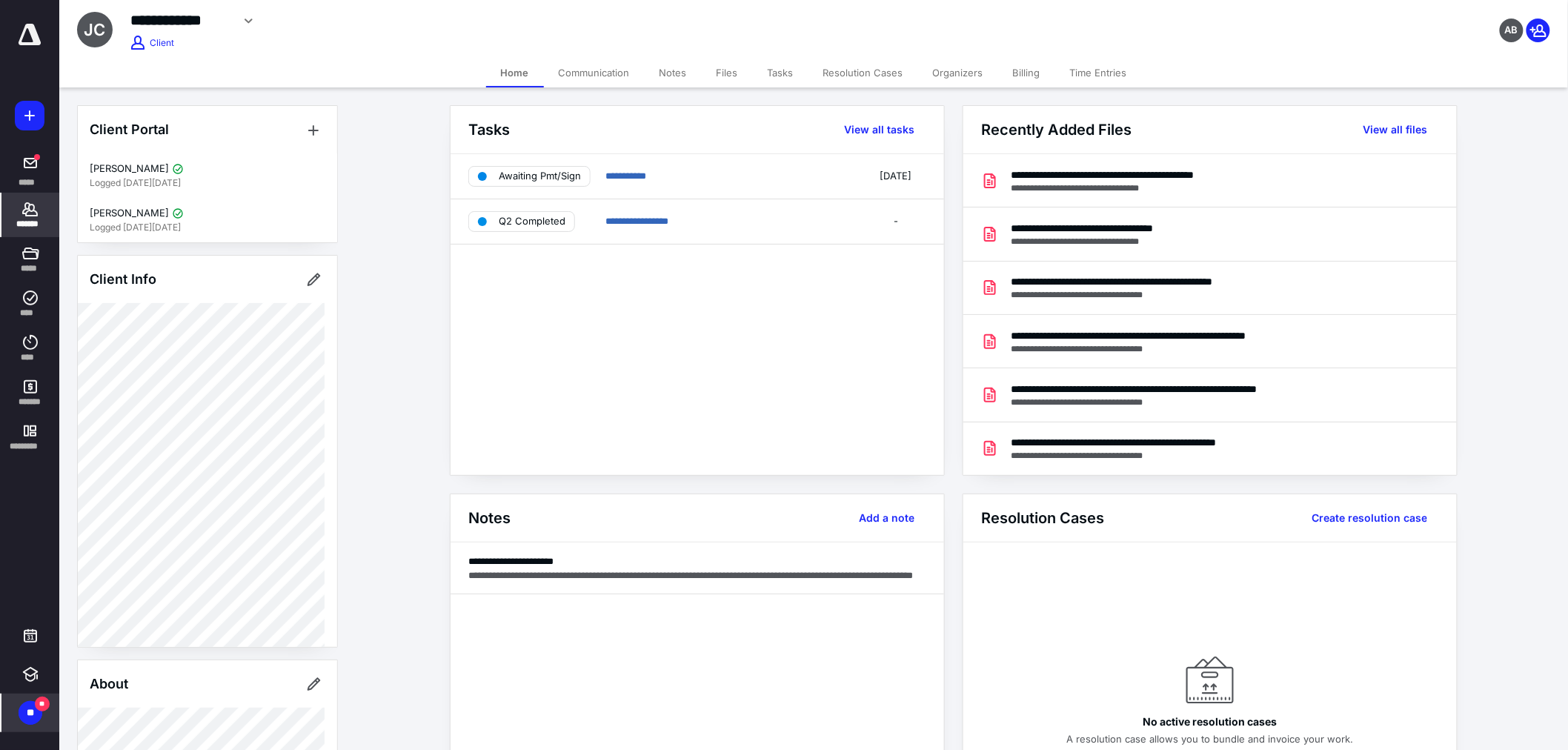 click on "Billing" at bounding box center (1026, 73) 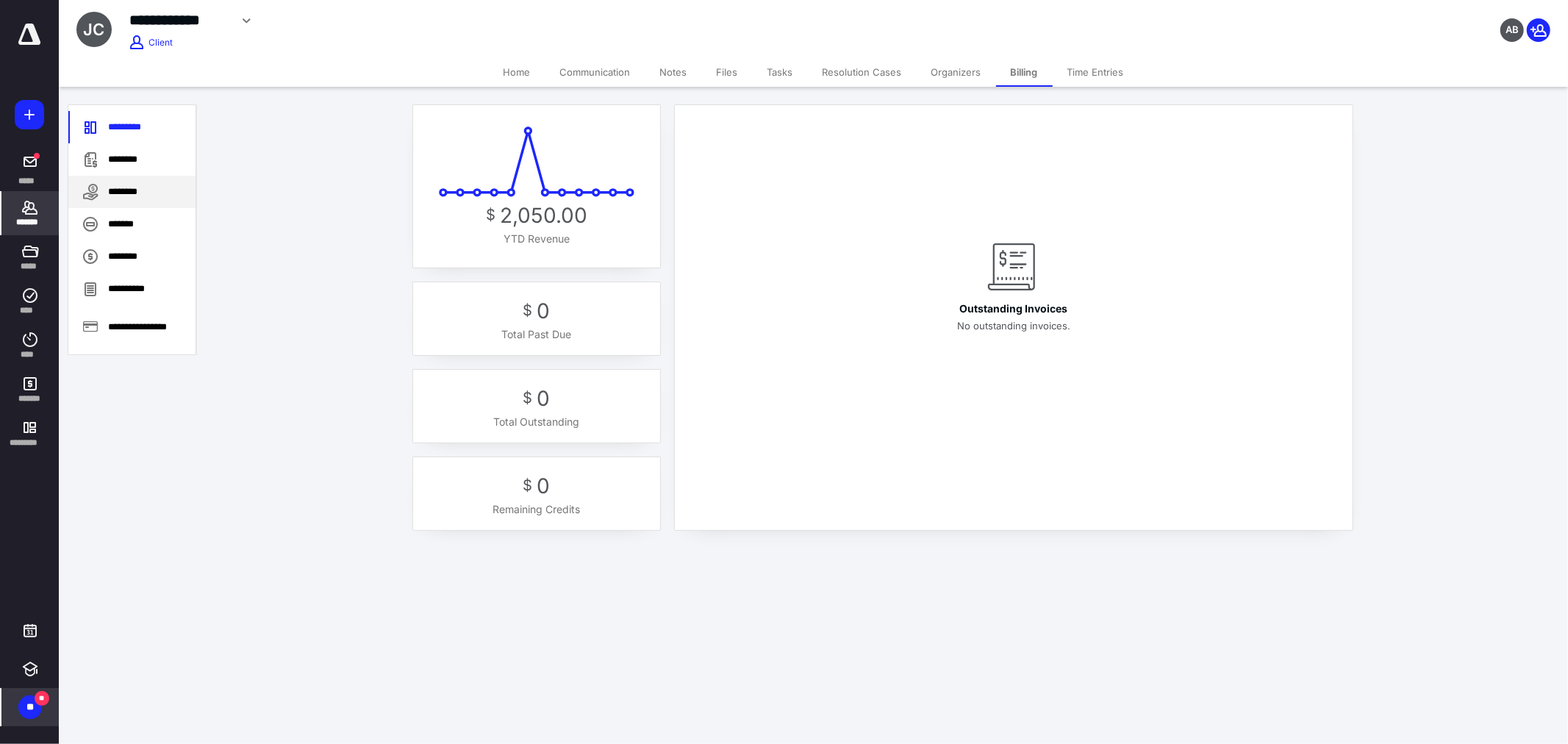 click on "********" at bounding box center [132, 192] 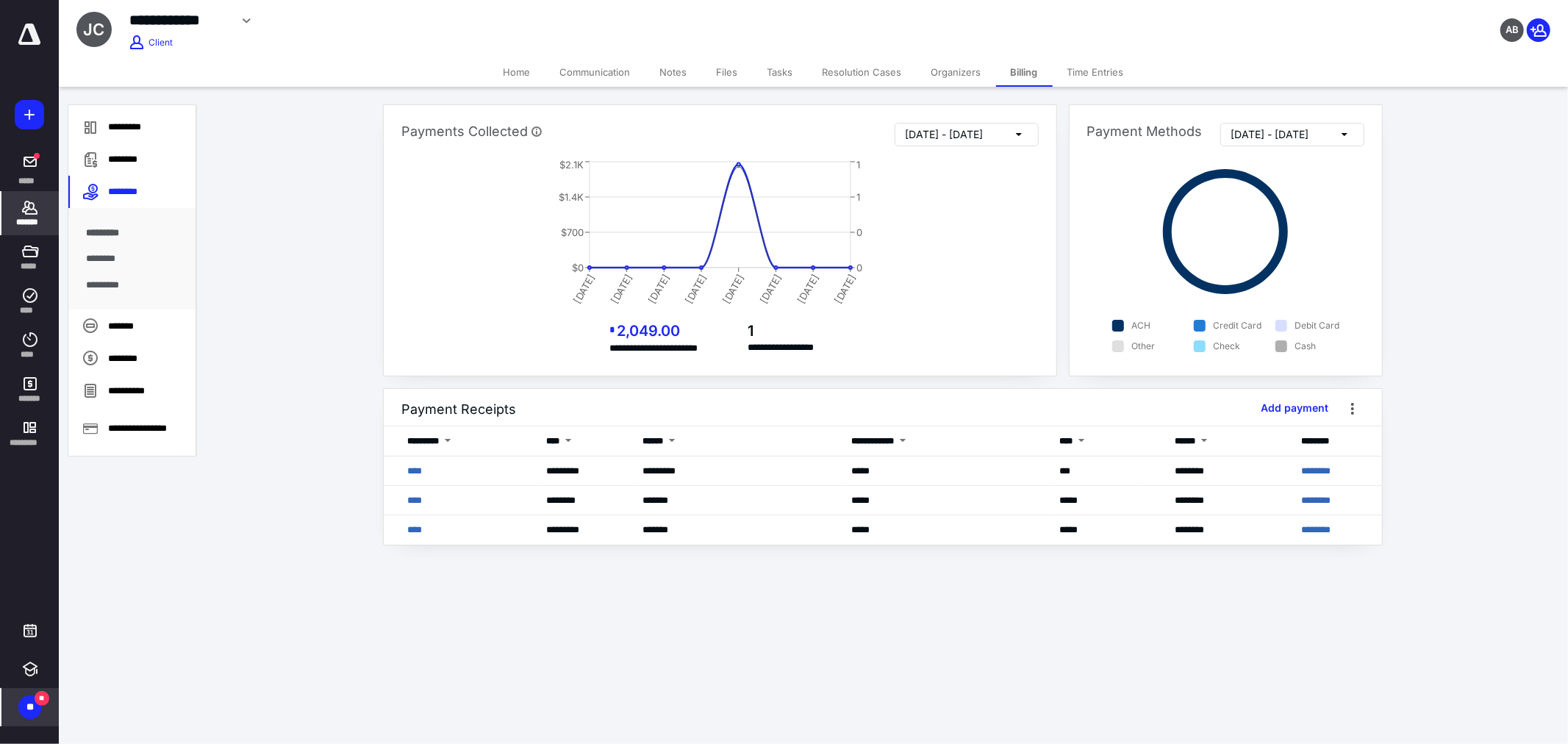 click on "Tasks" at bounding box center (780, 72) 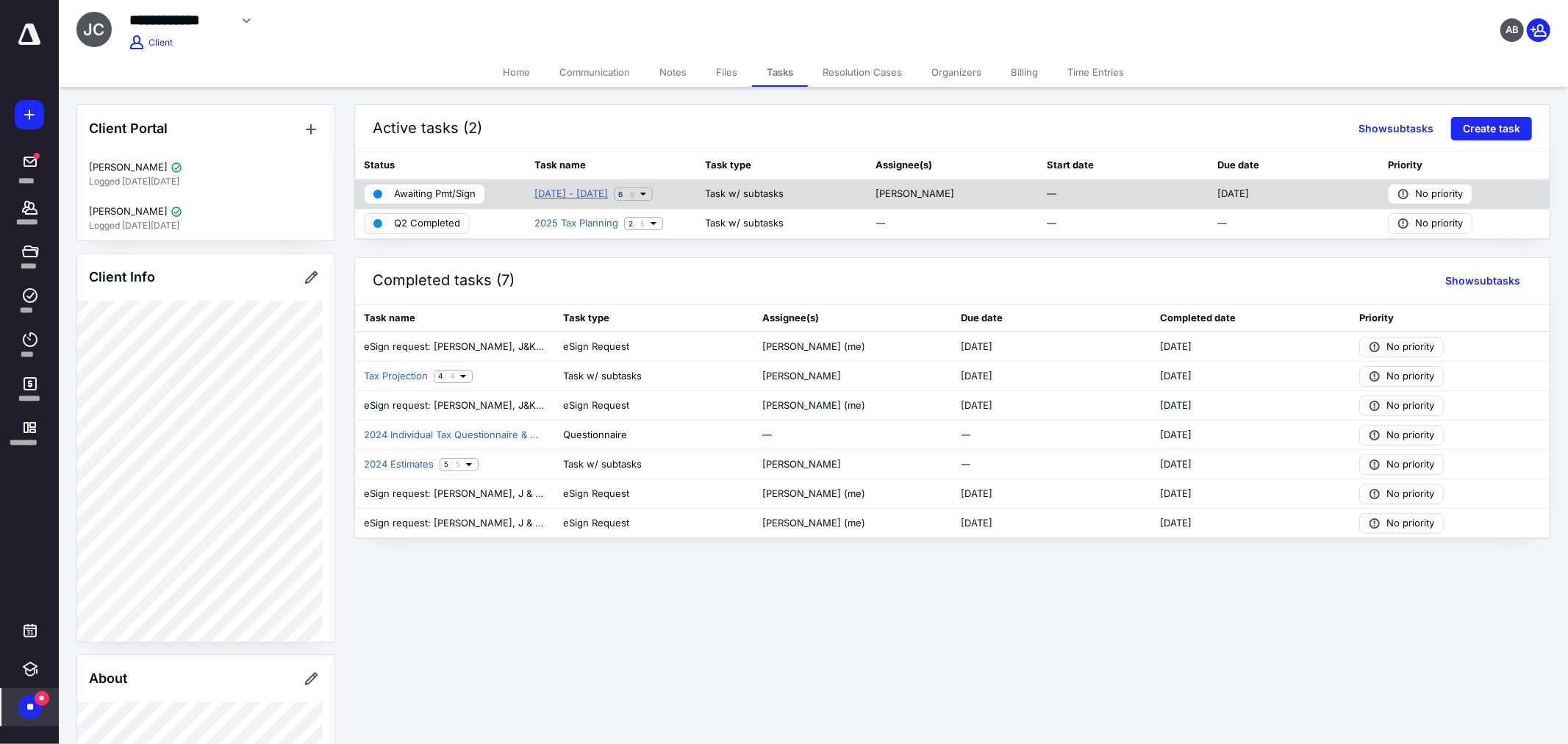 click on "1040 - 2024" at bounding box center [571, 194] 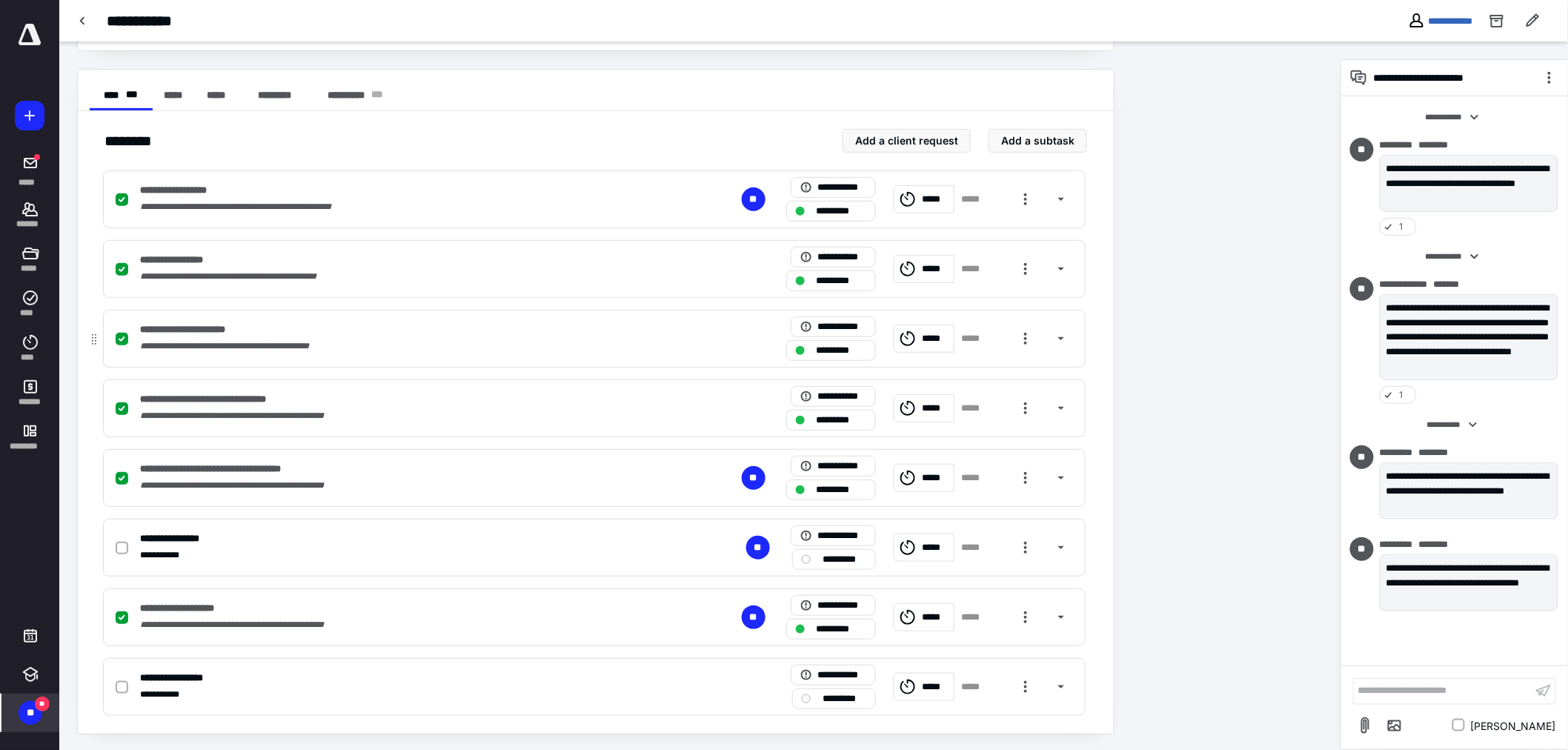 scroll, scrollTop: 261, scrollLeft: 0, axis: vertical 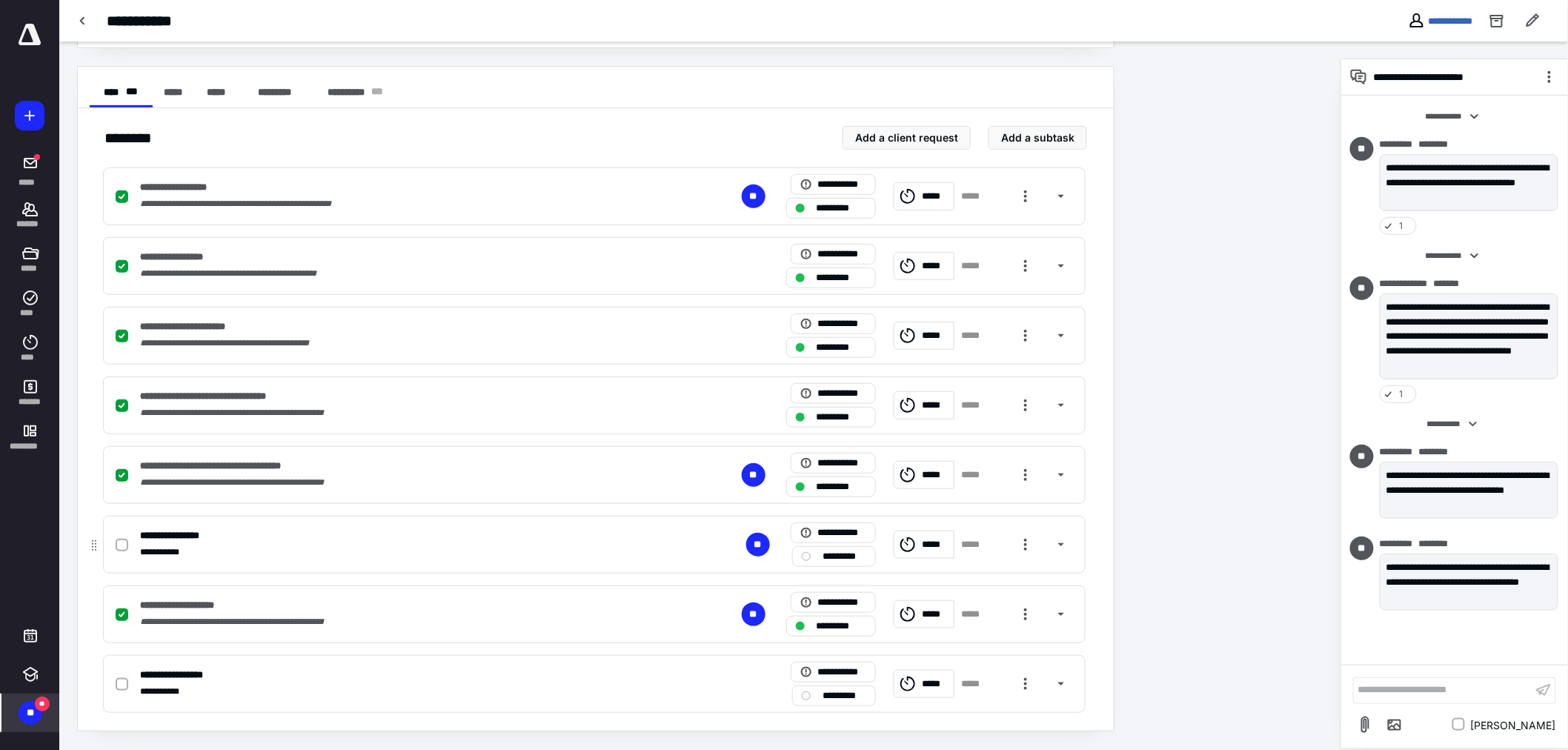 click at bounding box center (122, 545) 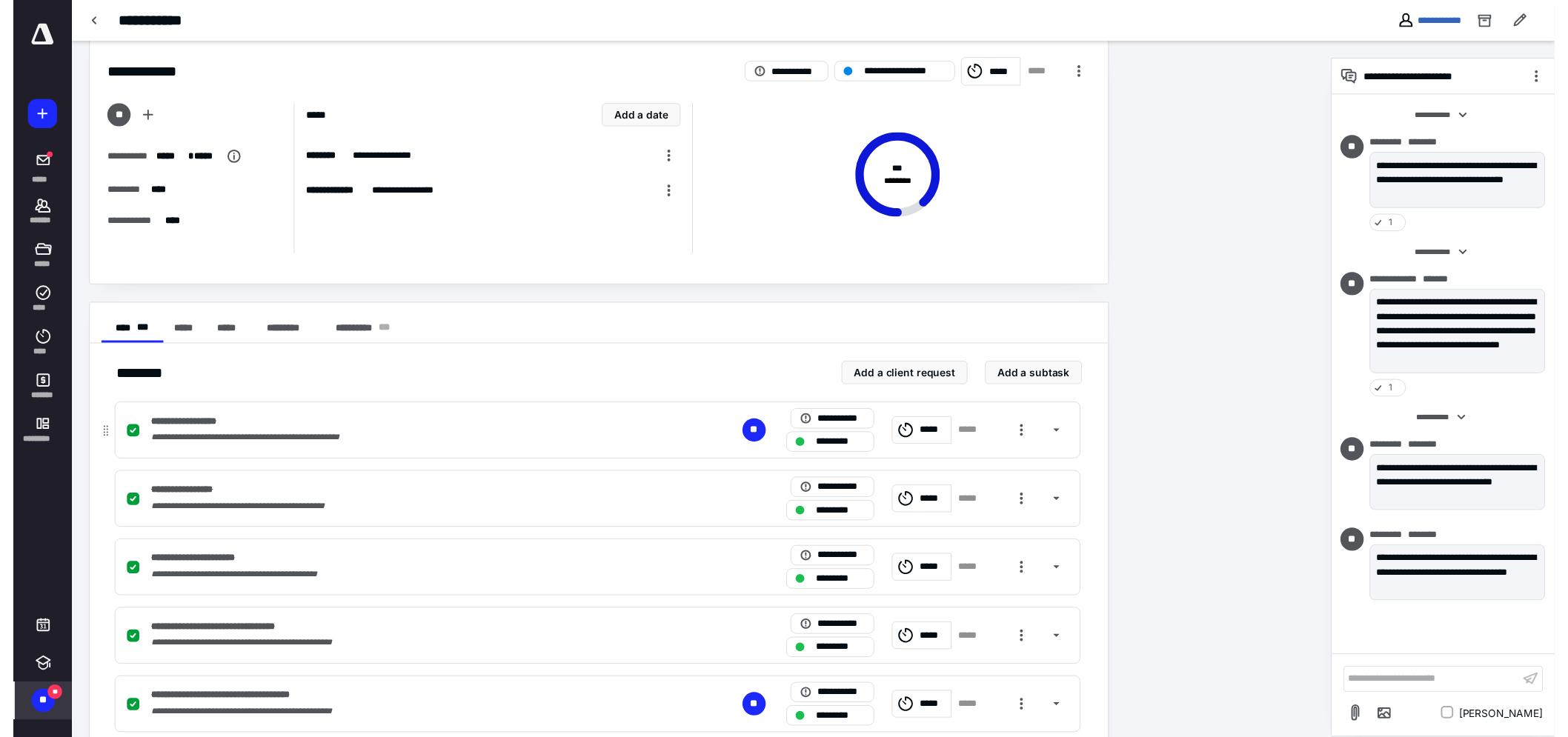 scroll, scrollTop: 0, scrollLeft: 0, axis: both 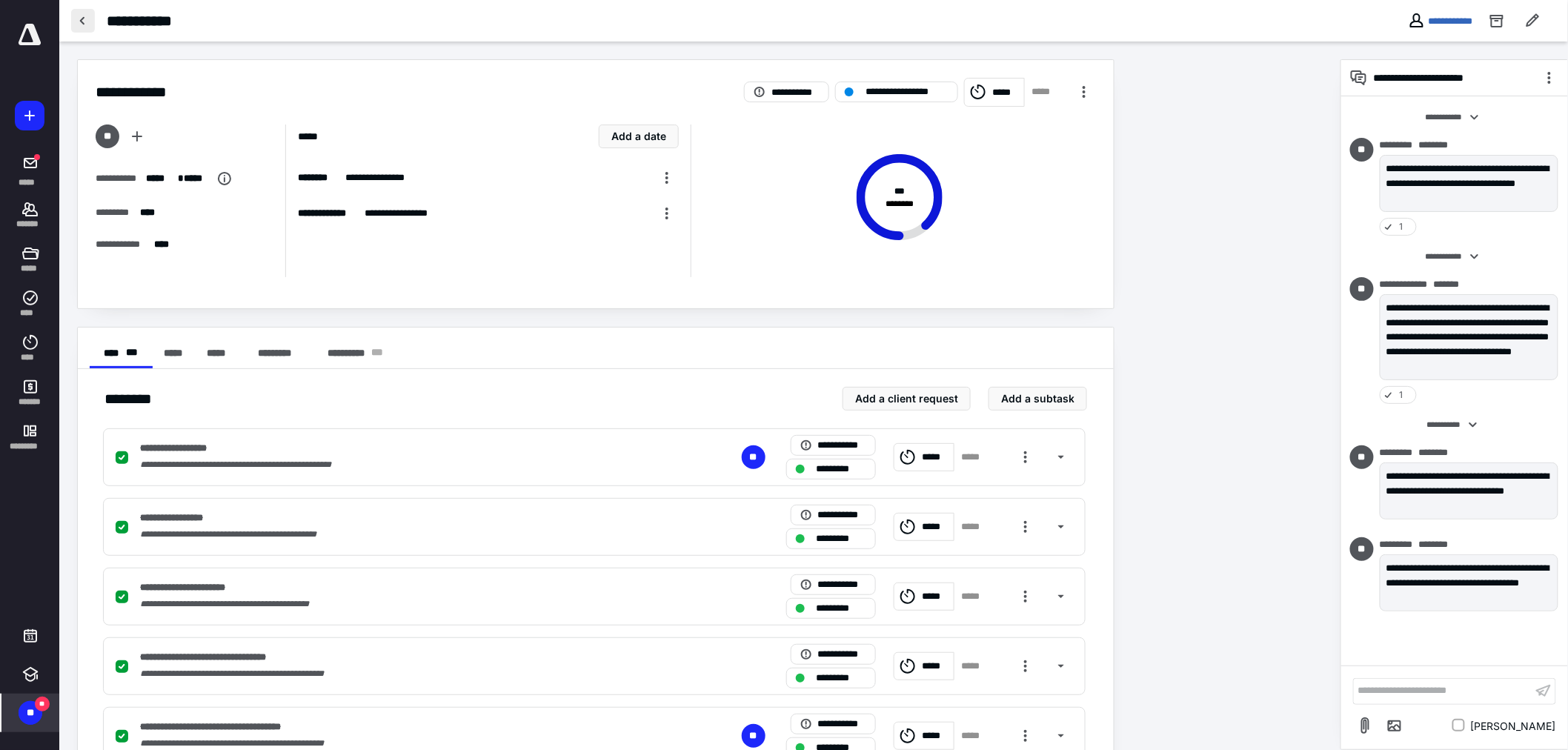 click at bounding box center [83, 21] 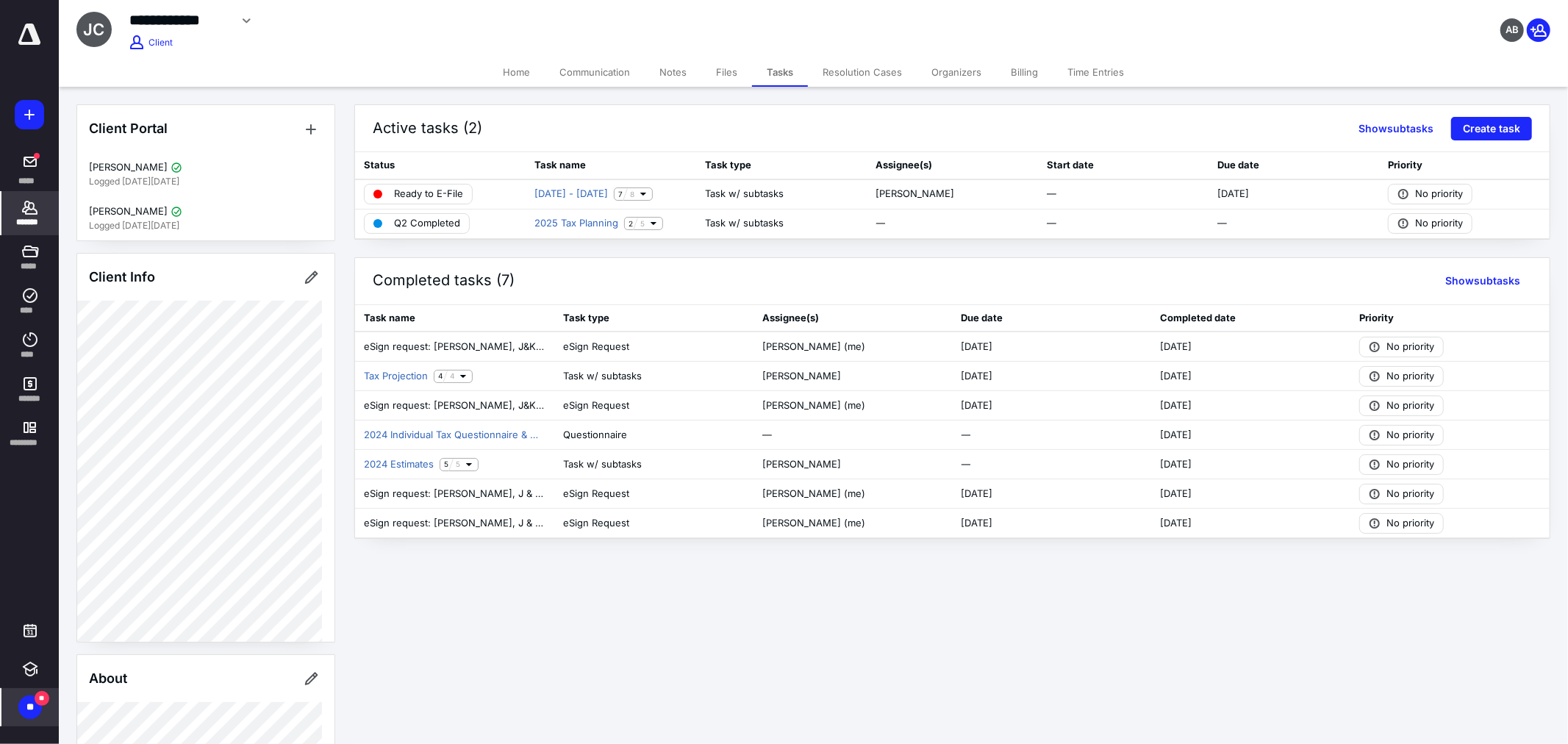 click on "*******" at bounding box center [30, 213] 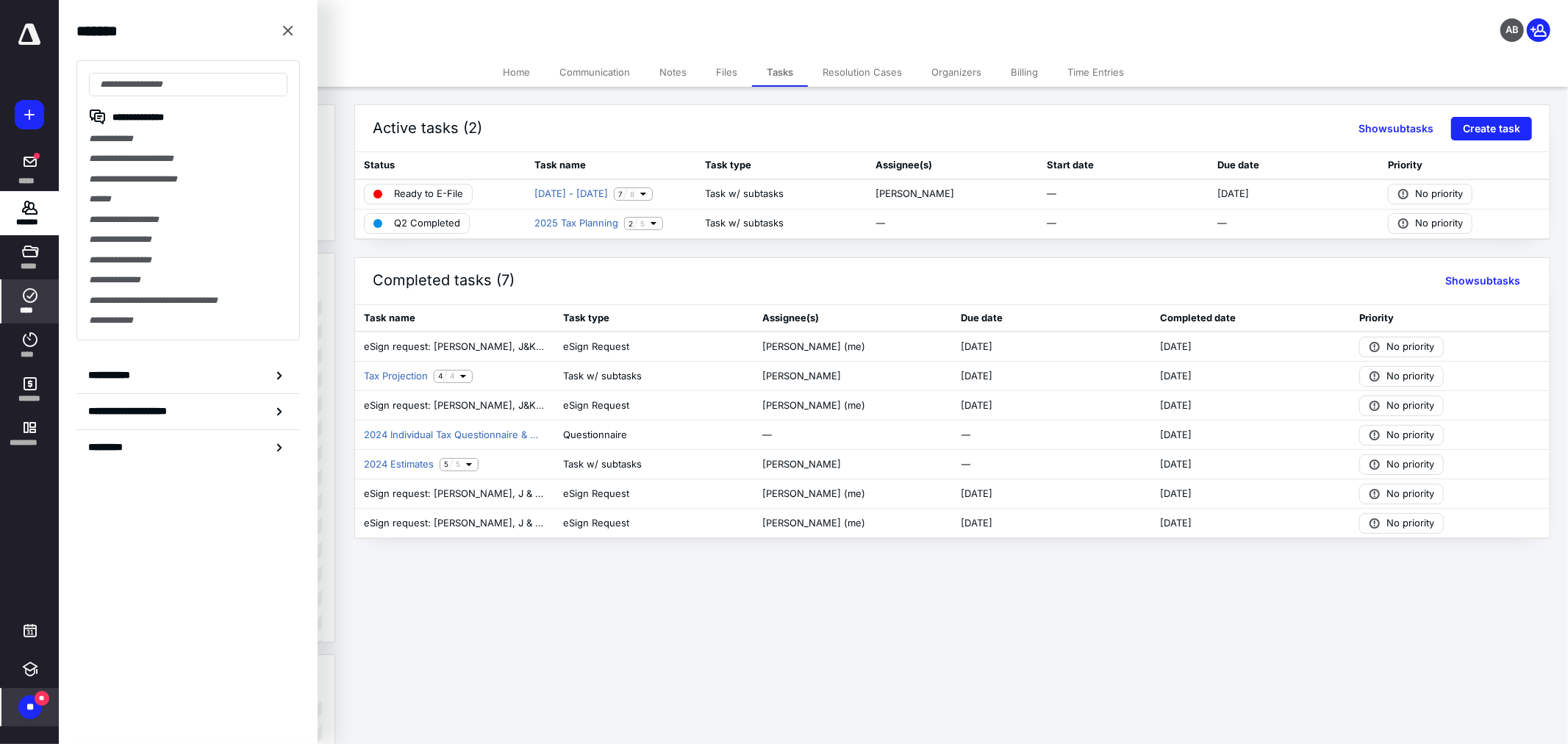 click 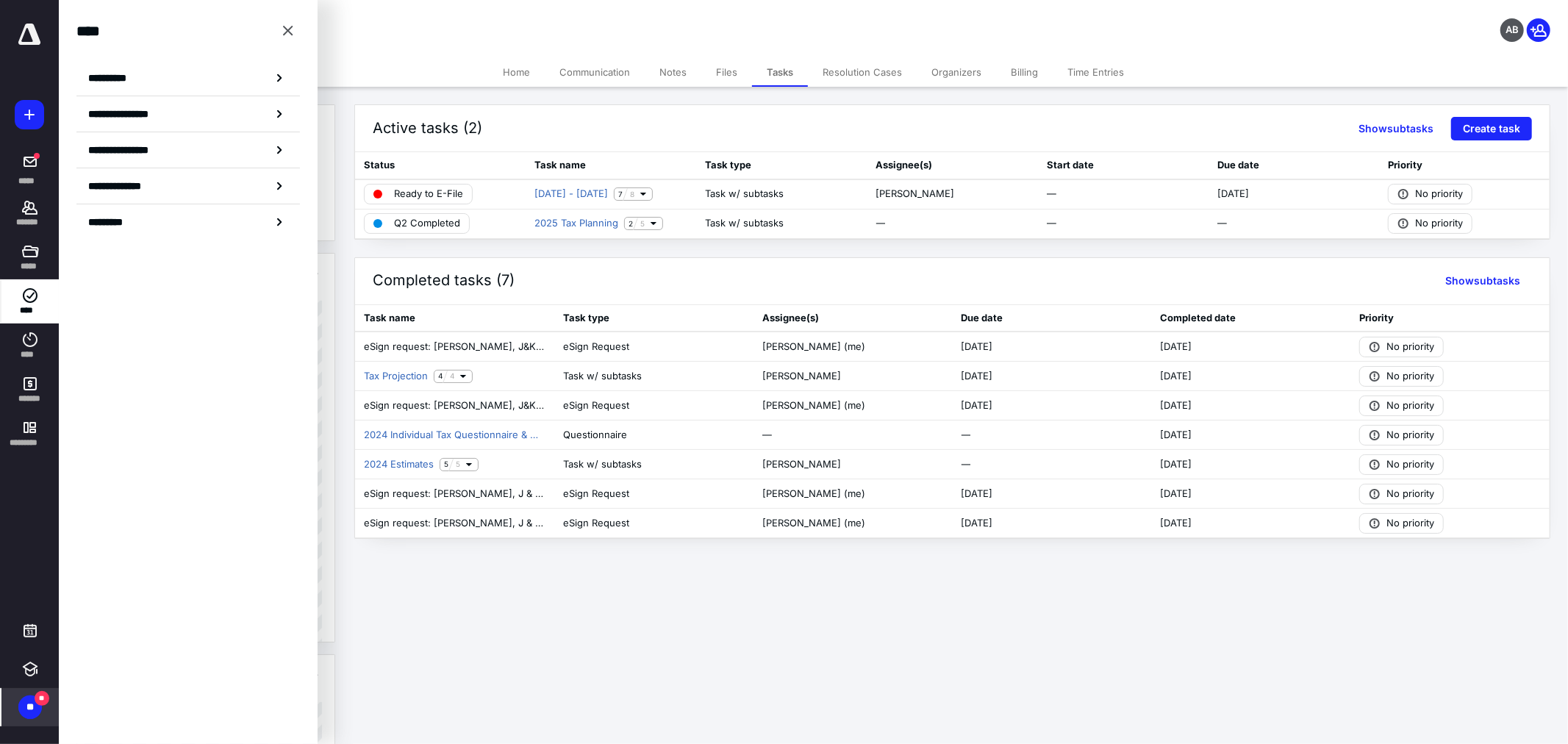 click on "****" at bounding box center [30, 310] 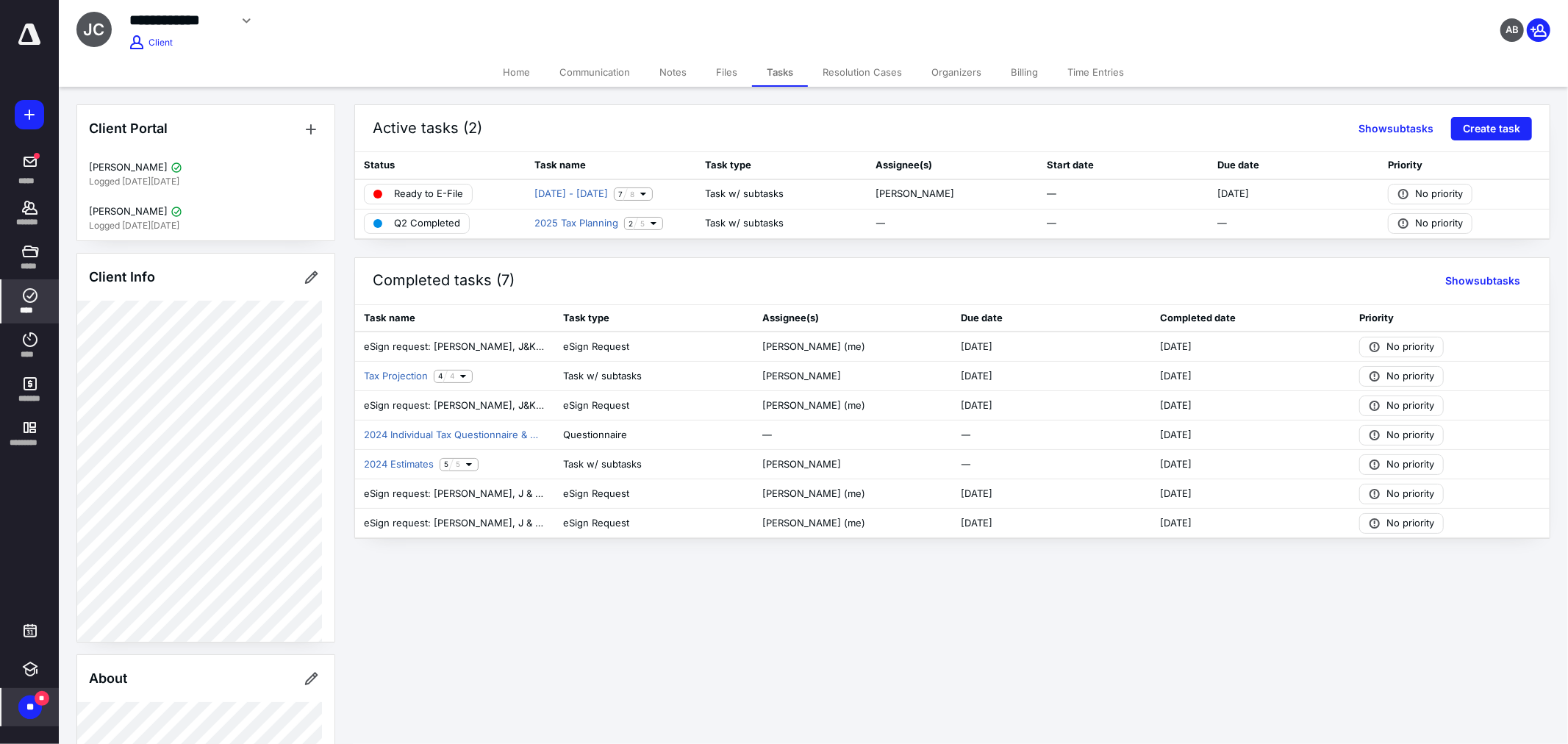 click 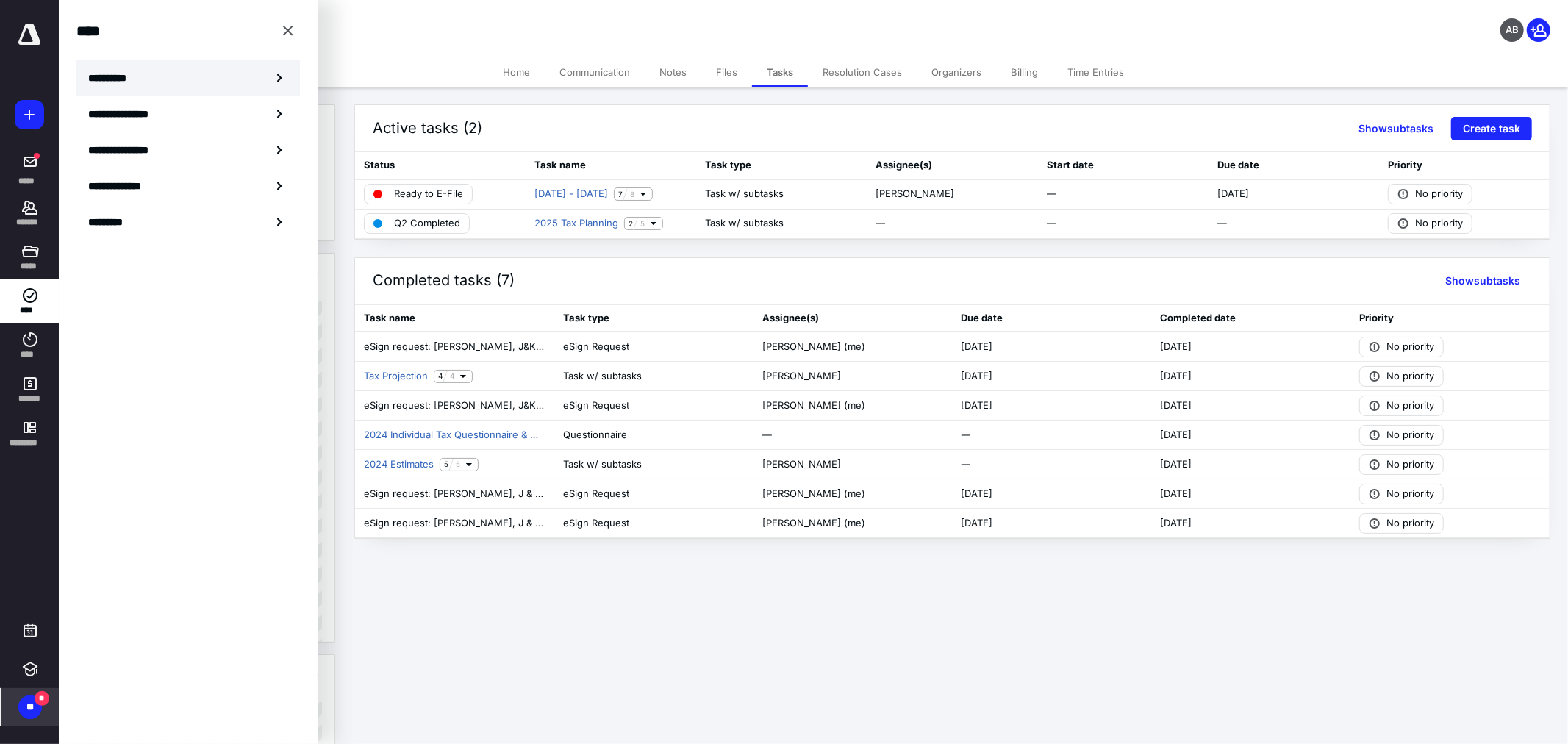 click on "**********" at bounding box center (112, 78) 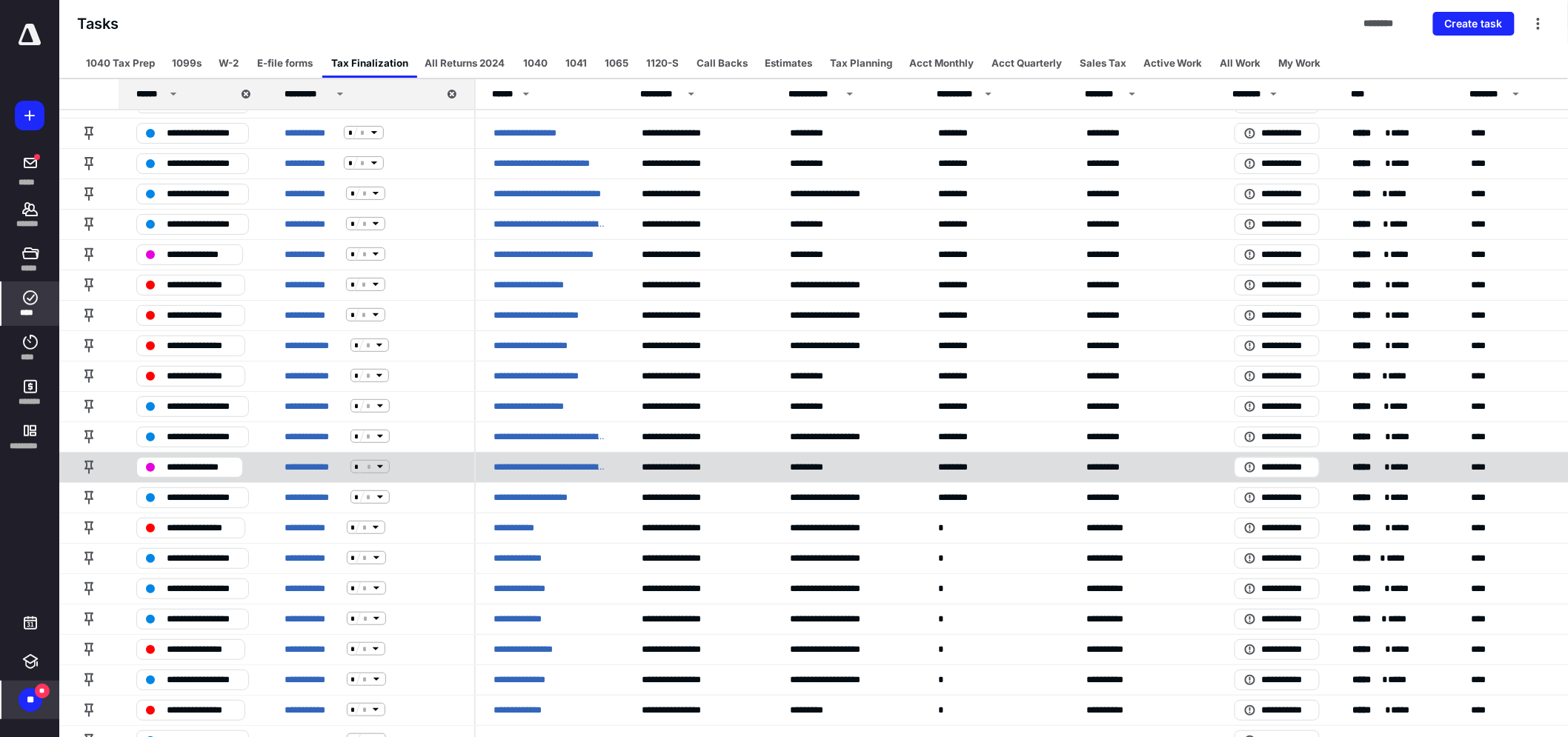 scroll, scrollTop: 181, scrollLeft: 0, axis: vertical 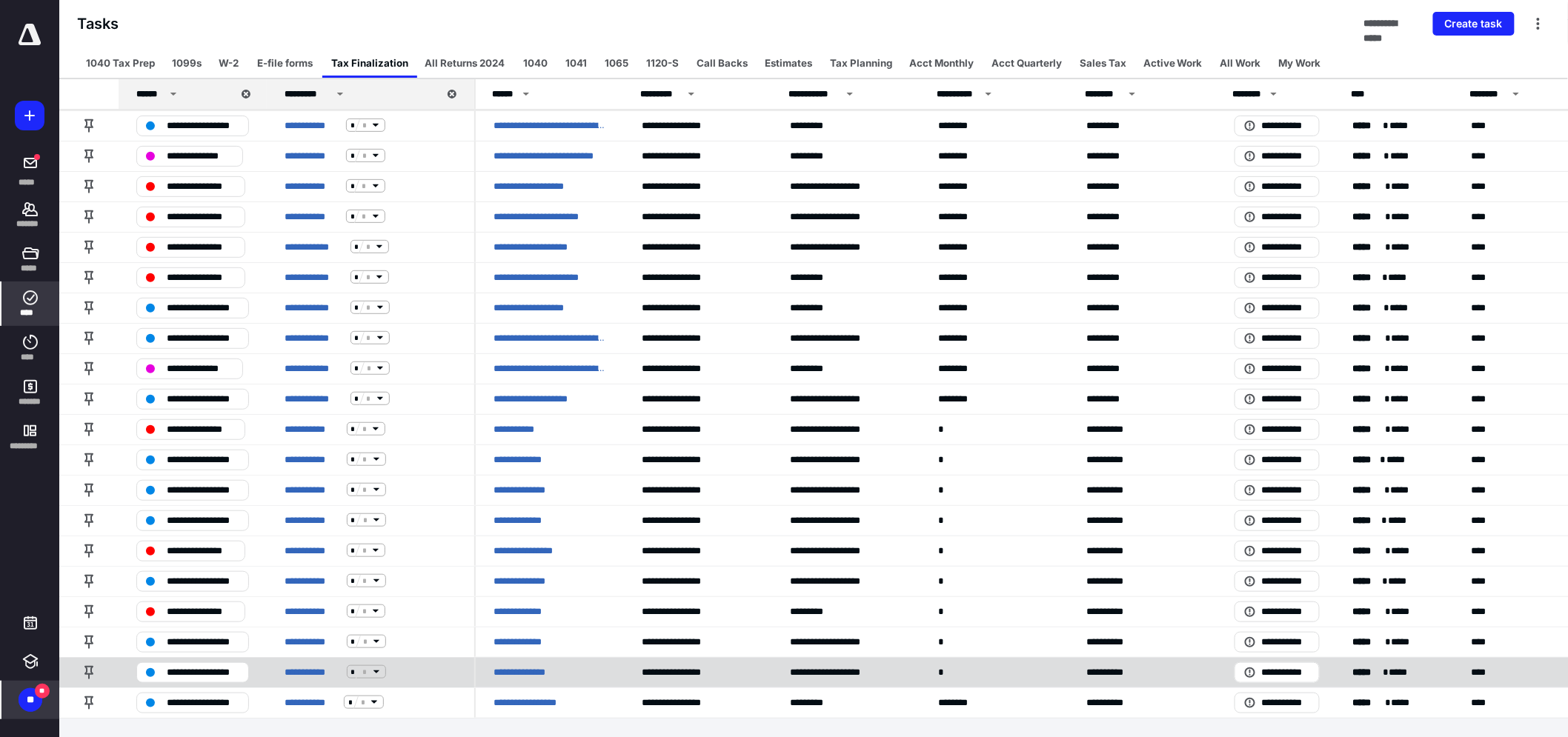click on "**********" at bounding box center (528, 672) 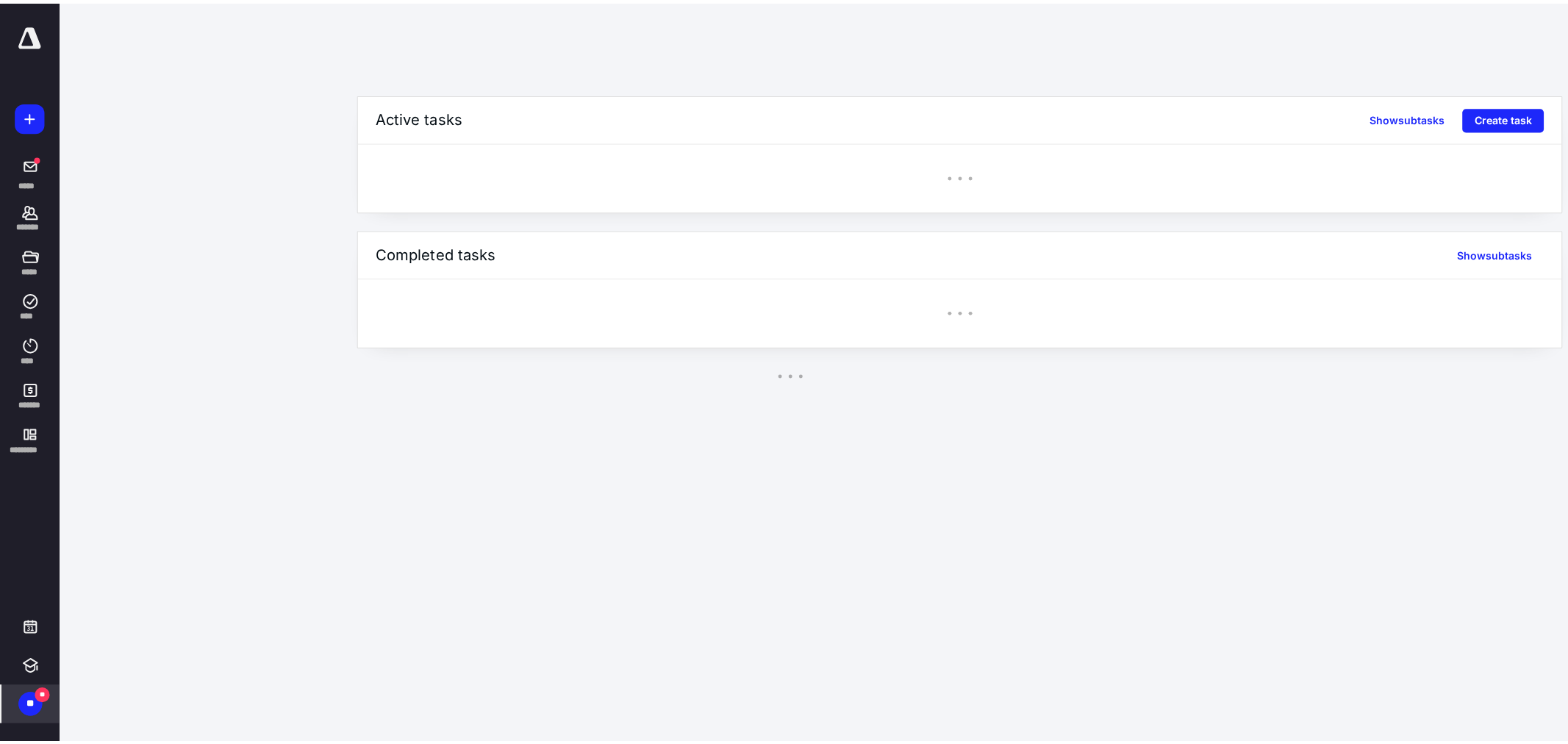 scroll, scrollTop: 0, scrollLeft: 0, axis: both 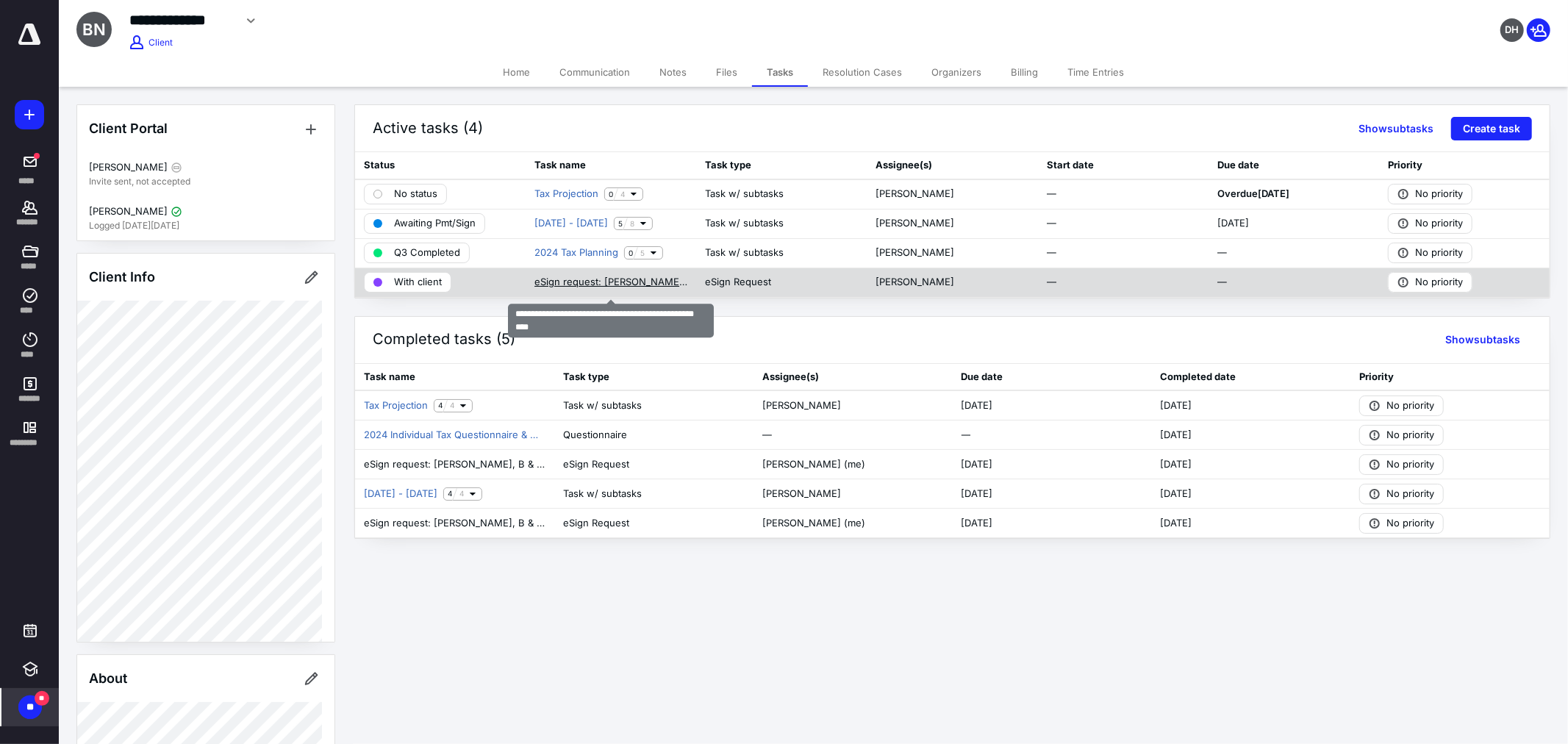 click on "eSign request: Newsome, B & A 2024 Signature Pages.pdf" at bounding box center [611, 282] 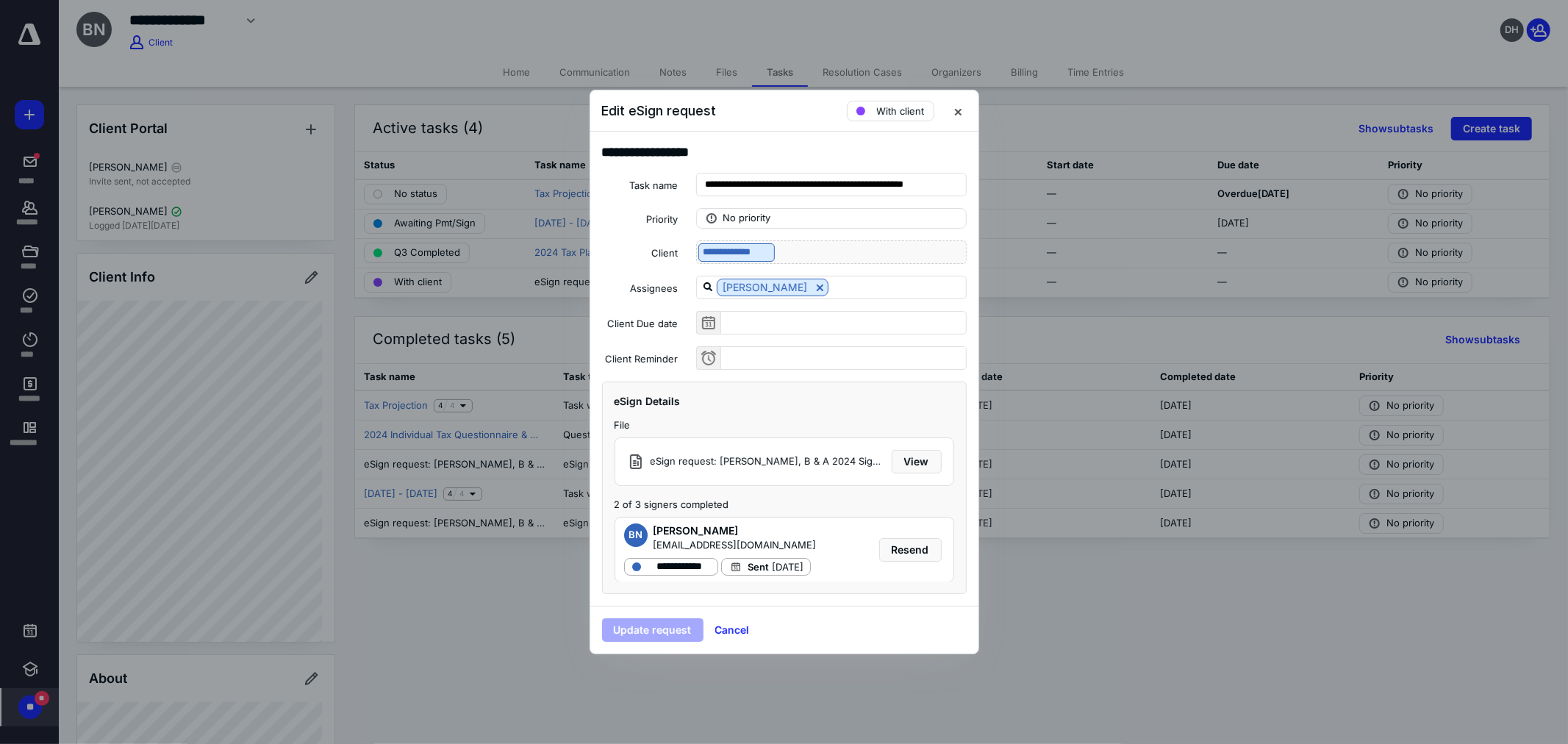 scroll, scrollTop: 0, scrollLeft: 0, axis: both 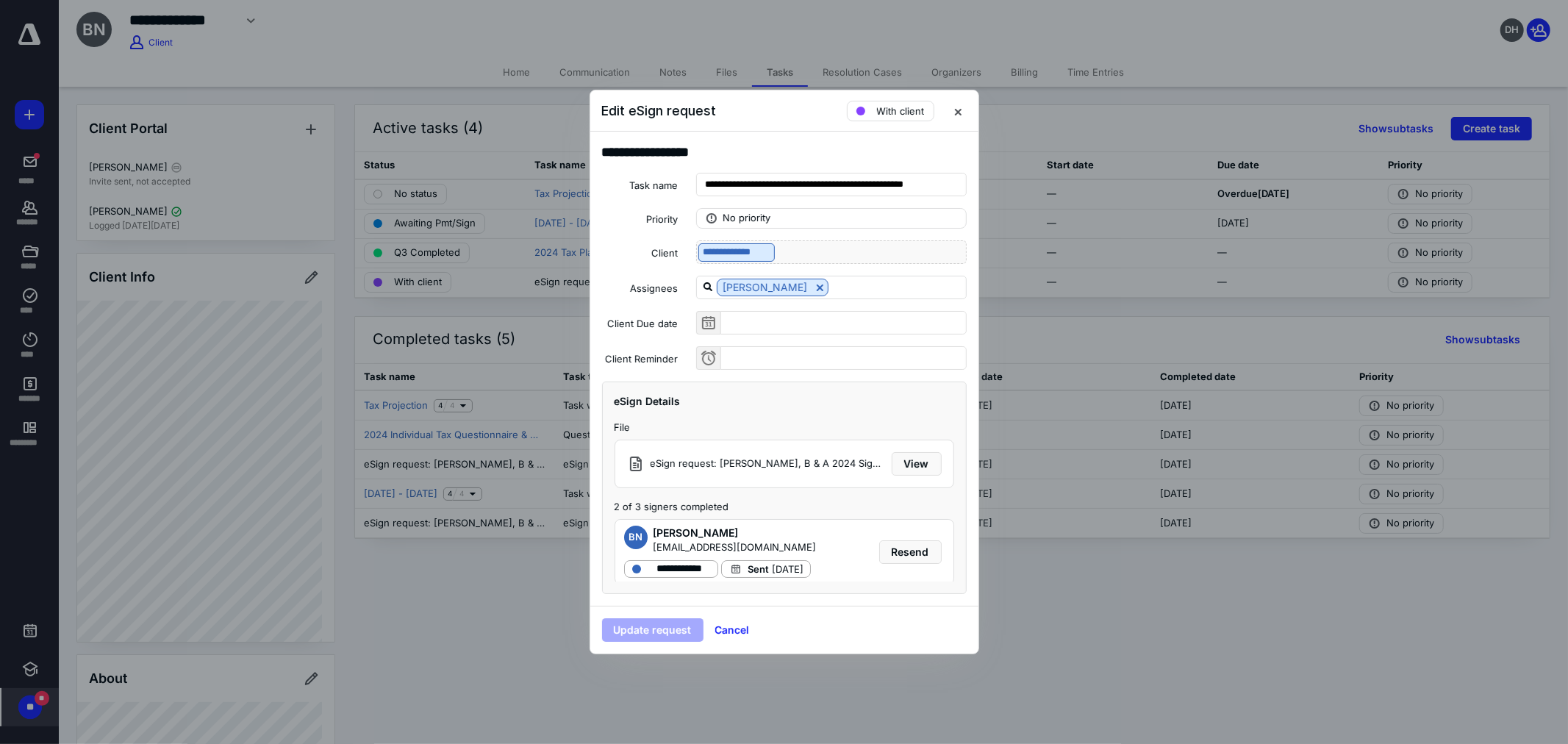 click at bounding box center [958, 111] 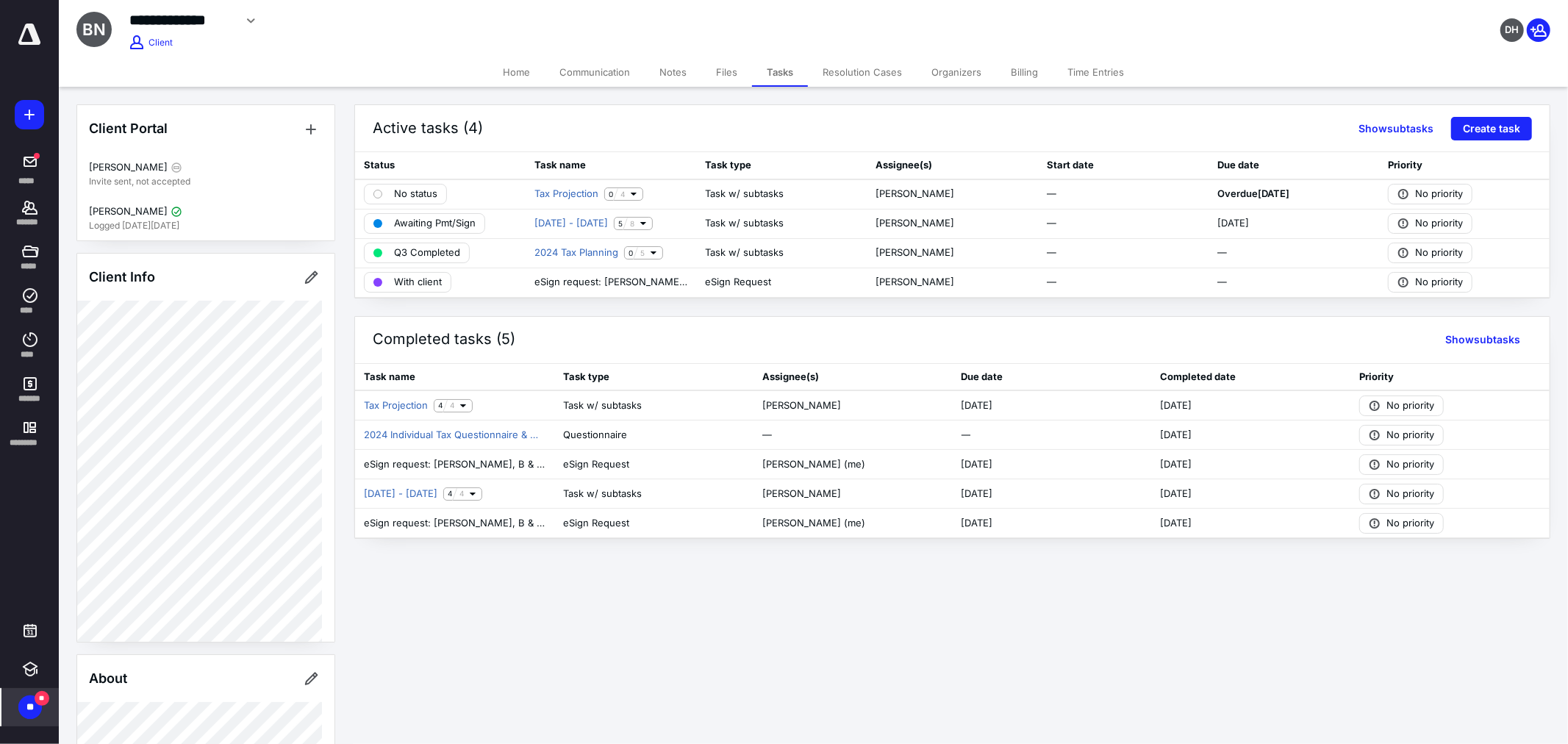 click on "Billing" at bounding box center [1024, 72] 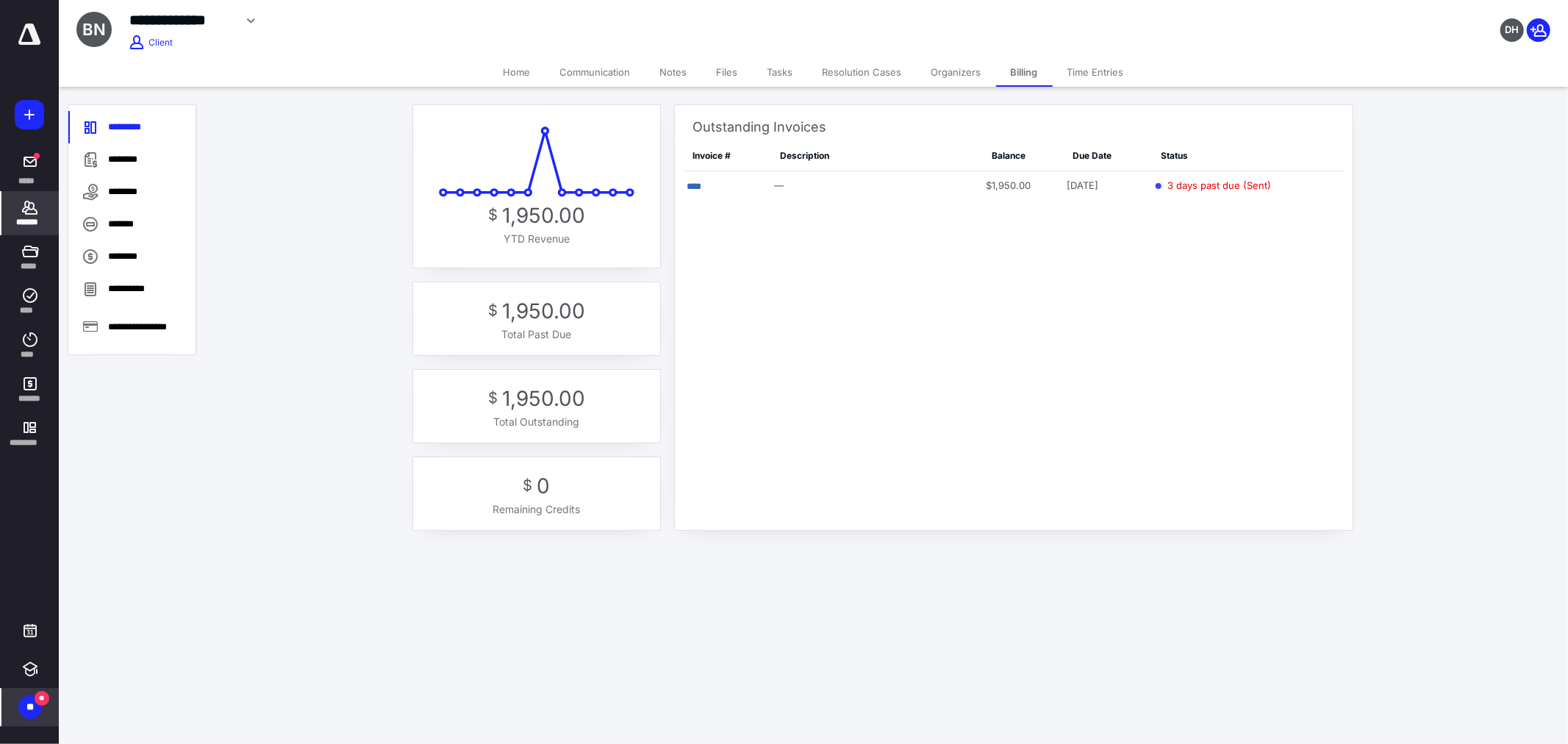click on "Communication" at bounding box center (595, 72) 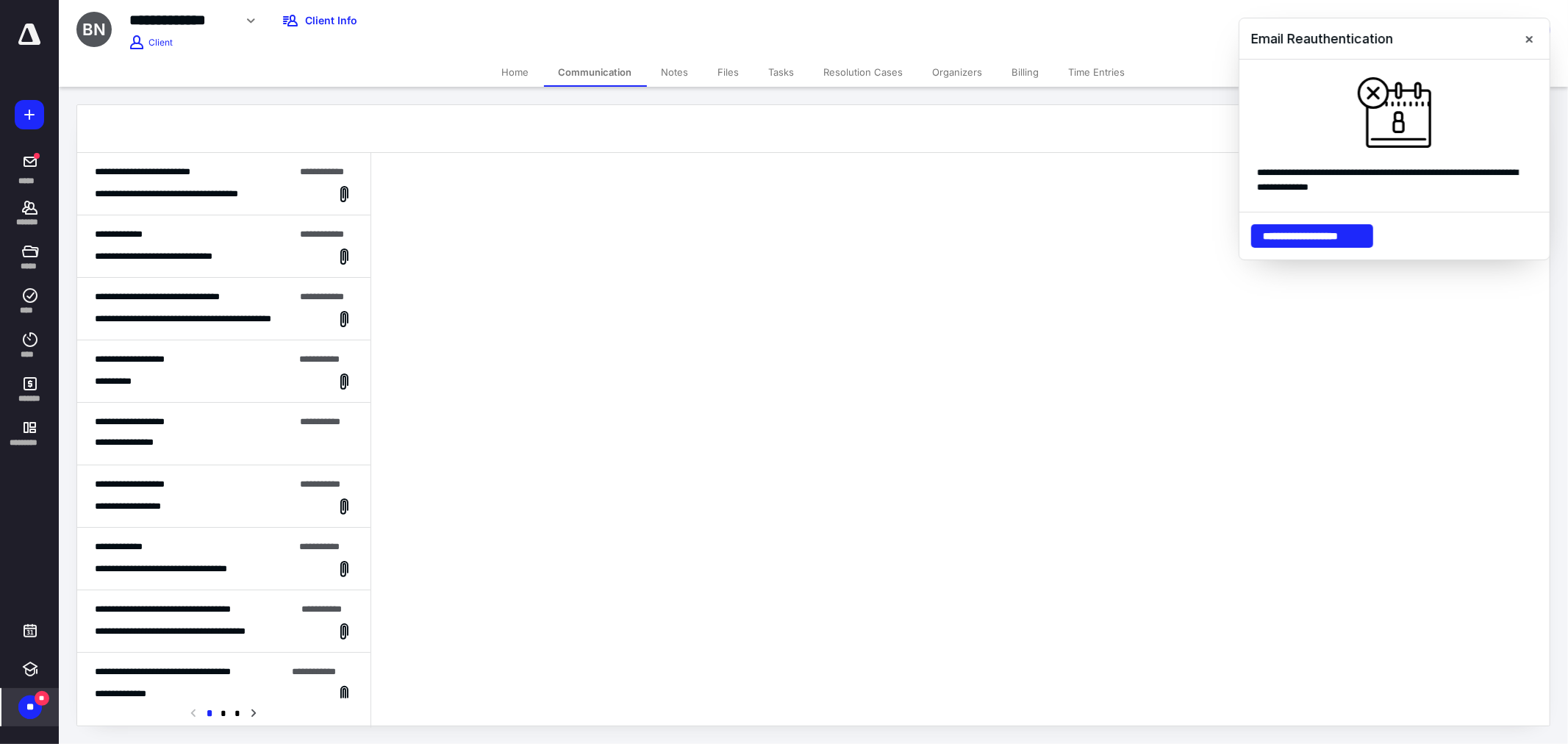 click on "**********" at bounding box center (223, 184) 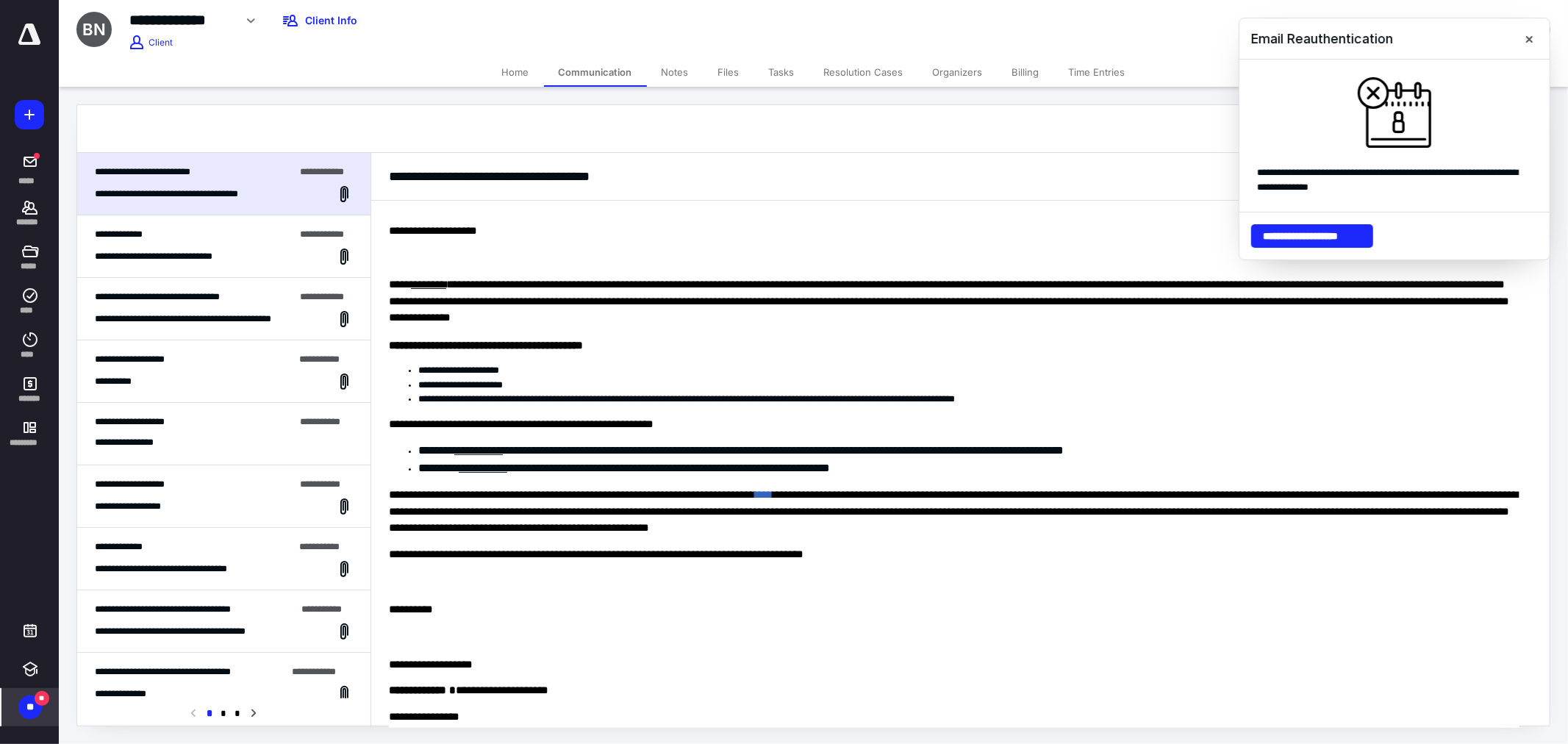 scroll, scrollTop: 0, scrollLeft: 0, axis: both 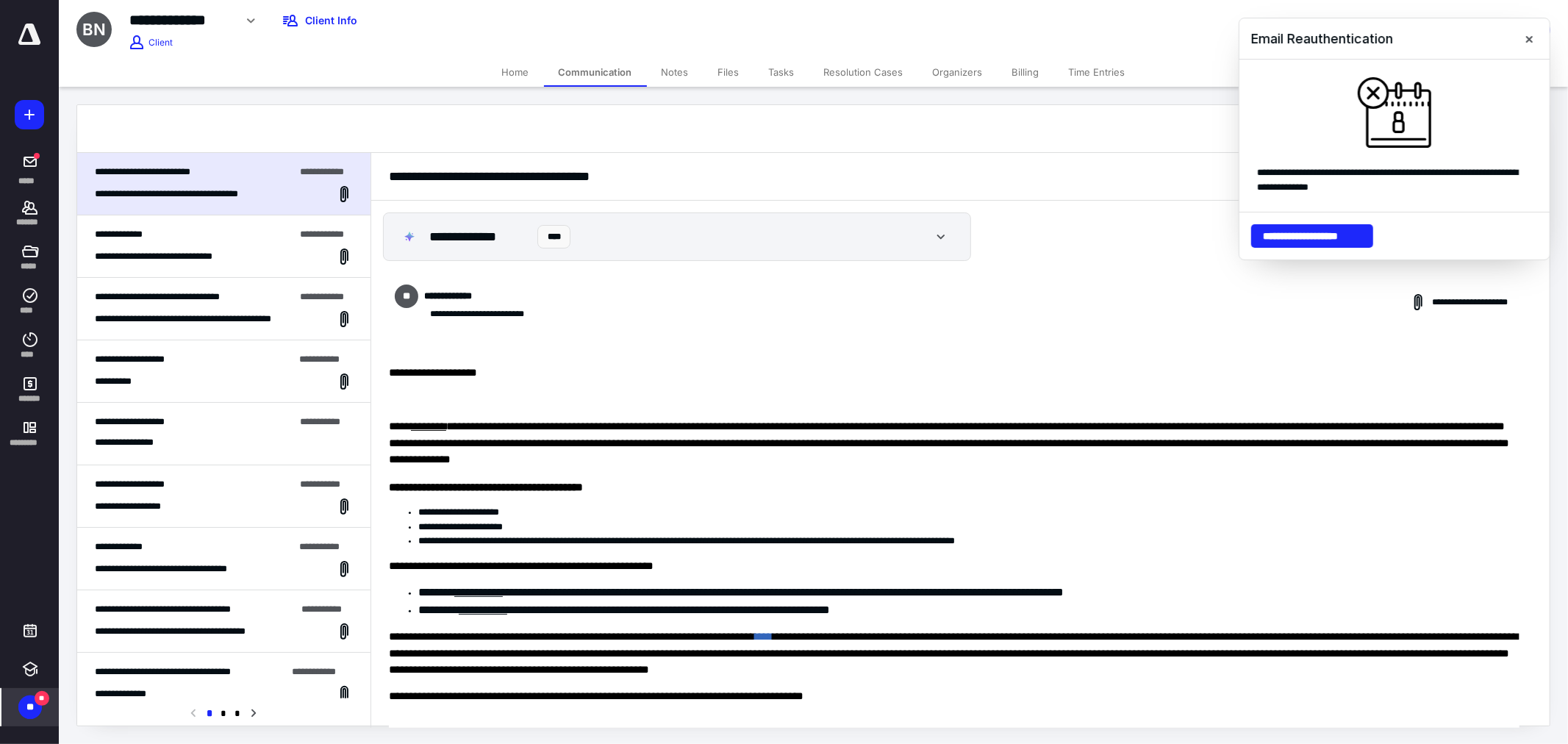 click on "Files" at bounding box center [728, 72] 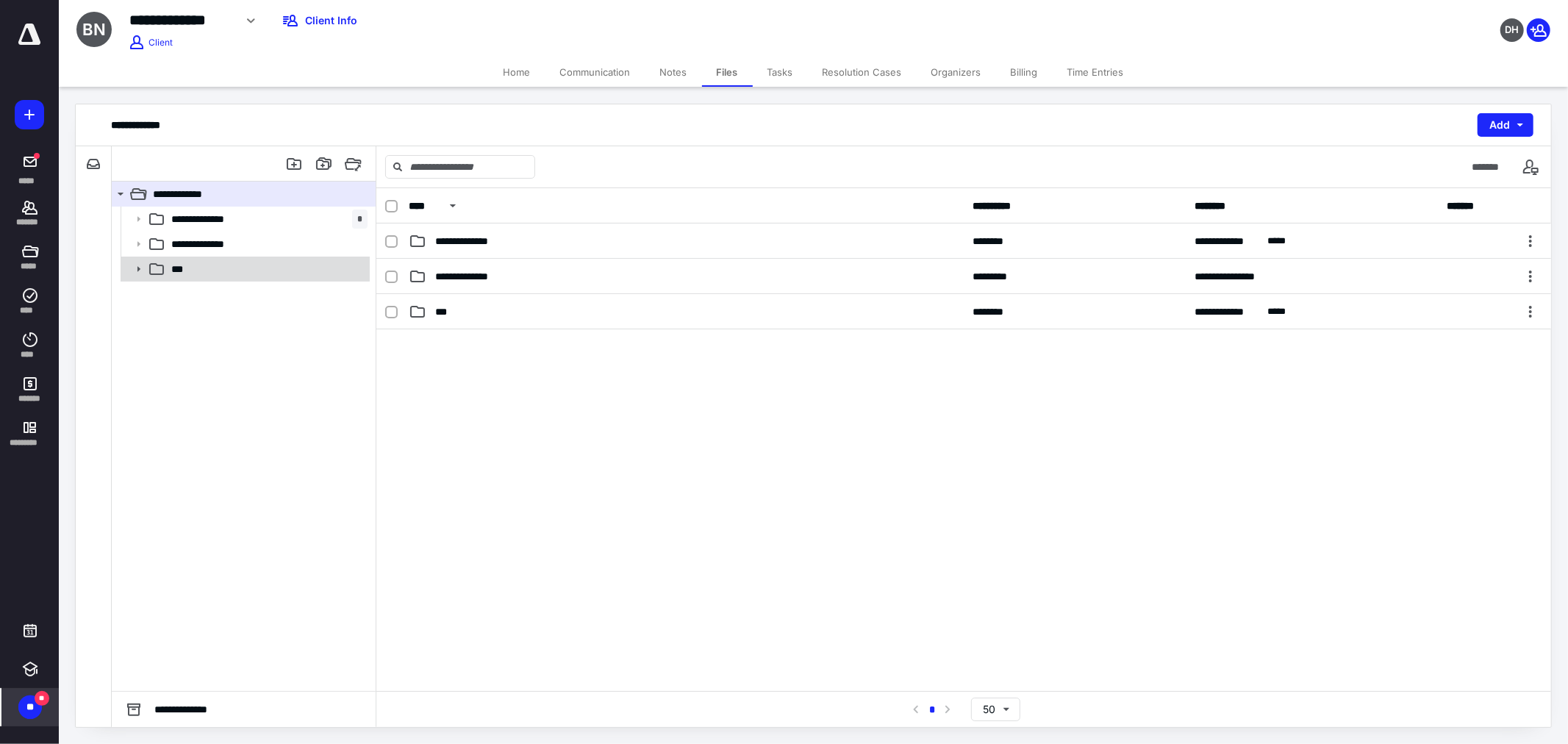 click 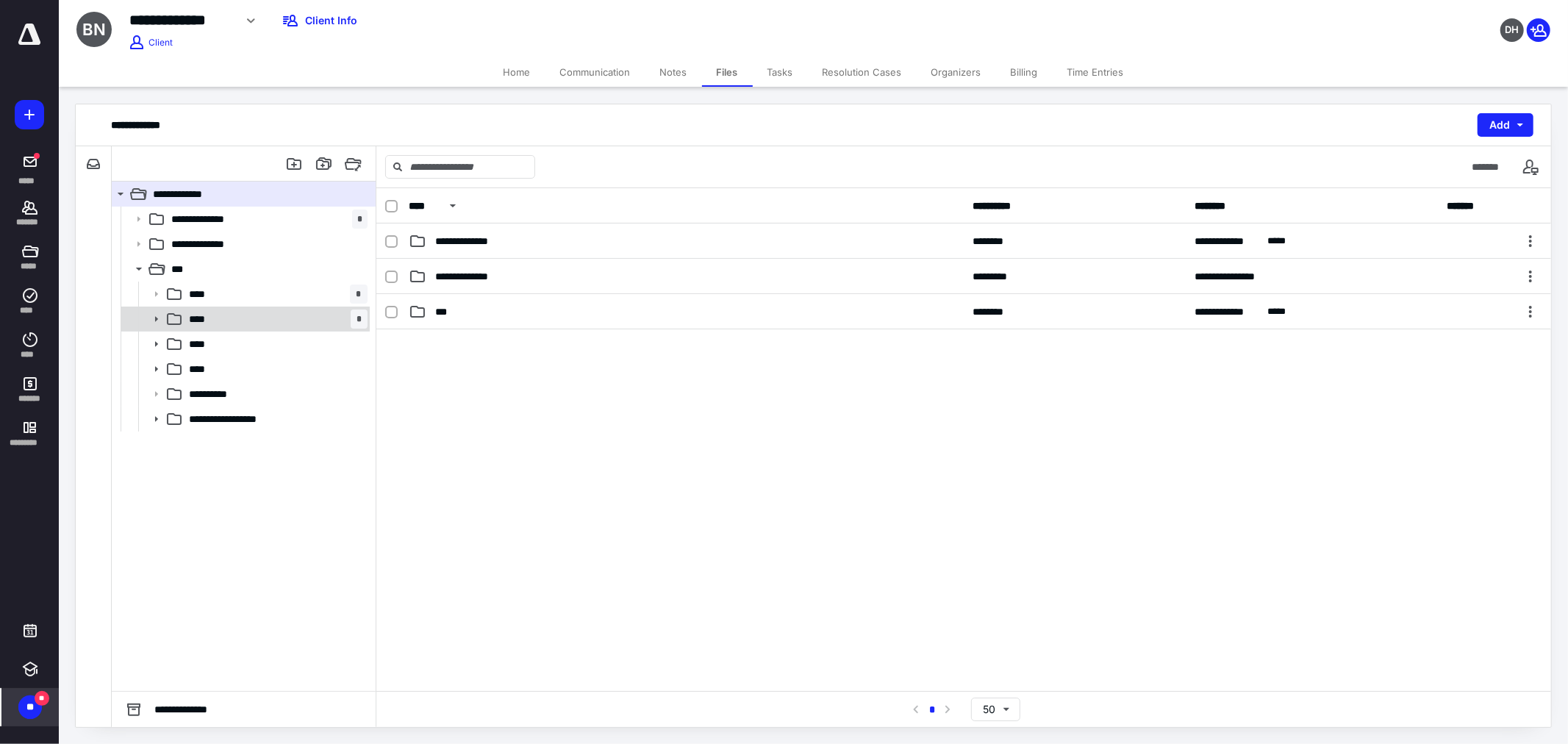 click 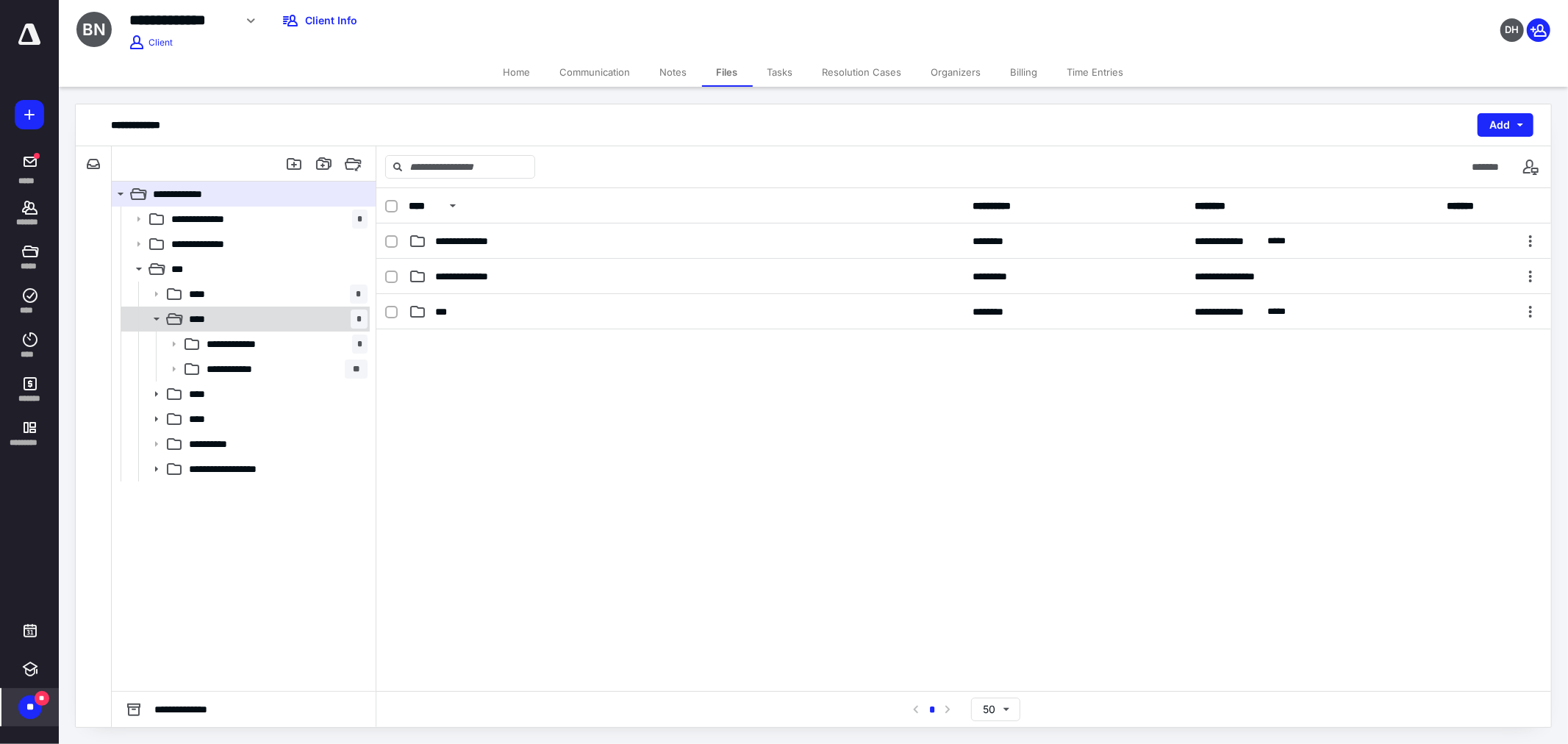 click on "****" at bounding box center [201, 319] 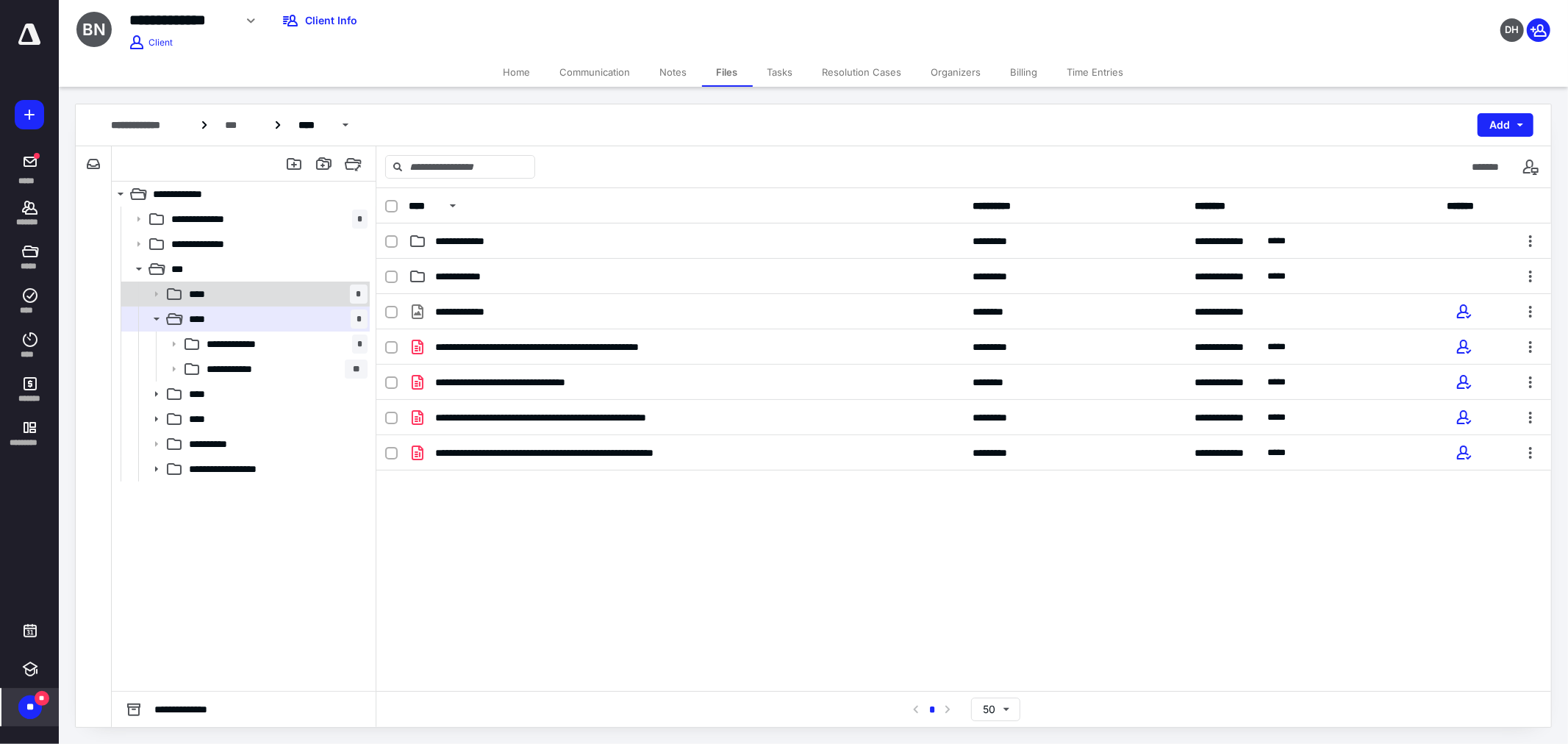 click 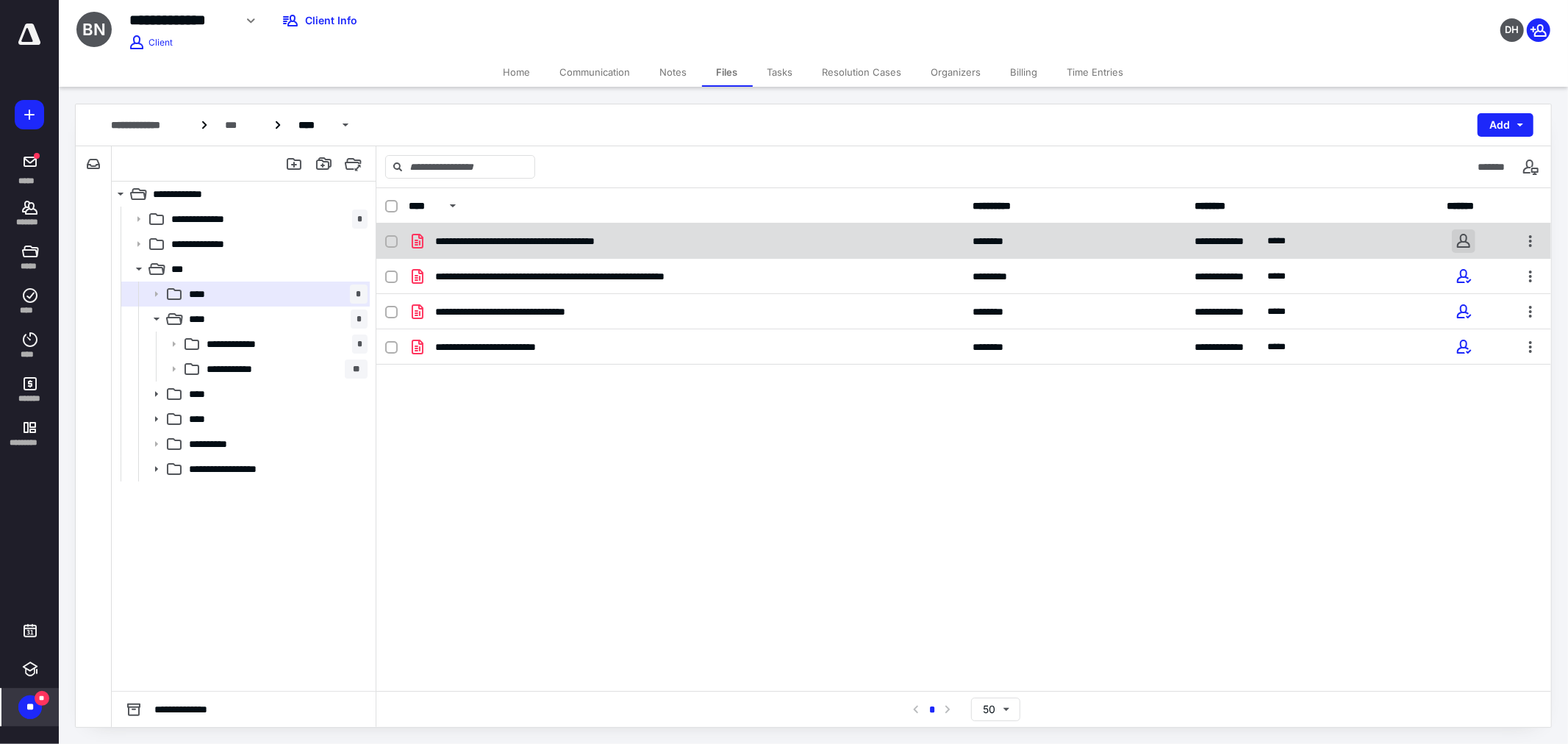 click at bounding box center (1463, 241) 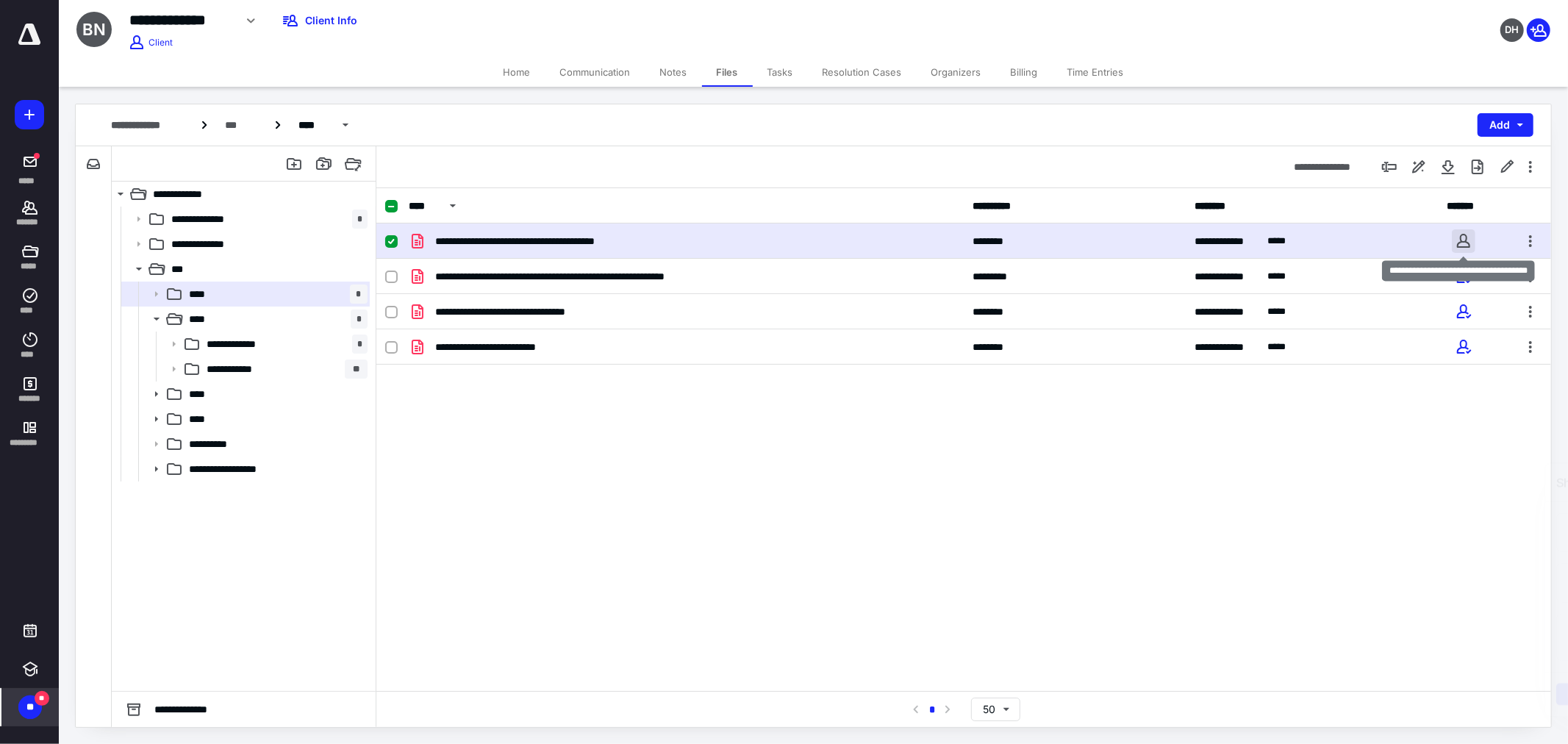 click at bounding box center [1464, 241] 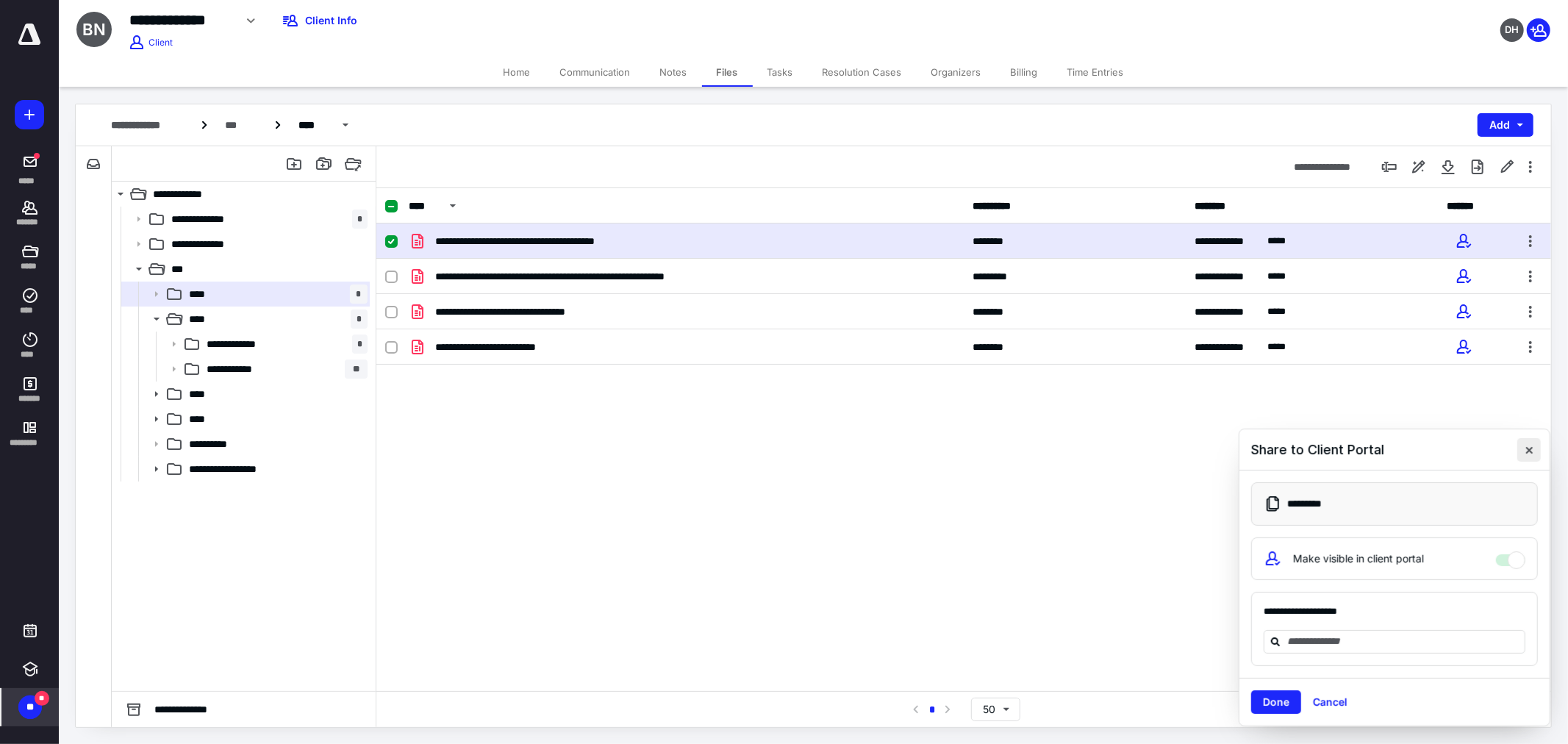 click at bounding box center [1529, 450] 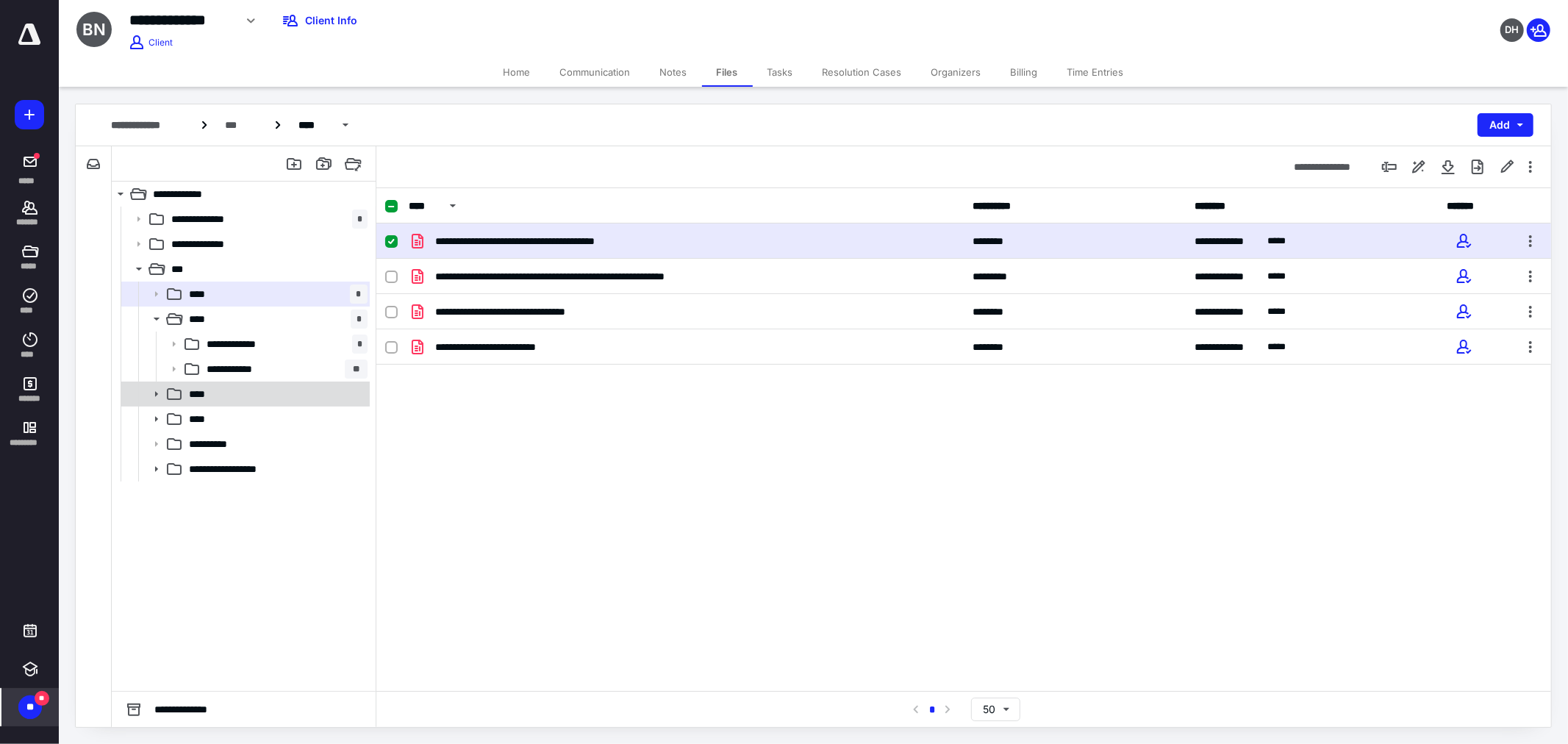 click 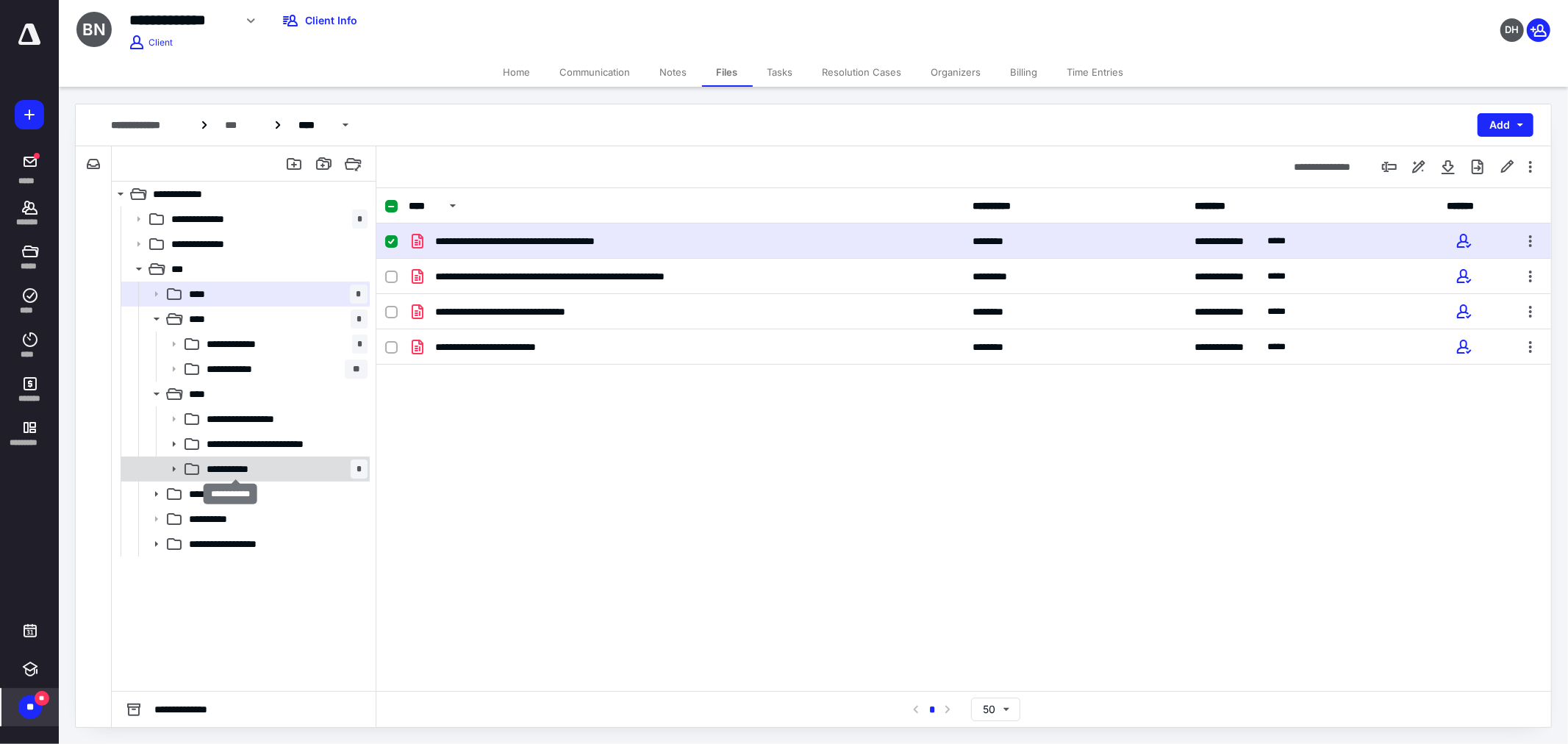 click on "**********" at bounding box center (235, 469) 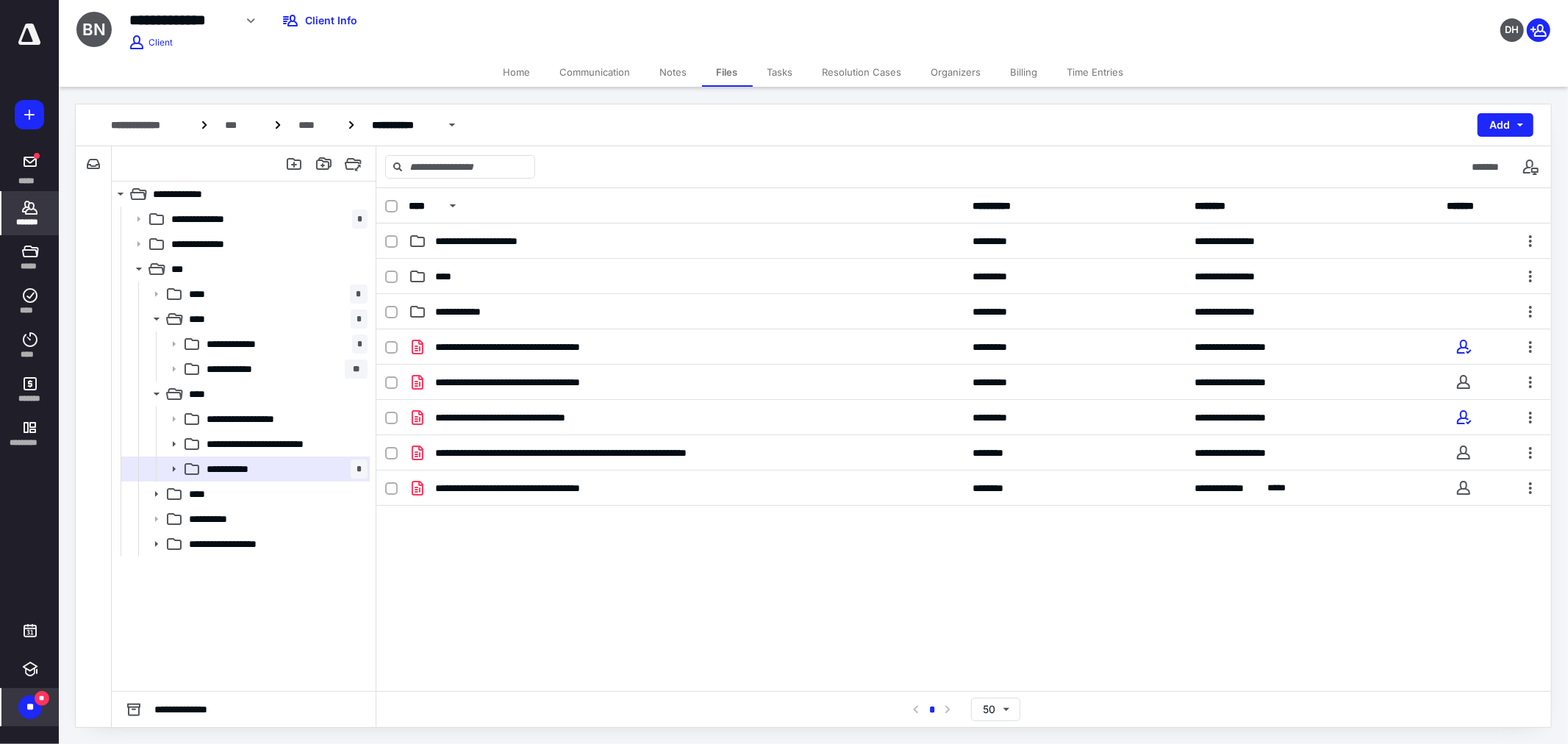 click on "*******" at bounding box center (30, 213) 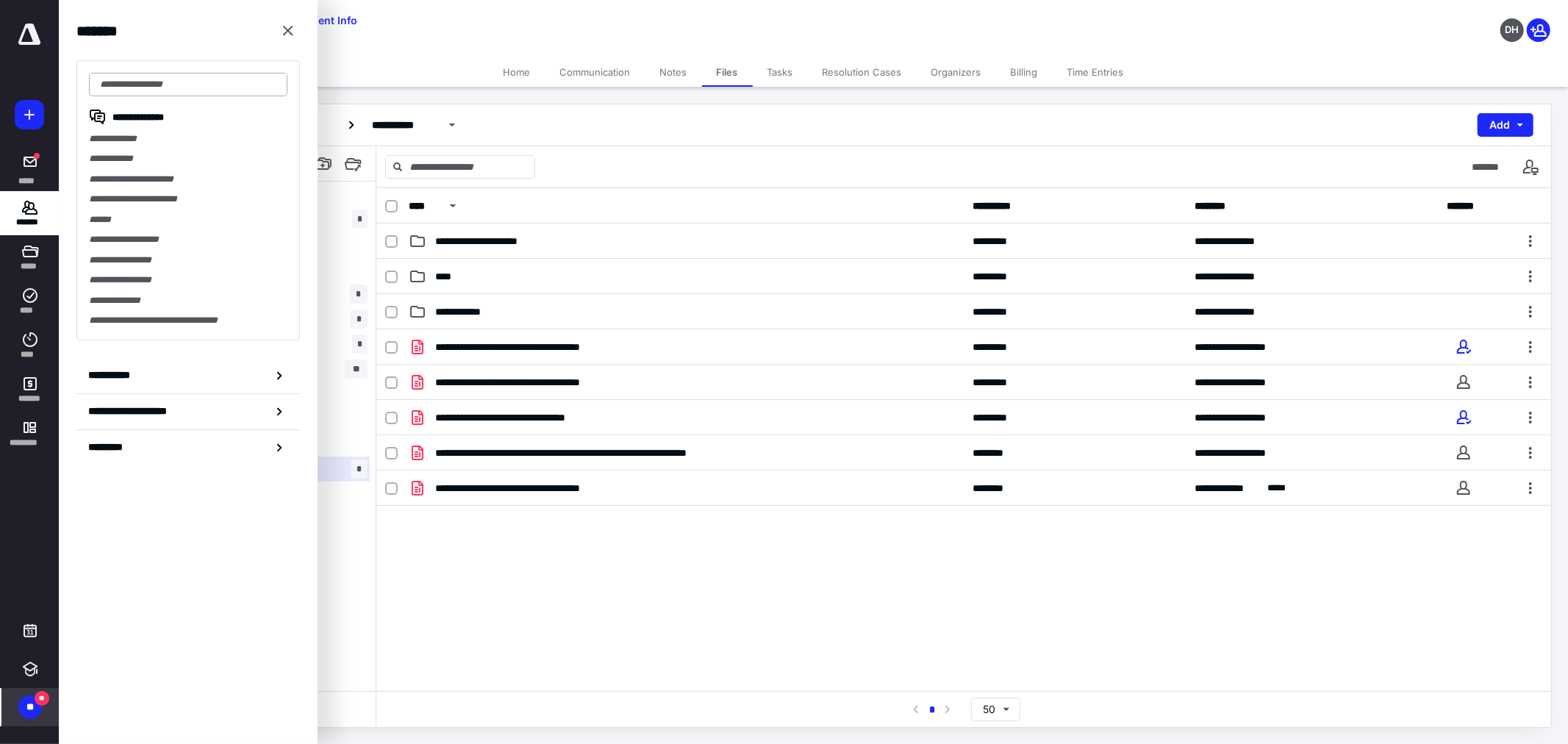 click at bounding box center (188, 85) 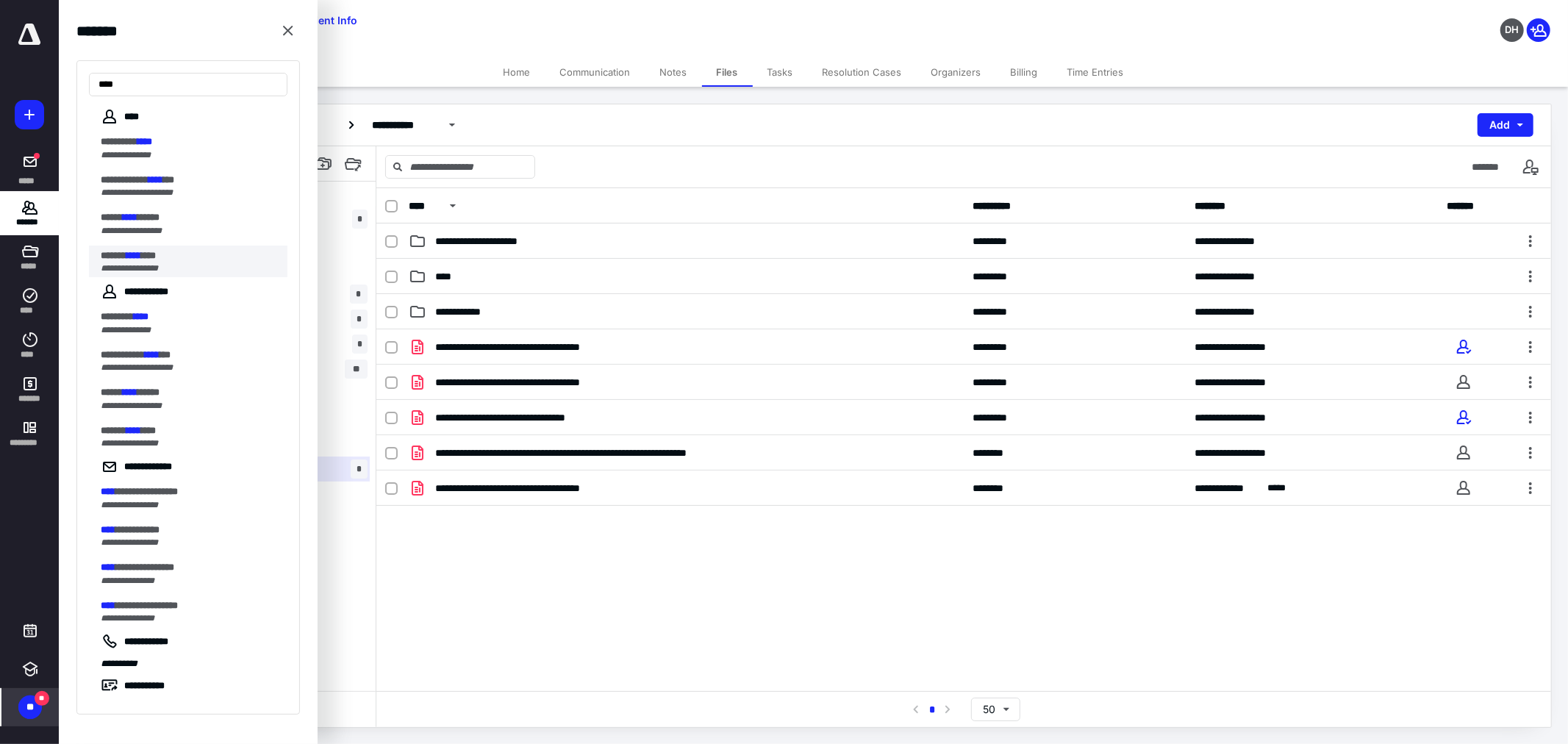type on "****" 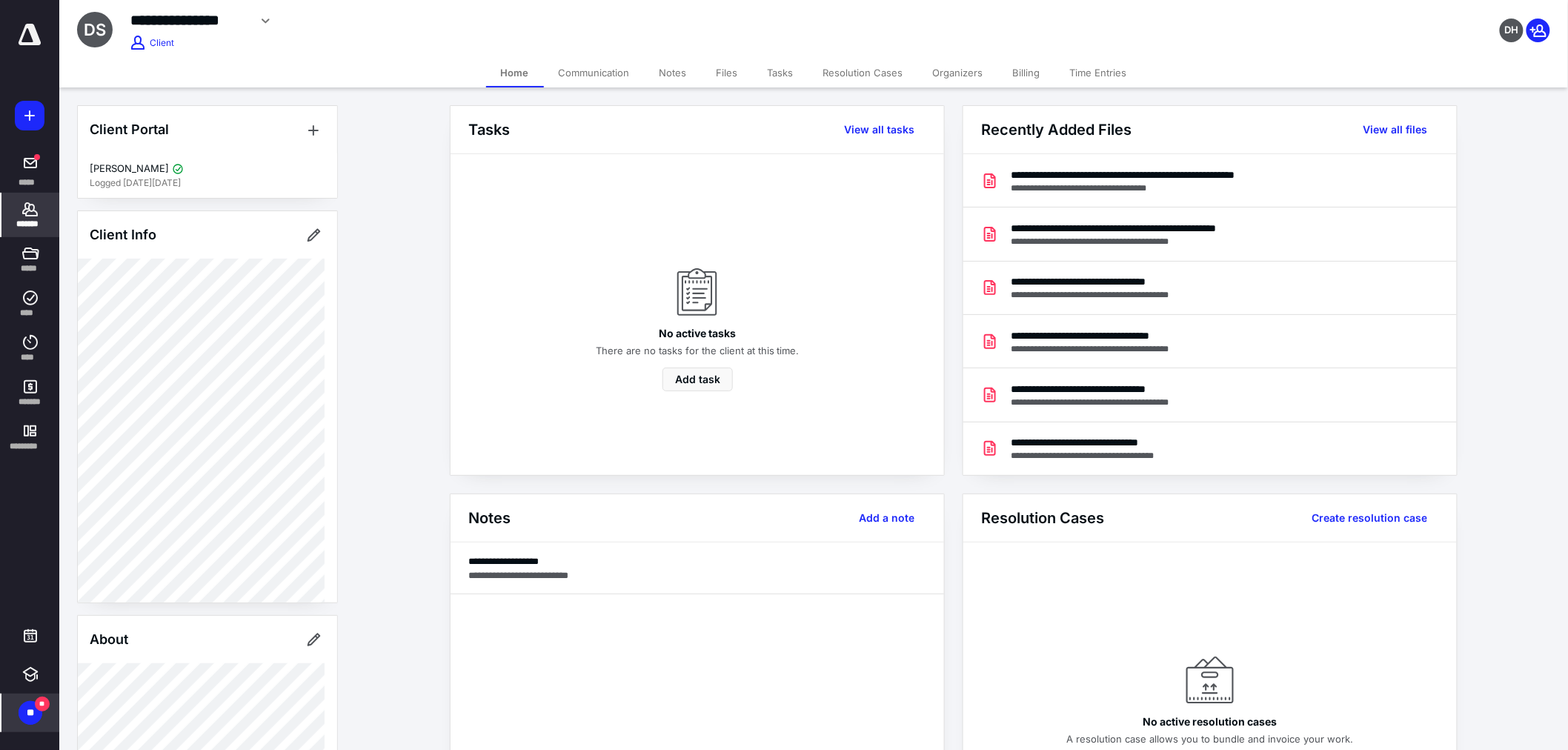 click on "Files" at bounding box center (727, 73) 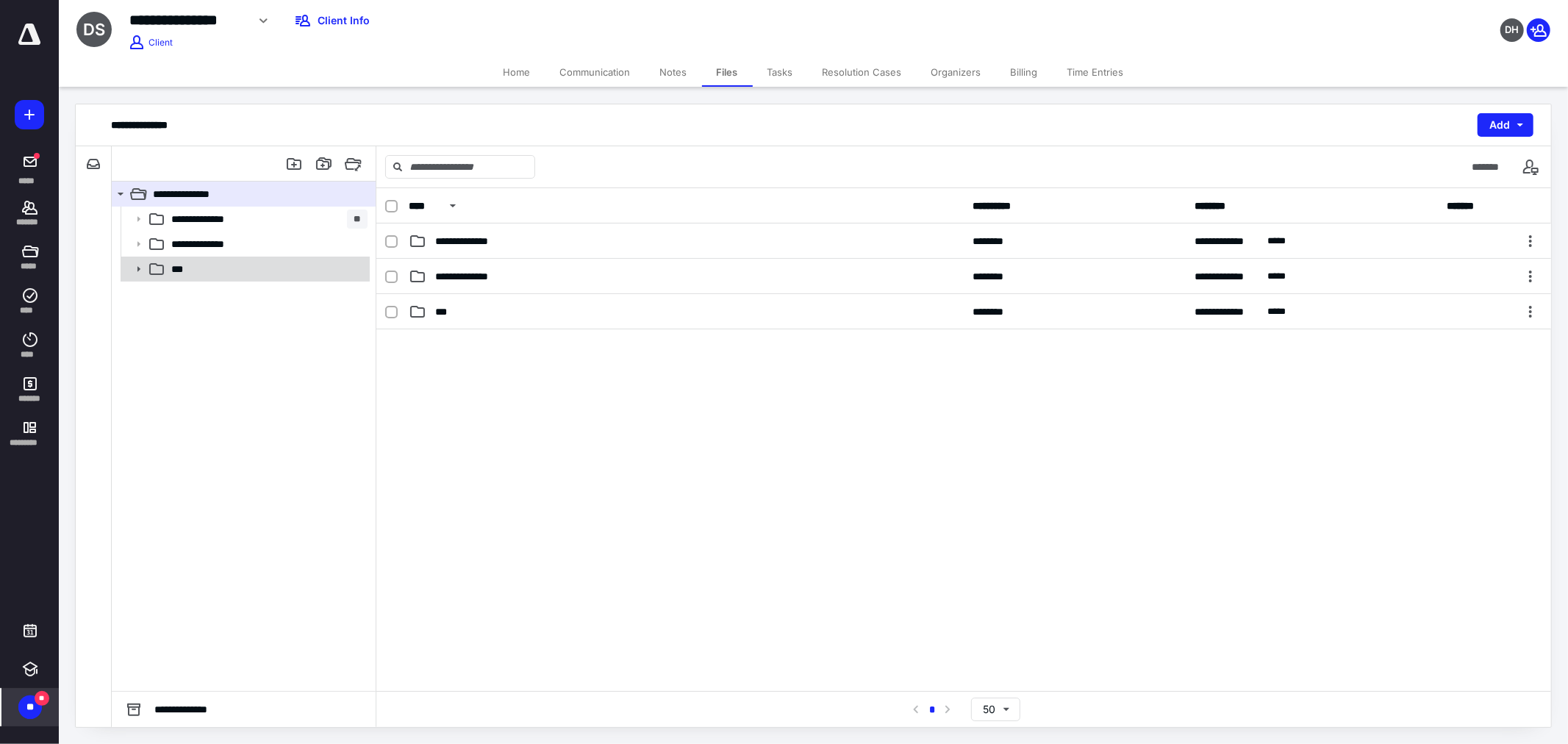 click 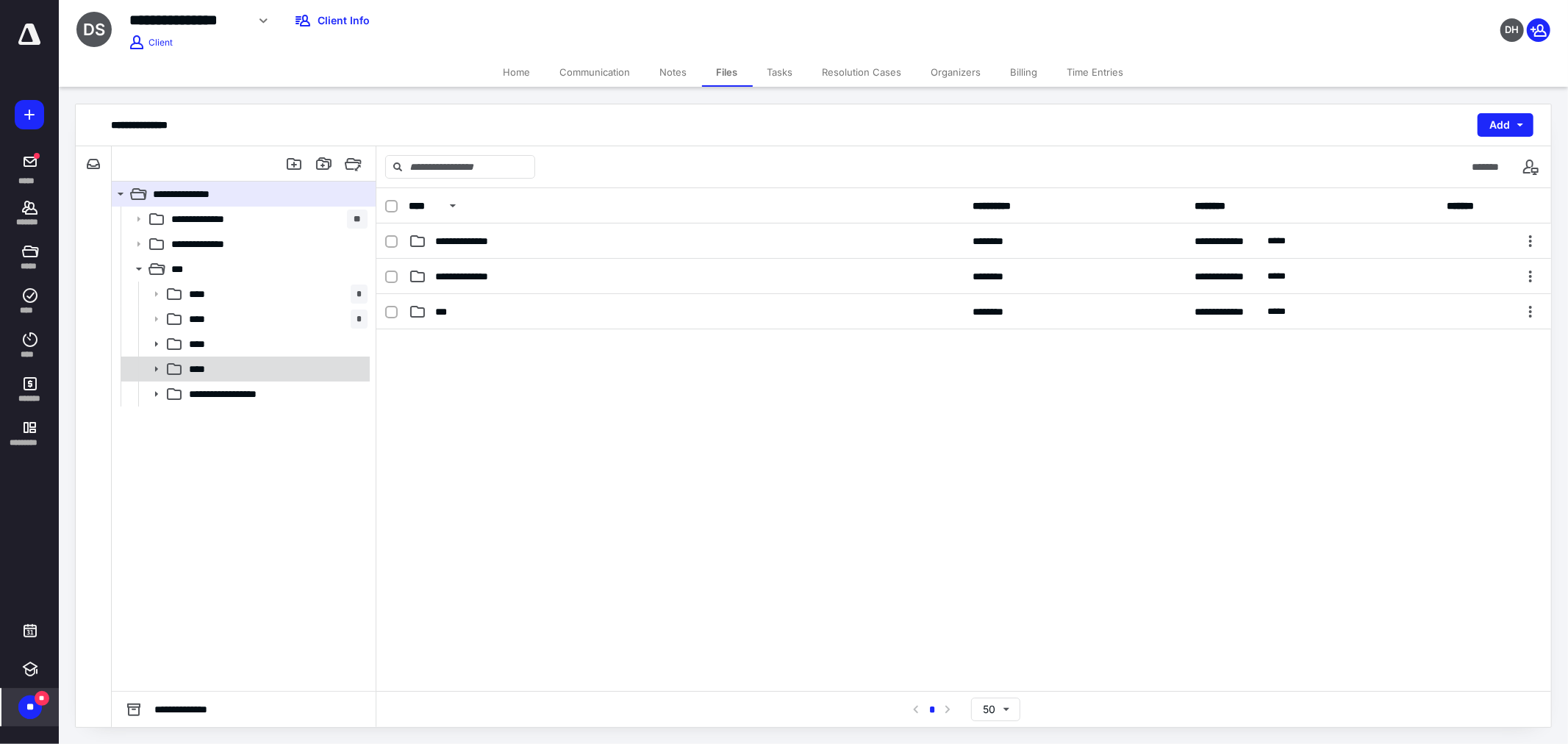 click 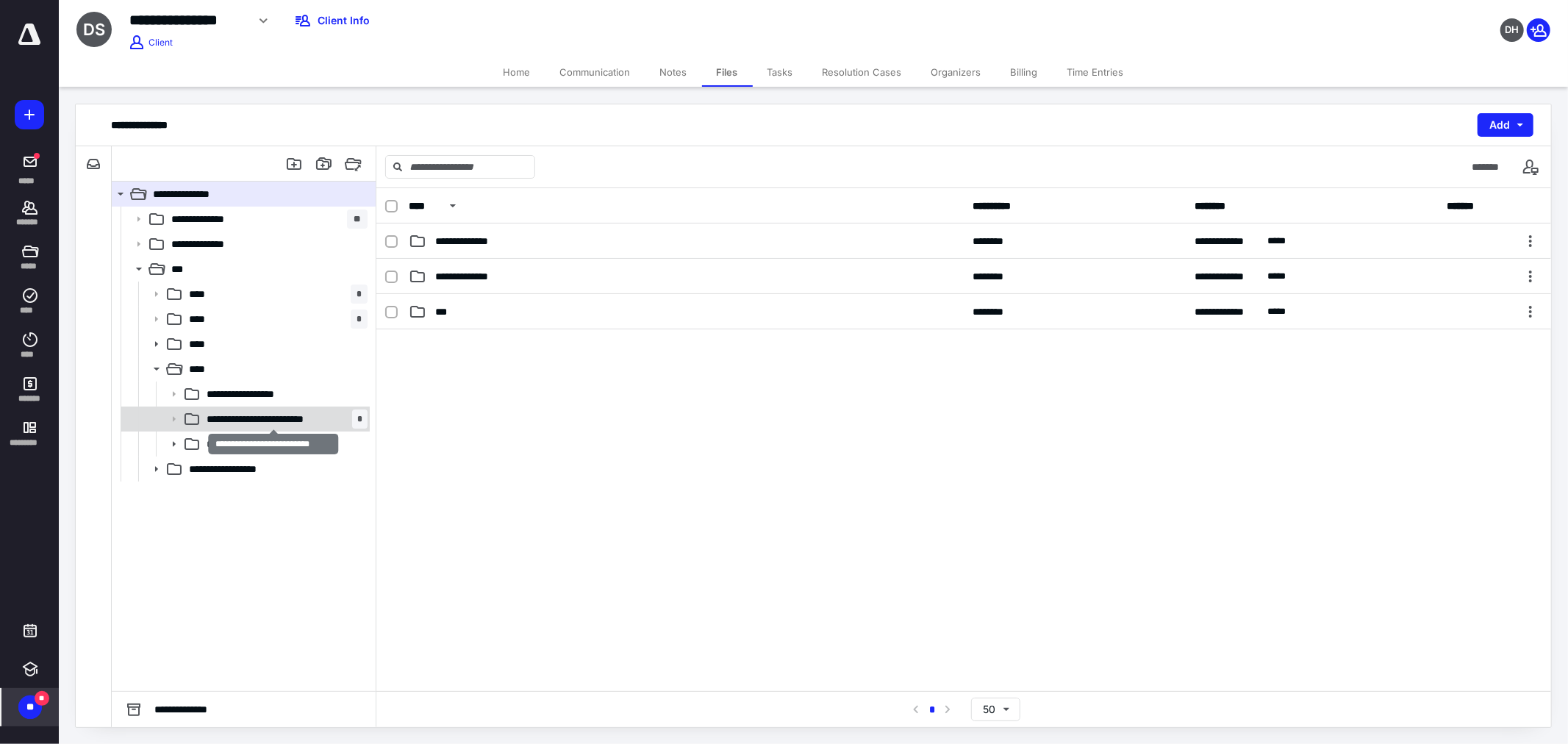 click on "**********" at bounding box center (273, 419) 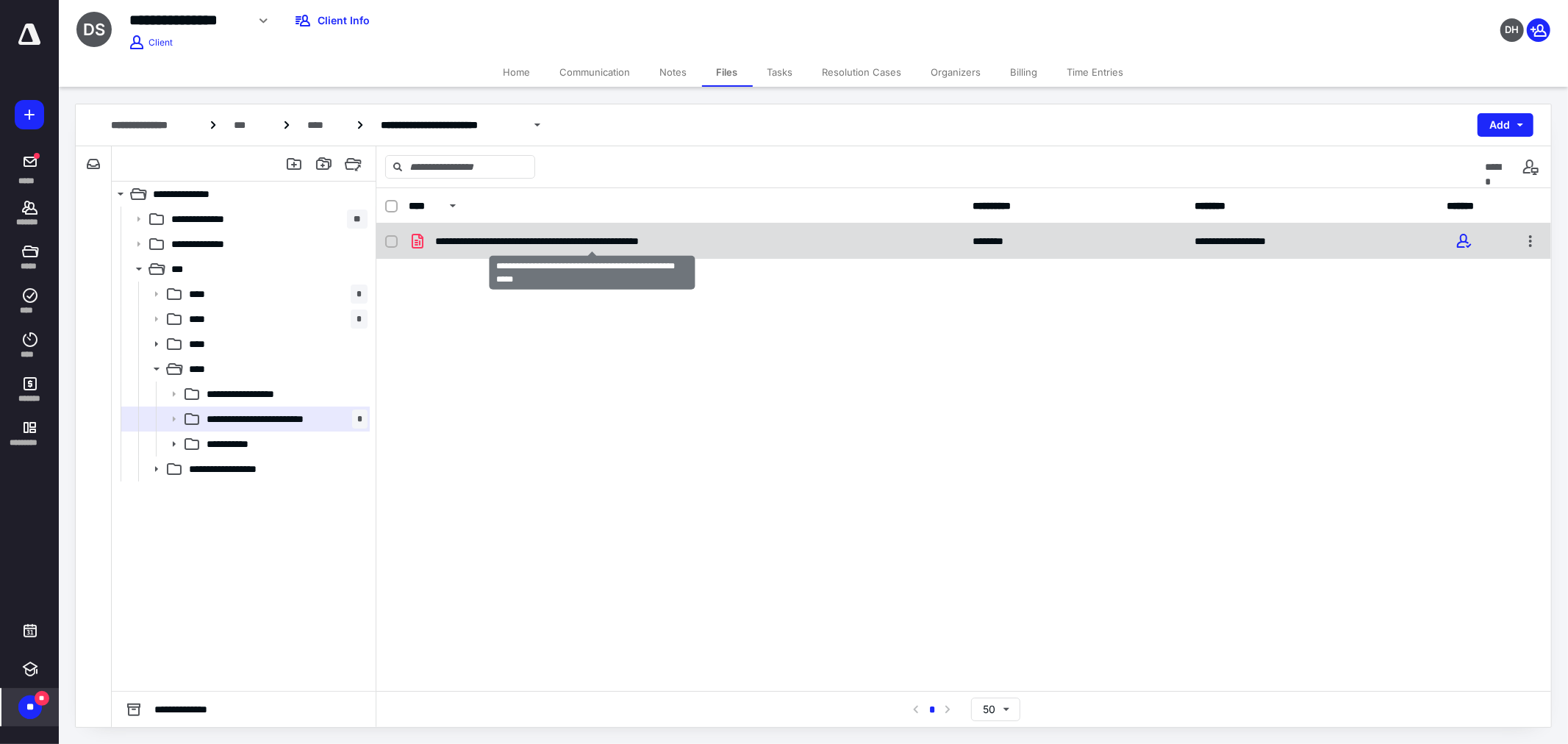 click on "**********" at bounding box center [592, 241] 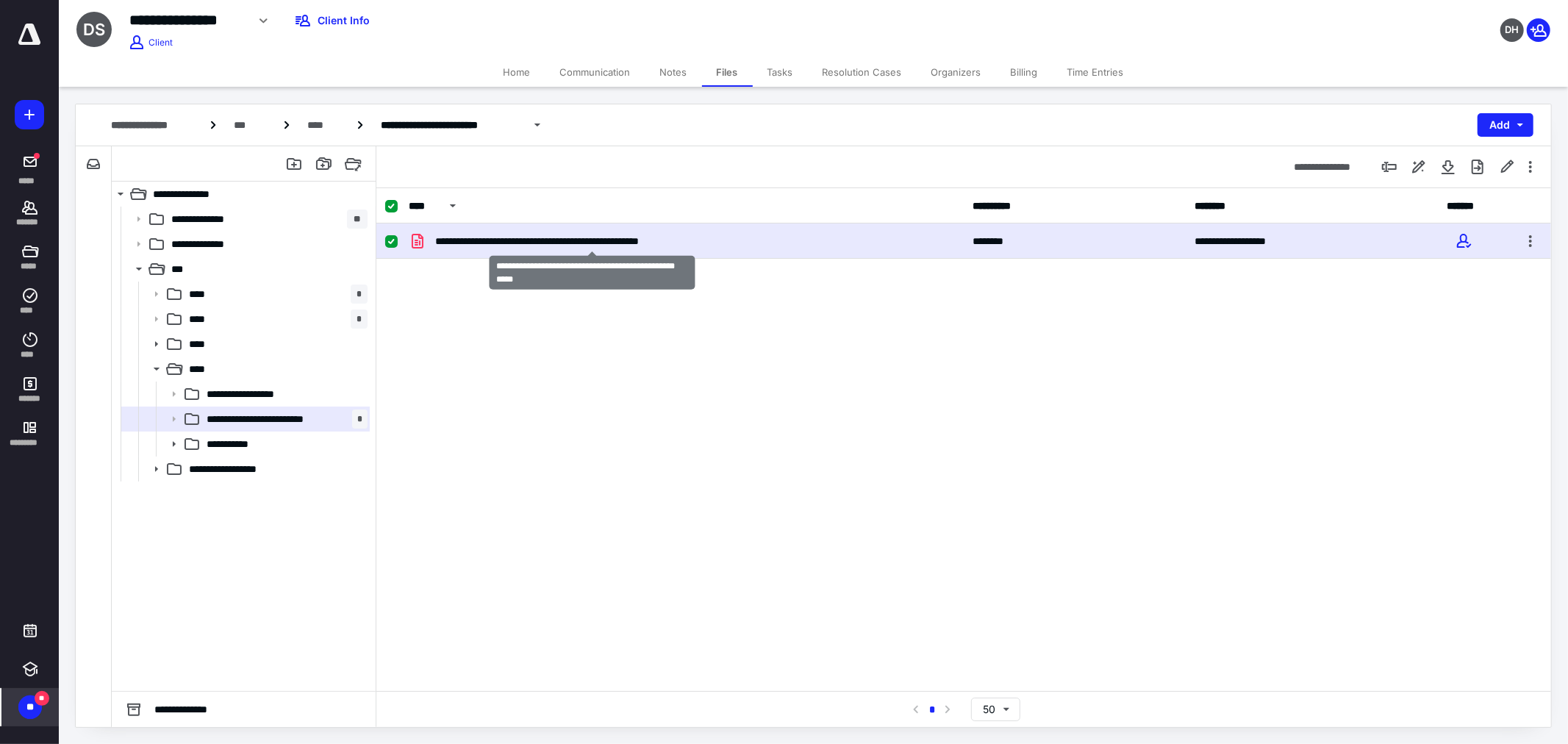 click on "**********" at bounding box center (592, 241) 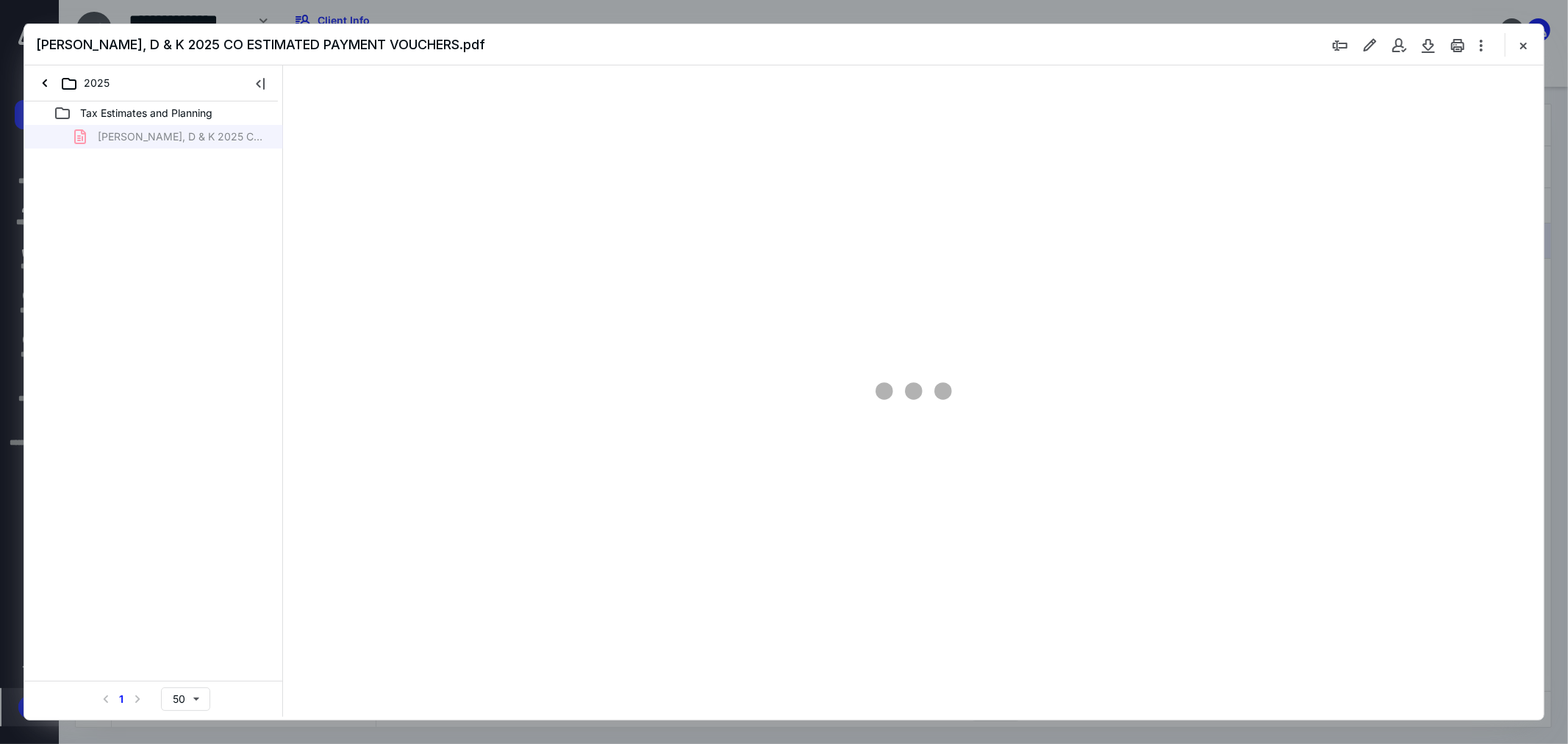 scroll, scrollTop: 0, scrollLeft: 0, axis: both 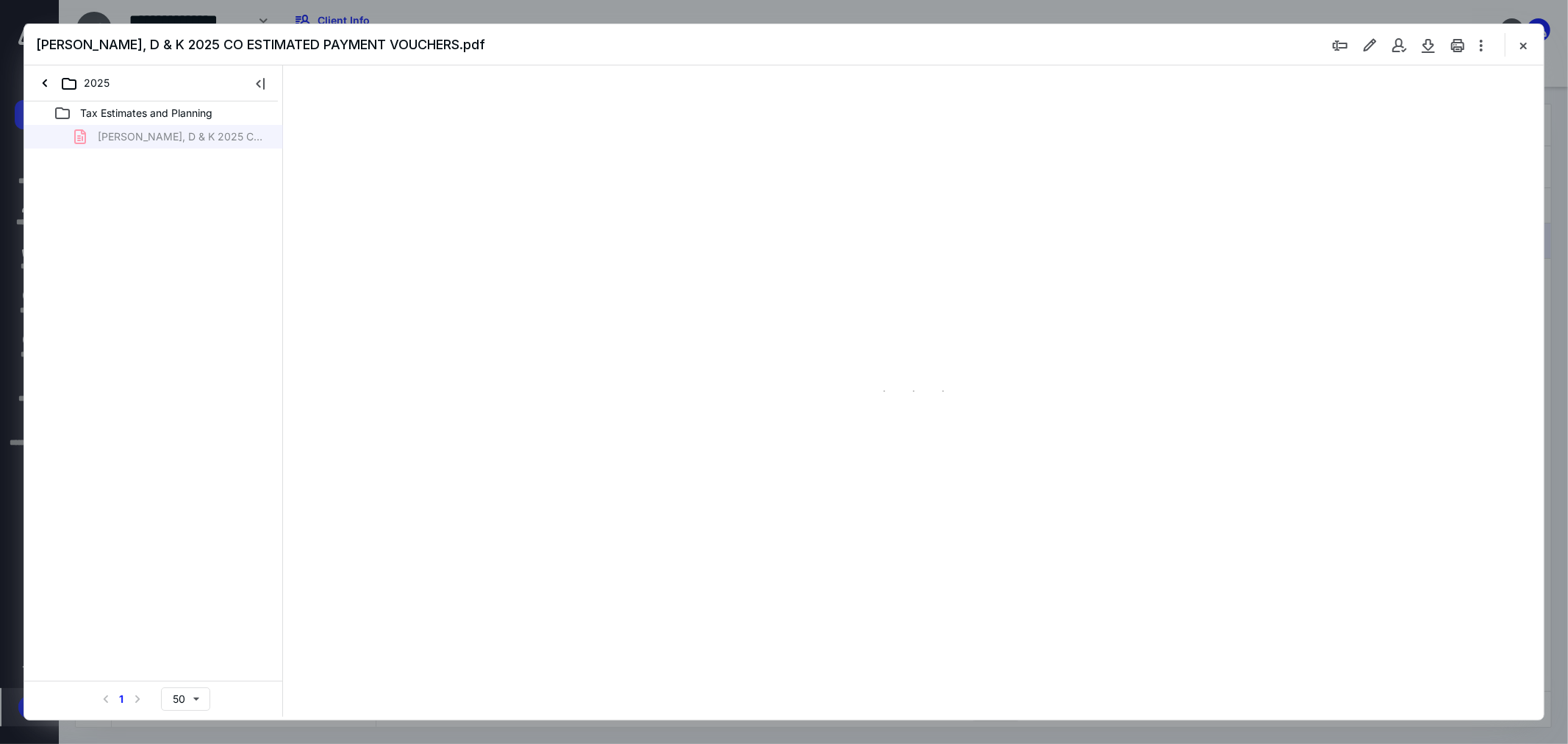 type on "102" 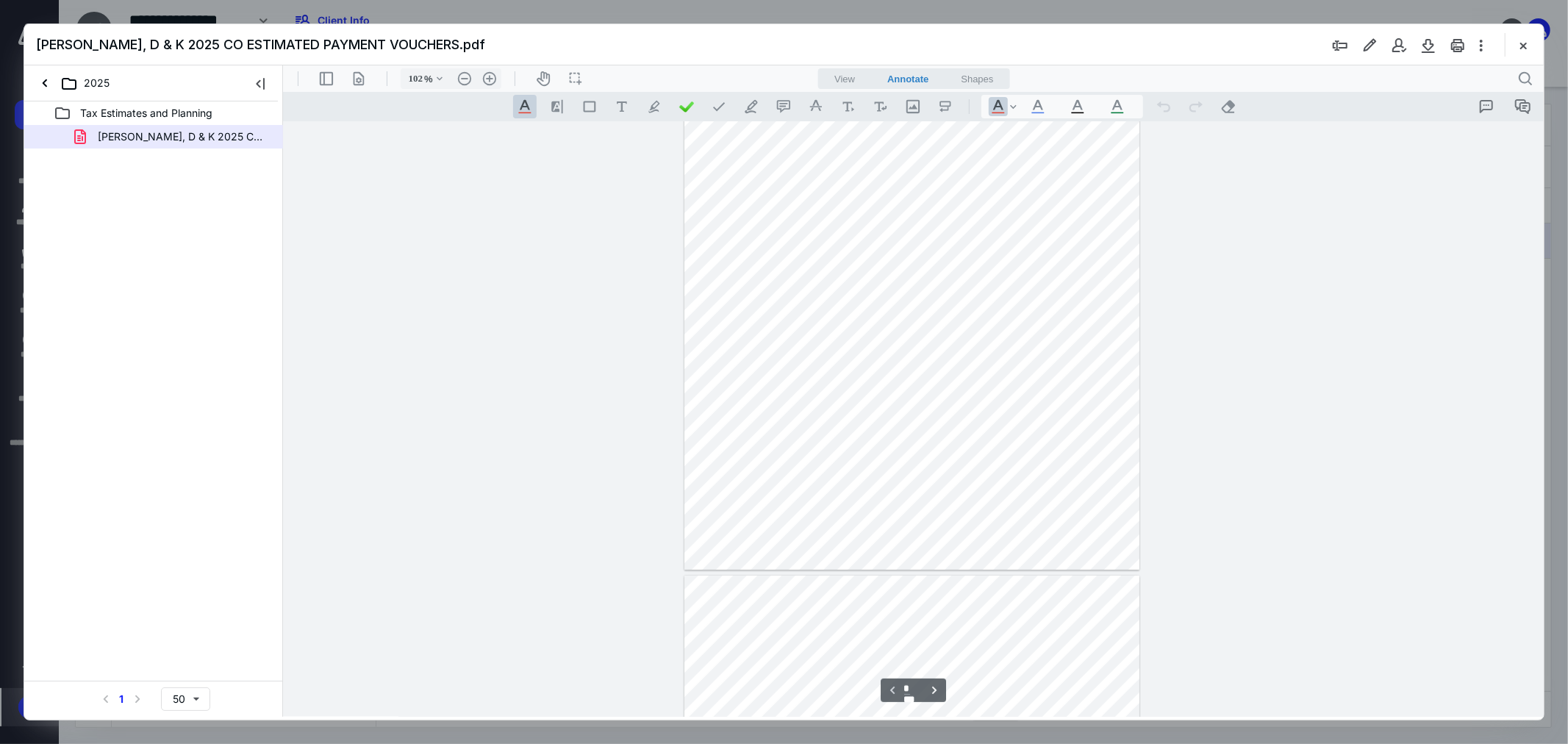 scroll, scrollTop: 304, scrollLeft: 0, axis: vertical 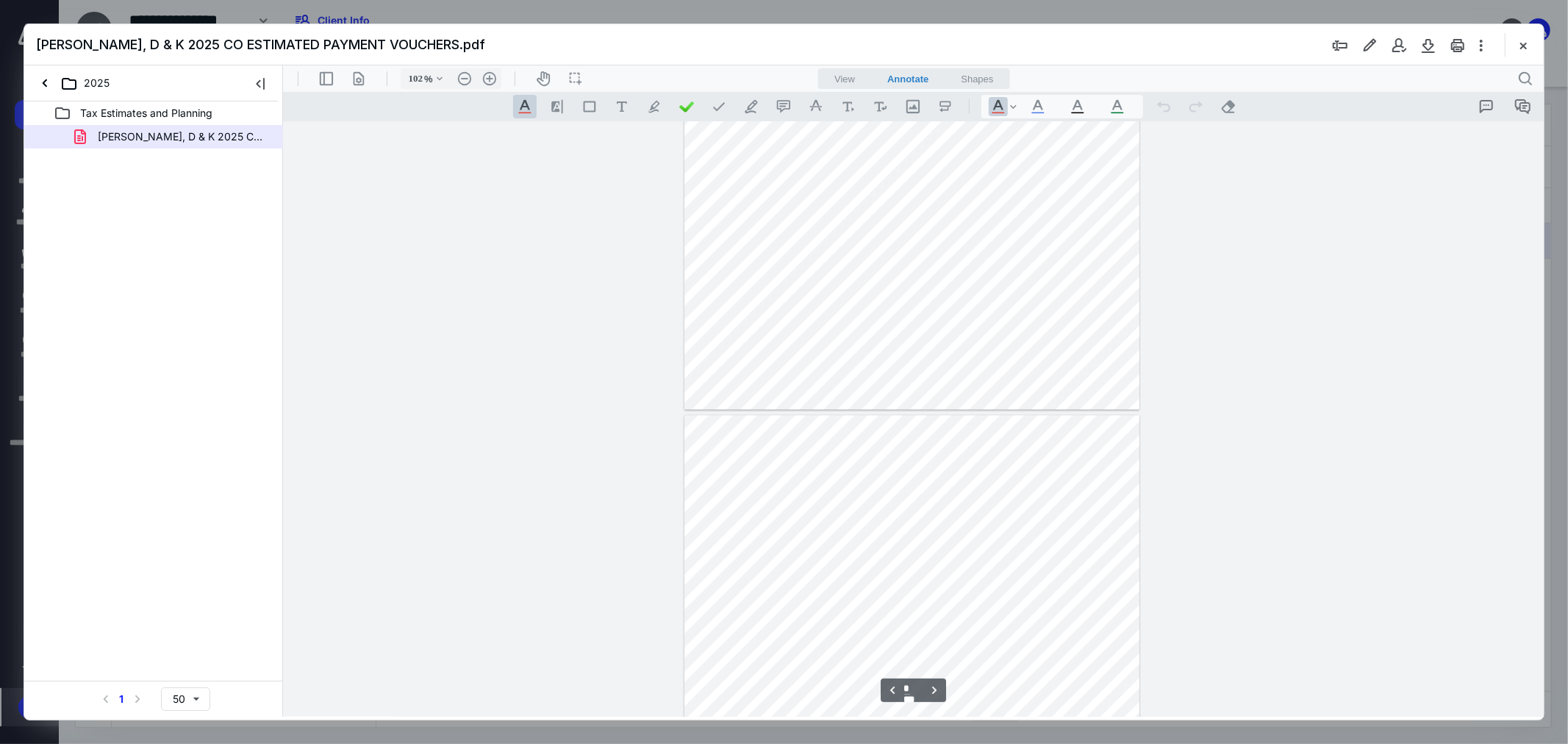 type on "*" 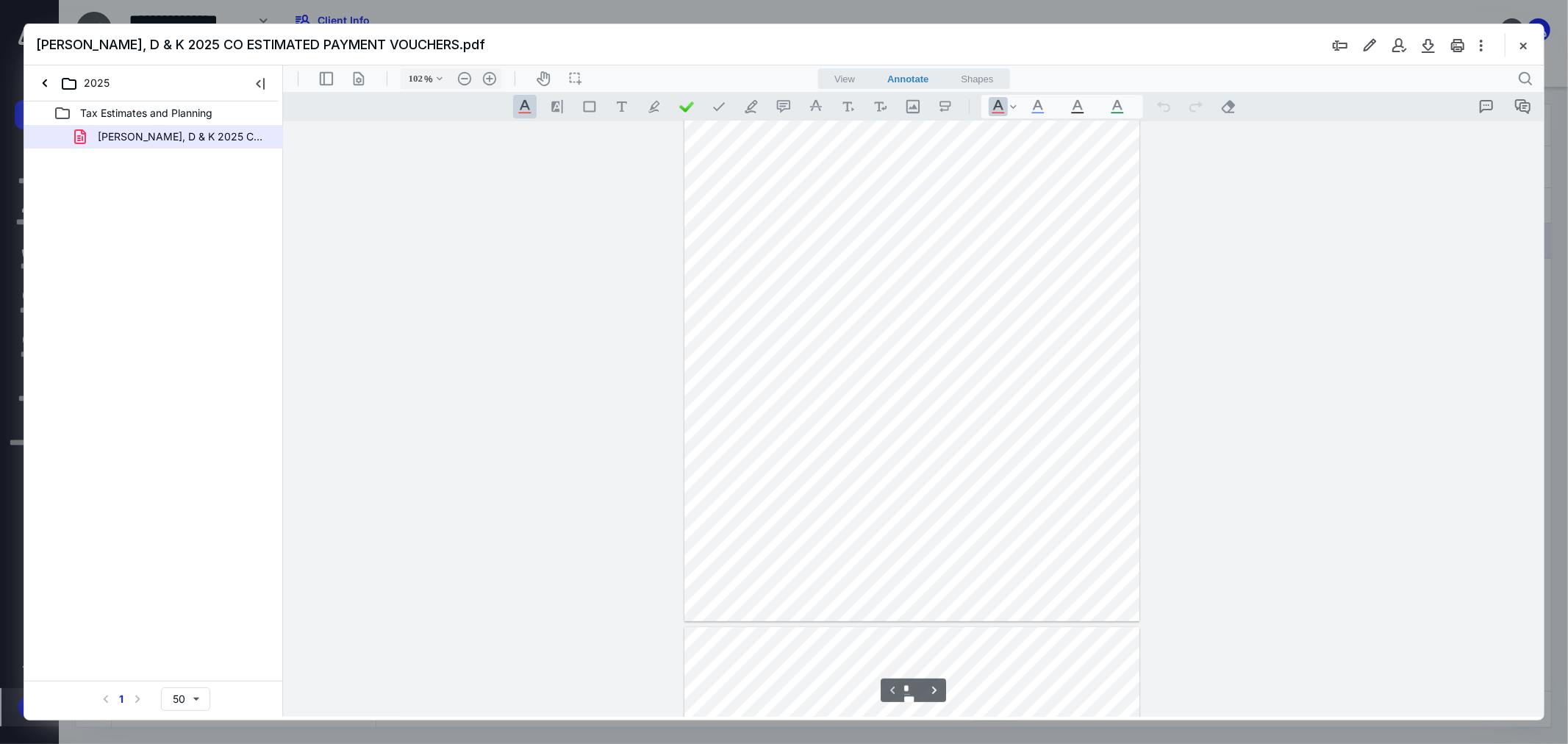 scroll, scrollTop: 0, scrollLeft: 0, axis: both 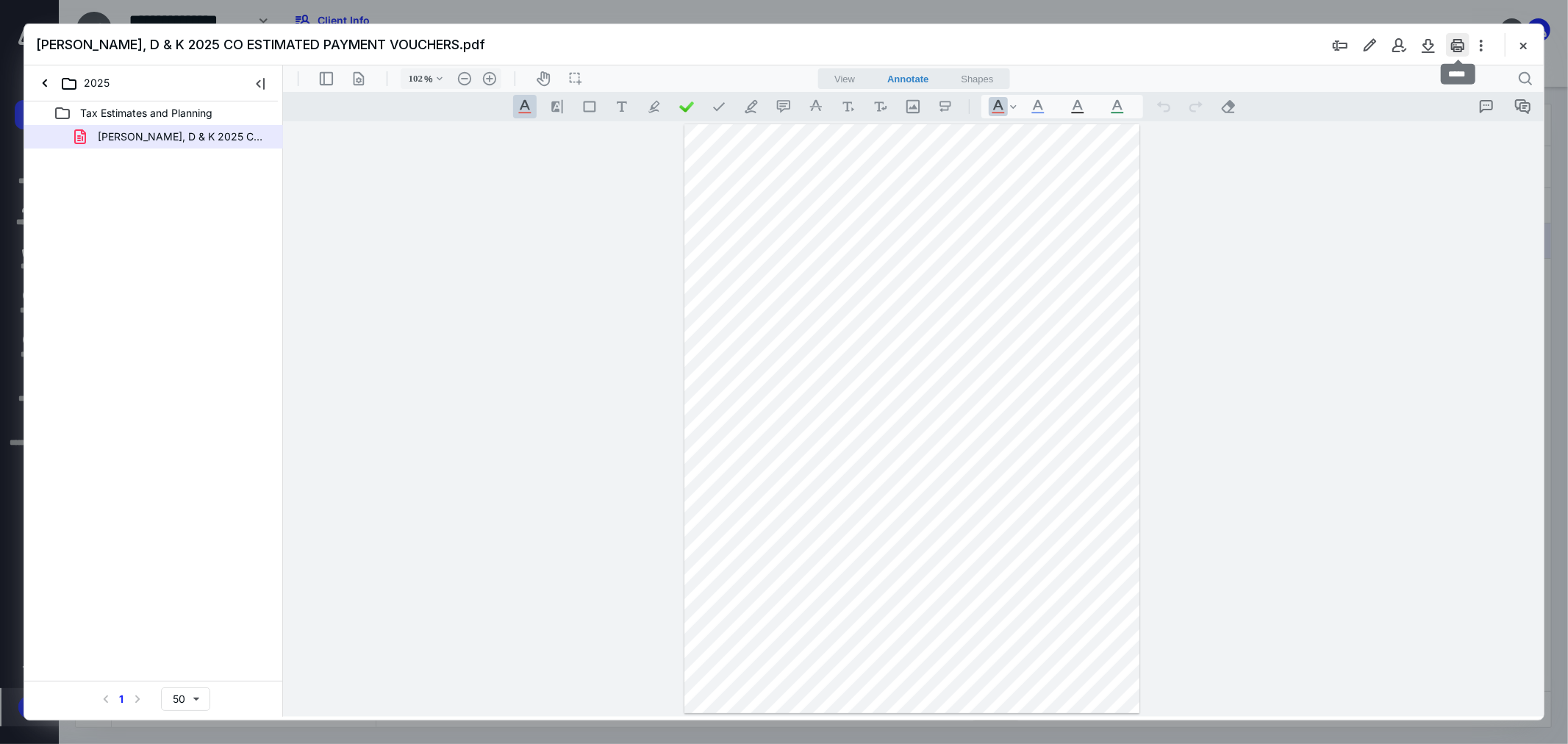 click at bounding box center (1458, 45) 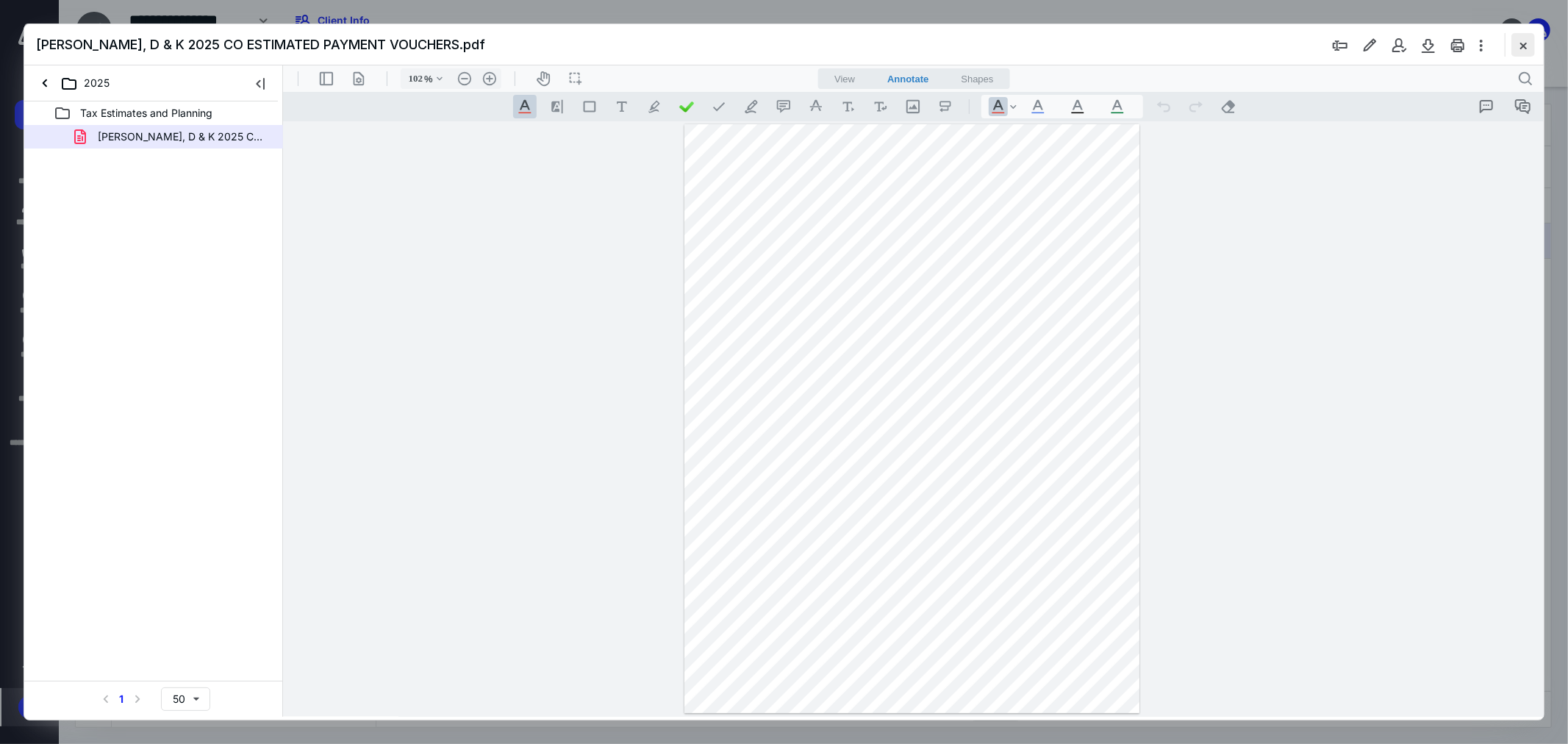 click at bounding box center [1523, 45] 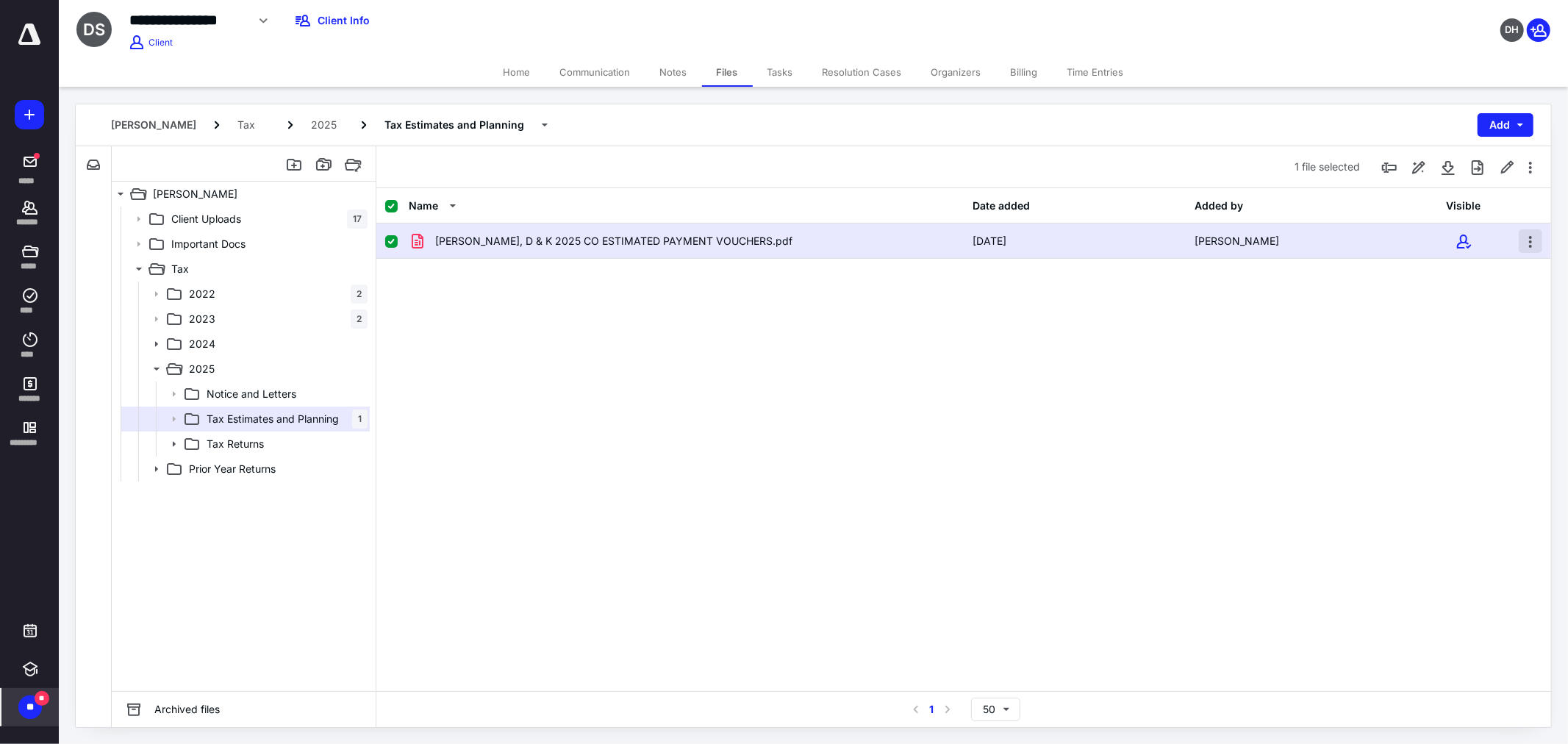 click at bounding box center [1531, 241] 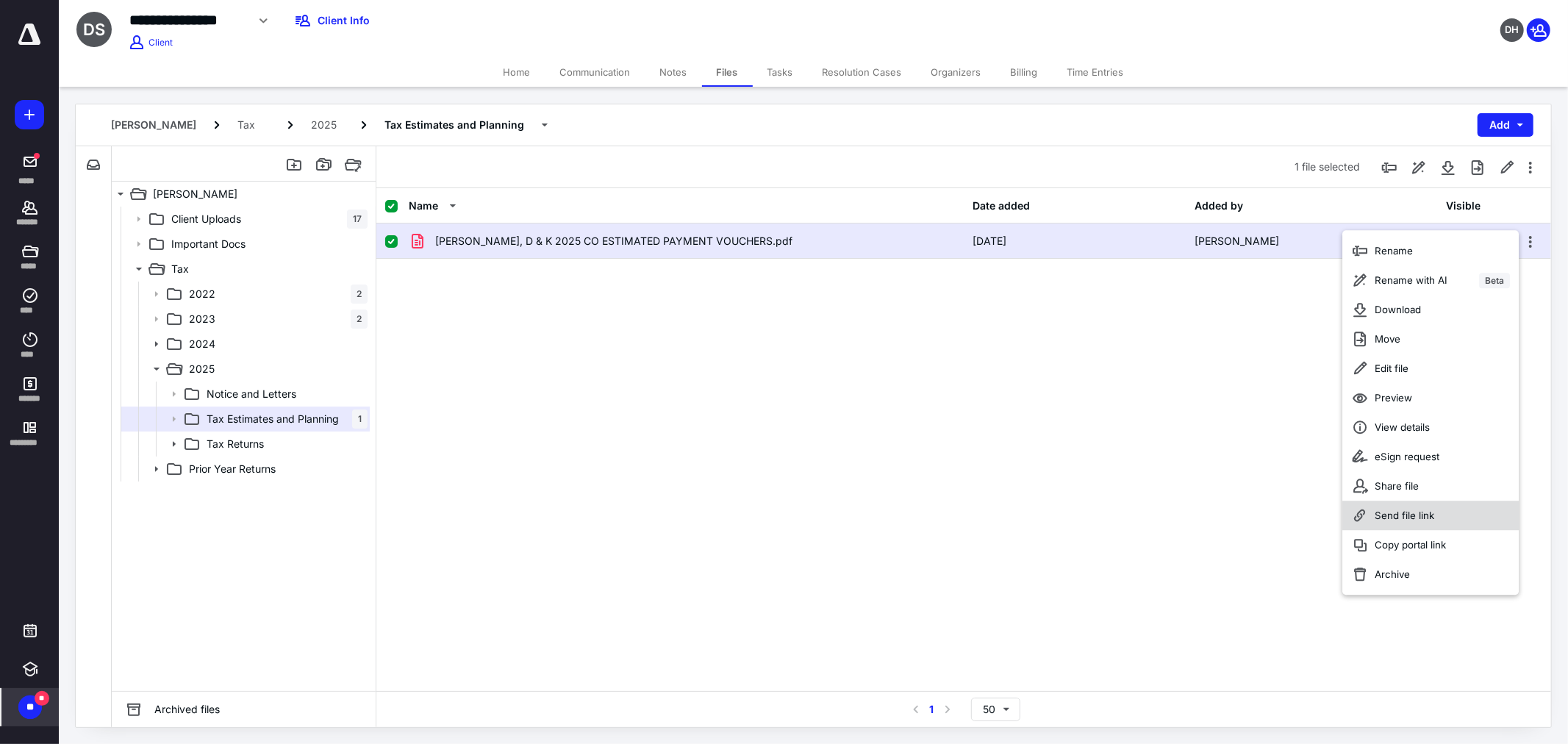click on "Send file link" at bounding box center [1405, 515] 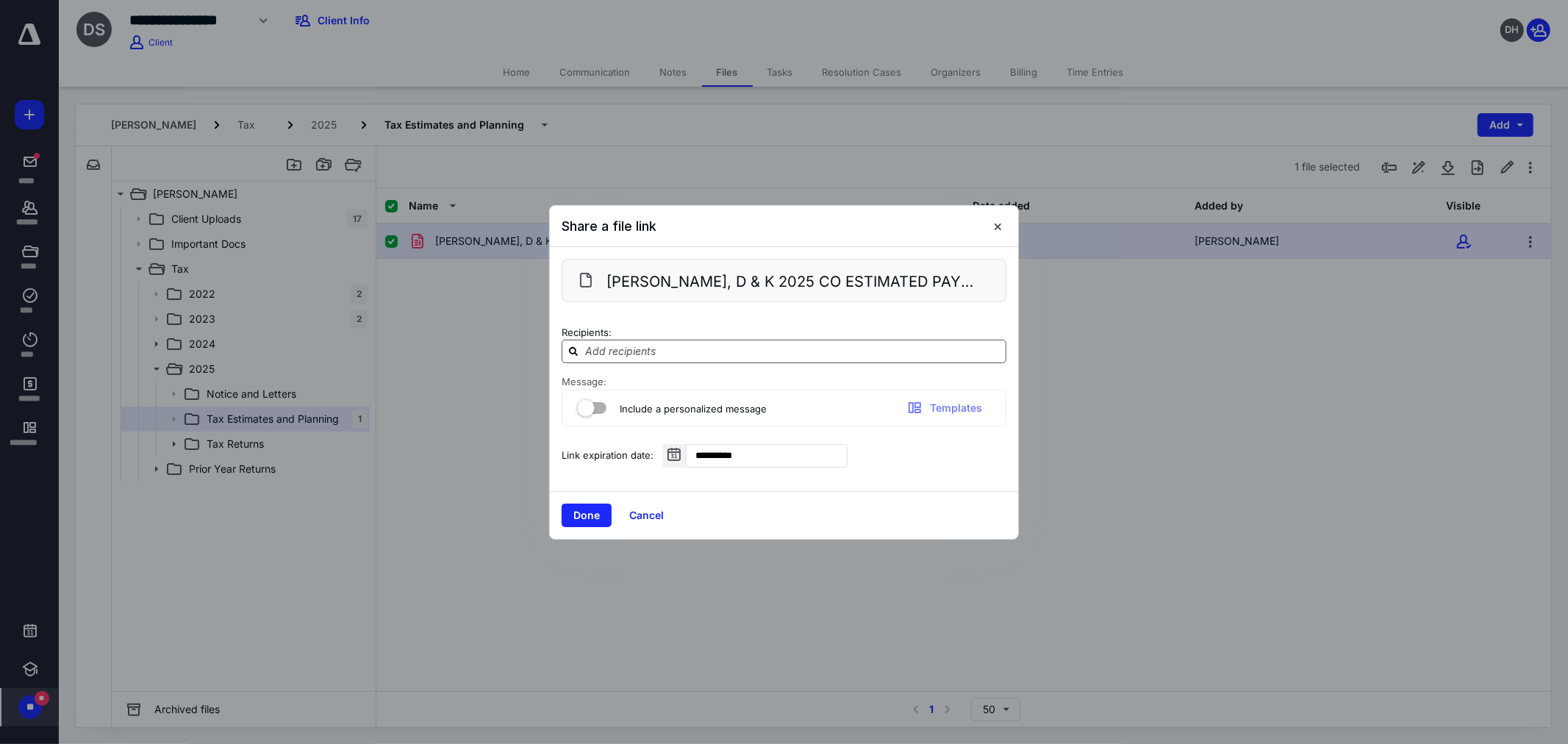 click at bounding box center (792, 351) 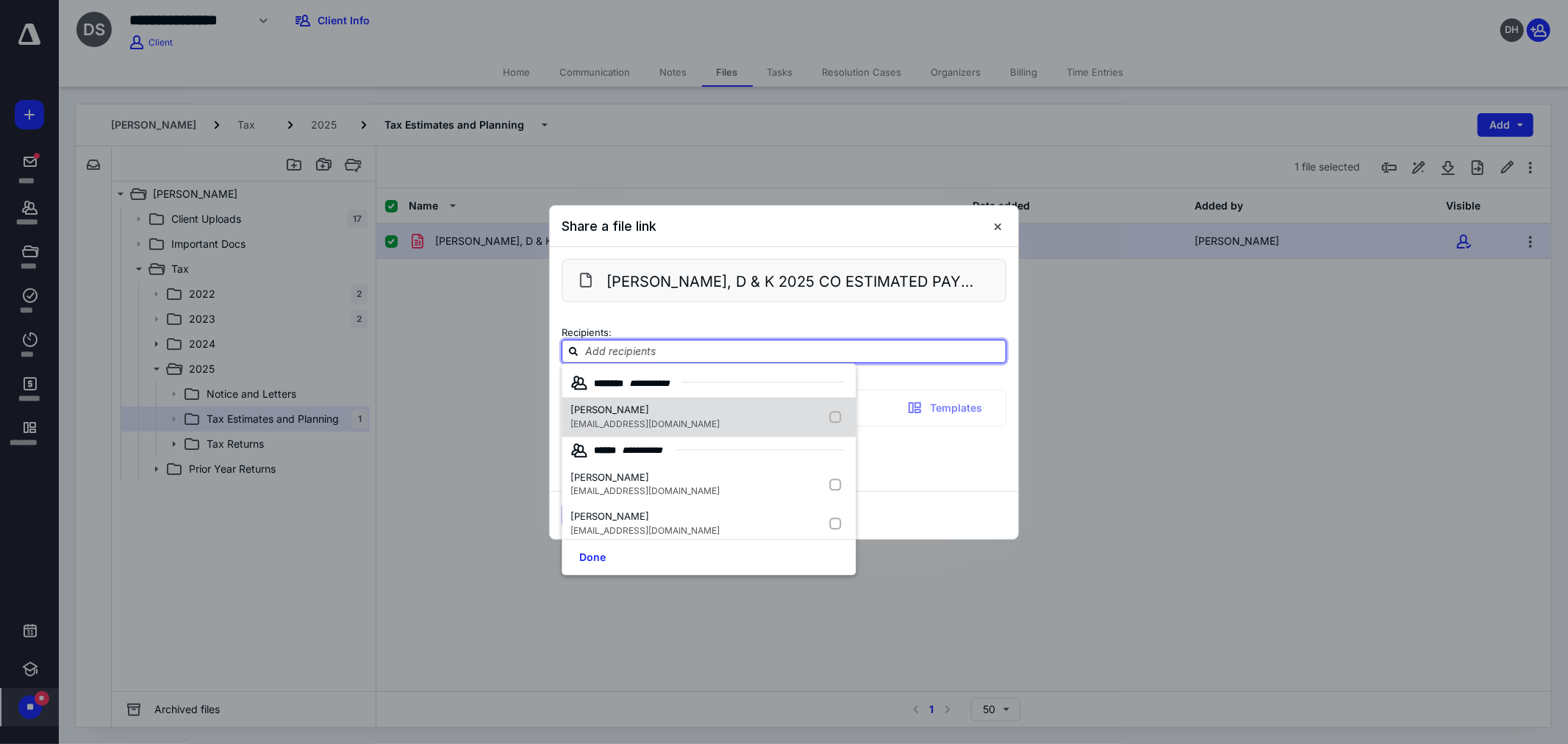 click at bounding box center (838, 417) 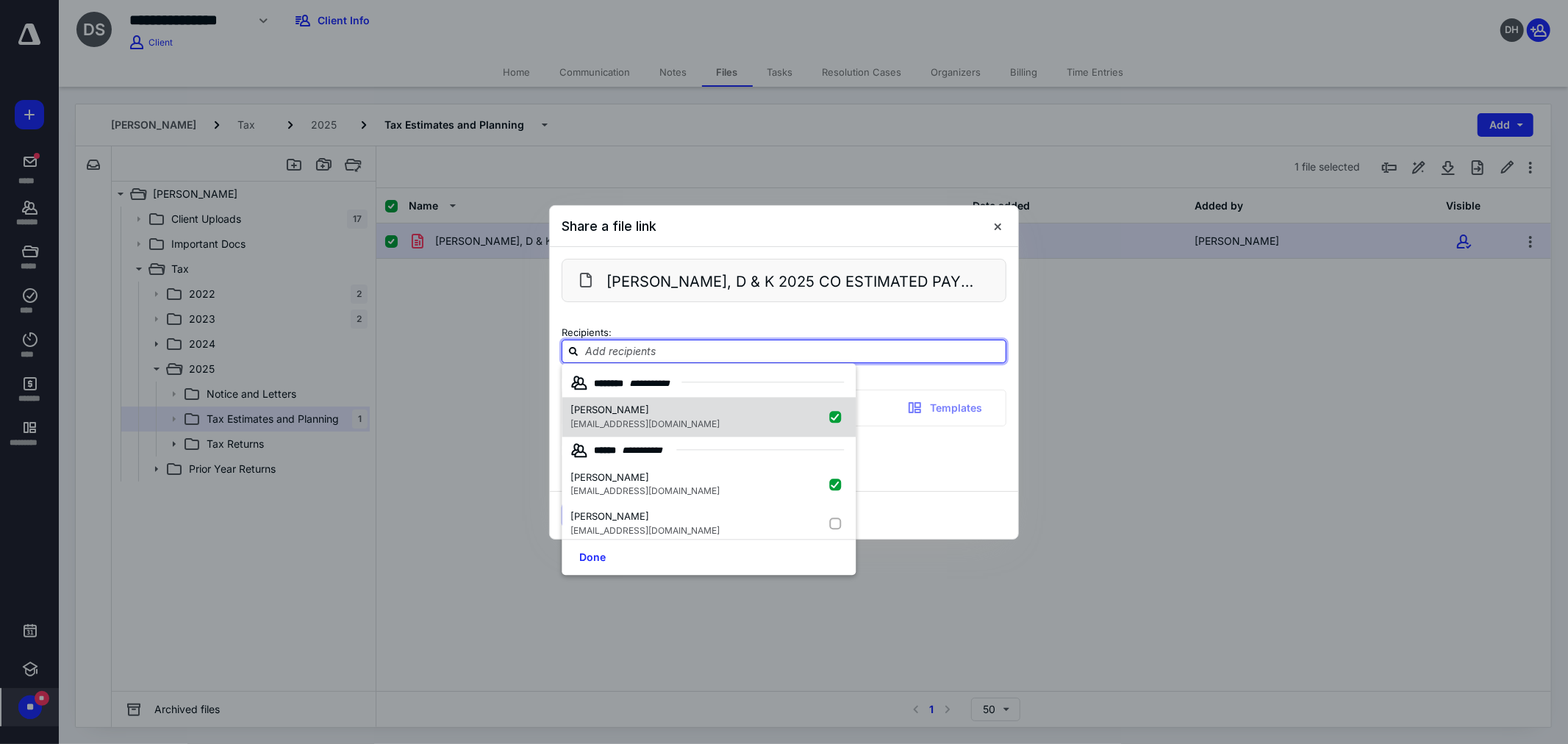 checkbox on "true" 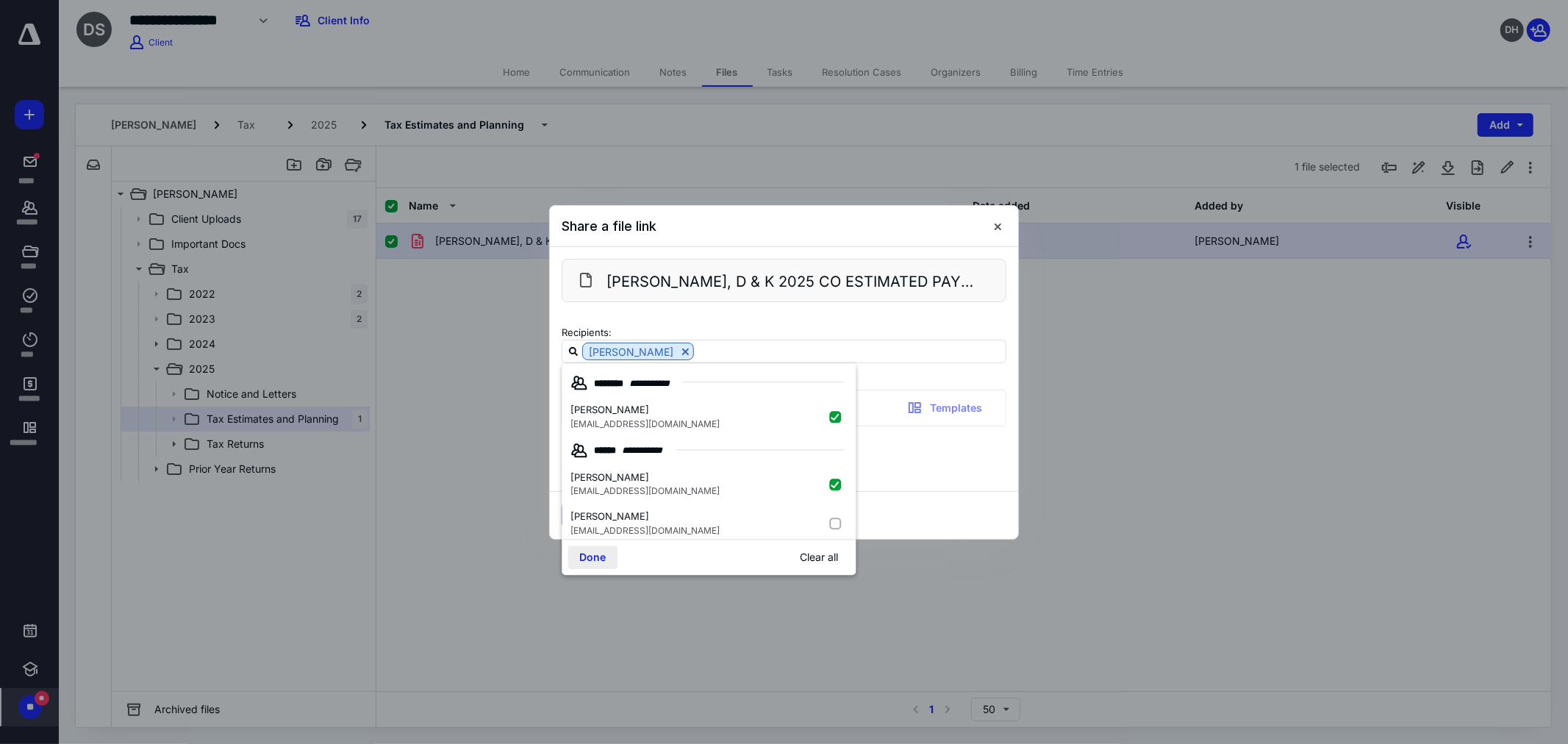 click on "Done" at bounding box center (593, 557) 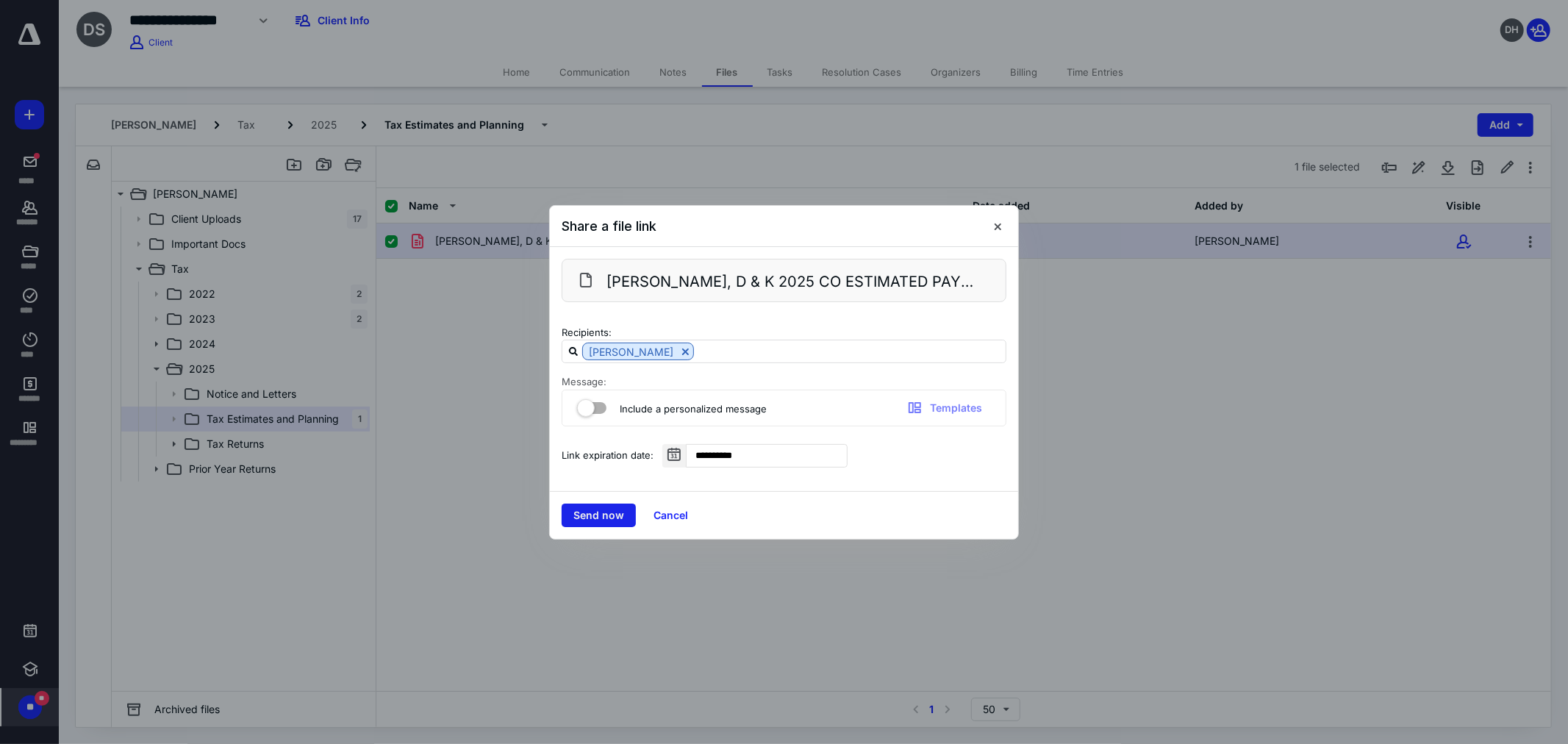 click on "Send now" at bounding box center (598, 515) 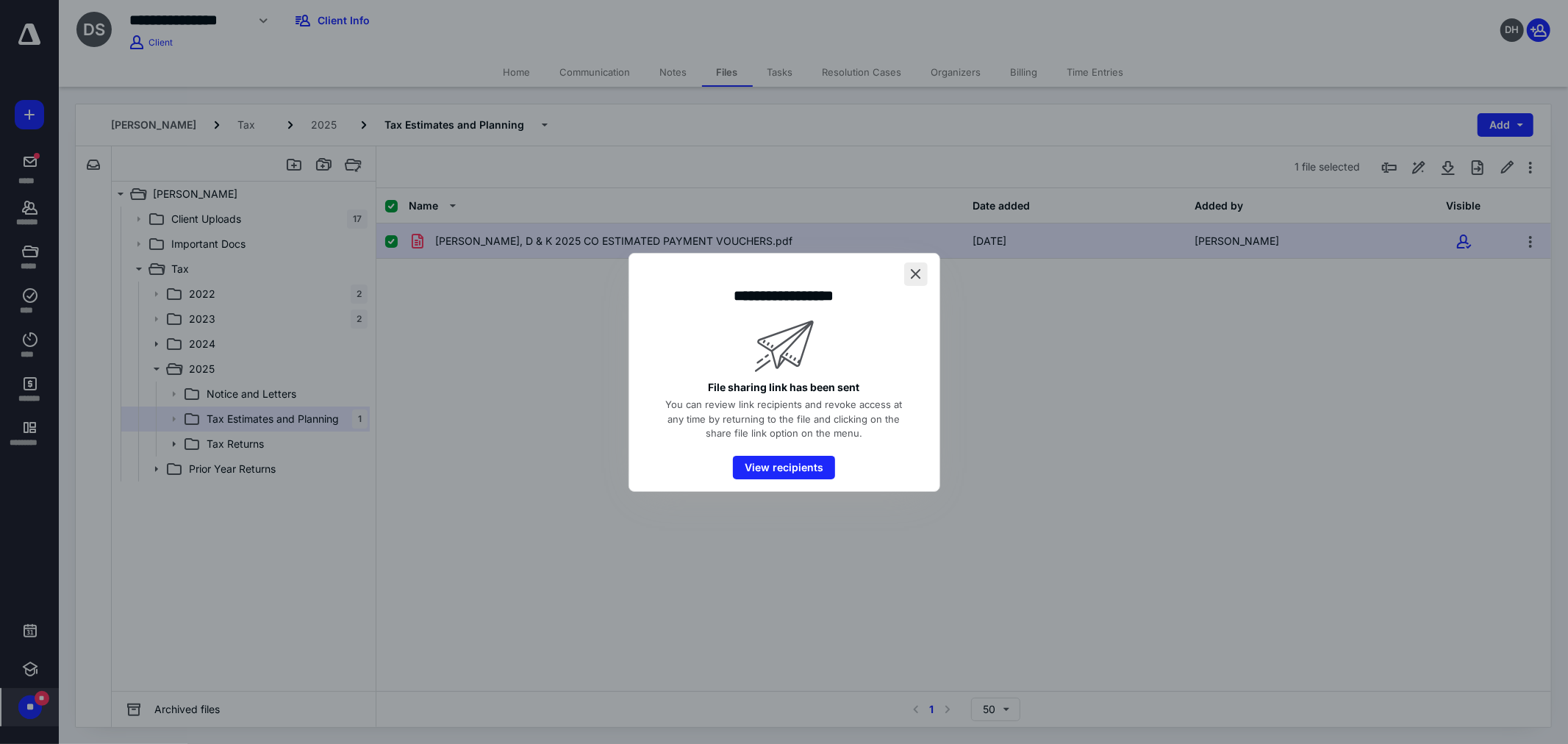 click at bounding box center [916, 274] 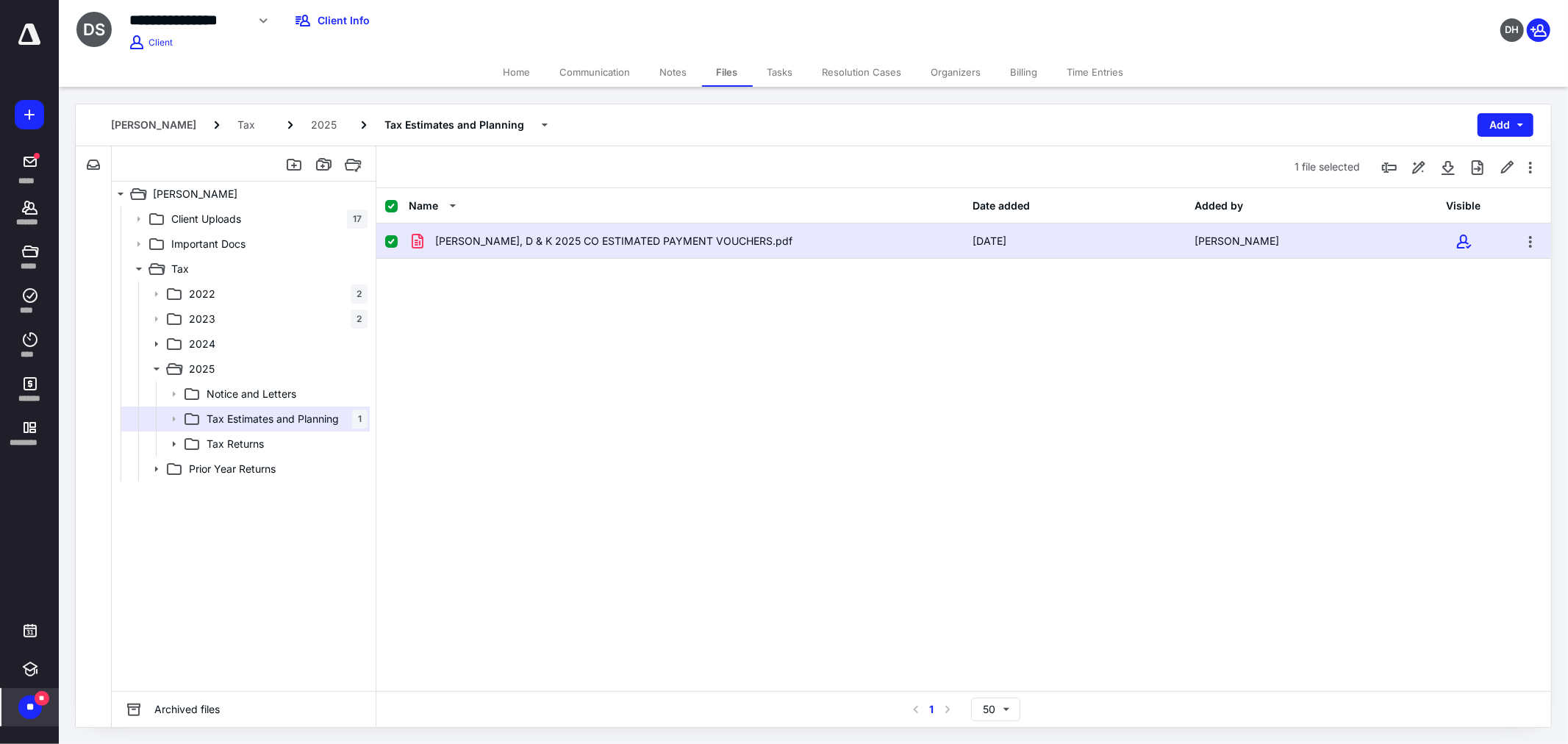click on "**" at bounding box center [30, 707] 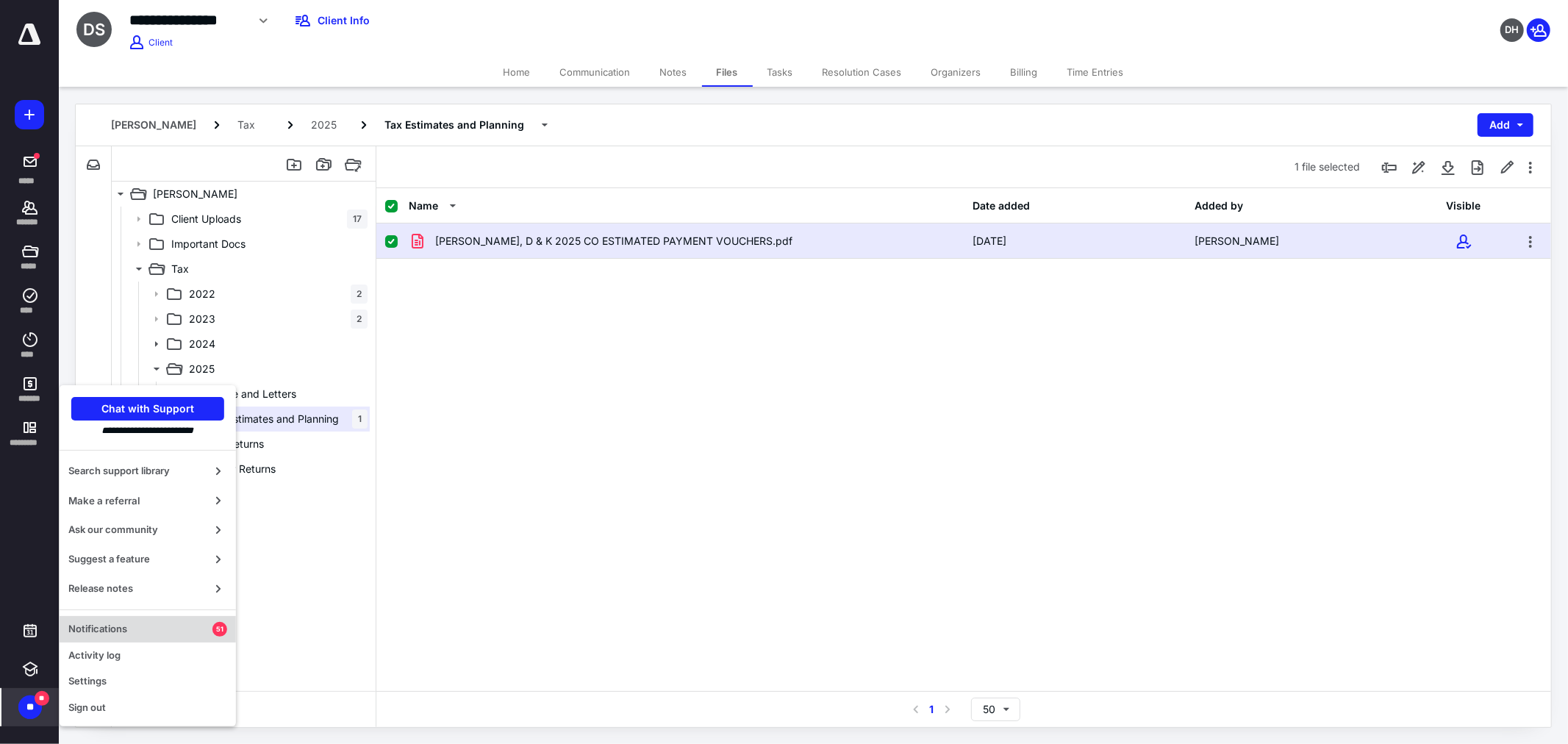 click on "Notifications" at bounding box center [140, 629] 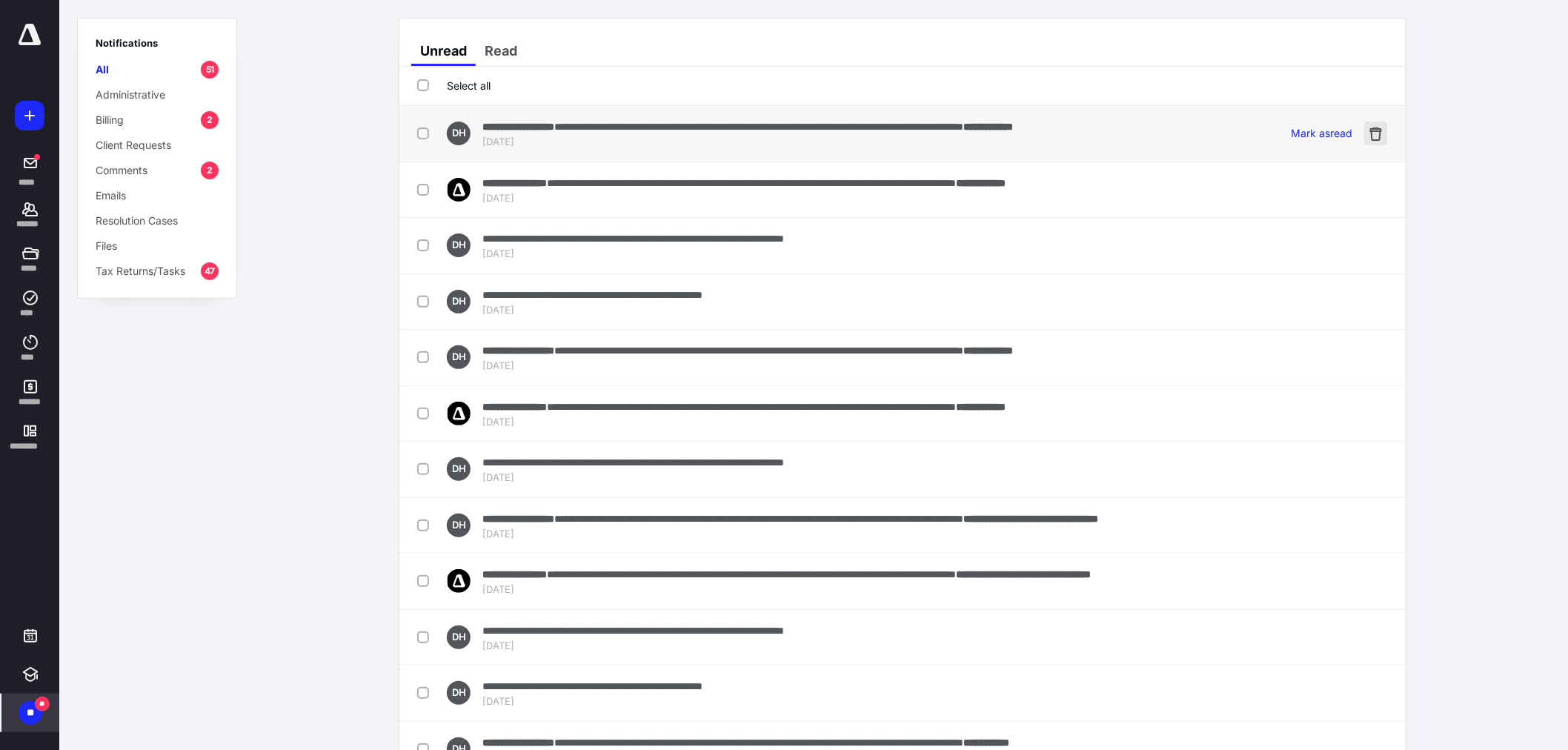 click at bounding box center (1376, 133) 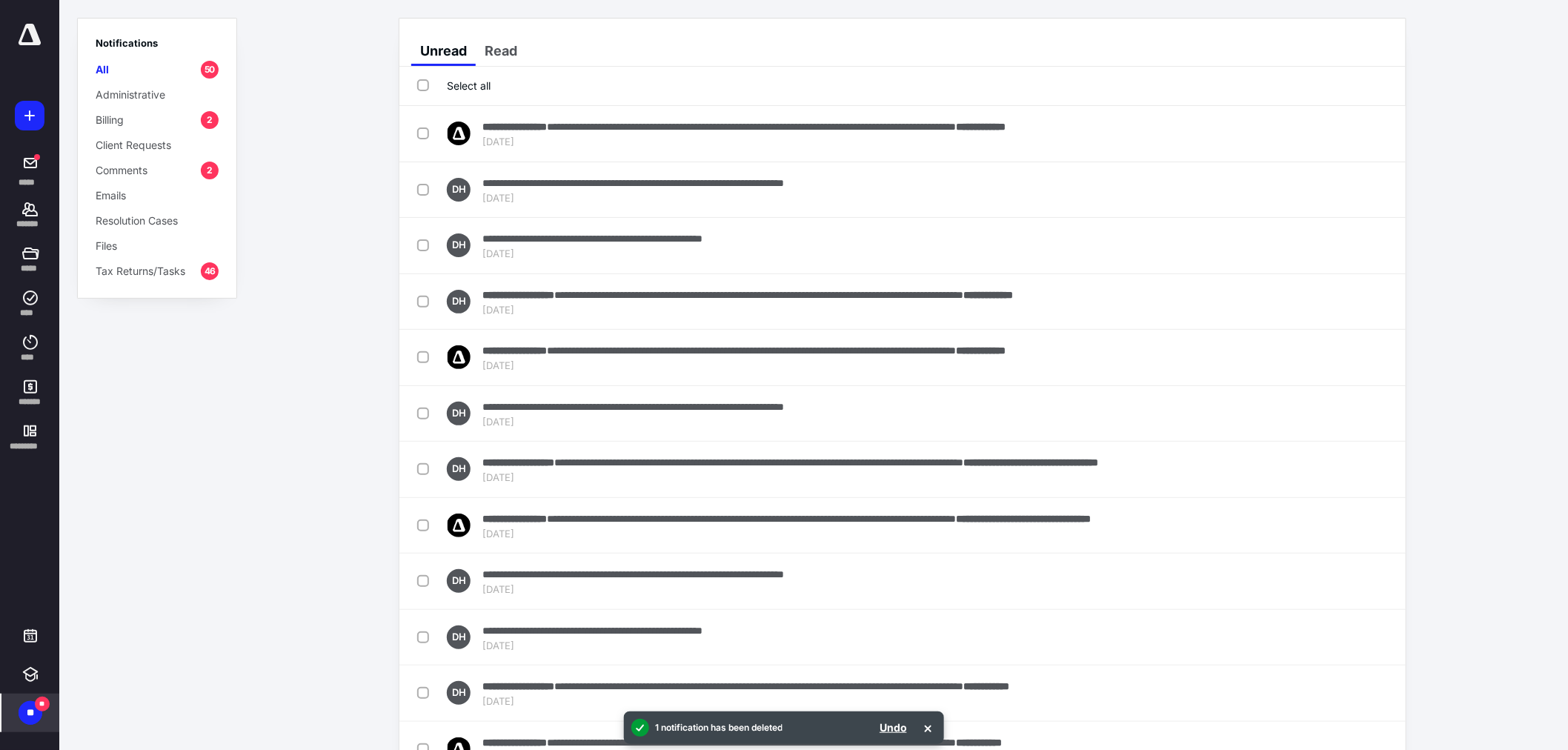 click at bounding box center (1376, 133) 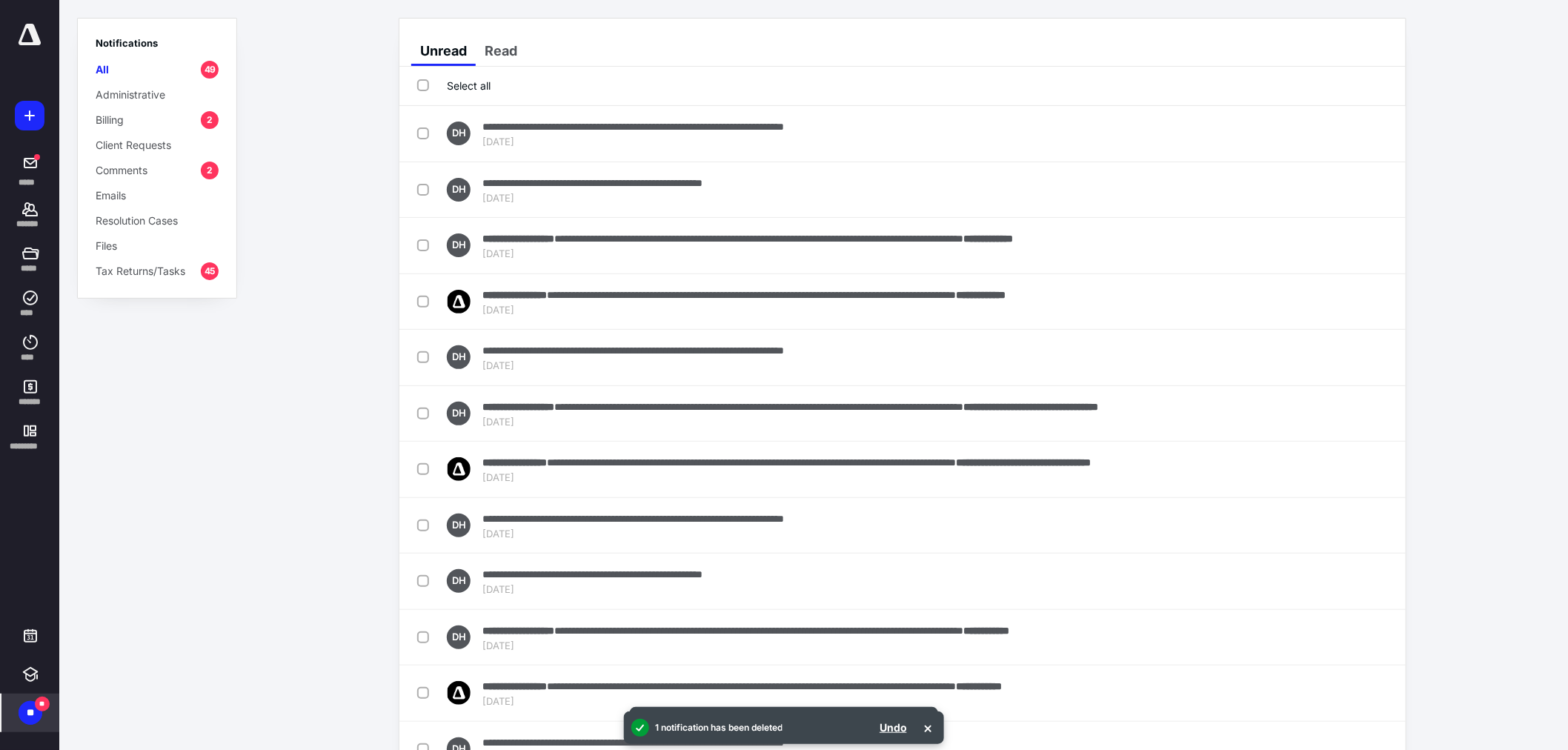 click at bounding box center [1376, 133] 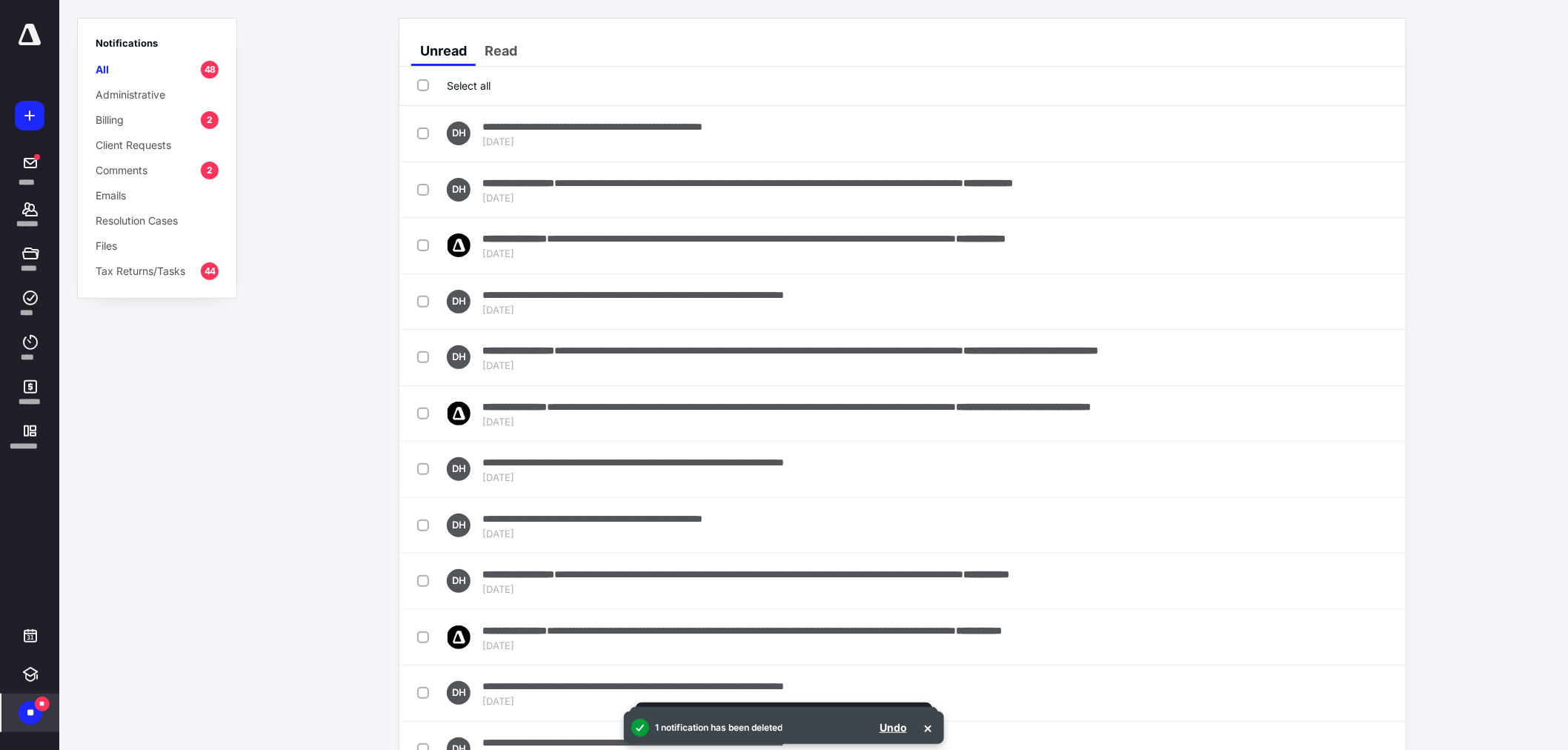 click at bounding box center [1376, 133] 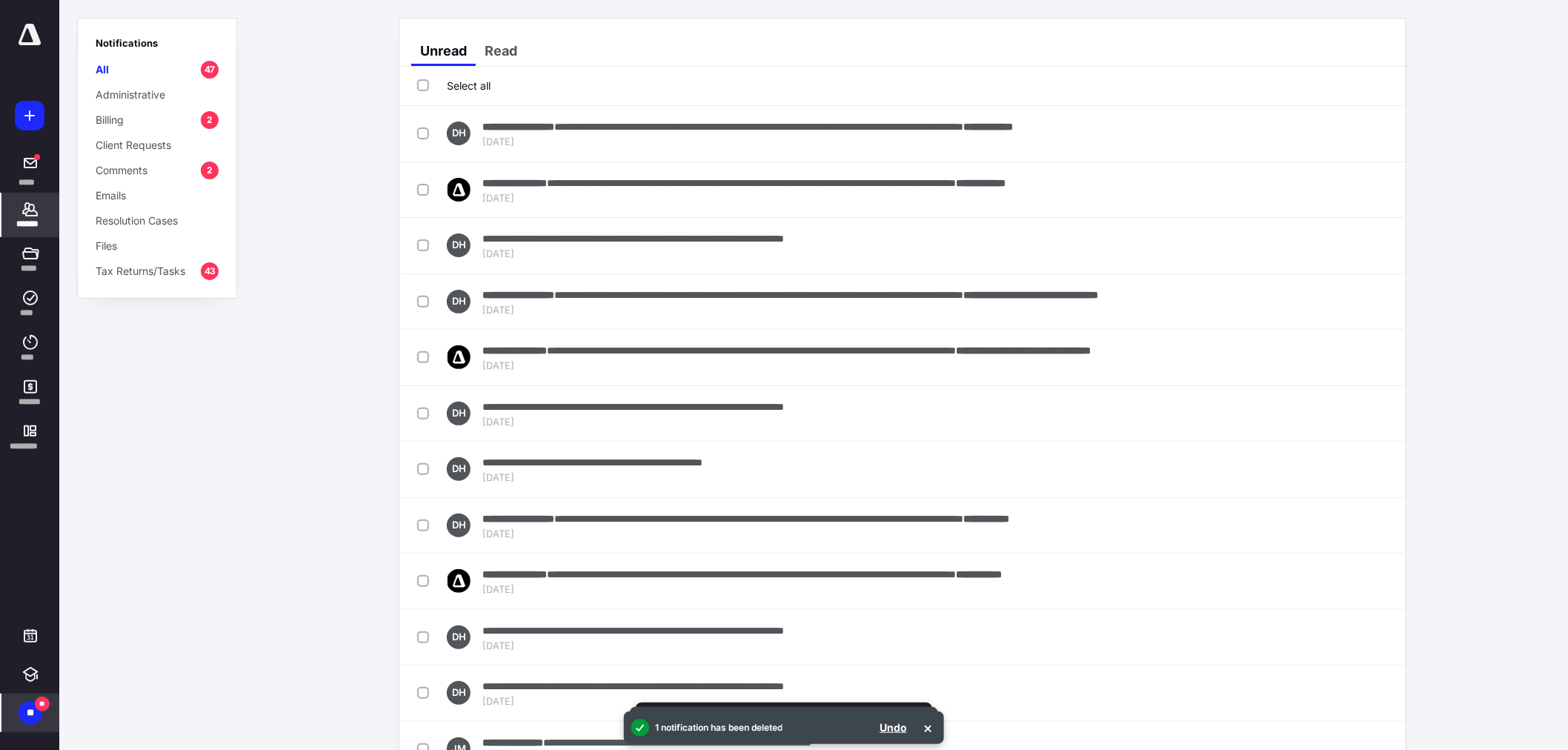 click on "*******" at bounding box center (30, 215) 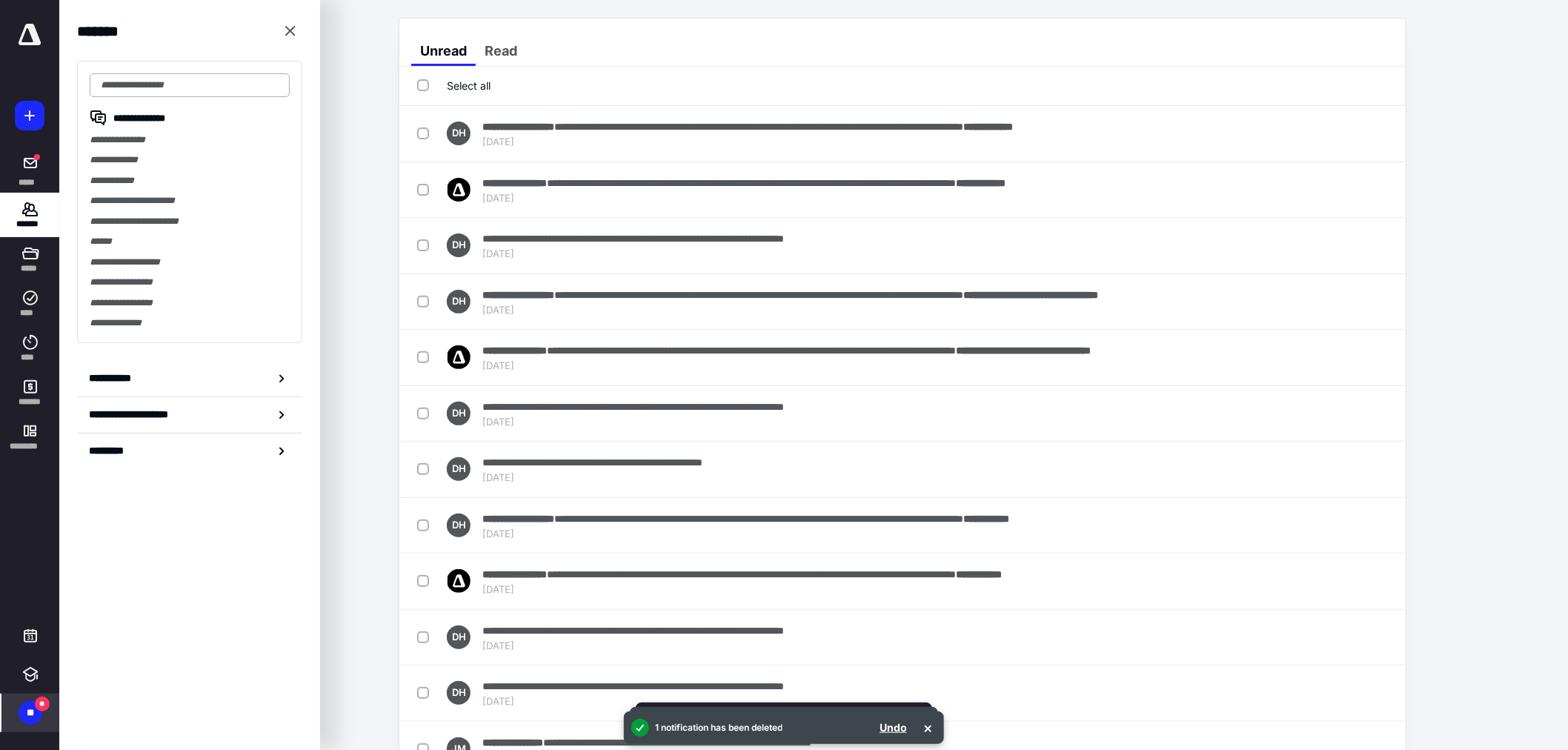 click at bounding box center (190, 85) 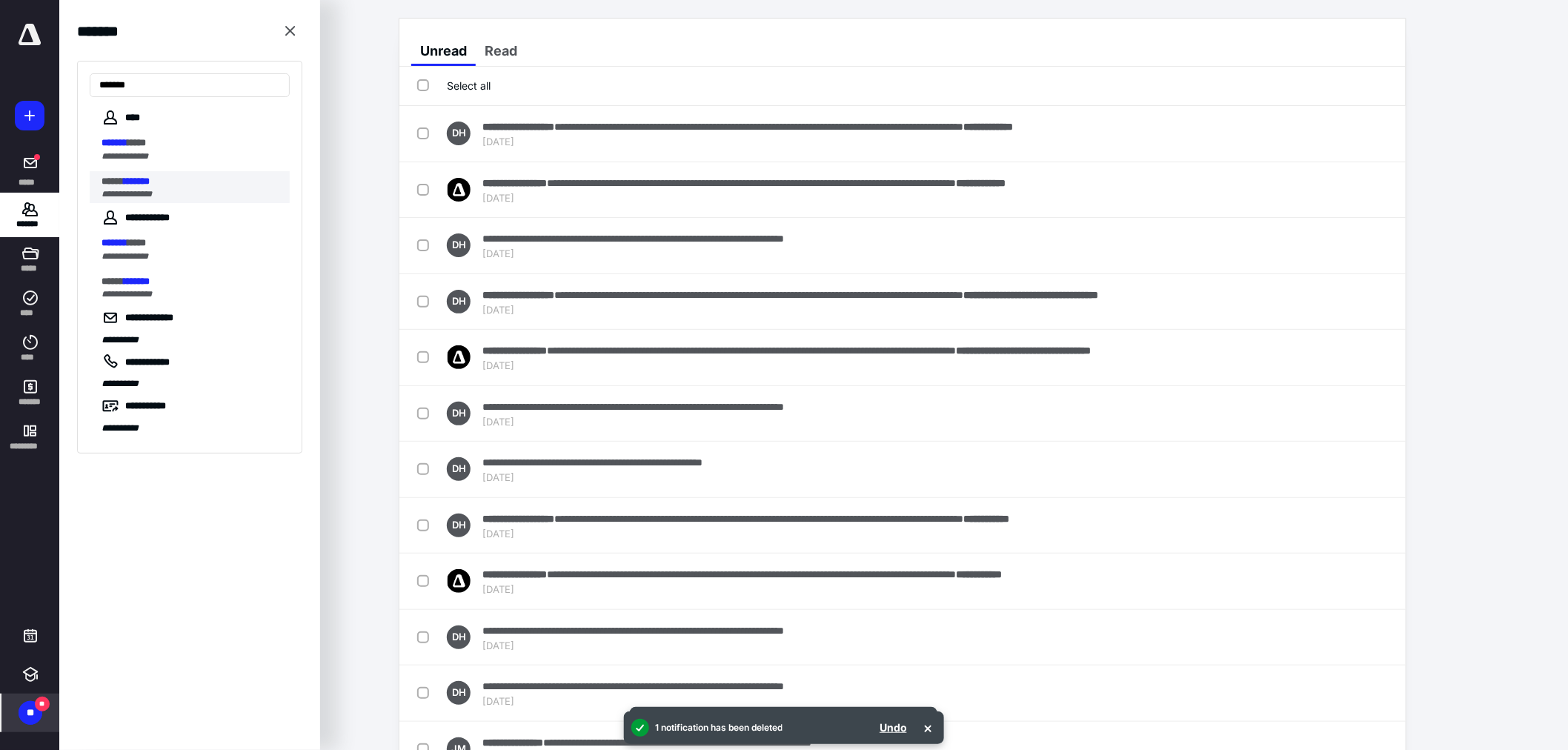 type on "*******" 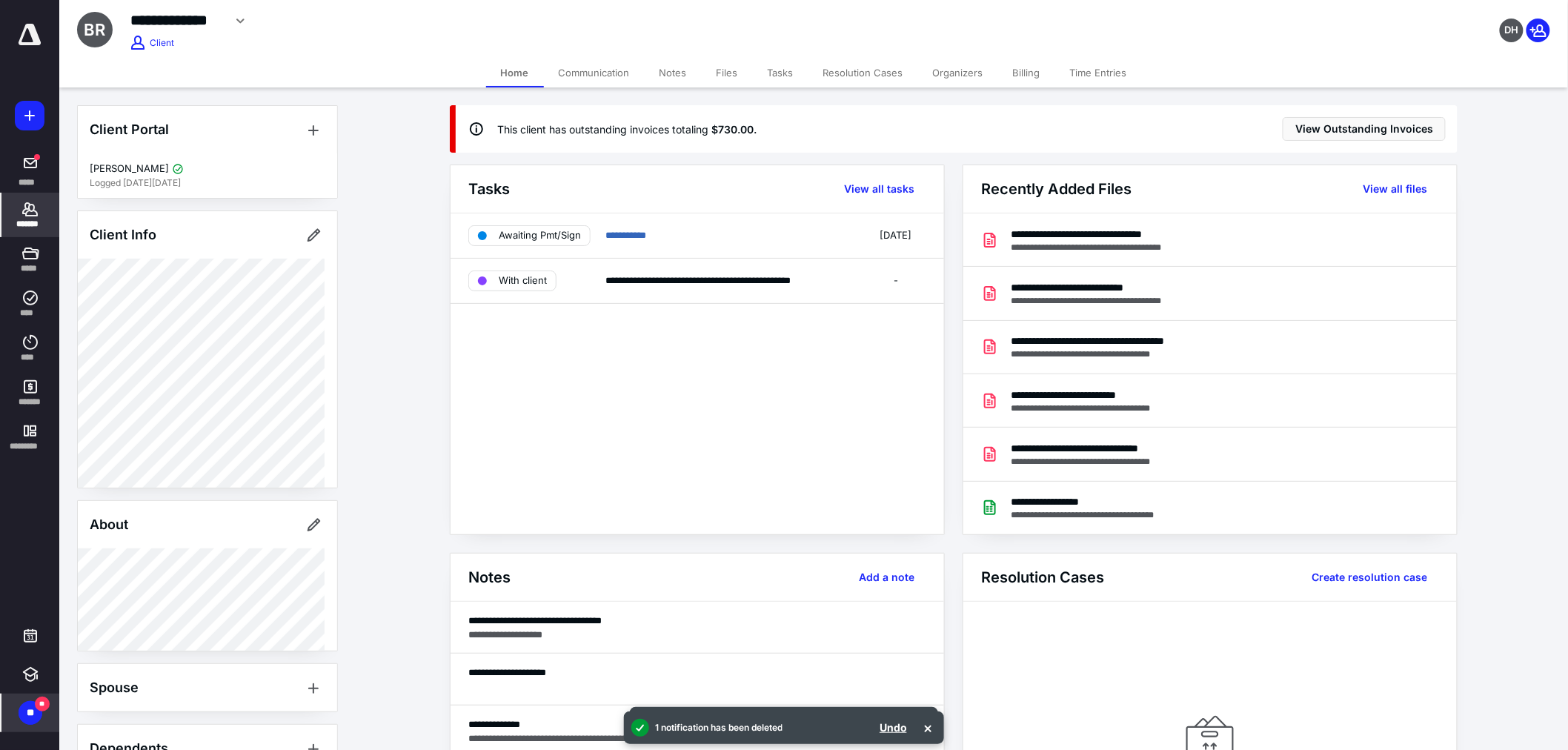 click on "Tasks" at bounding box center (780, 73) 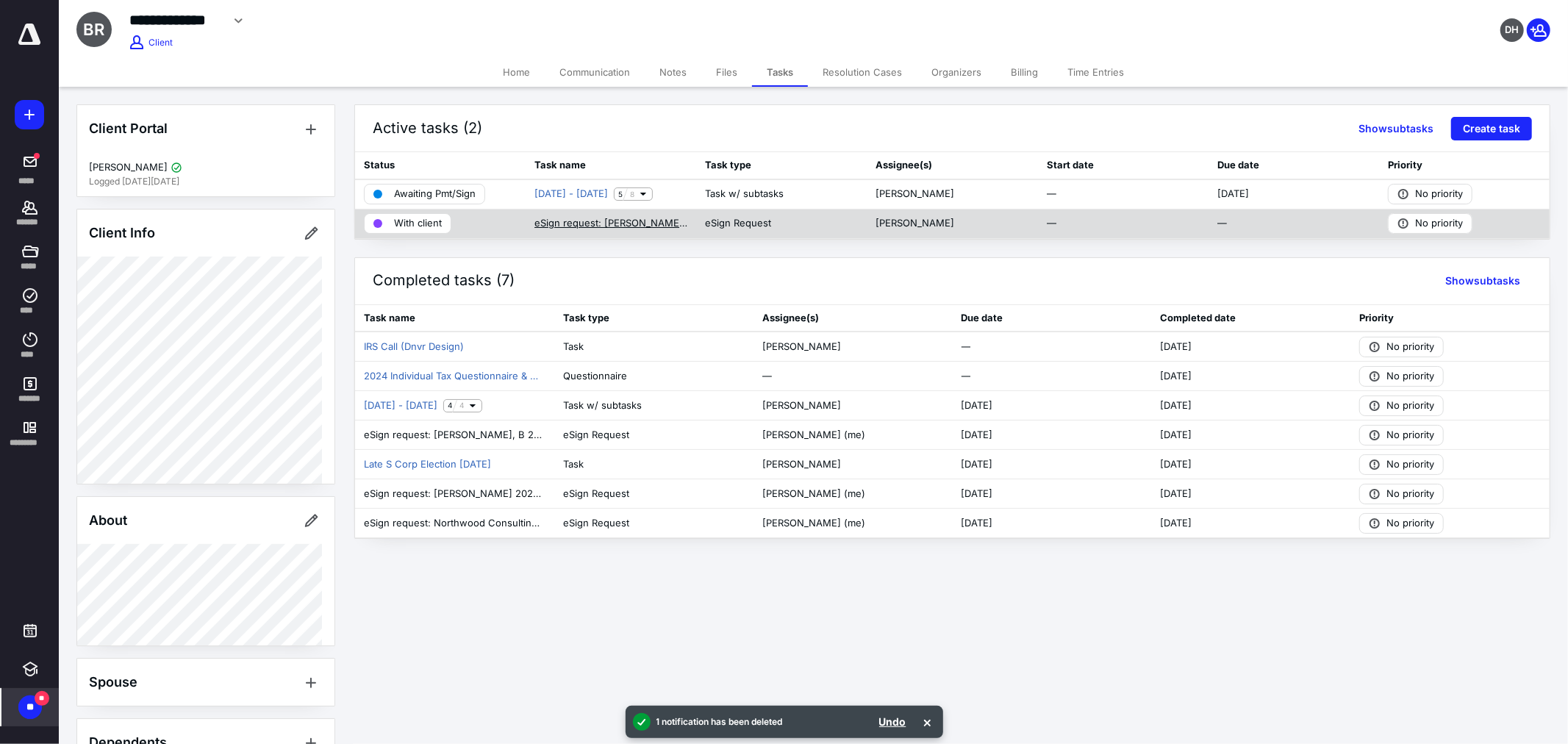 click on "eSign request: Russell, B 2024 Signature Pages.pdf" at bounding box center [611, 223] 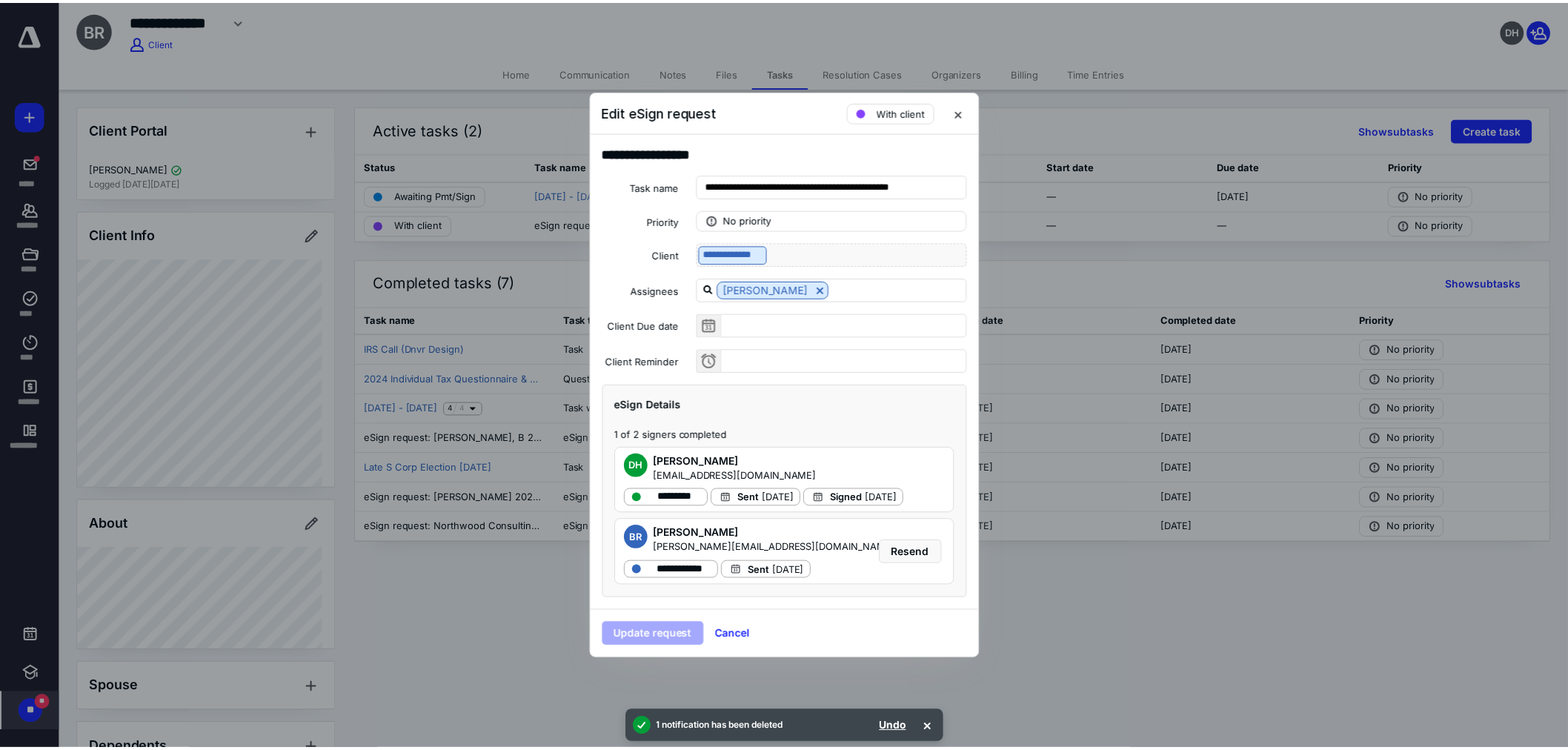 scroll, scrollTop: 93, scrollLeft: 0, axis: vertical 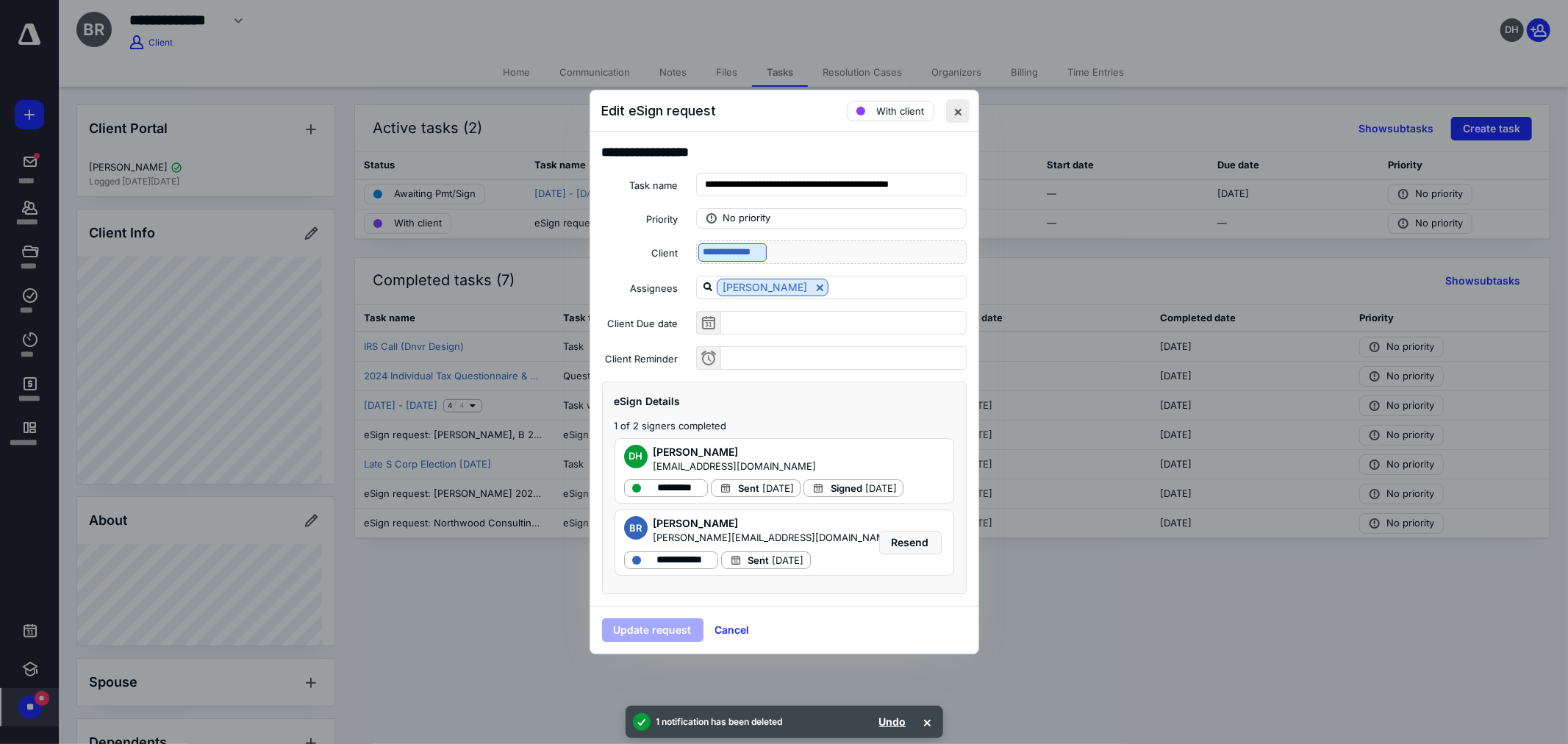 click at bounding box center [958, 111] 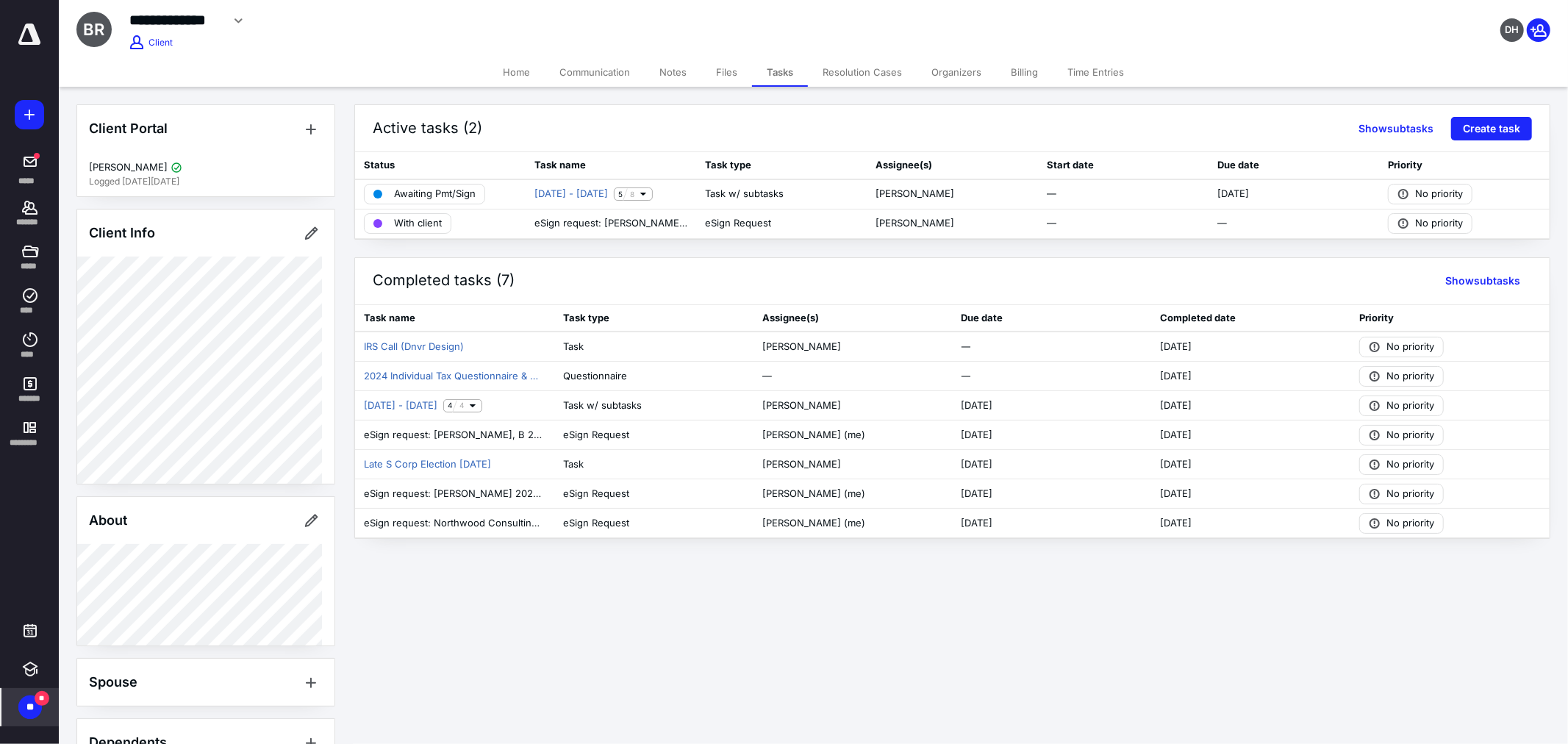 click on "**" at bounding box center [30, 707] 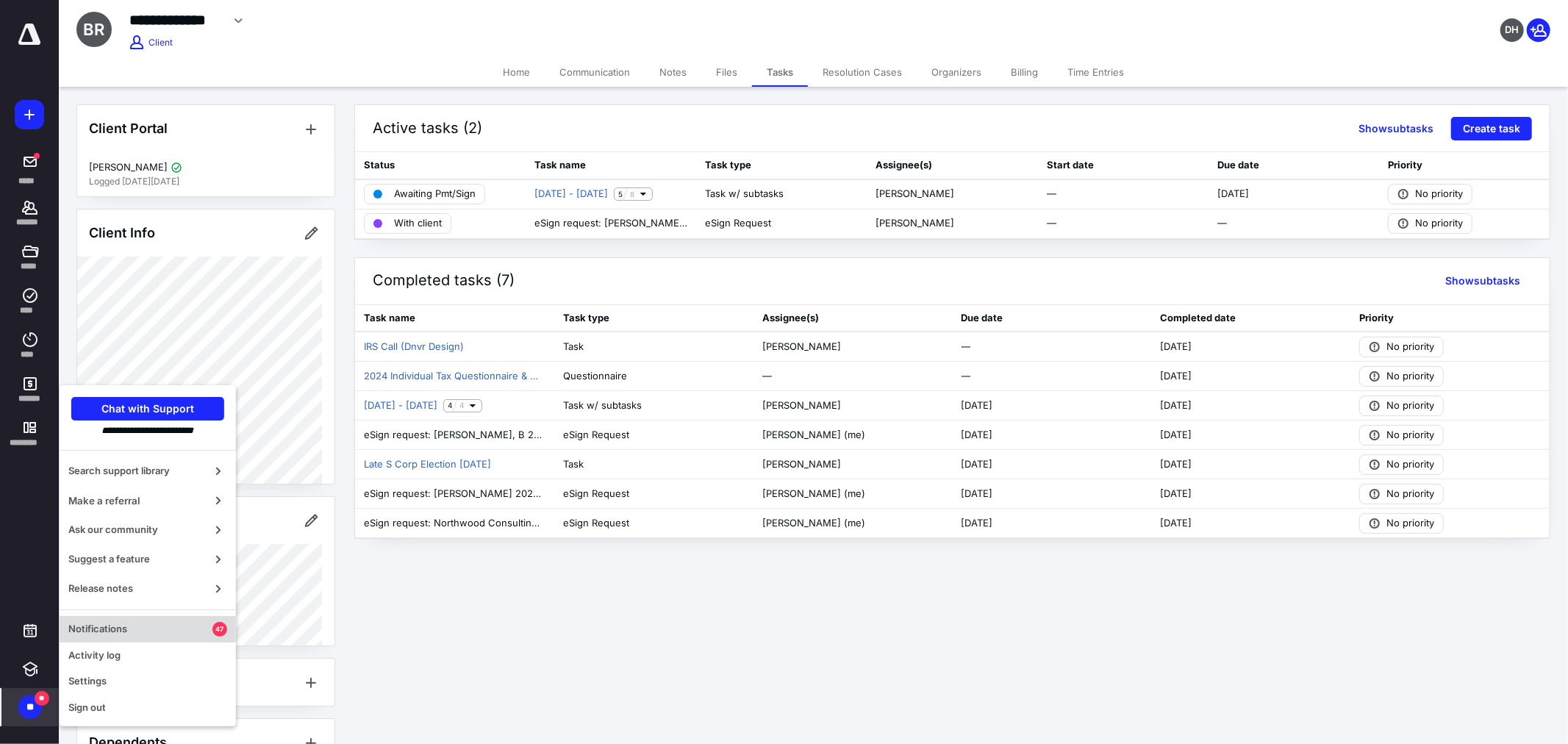 click on "Notifications 47" at bounding box center [148, 629] 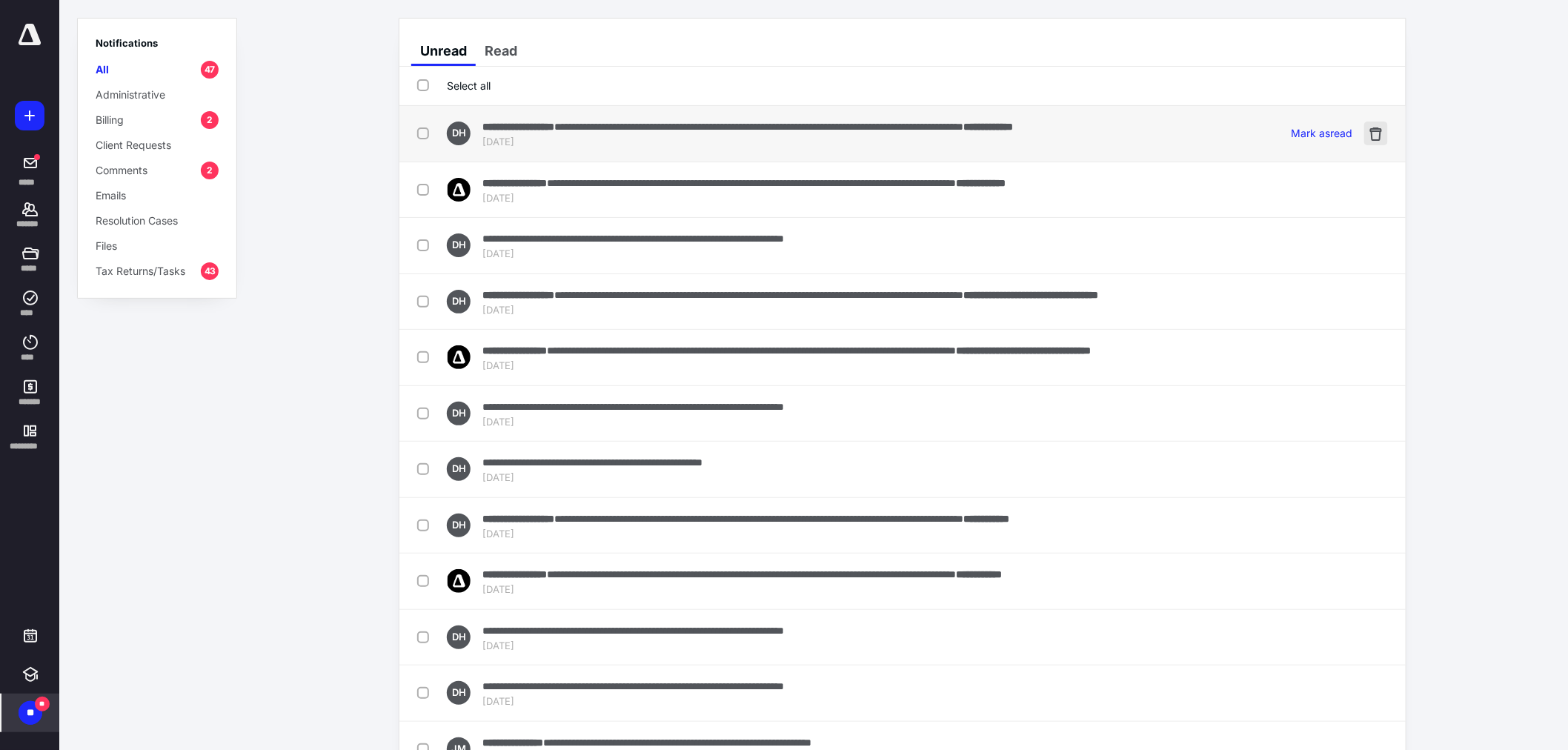 click at bounding box center (1376, 133) 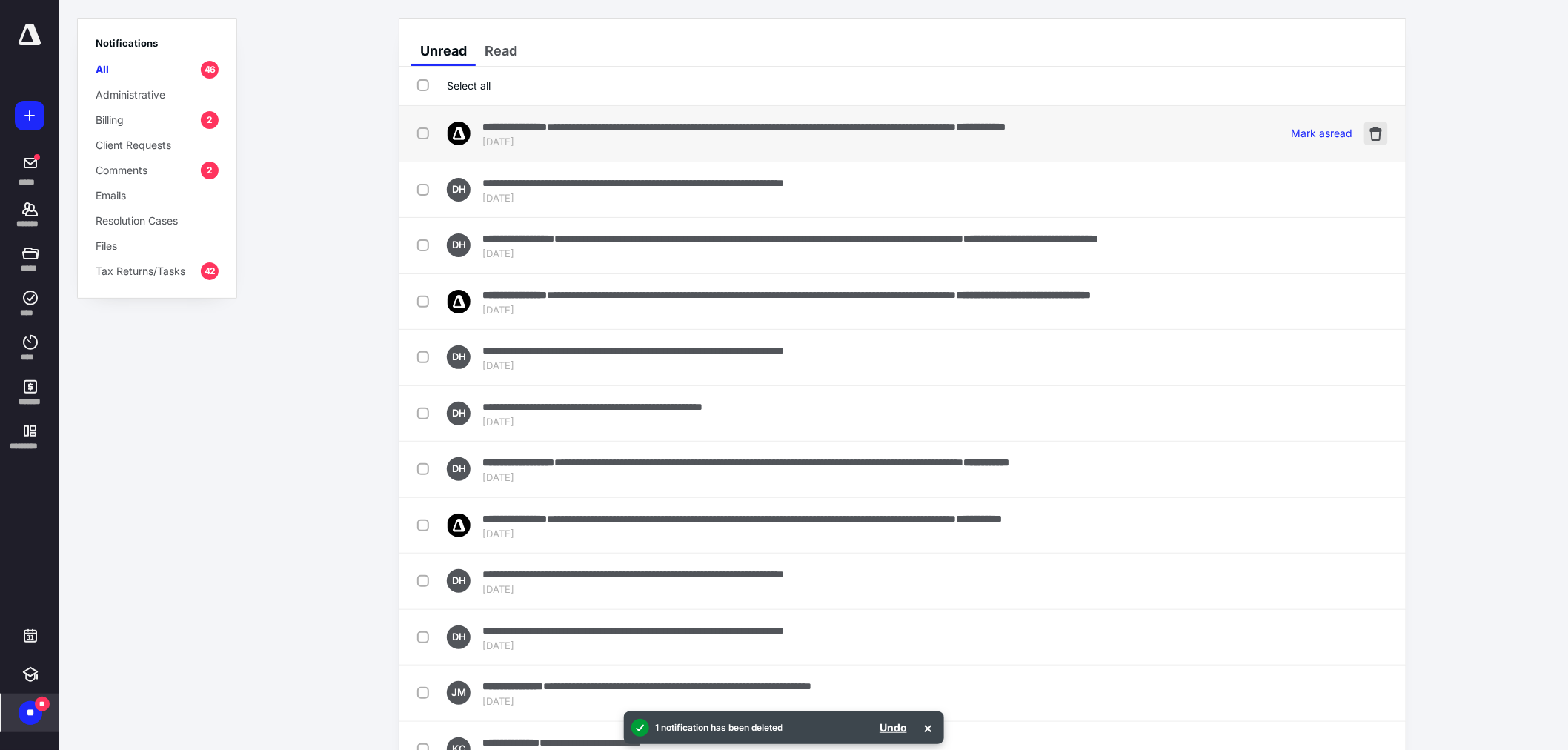 click at bounding box center (1376, 133) 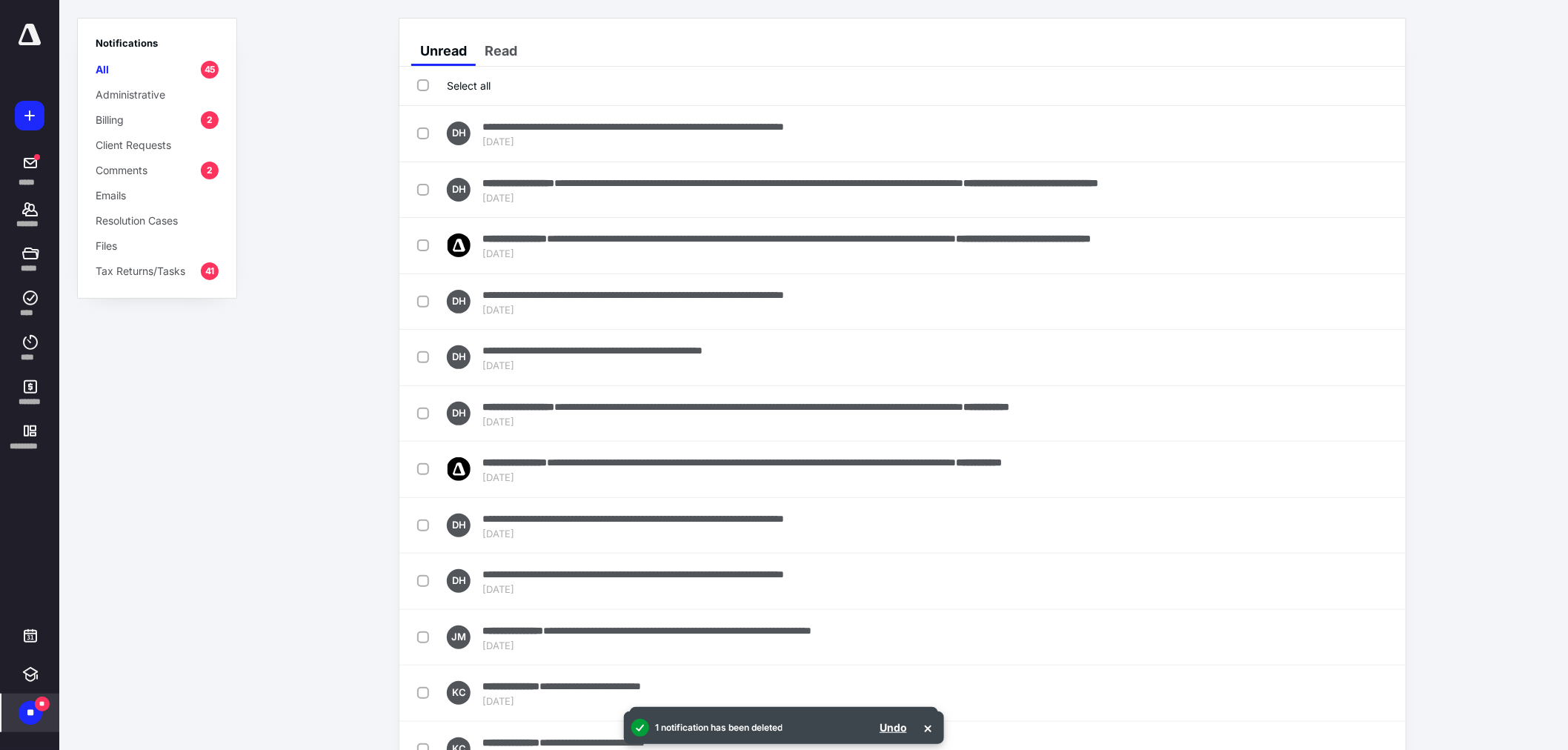 click at bounding box center (1376, 133) 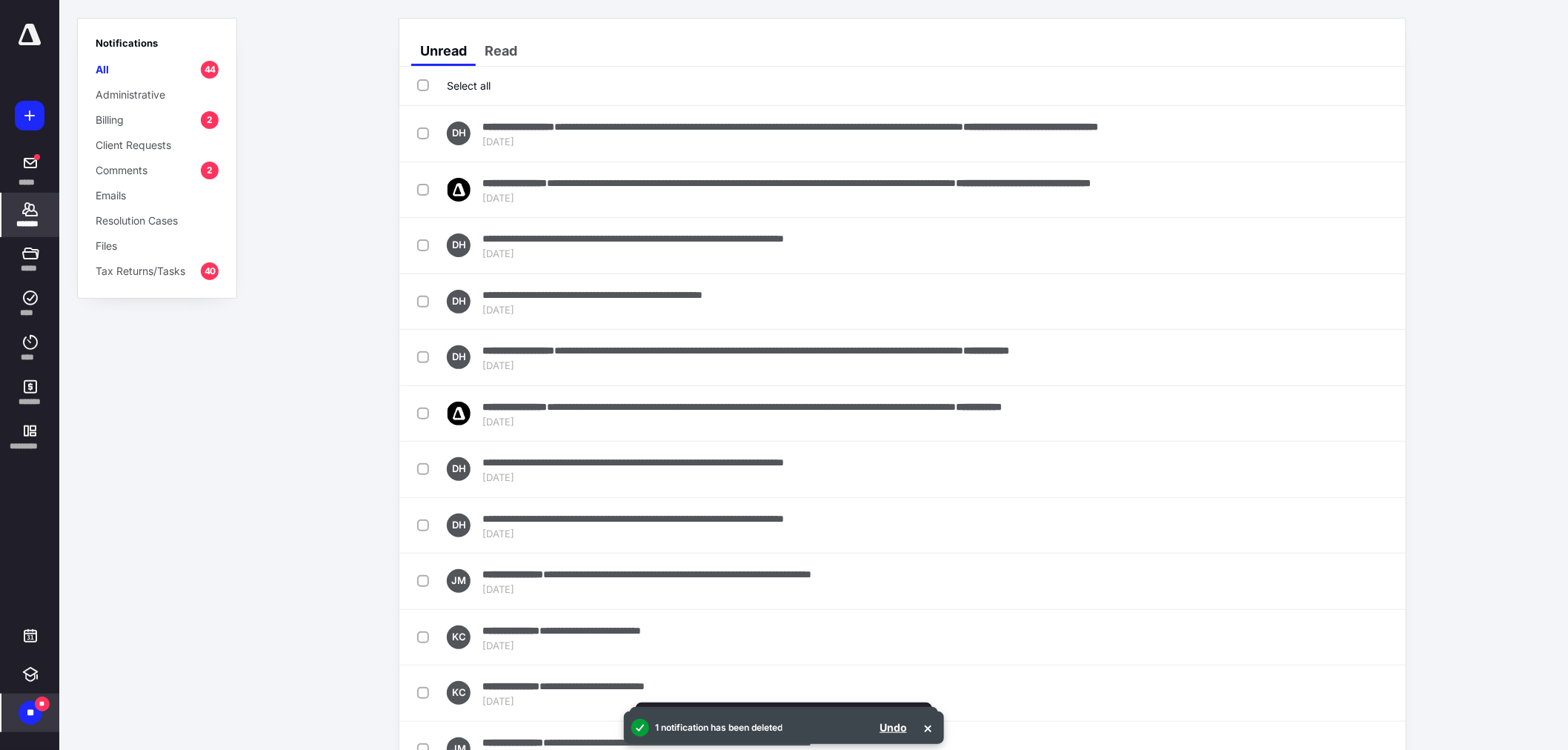 click on "*******" at bounding box center [30, 215] 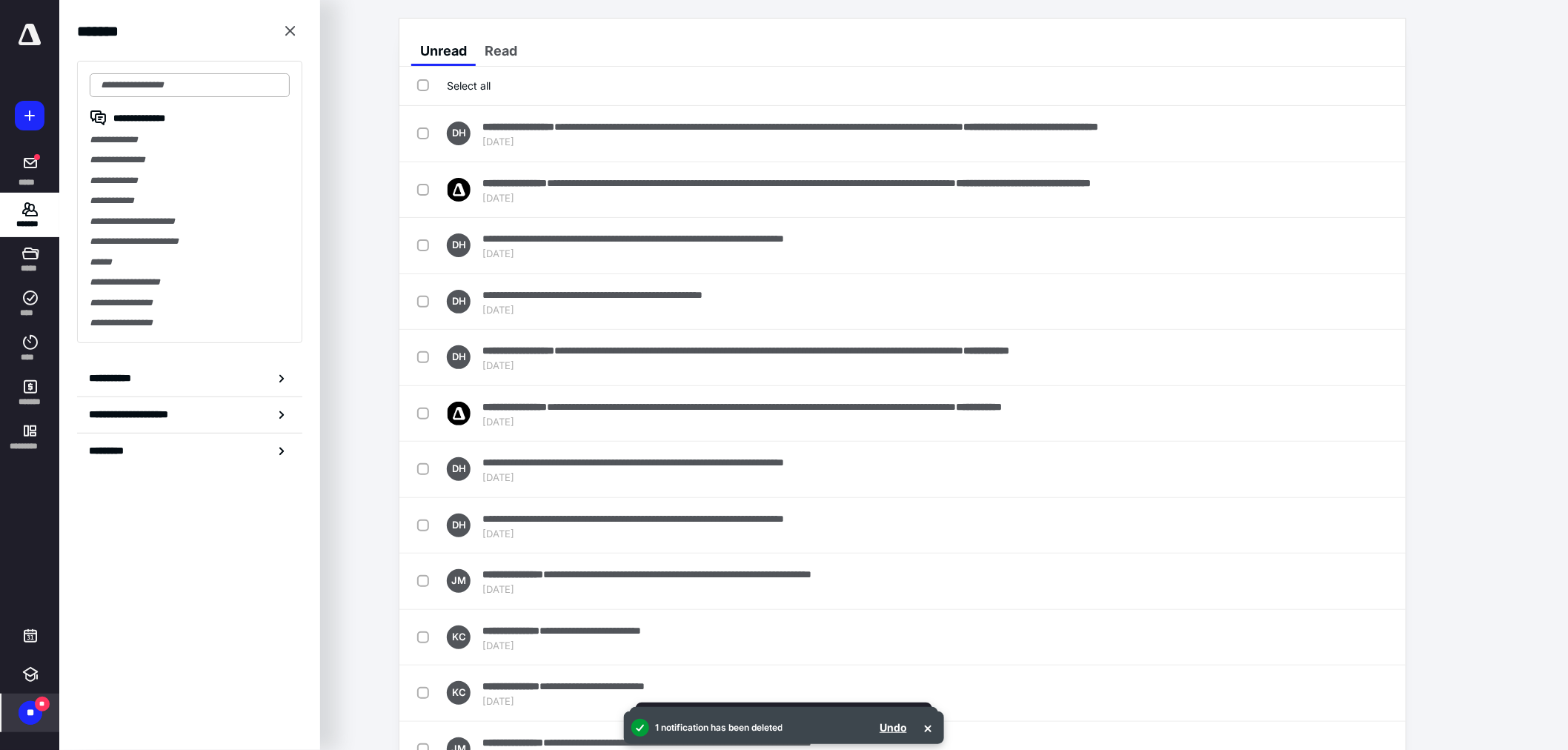 click at bounding box center (190, 85) 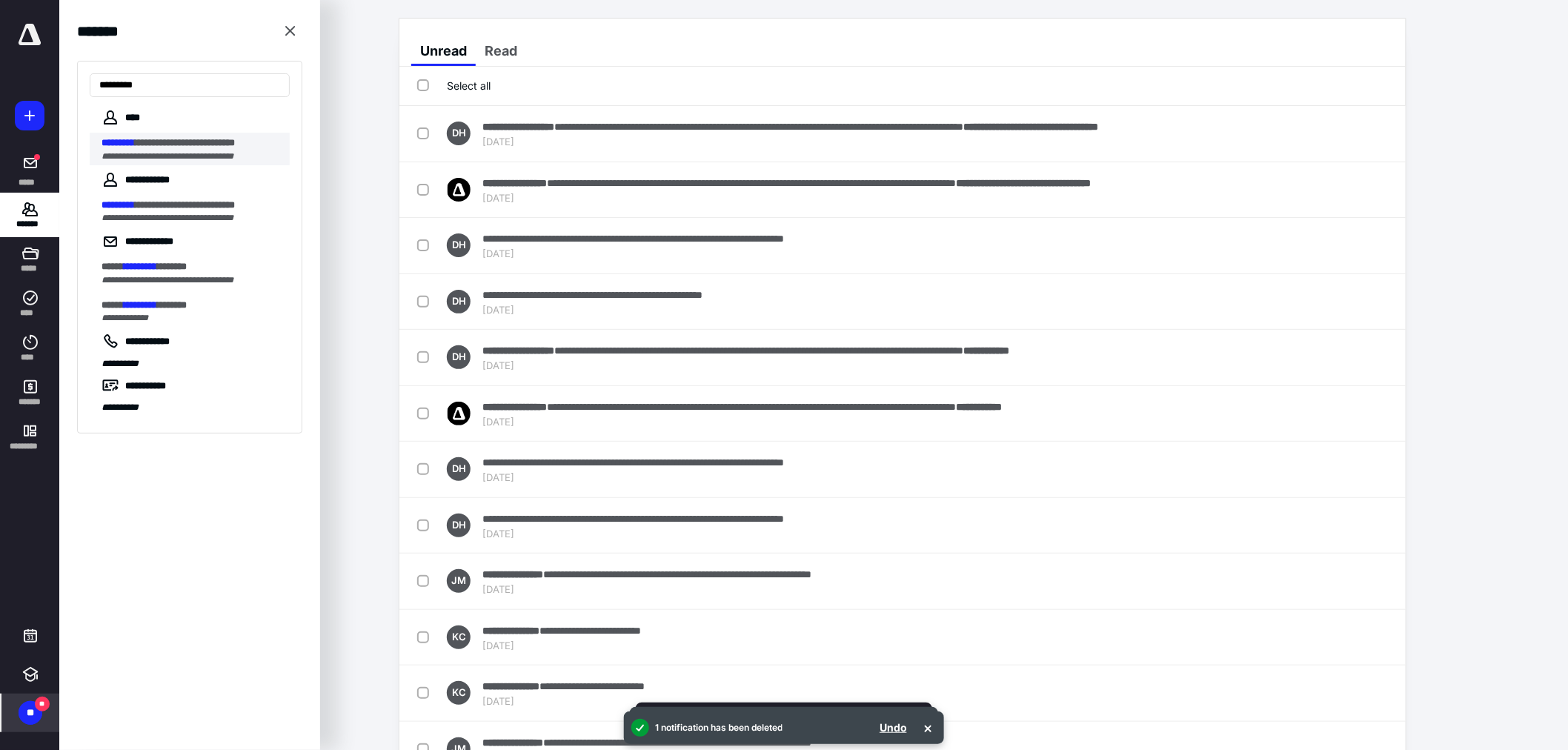 type on "*********" 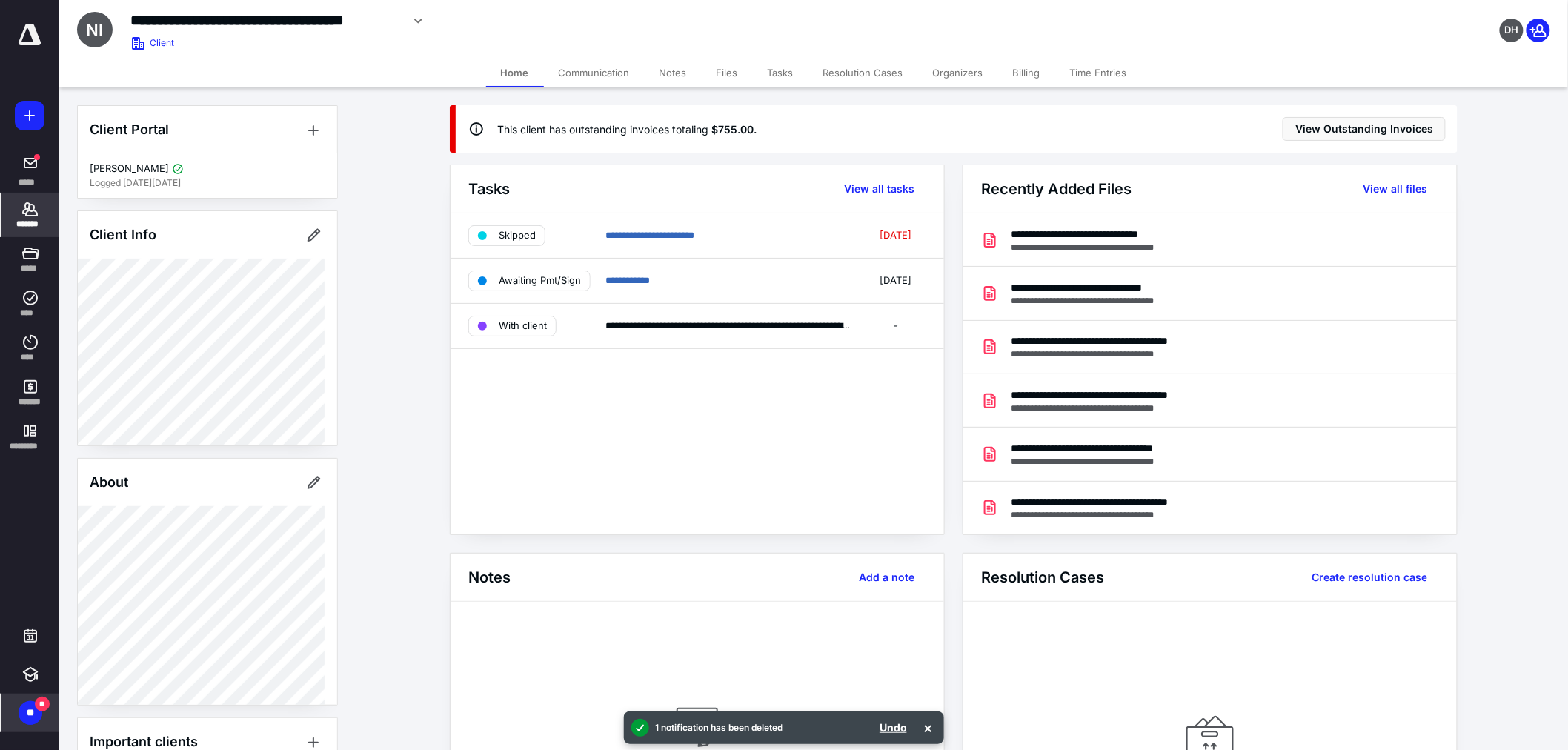 click on "** **" at bounding box center [30, 713] 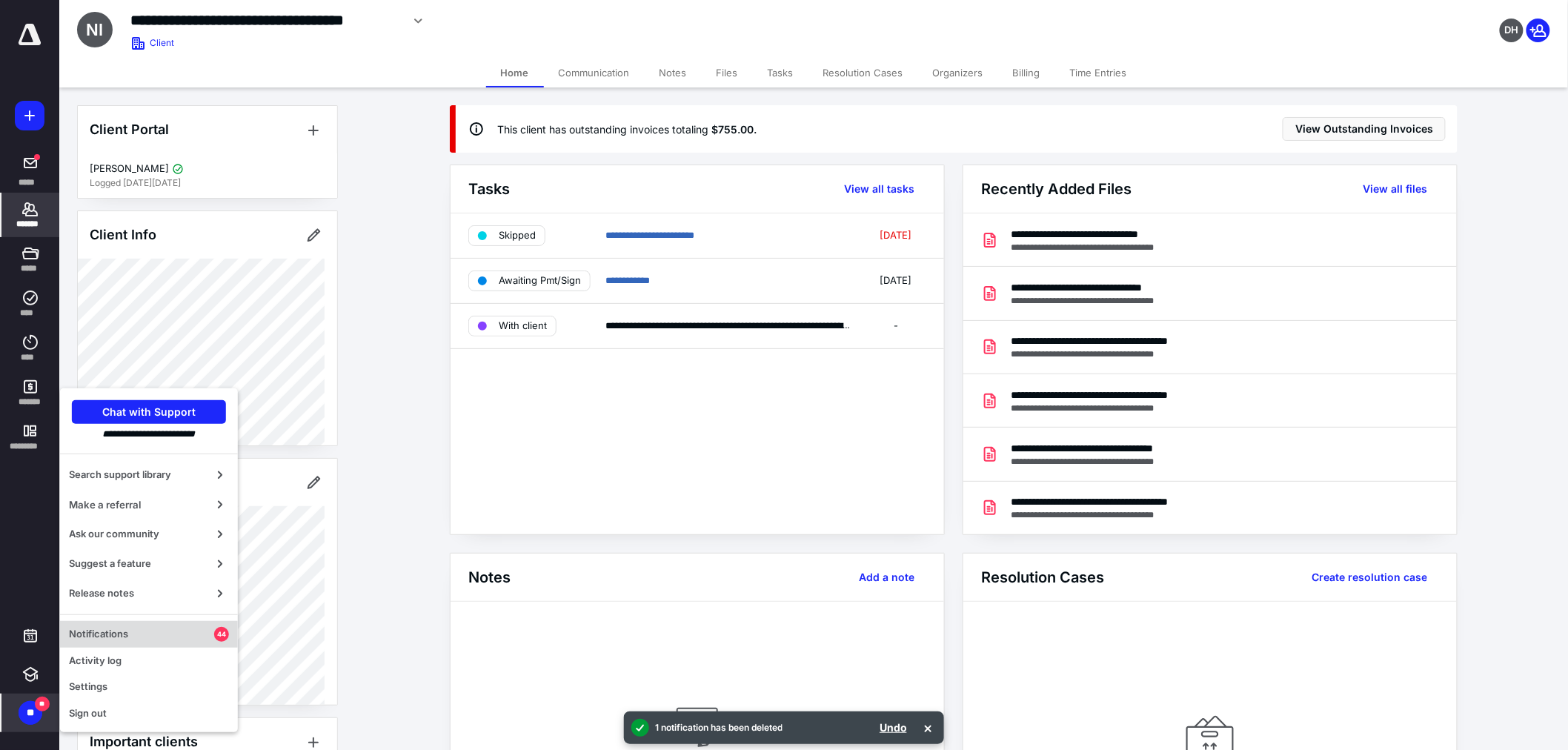click on "Notifications" at bounding box center [142, 634] 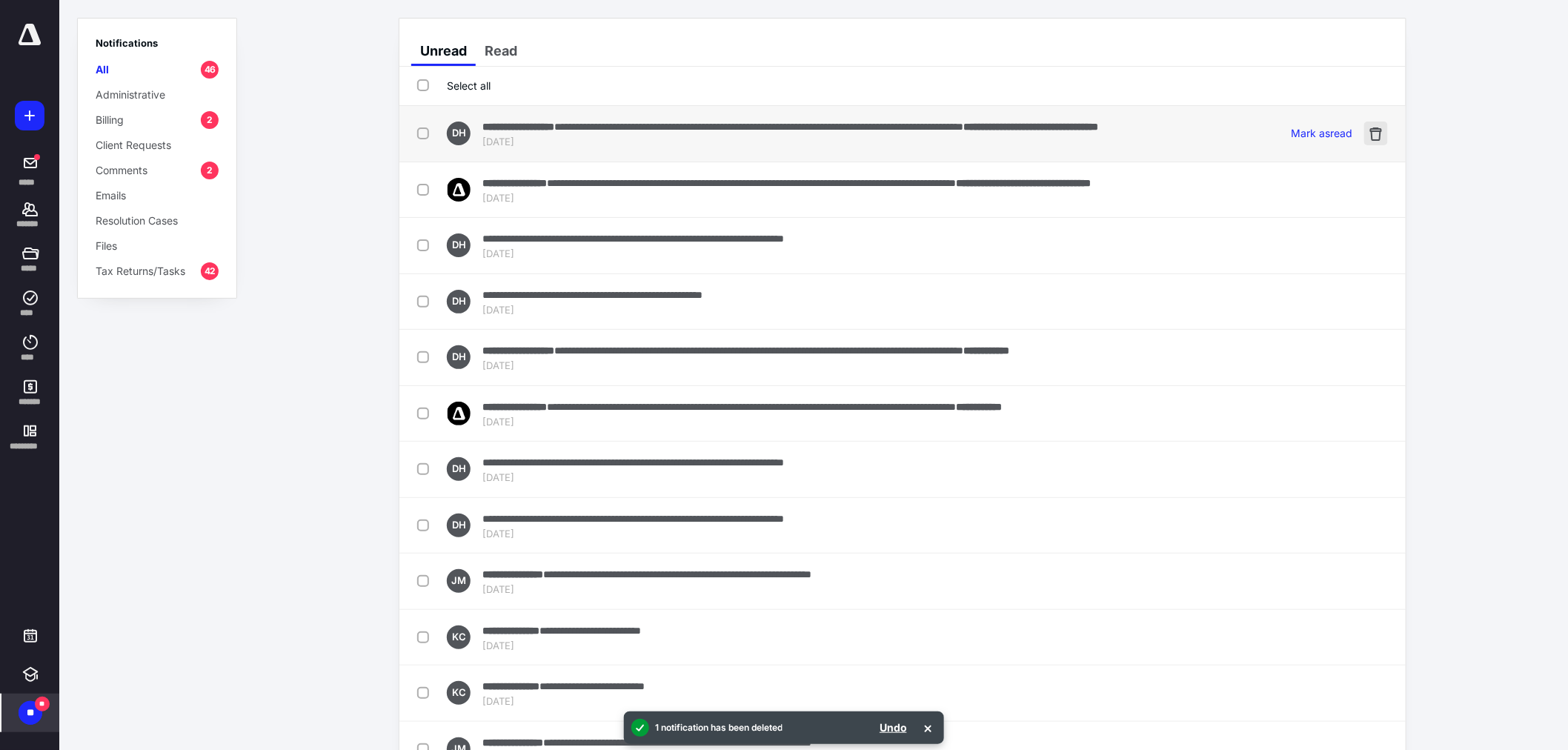 click at bounding box center (1376, 133) 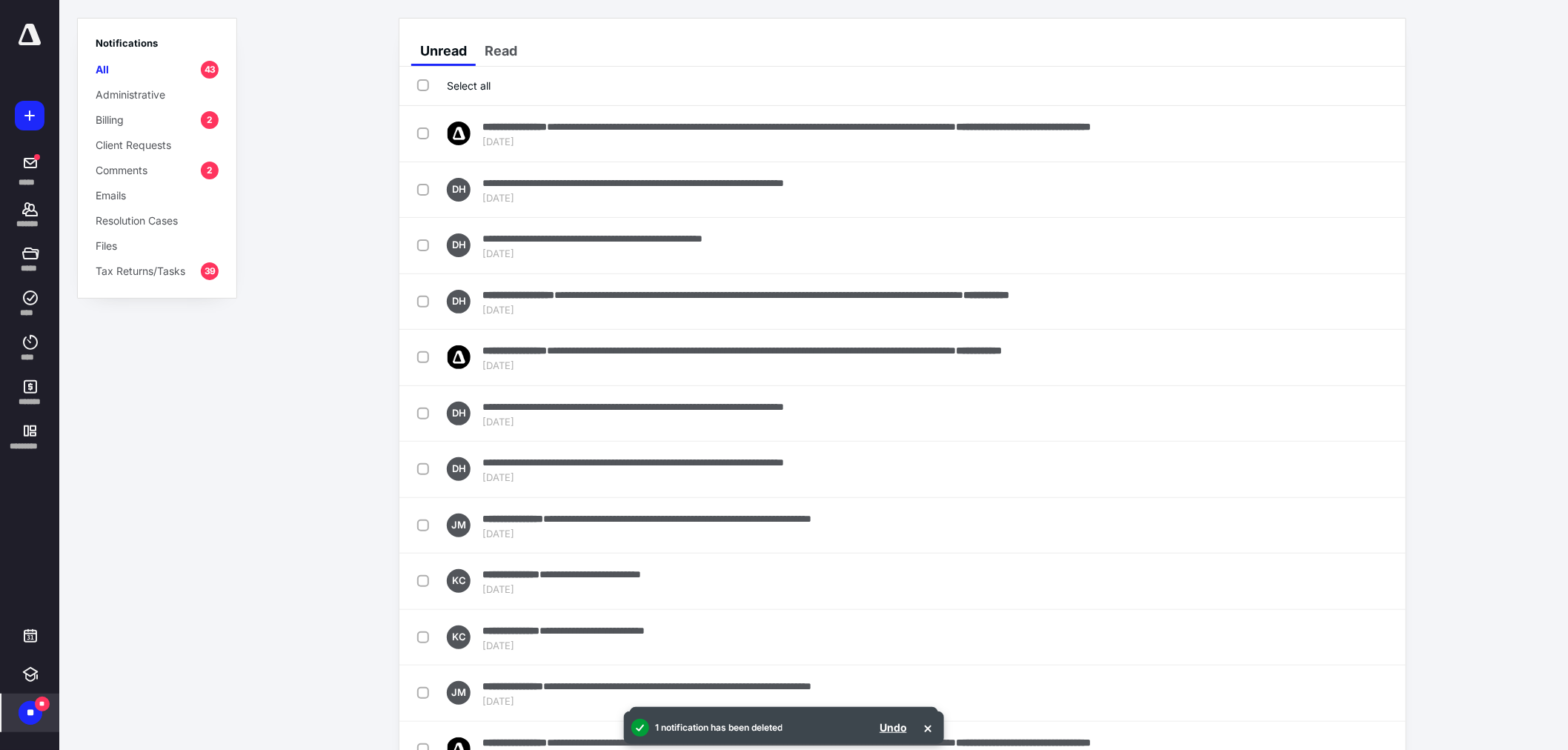 click at bounding box center (1376, 133) 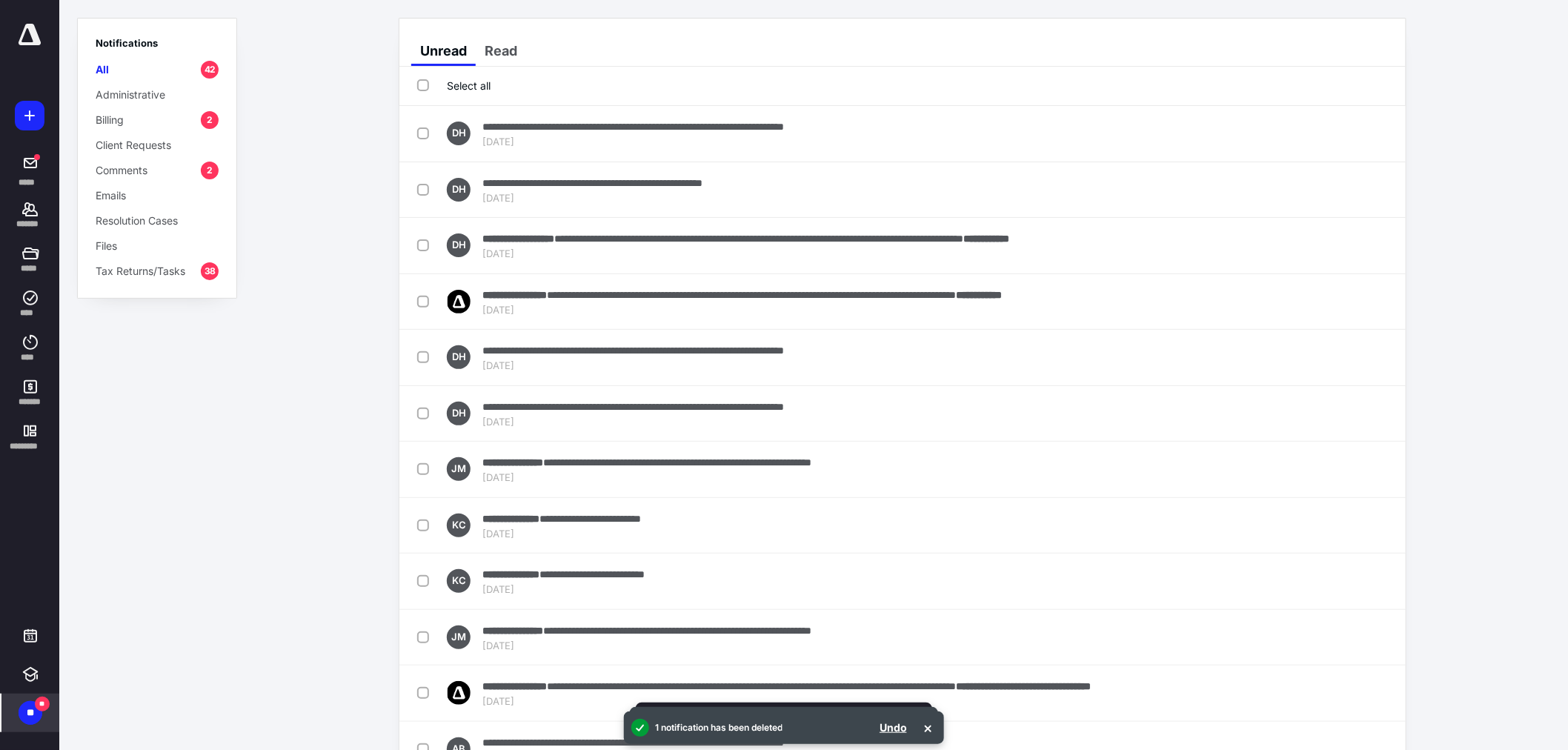 click on "**********" at bounding box center [903, 134] 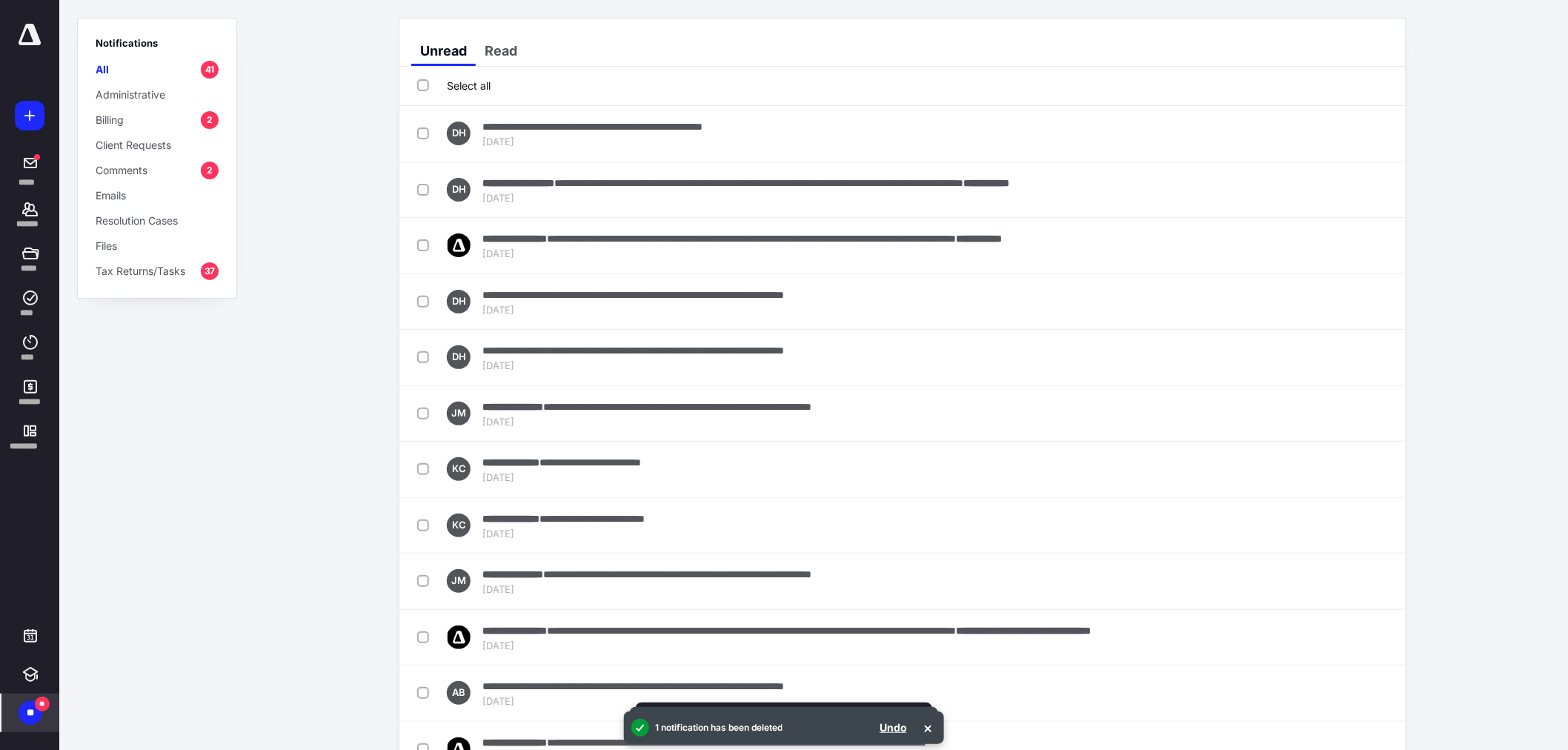 click on "**********" at bounding box center [903, 134] 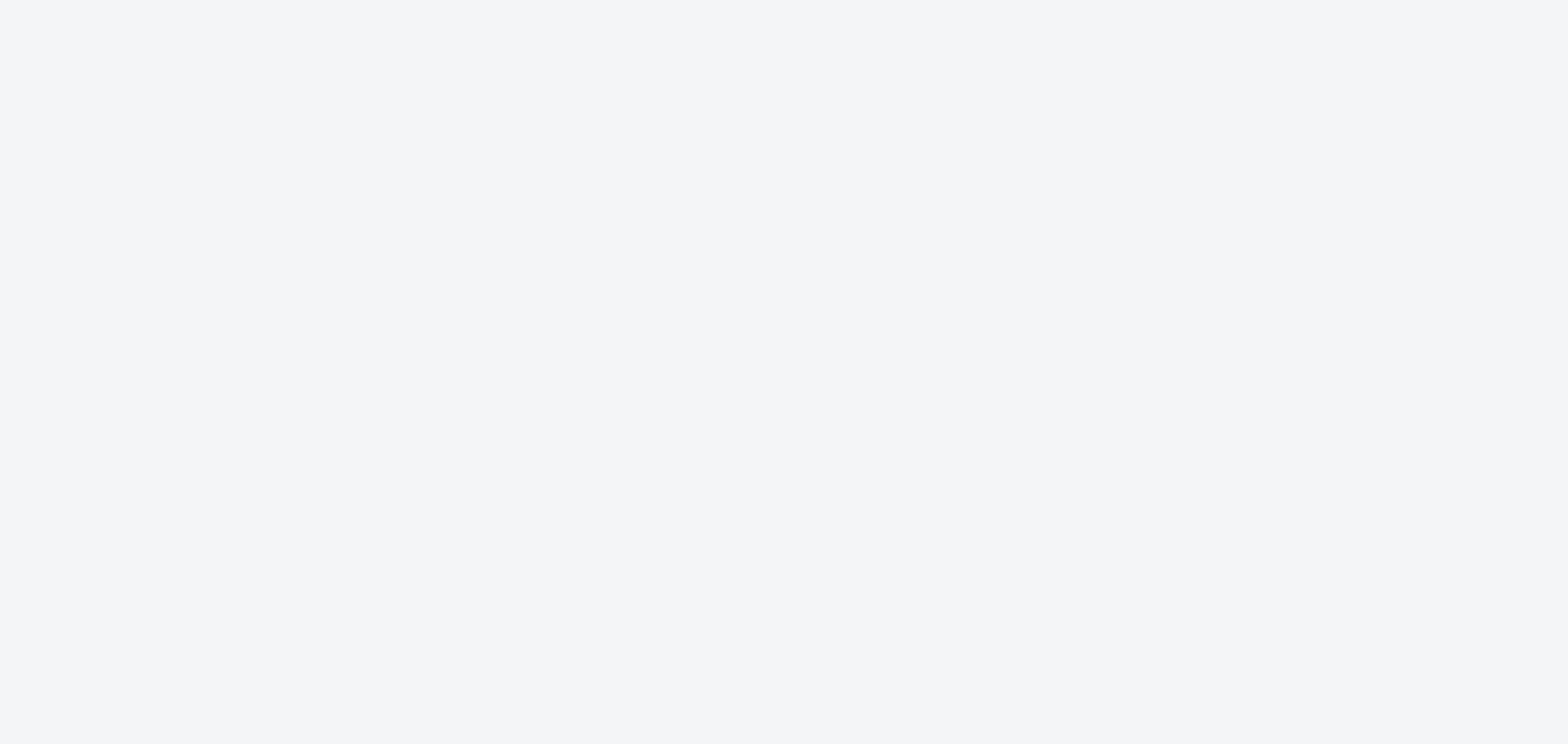 scroll, scrollTop: 0, scrollLeft: 0, axis: both 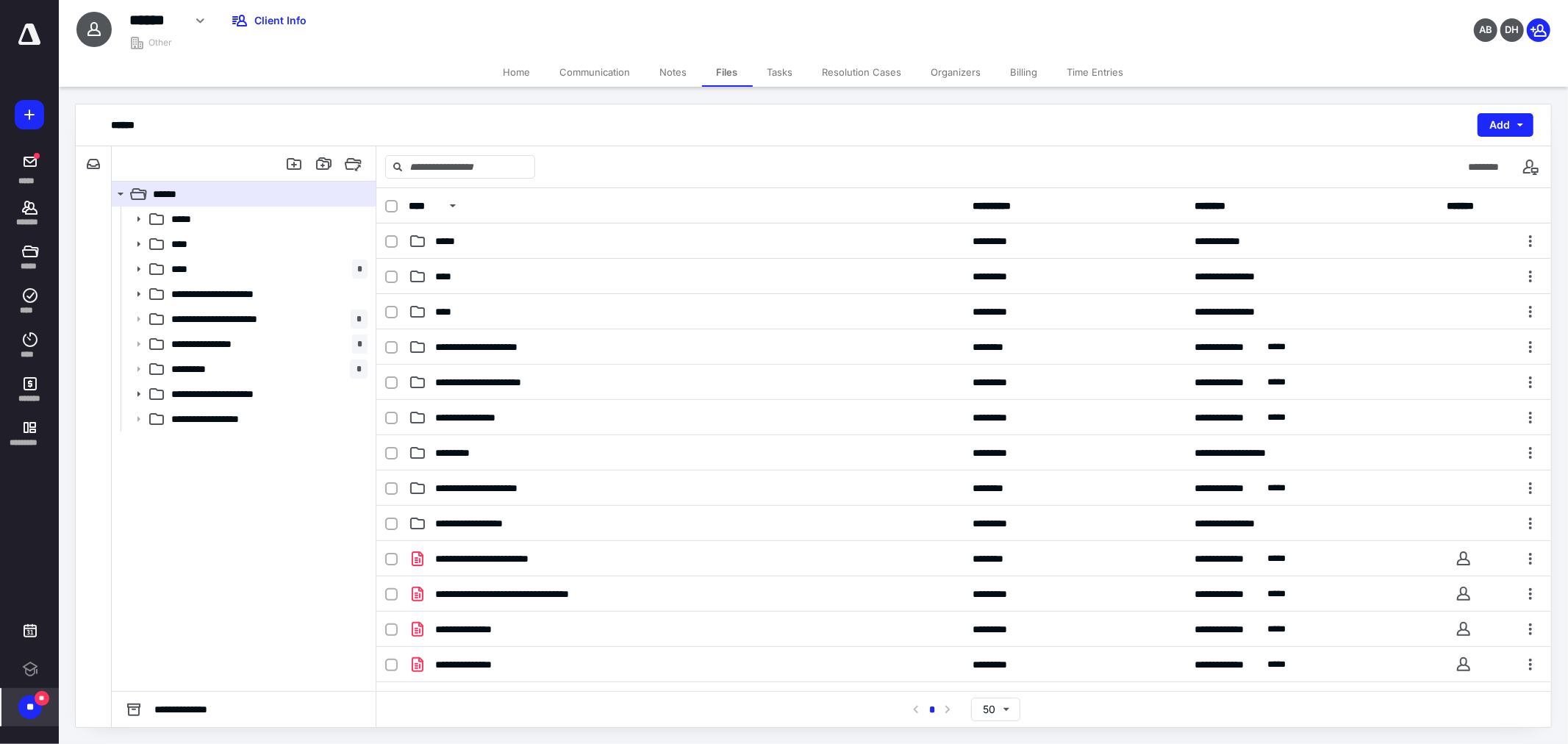 click on "**" at bounding box center (42, 698) 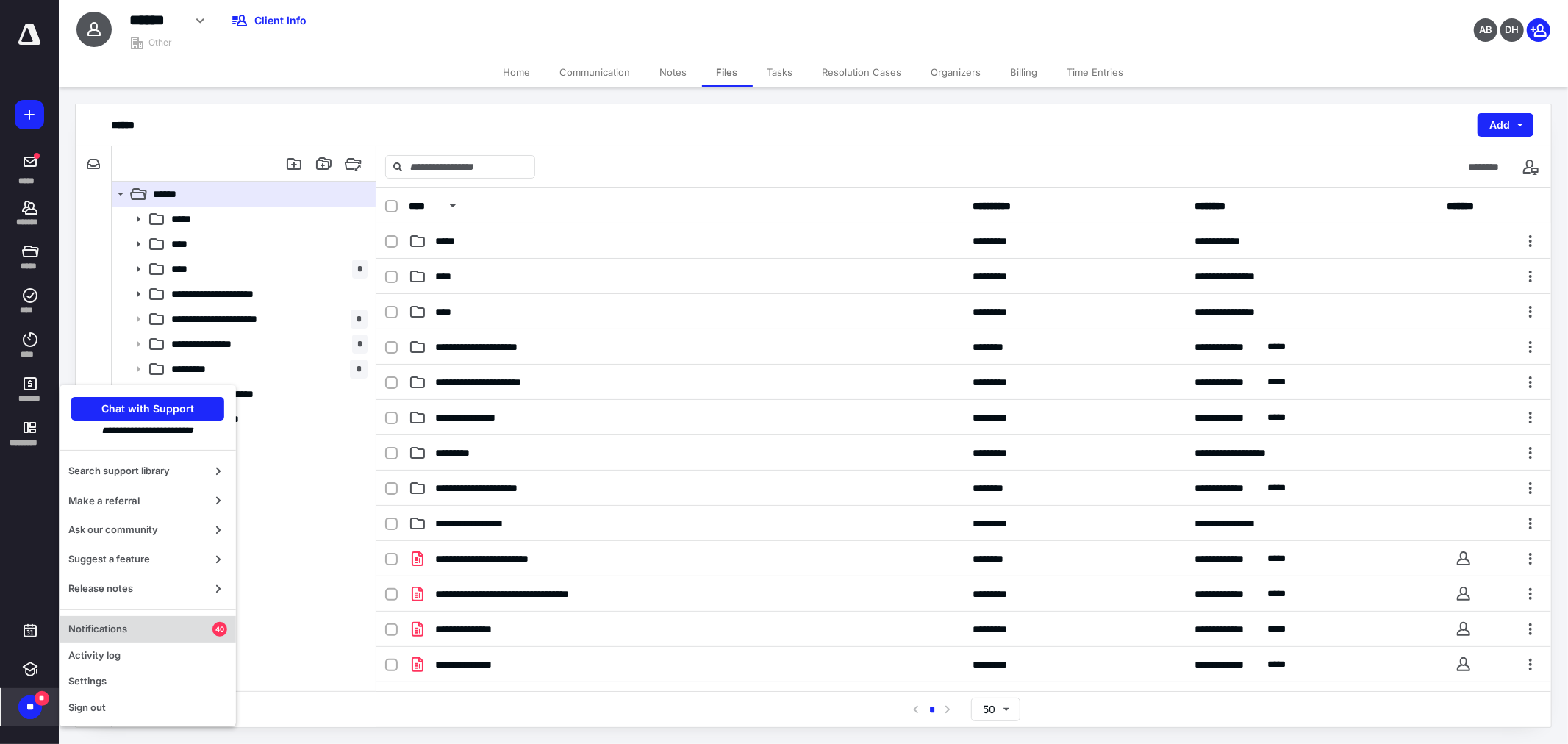 click on "Notifications" at bounding box center (140, 629) 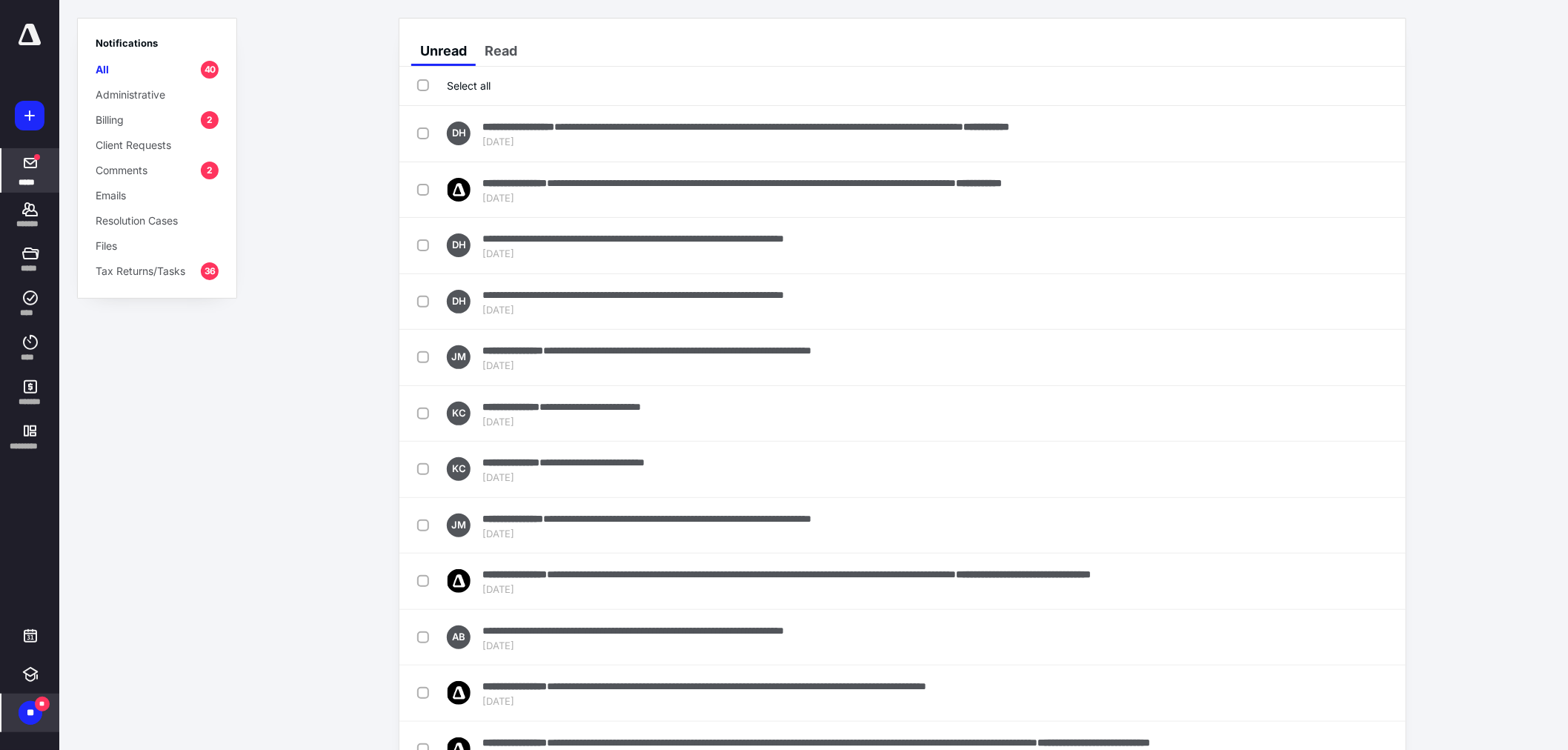 drag, startPoint x: 16, startPoint y: 201, endPoint x: 26, endPoint y: 186, distance: 18.027756 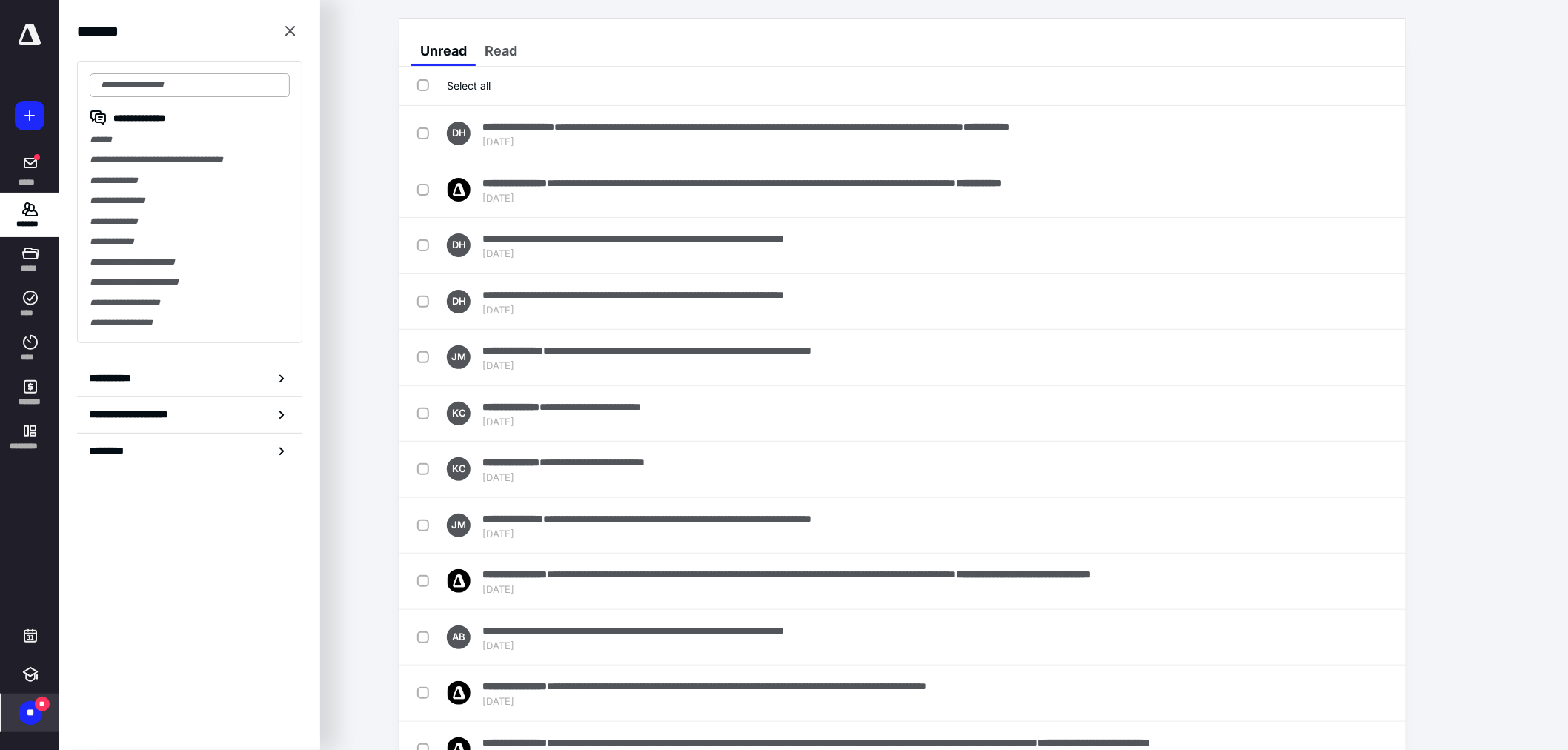 click at bounding box center (190, 85) 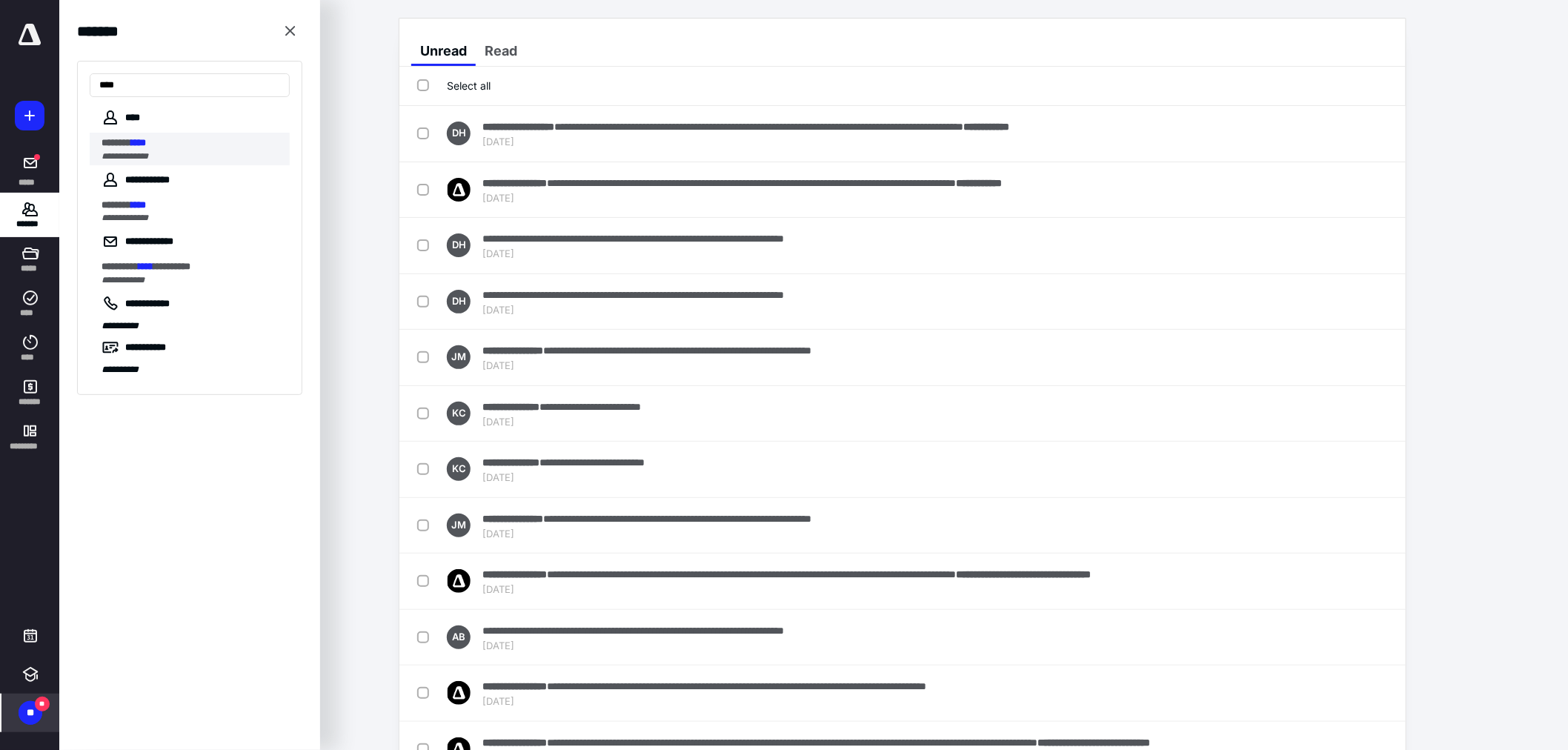 type on "****" 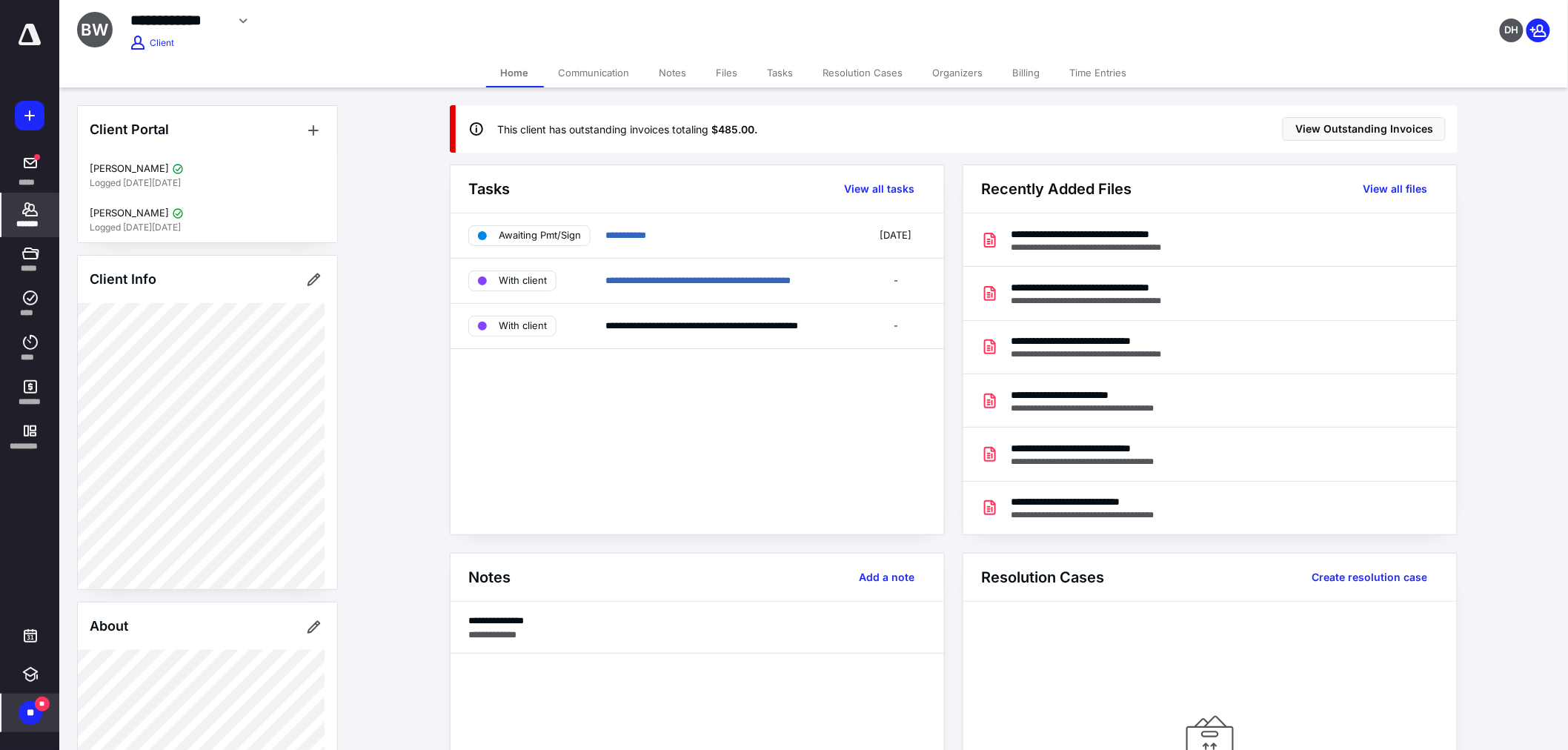 click on "**" at bounding box center (30, 713) 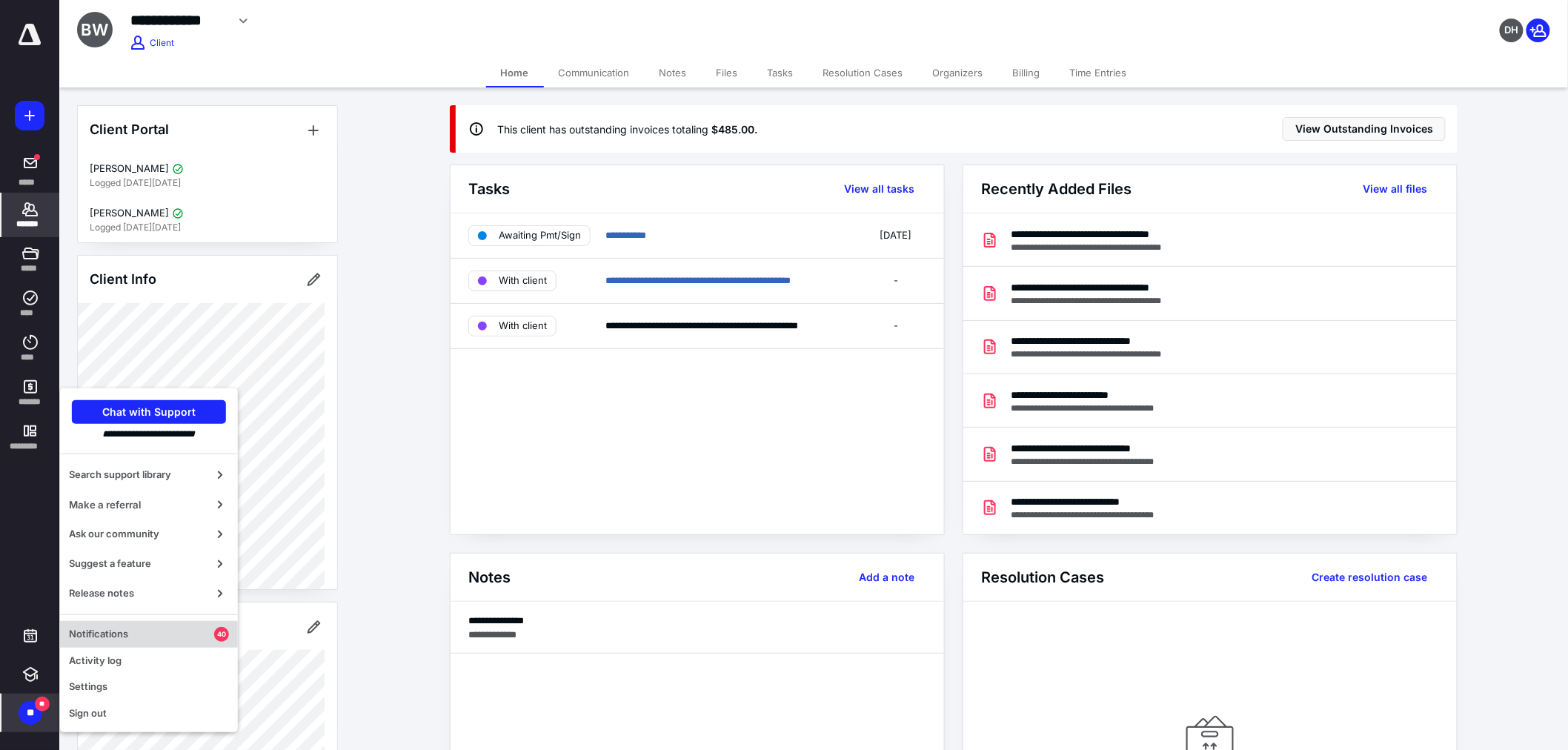 click on "Notifications" at bounding box center (142, 634) 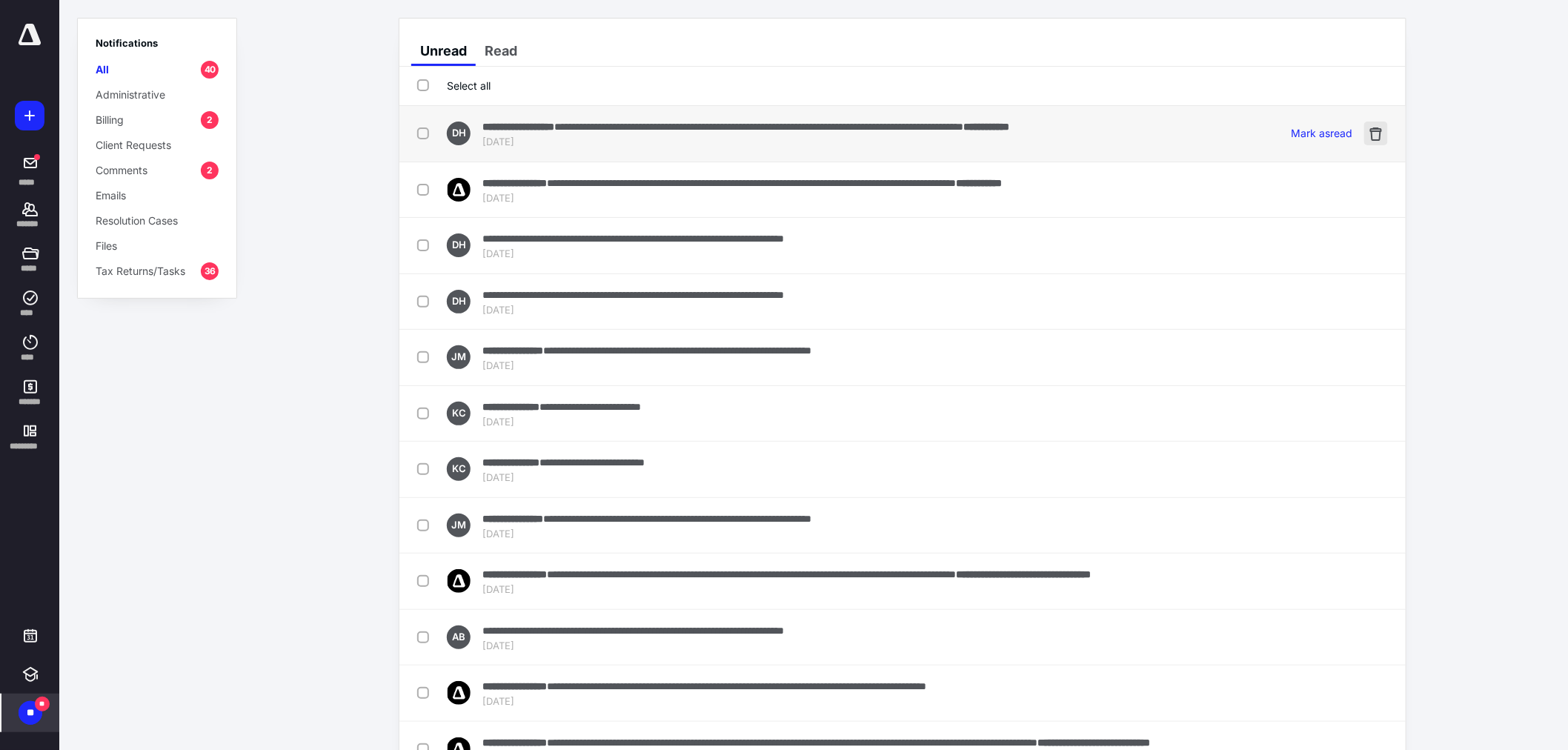 click at bounding box center (1376, 133) 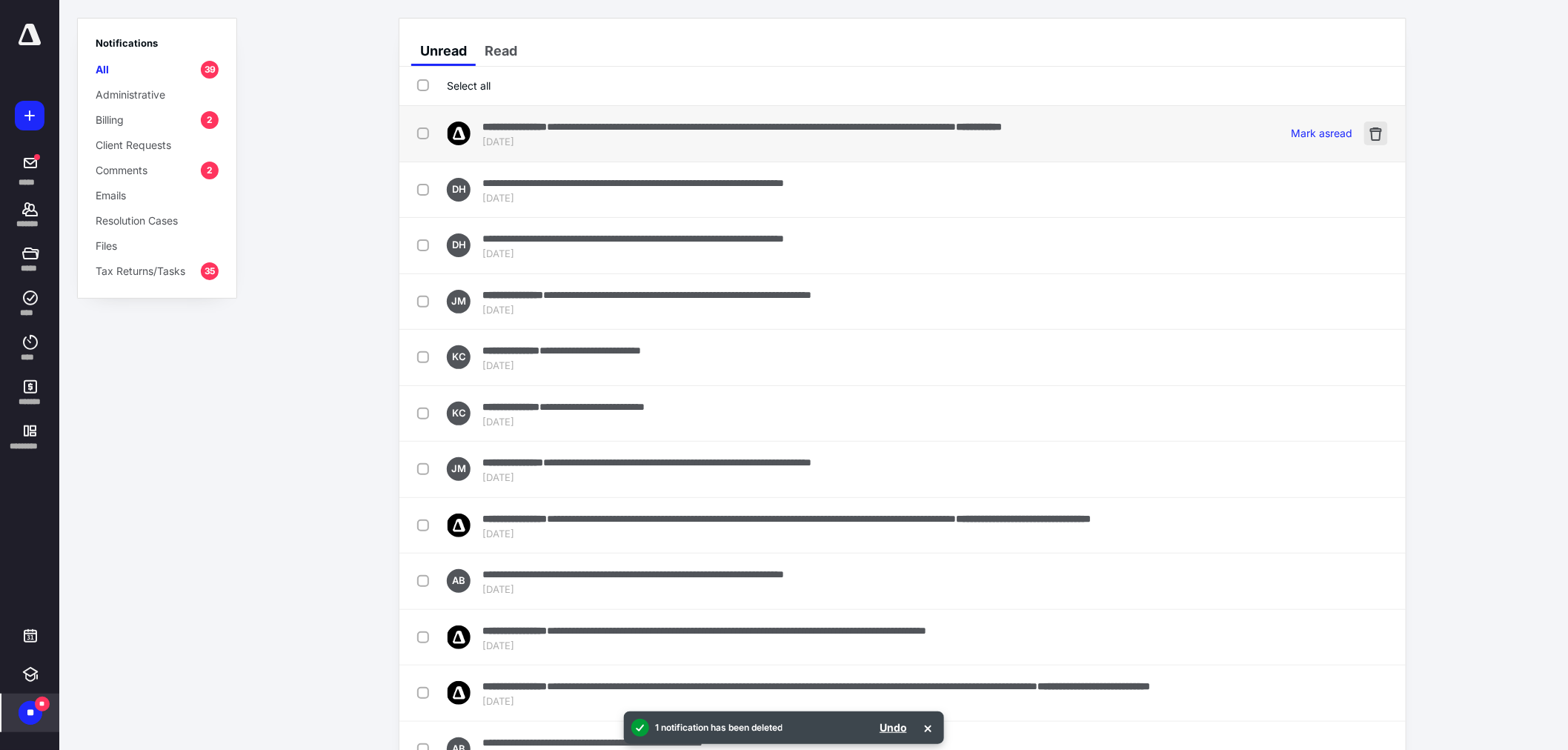 click at bounding box center (1376, 133) 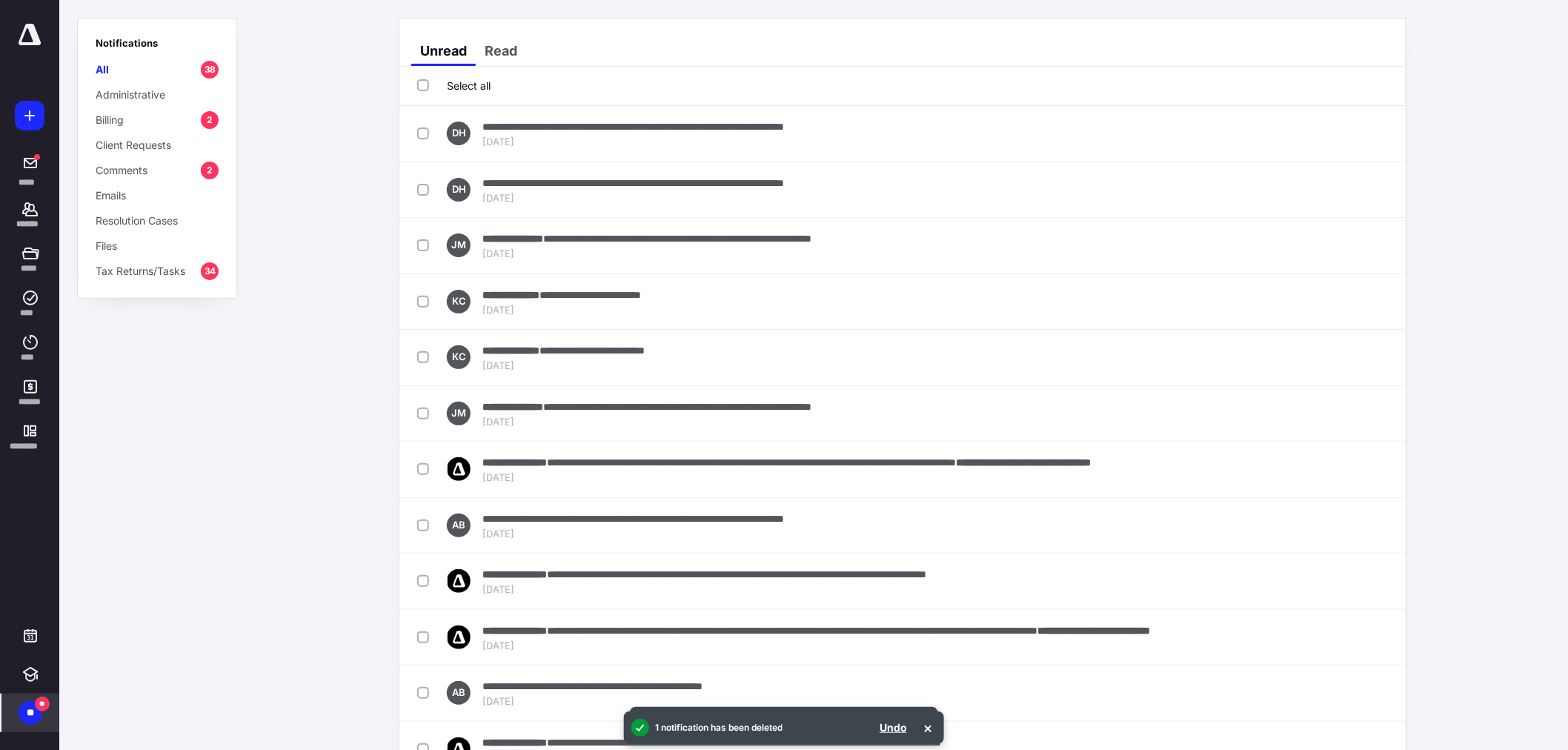 click at bounding box center [1376, 133] 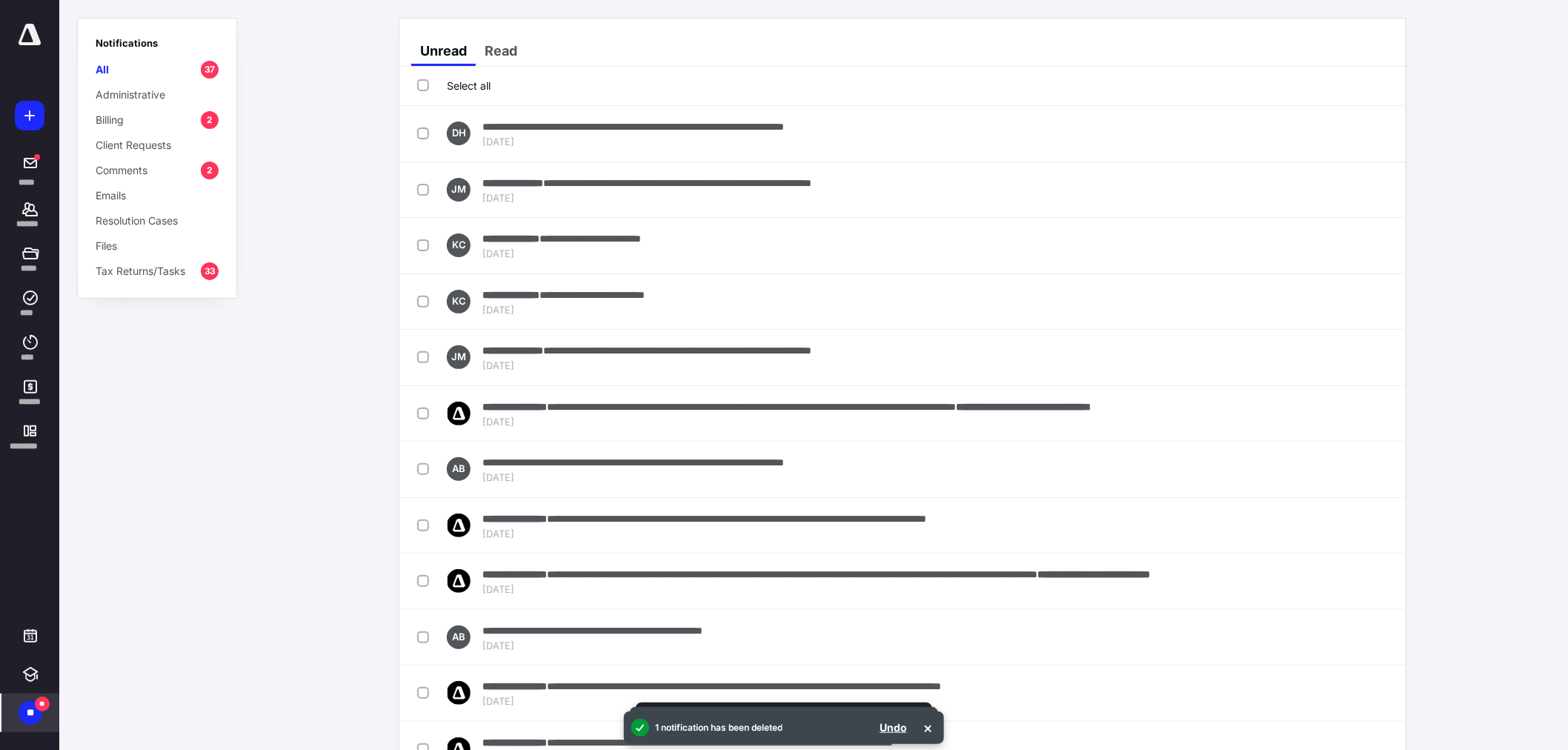 click at bounding box center (1376, 133) 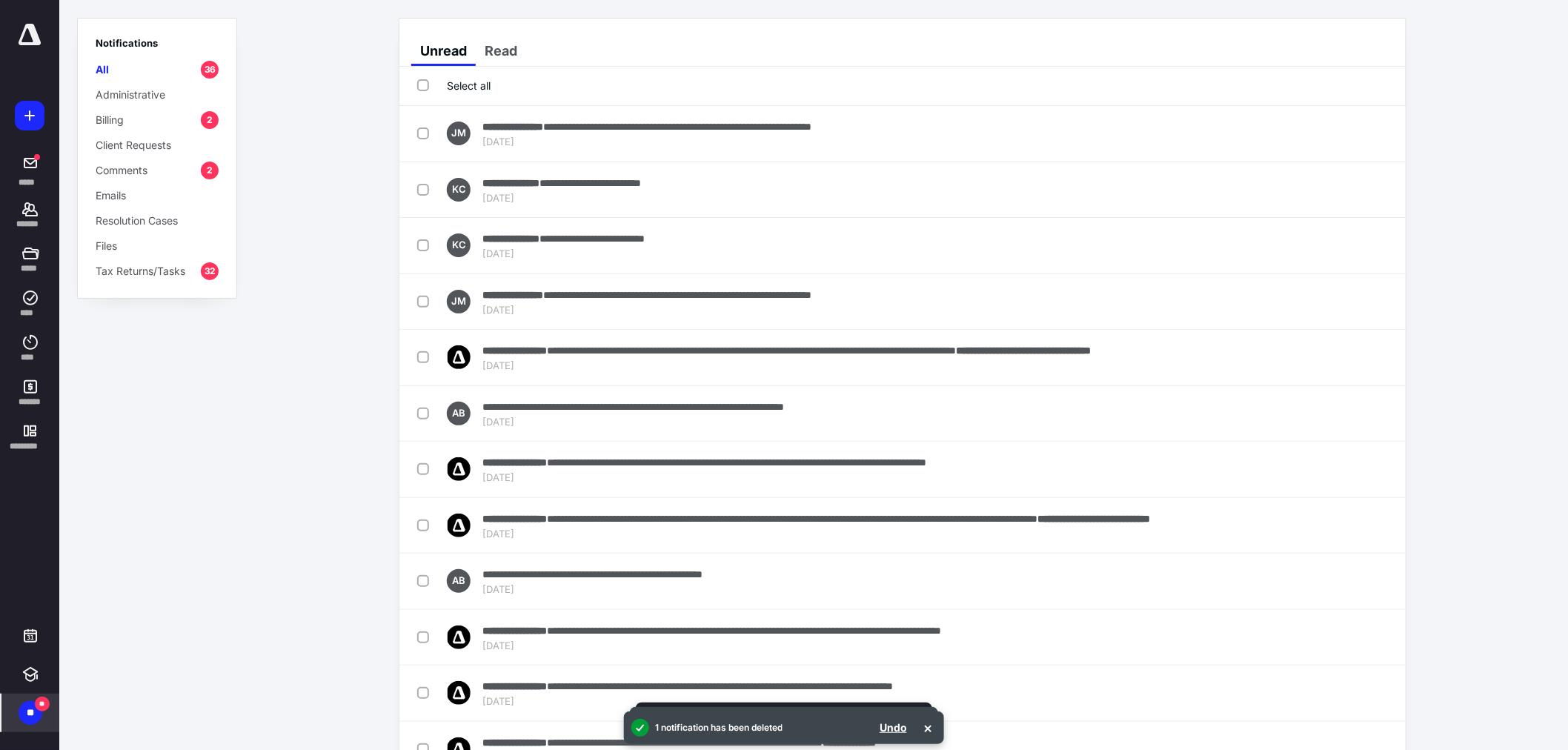 click at bounding box center (1376, 133) 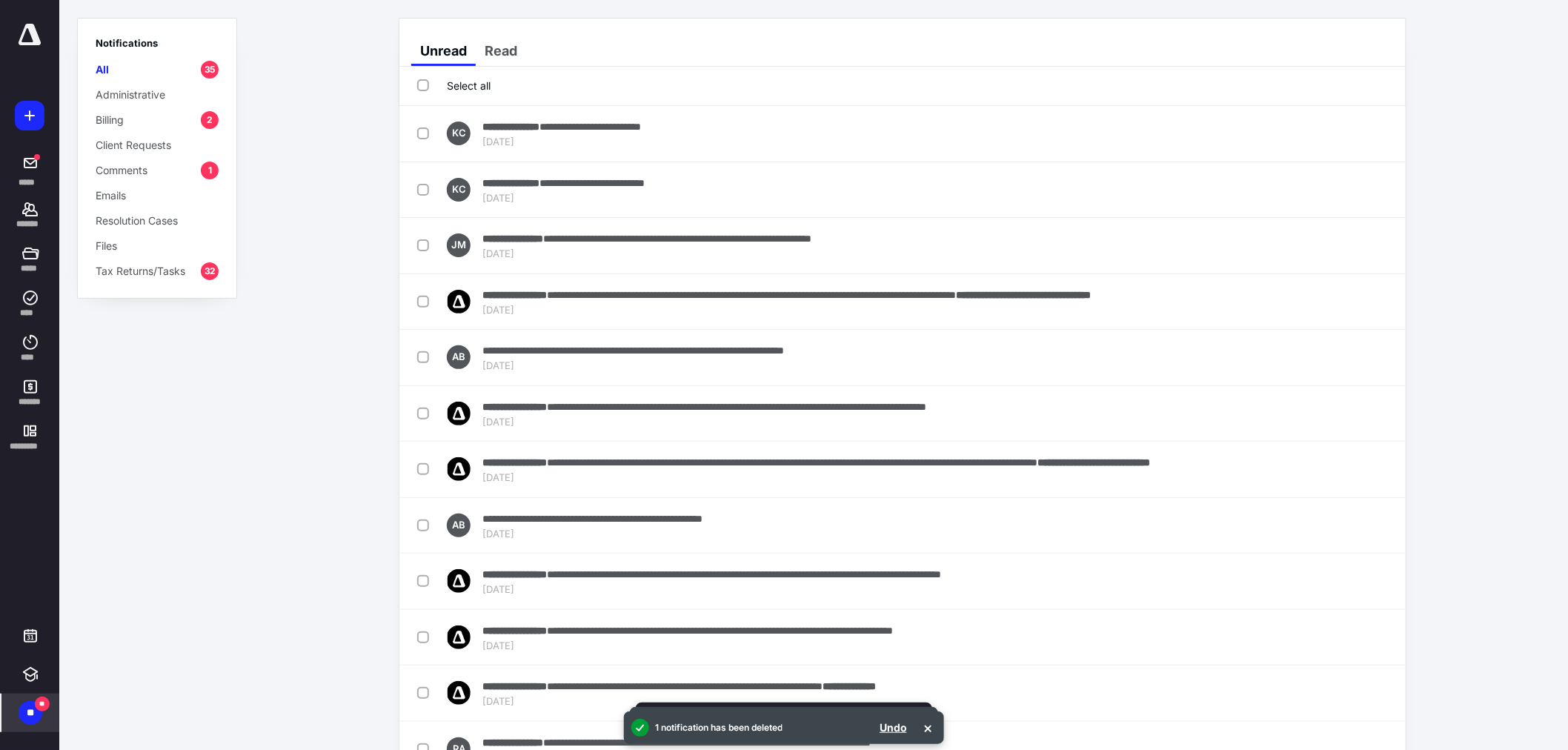 click at bounding box center [1376, 133] 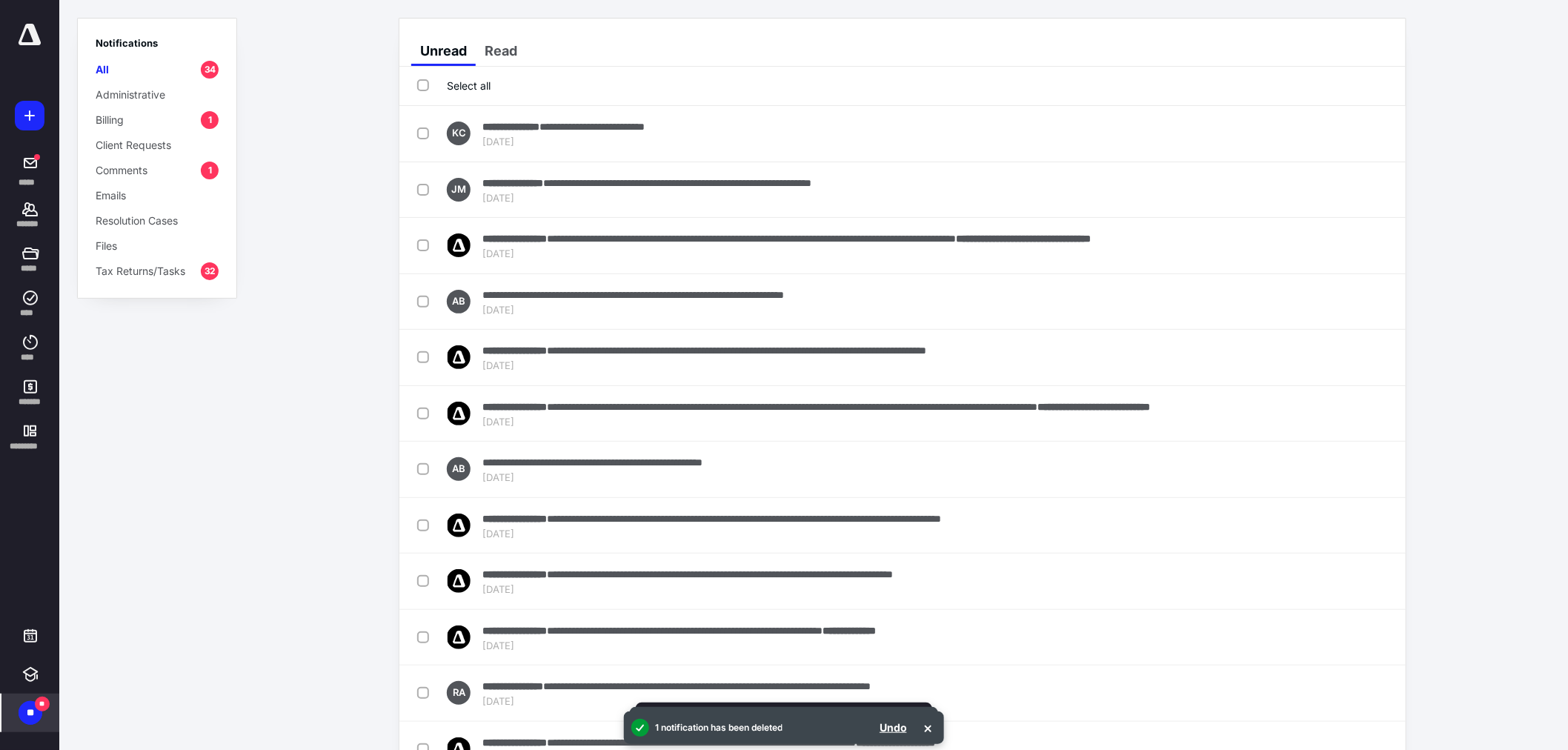click at bounding box center (1376, 133) 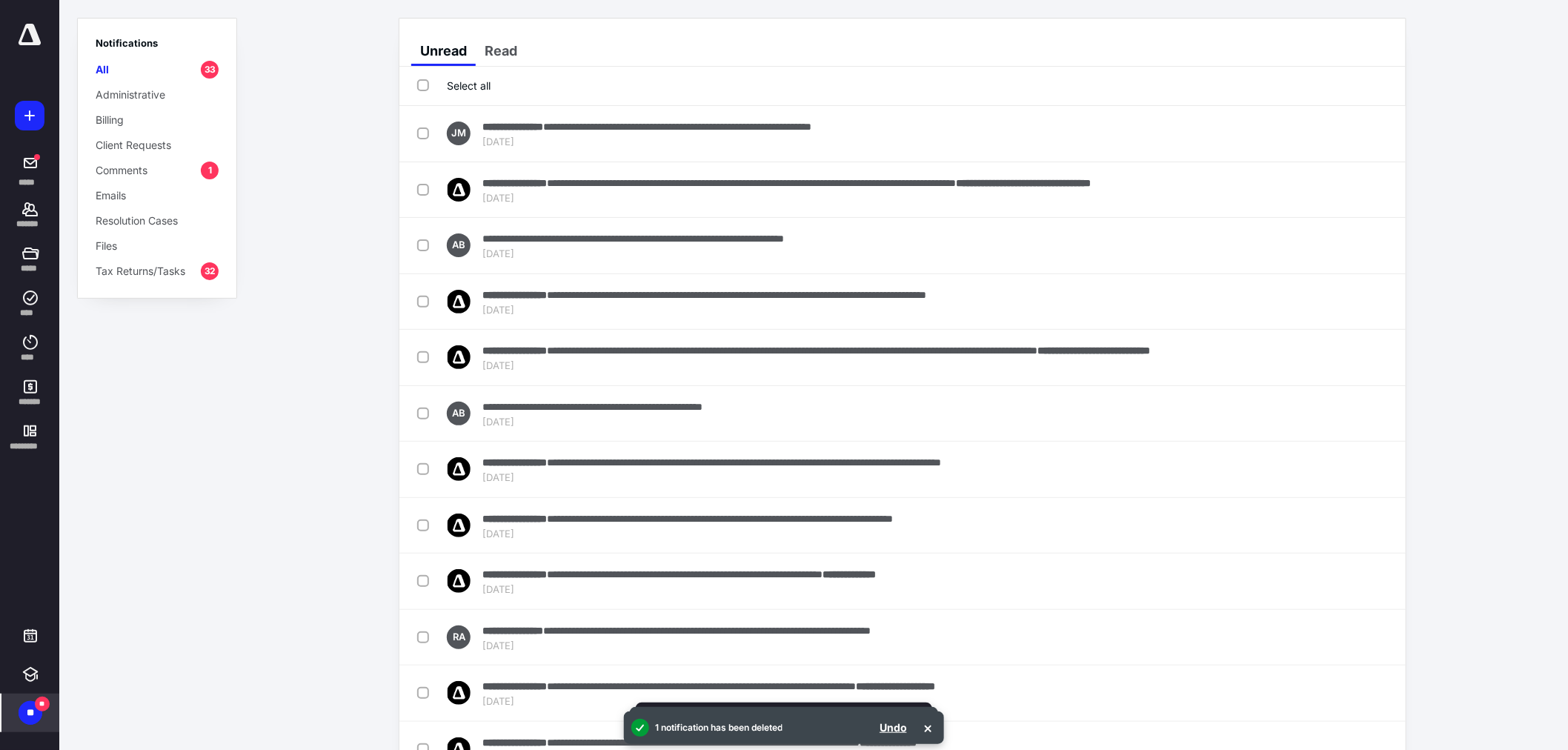click at bounding box center [1376, 133] 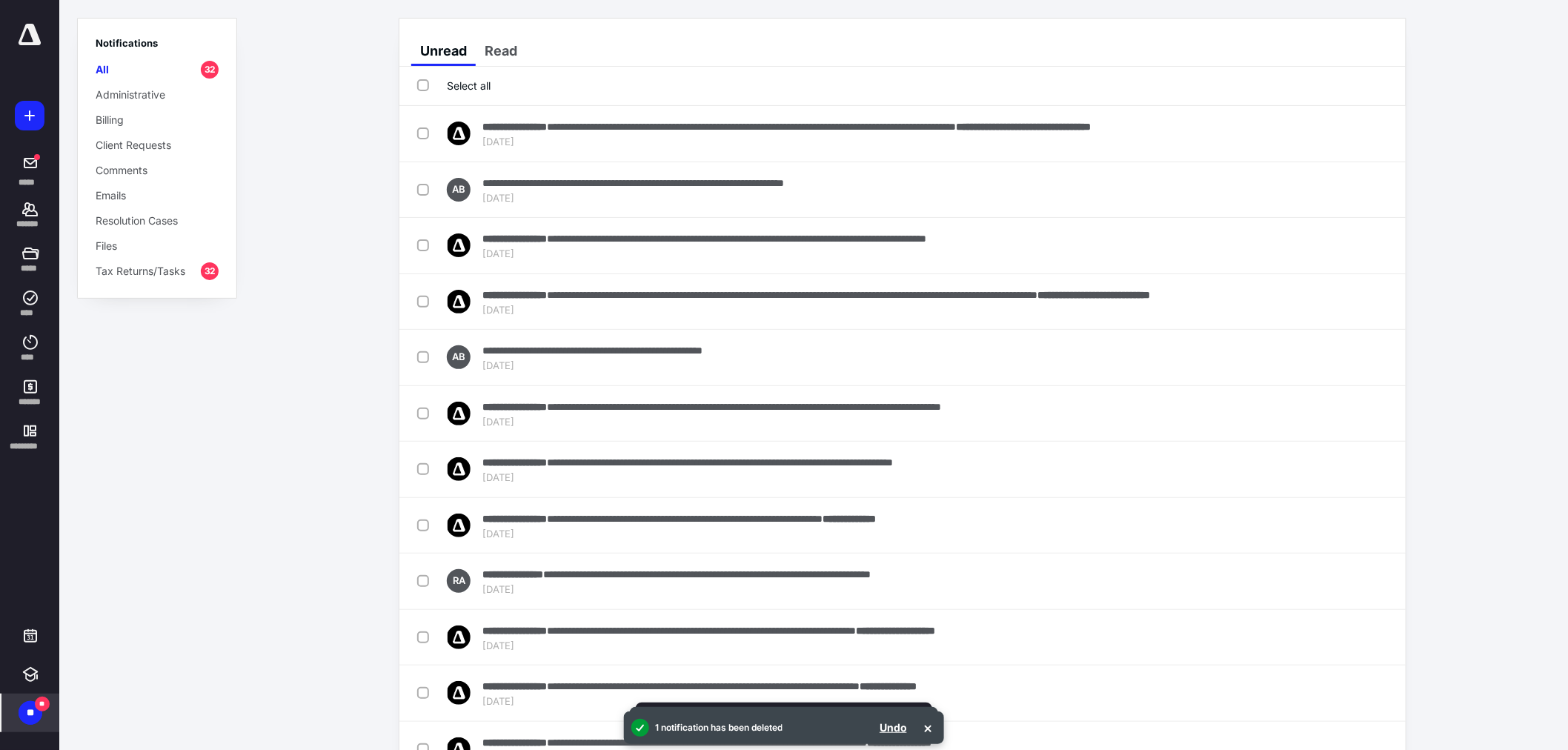 click at bounding box center (1376, 133) 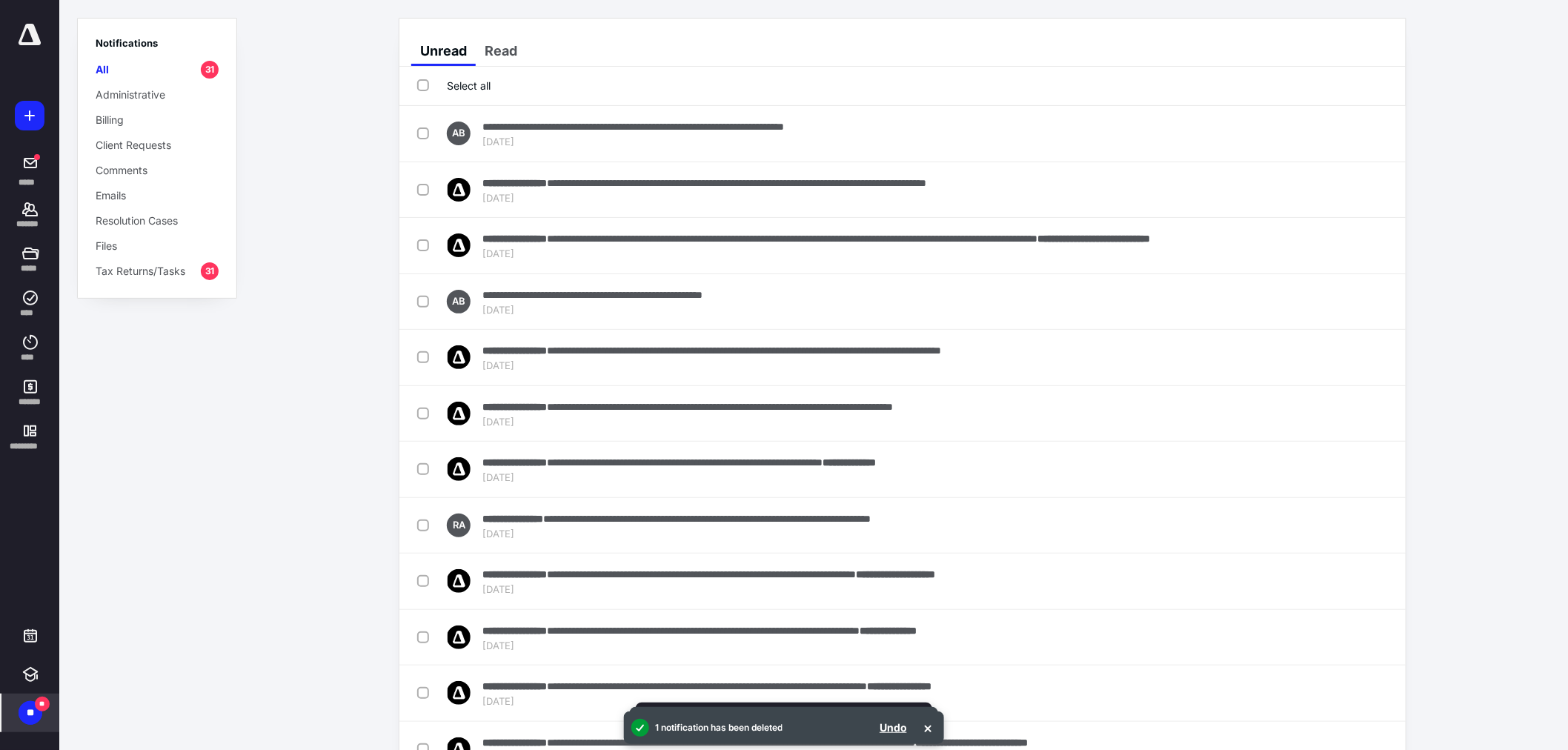 click at bounding box center (1376, 133) 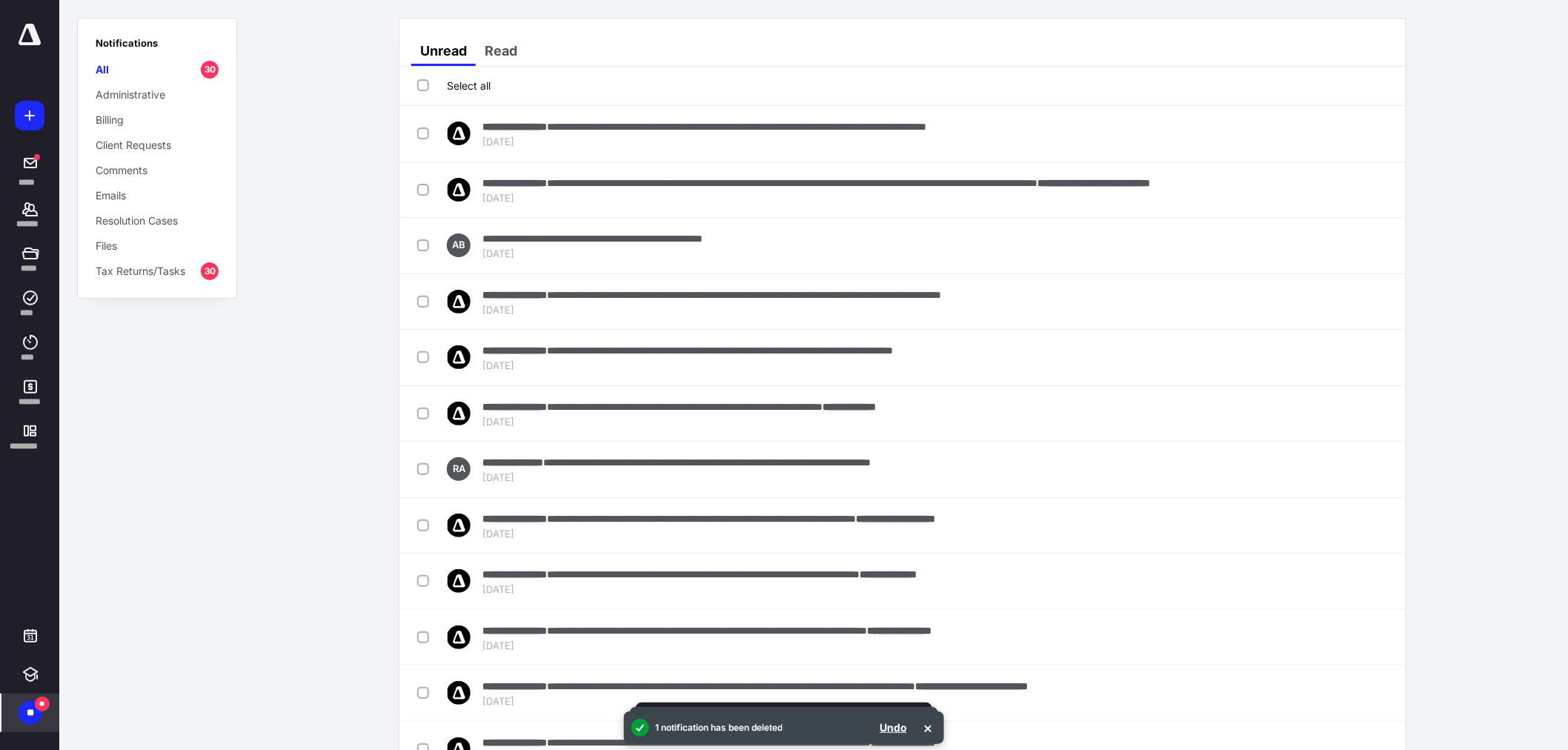 click at bounding box center (1376, 133) 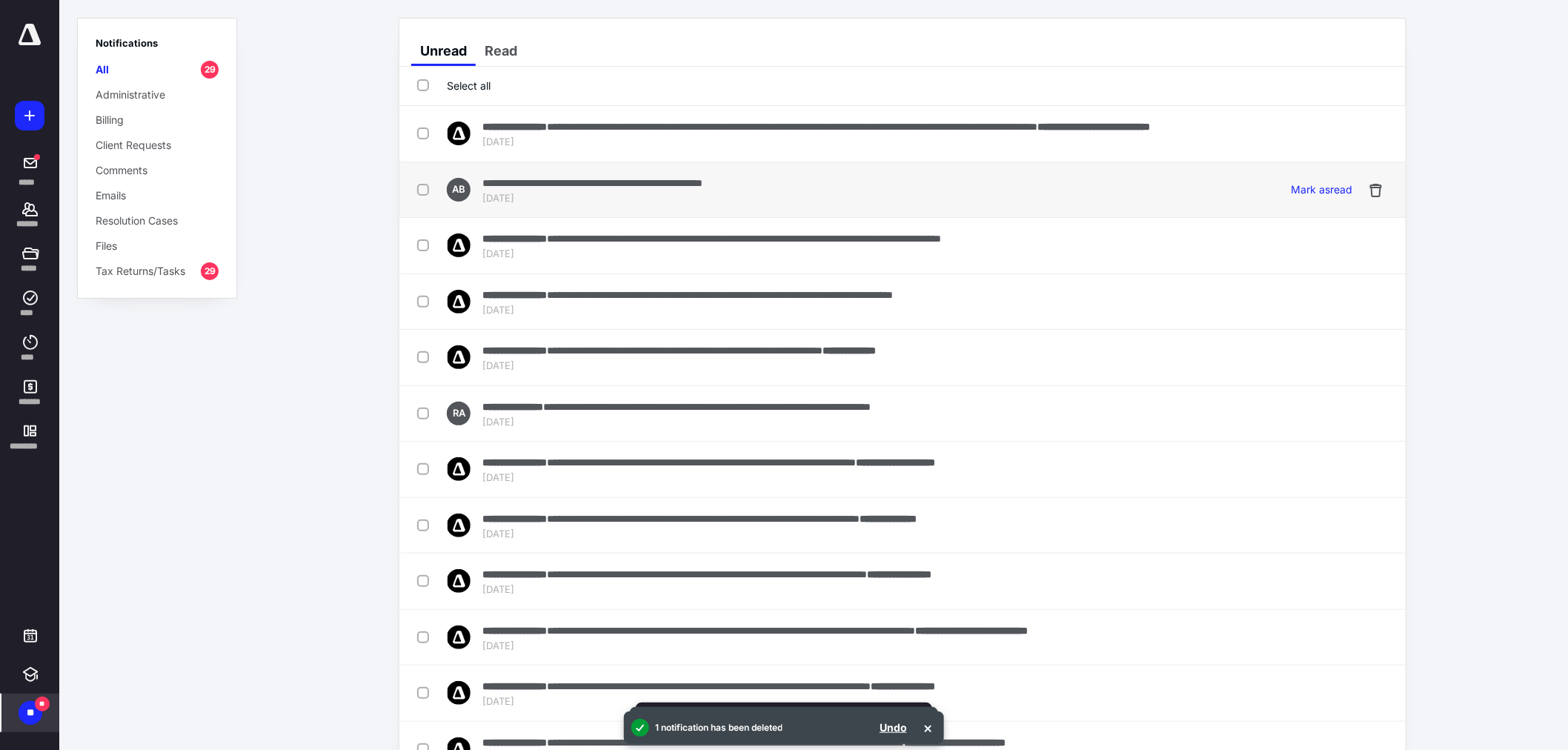 click on "**********" at bounding box center [903, 190] 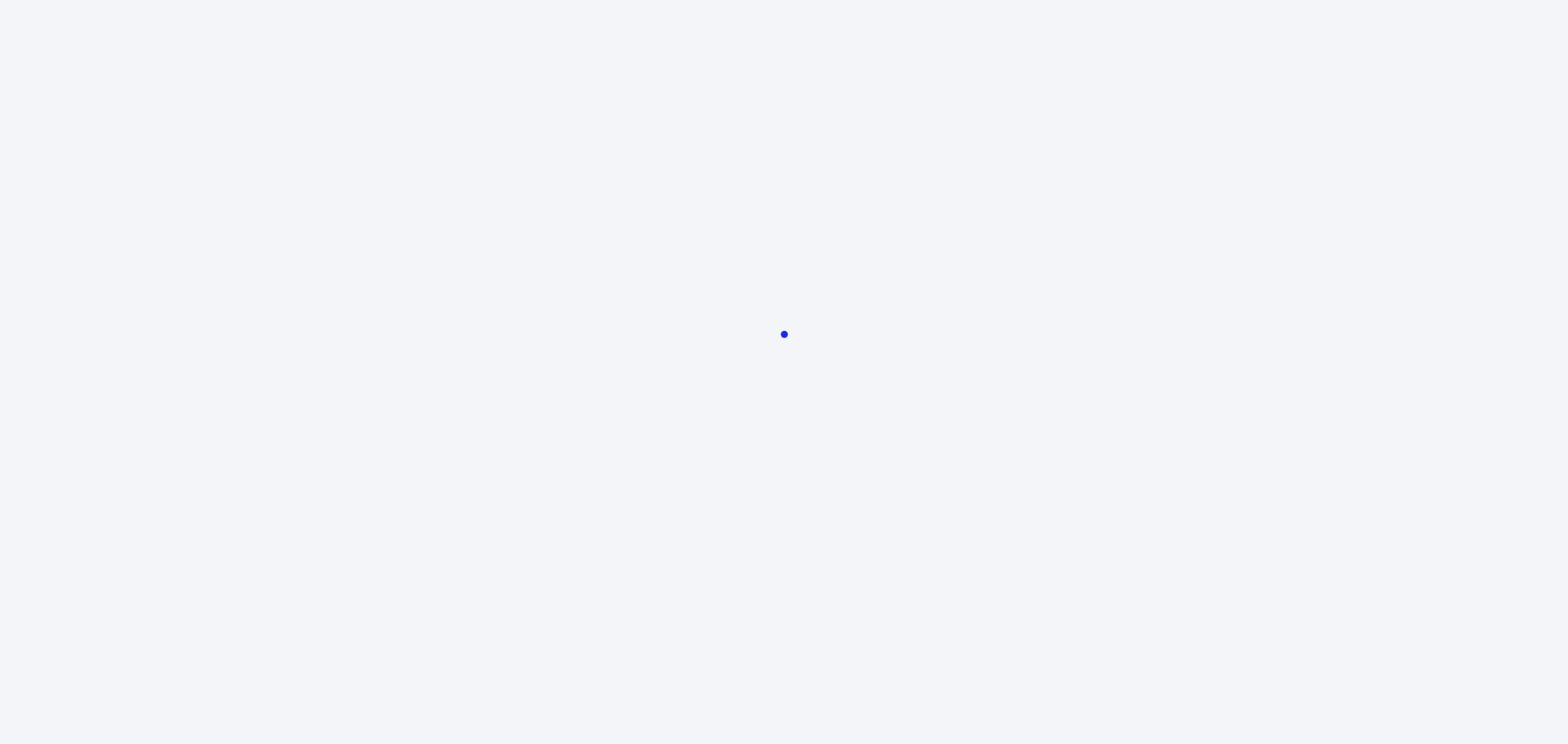 scroll, scrollTop: 0, scrollLeft: 0, axis: both 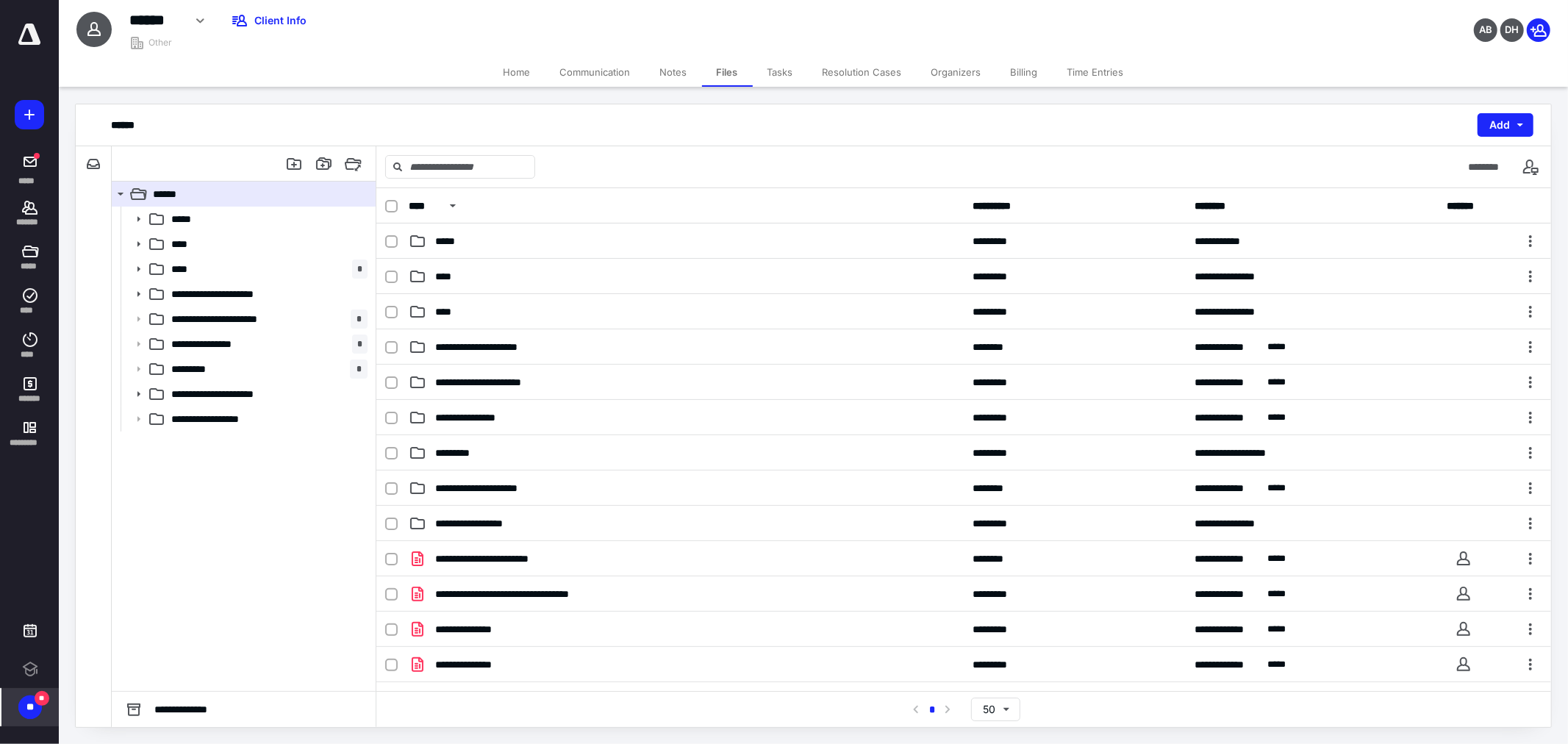 click on "**" at bounding box center (30, 707) 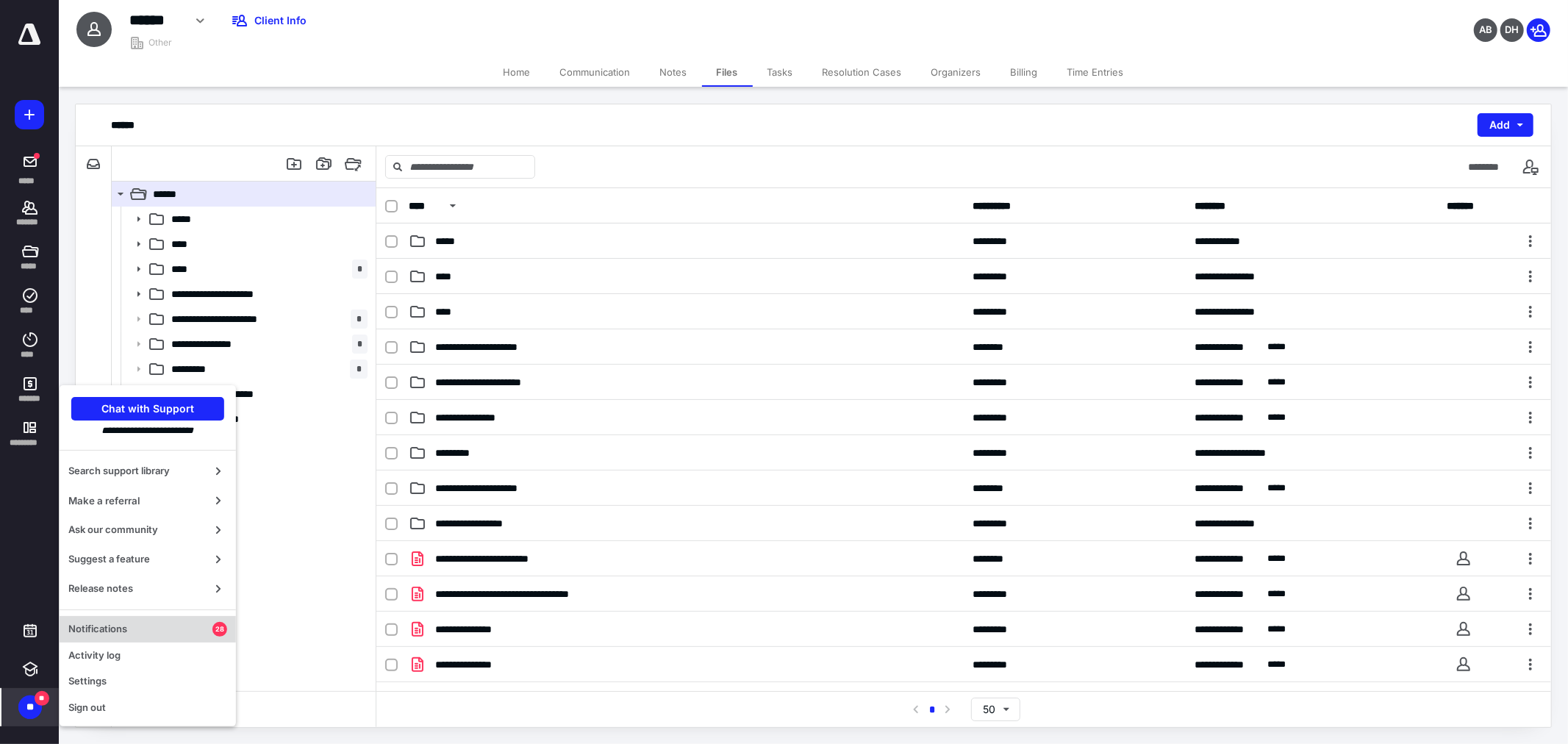 click on "Notifications" at bounding box center [140, 629] 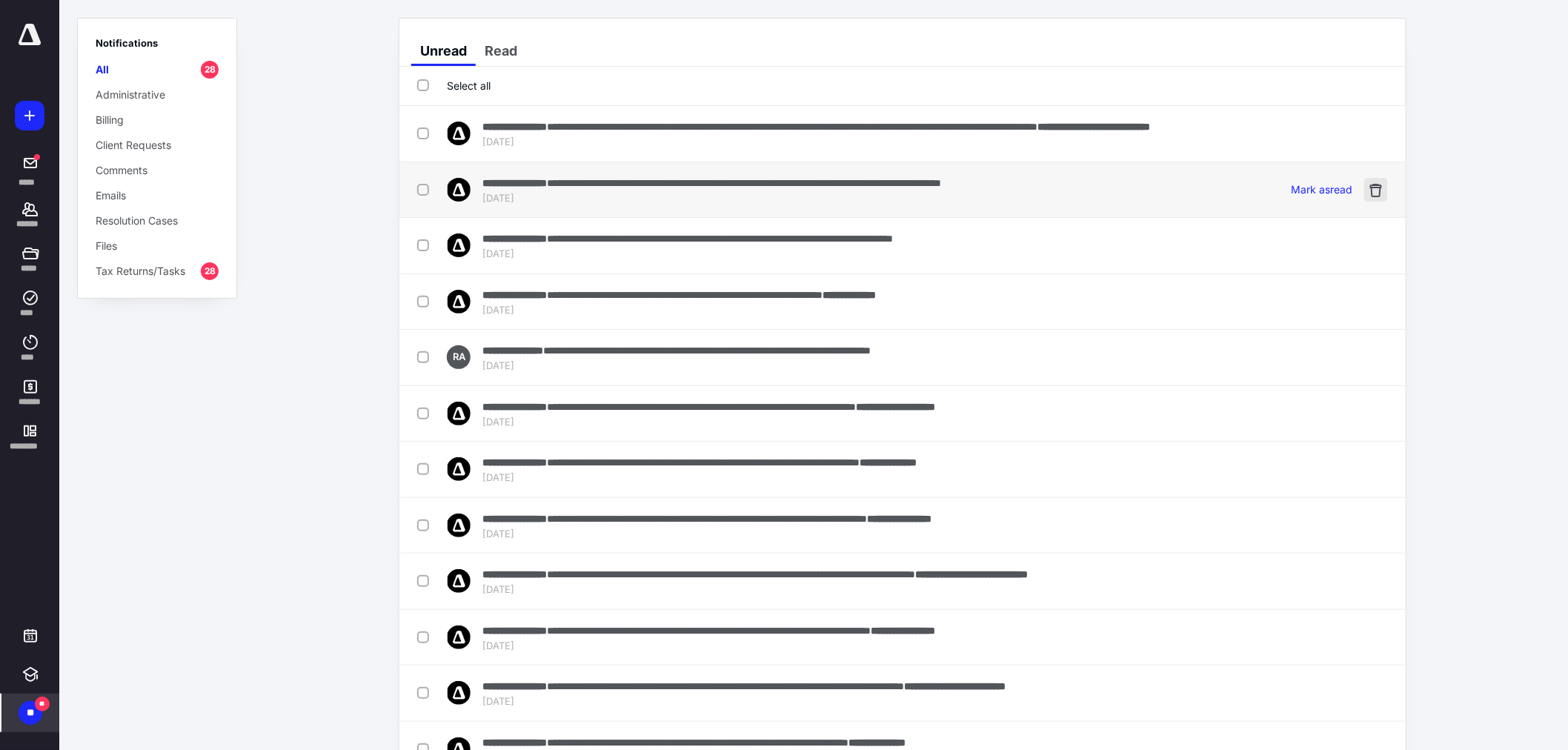 click at bounding box center [1376, 190] 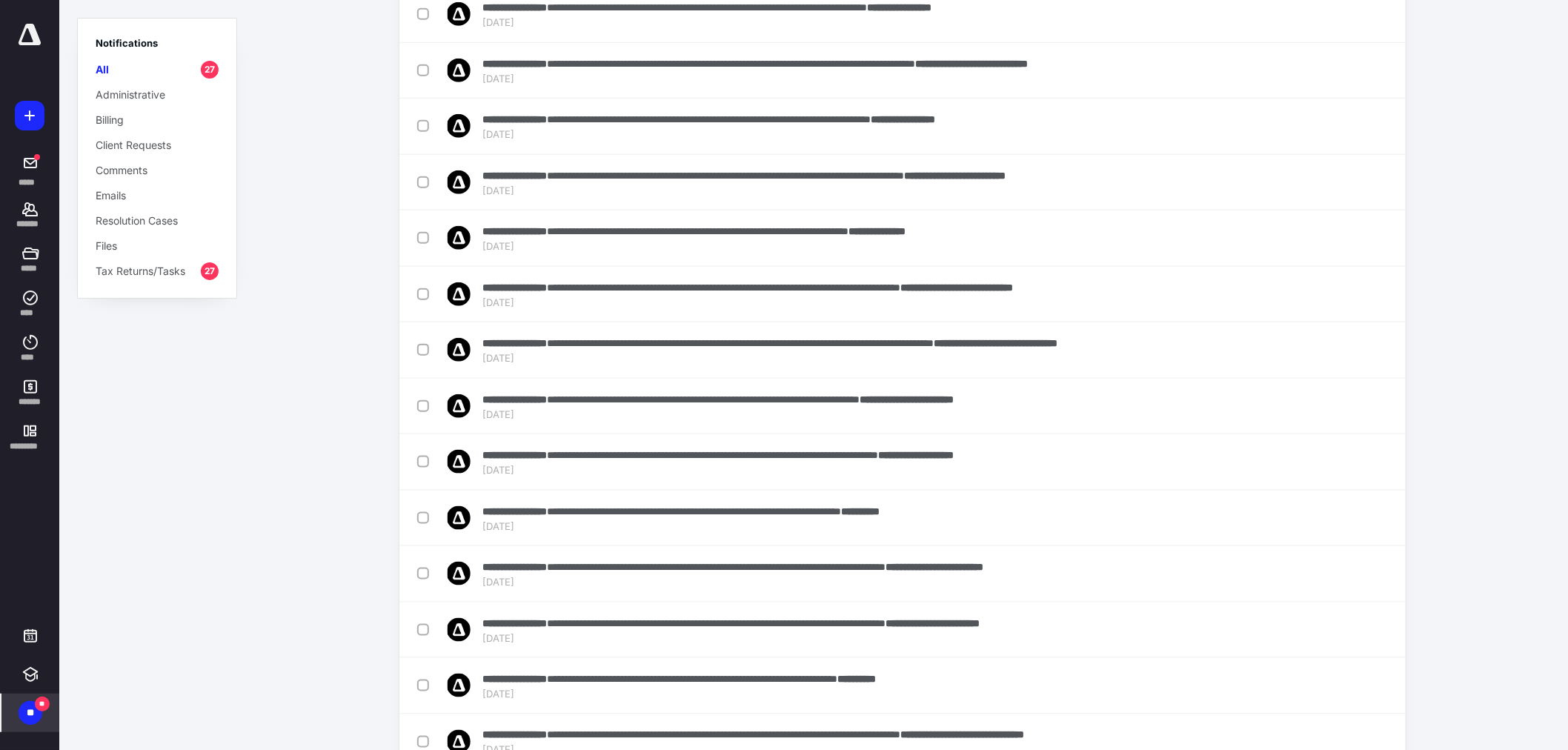 scroll, scrollTop: 0, scrollLeft: 0, axis: both 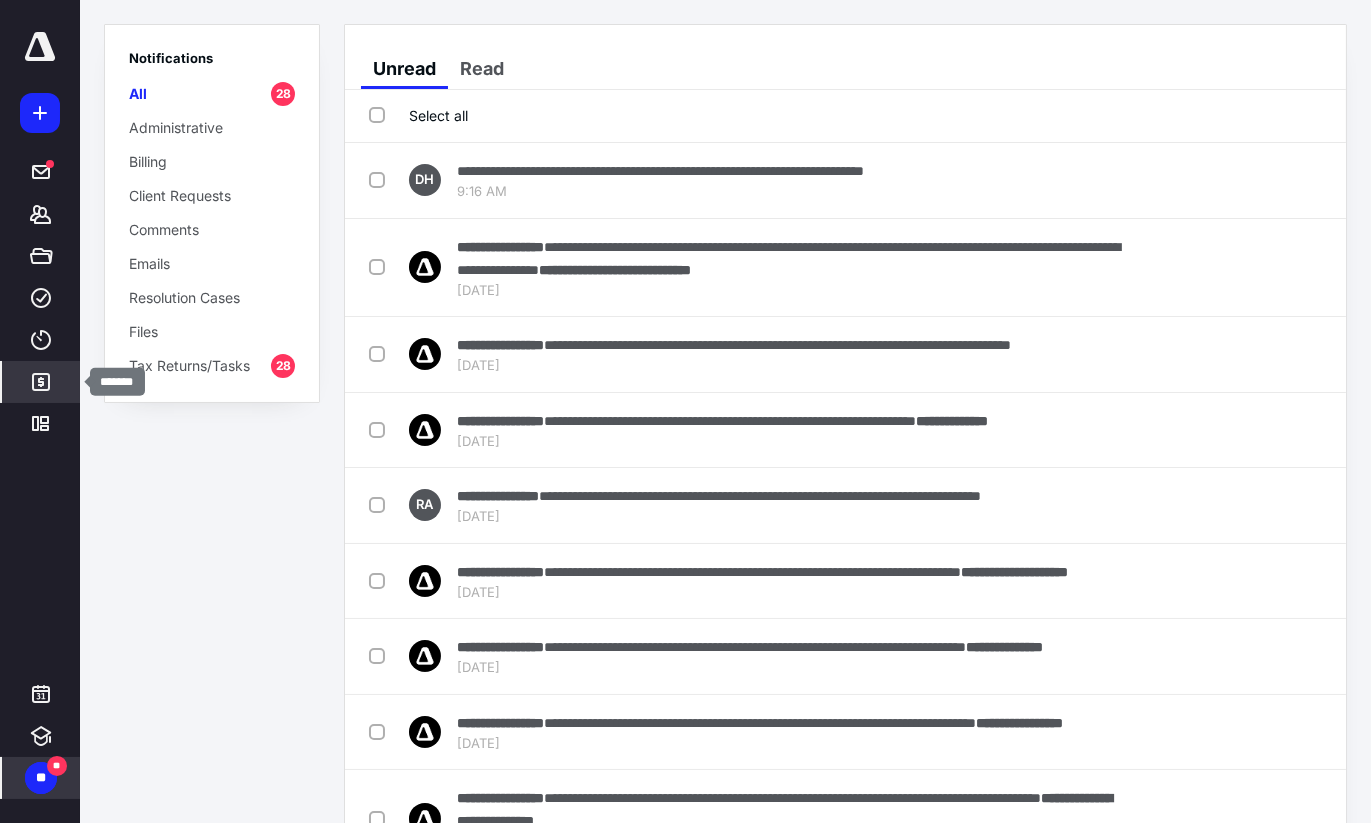 click 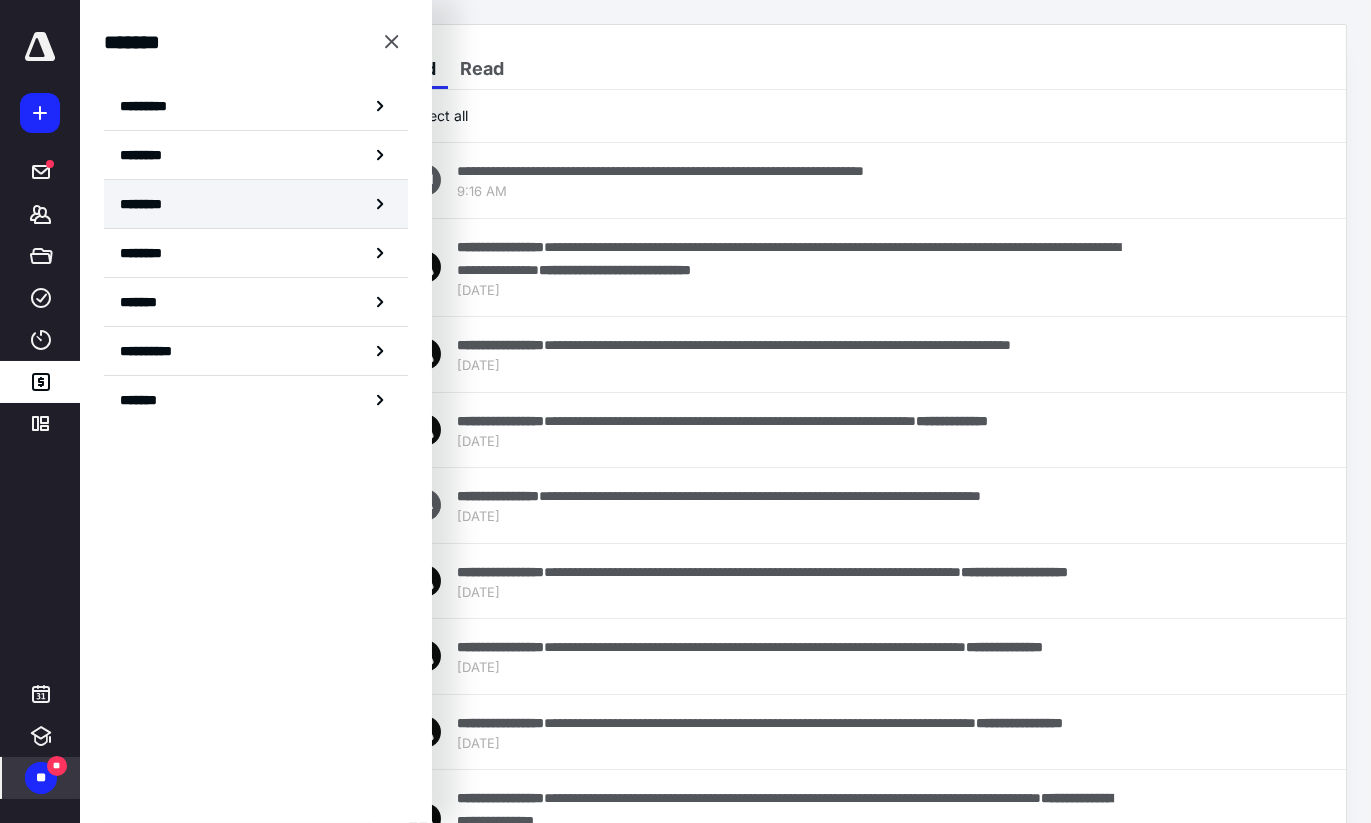 click on "********" at bounding box center (153, 204) 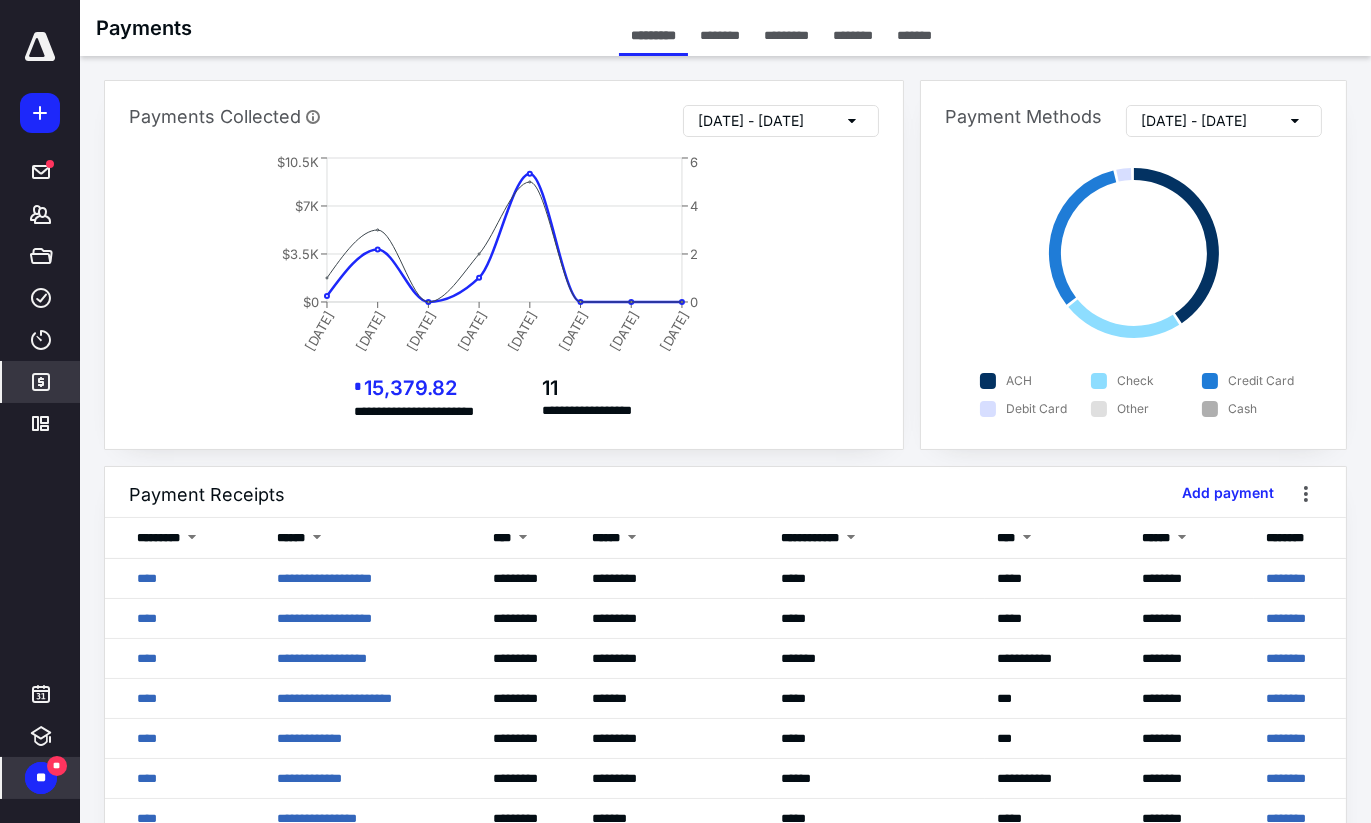 click on "********" at bounding box center [853, 35] 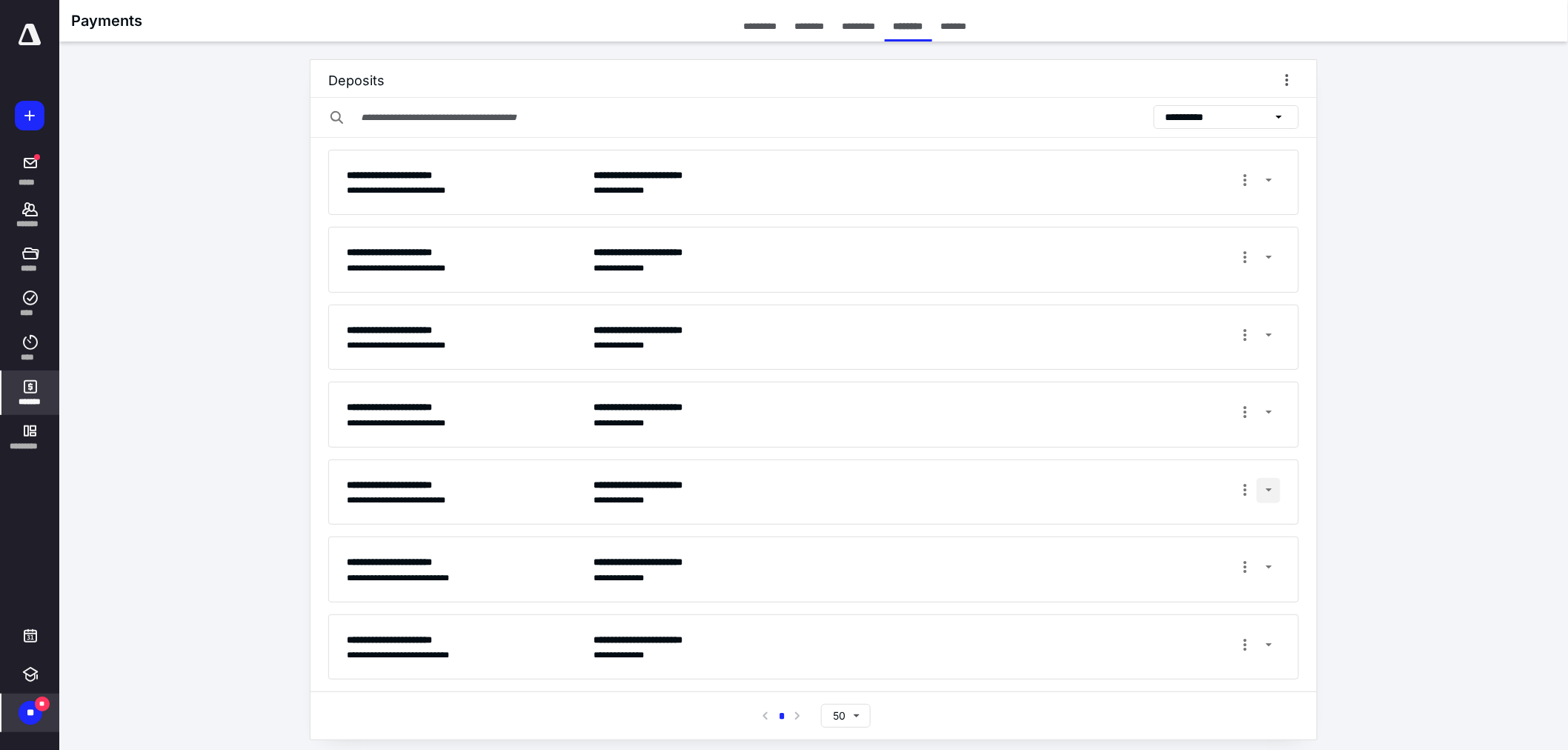 click at bounding box center [1269, 491] 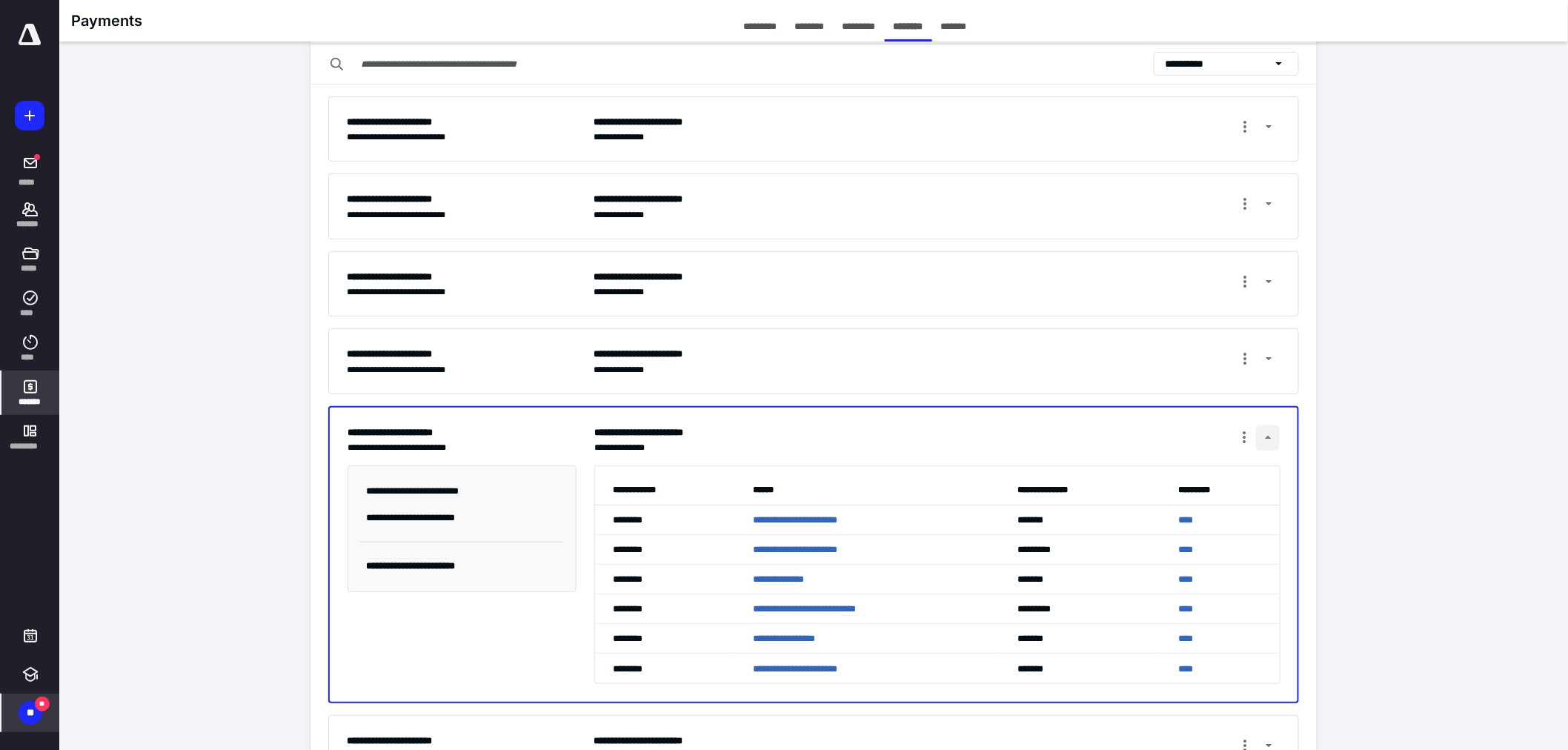 scroll, scrollTop: 82, scrollLeft: 0, axis: vertical 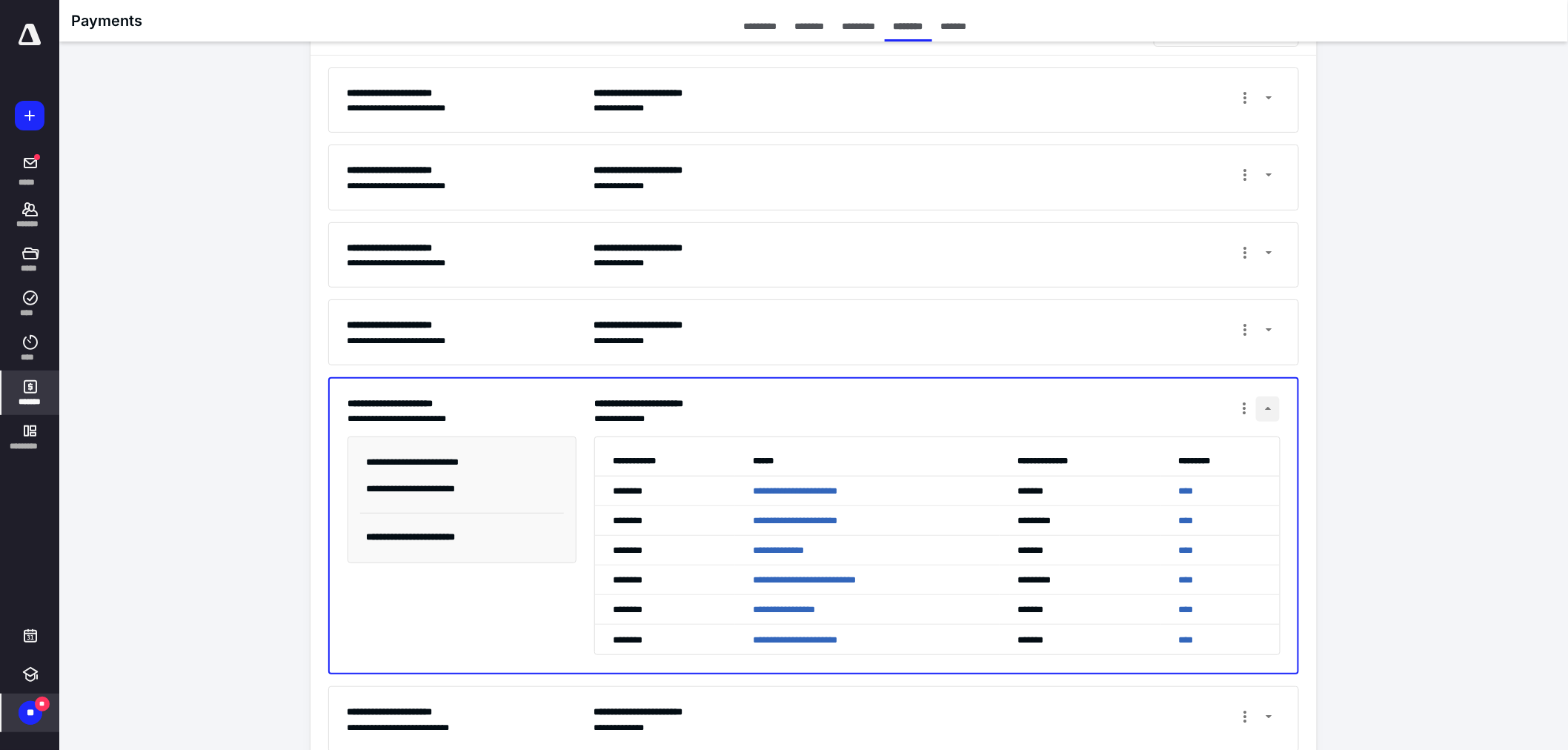 click at bounding box center [1268, 409] 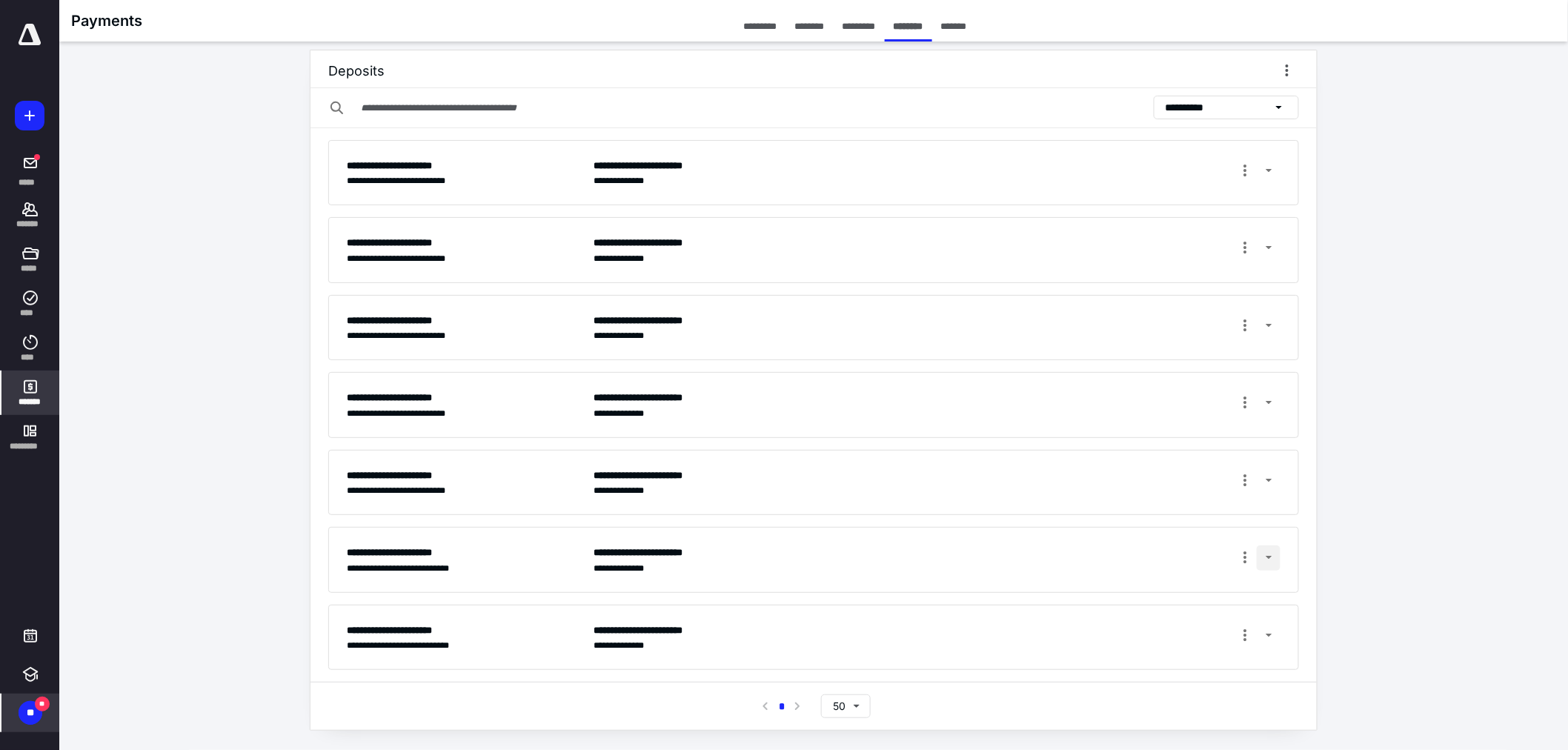 click at bounding box center [1269, 558] 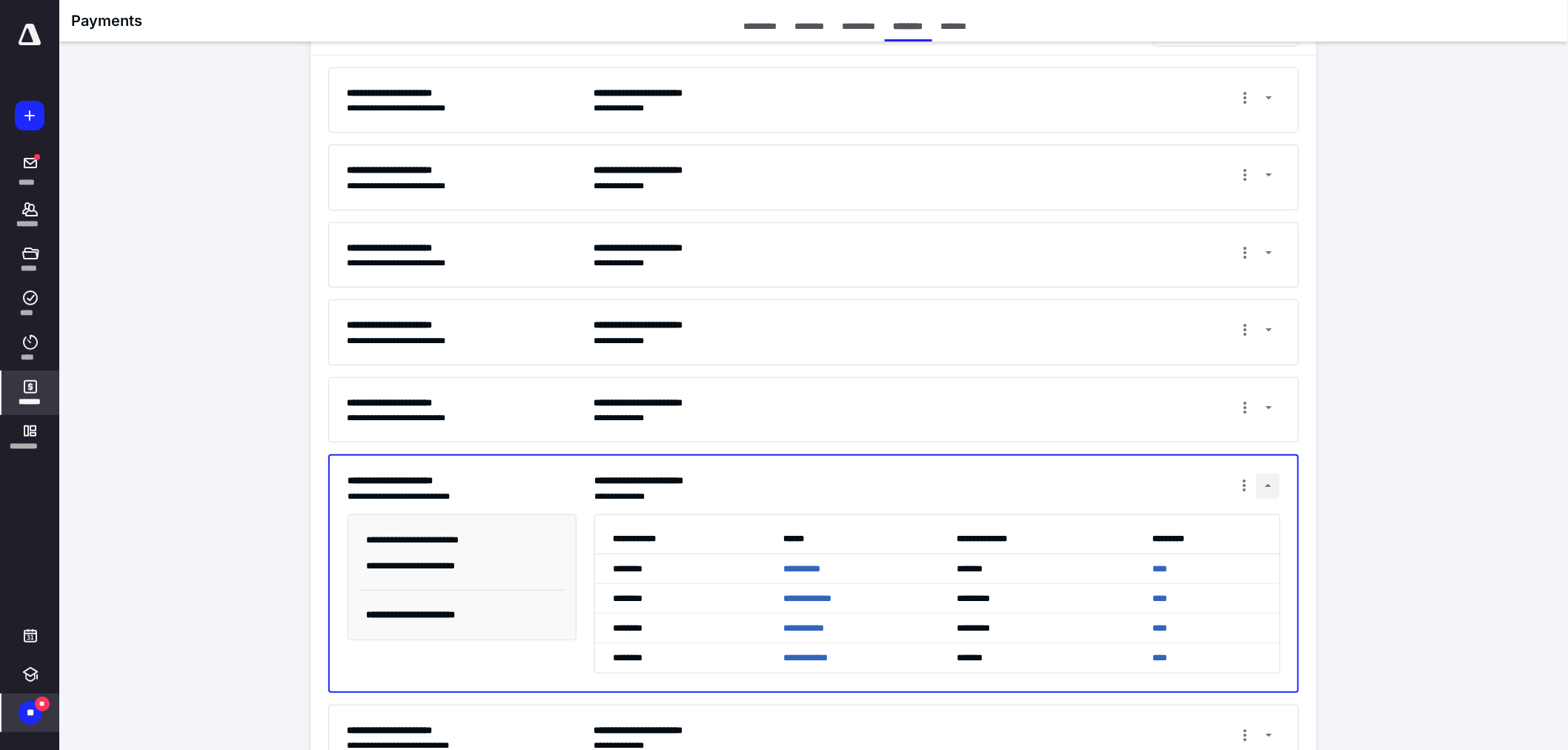 click at bounding box center [1268, 486] 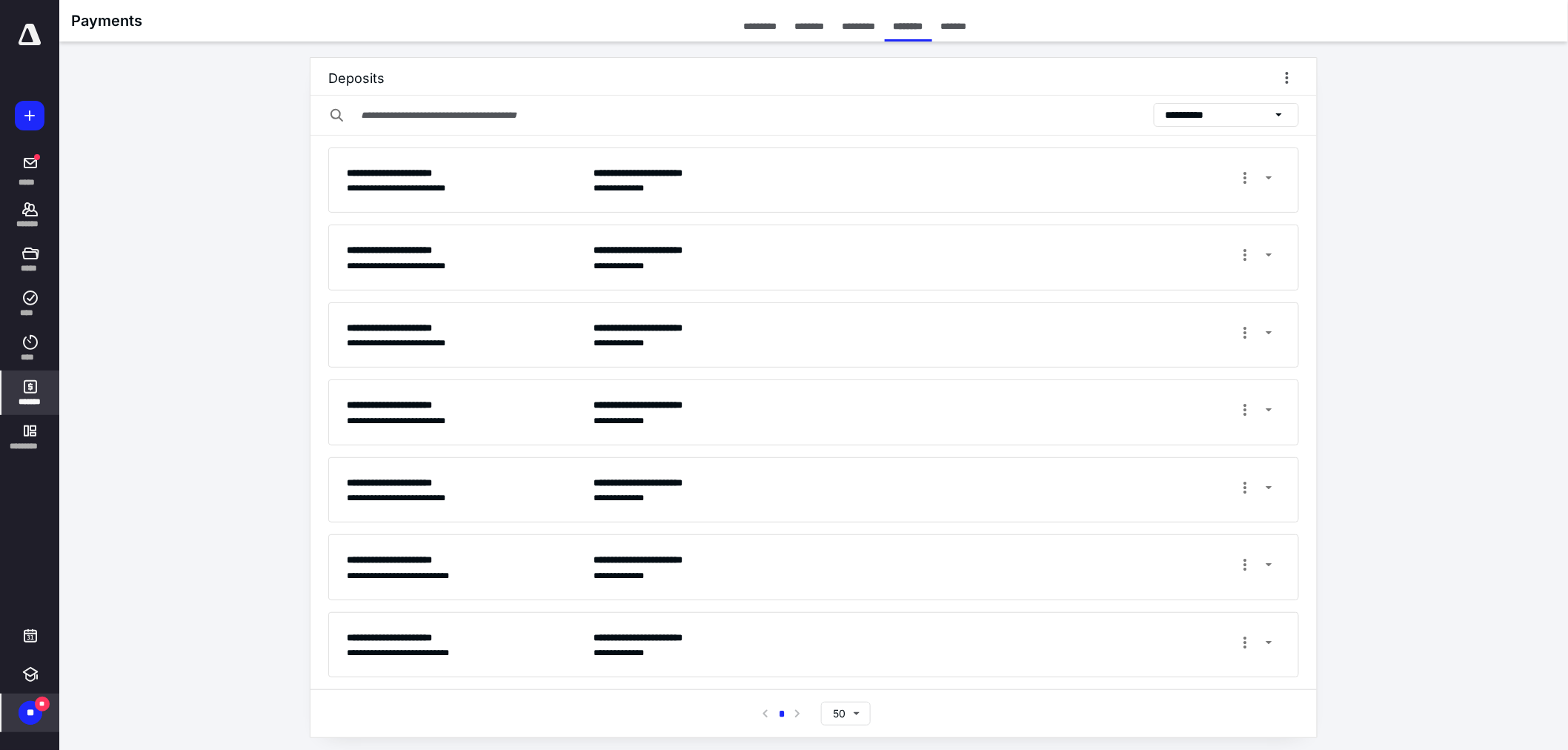 scroll, scrollTop: 0, scrollLeft: 0, axis: both 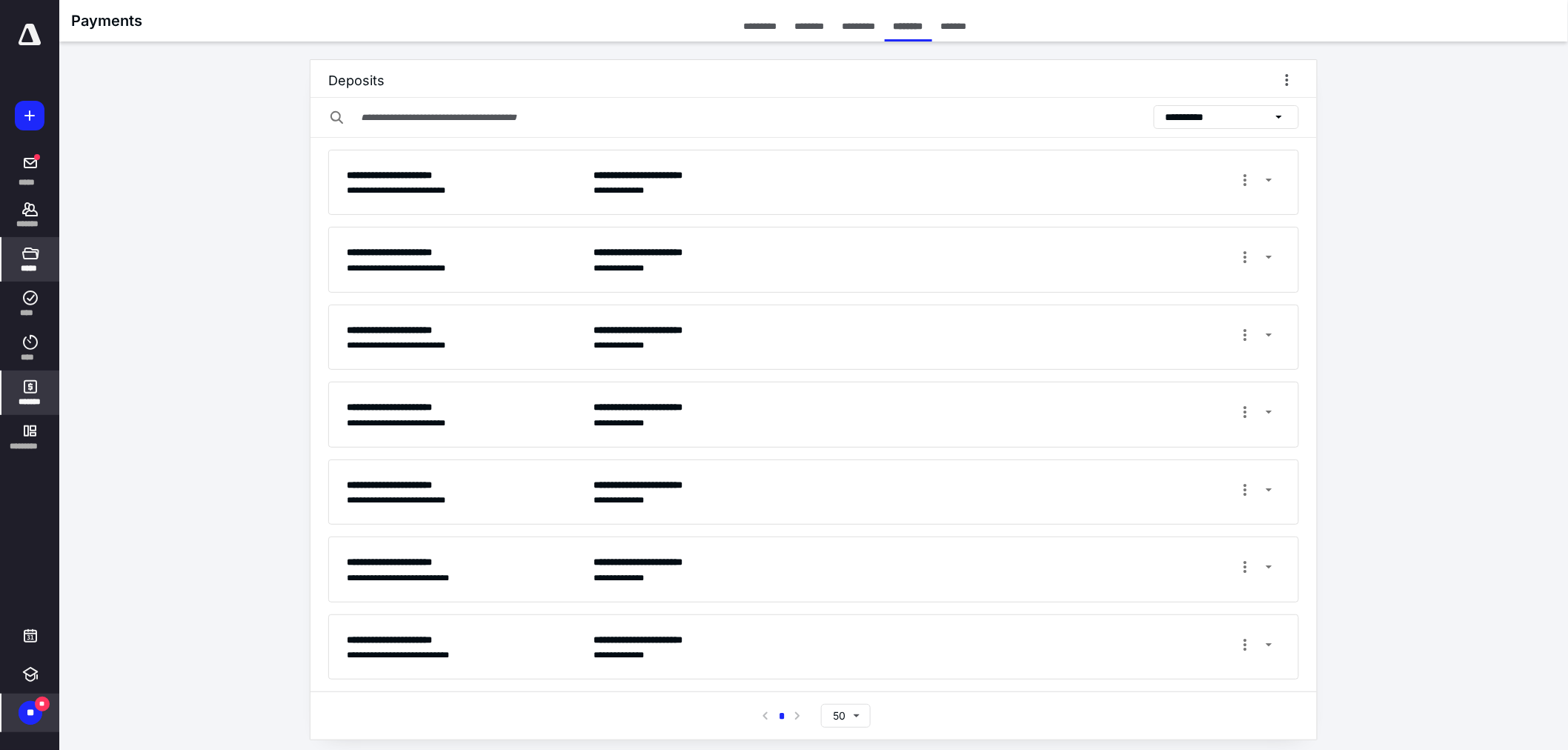 click 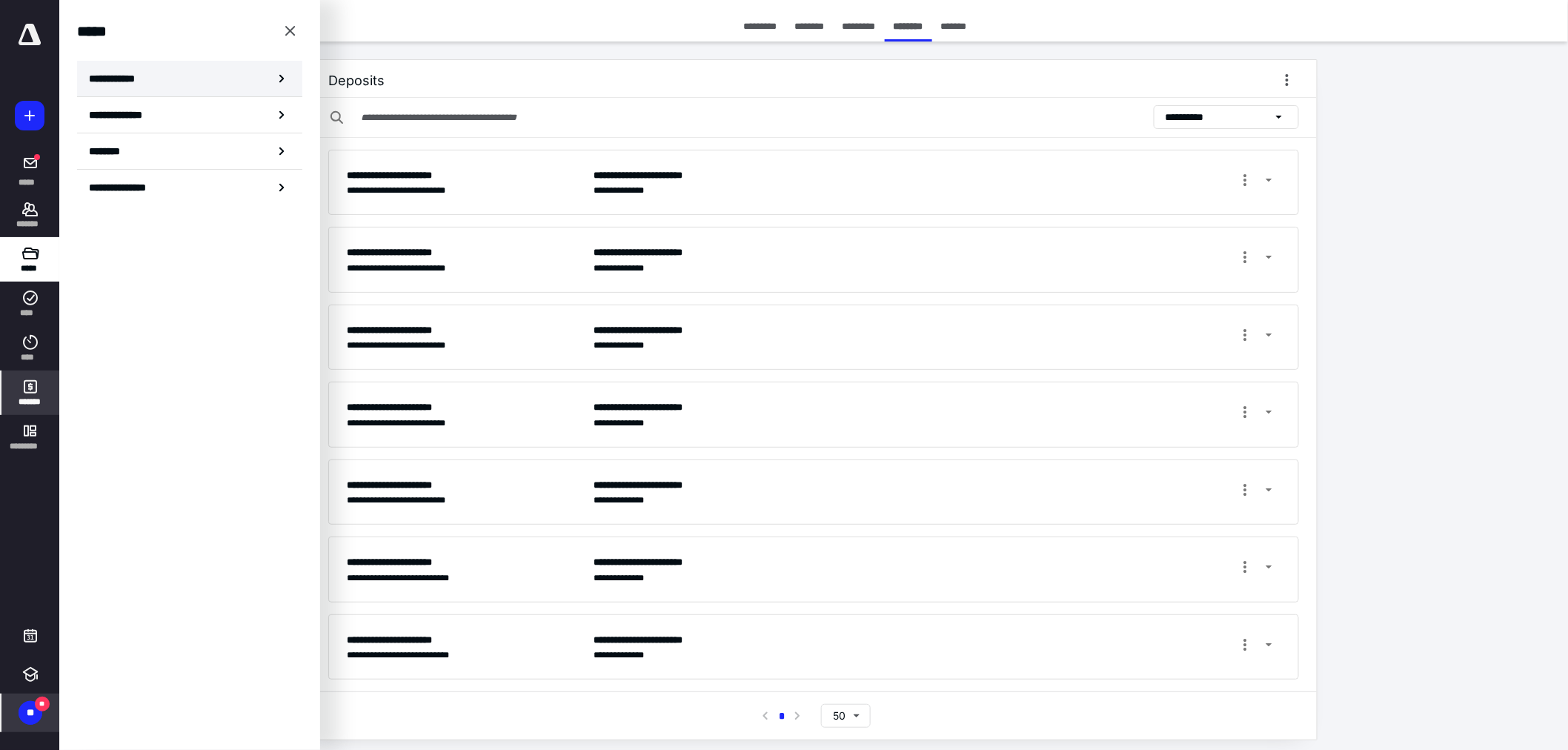 click on "**********" at bounding box center (116, 79) 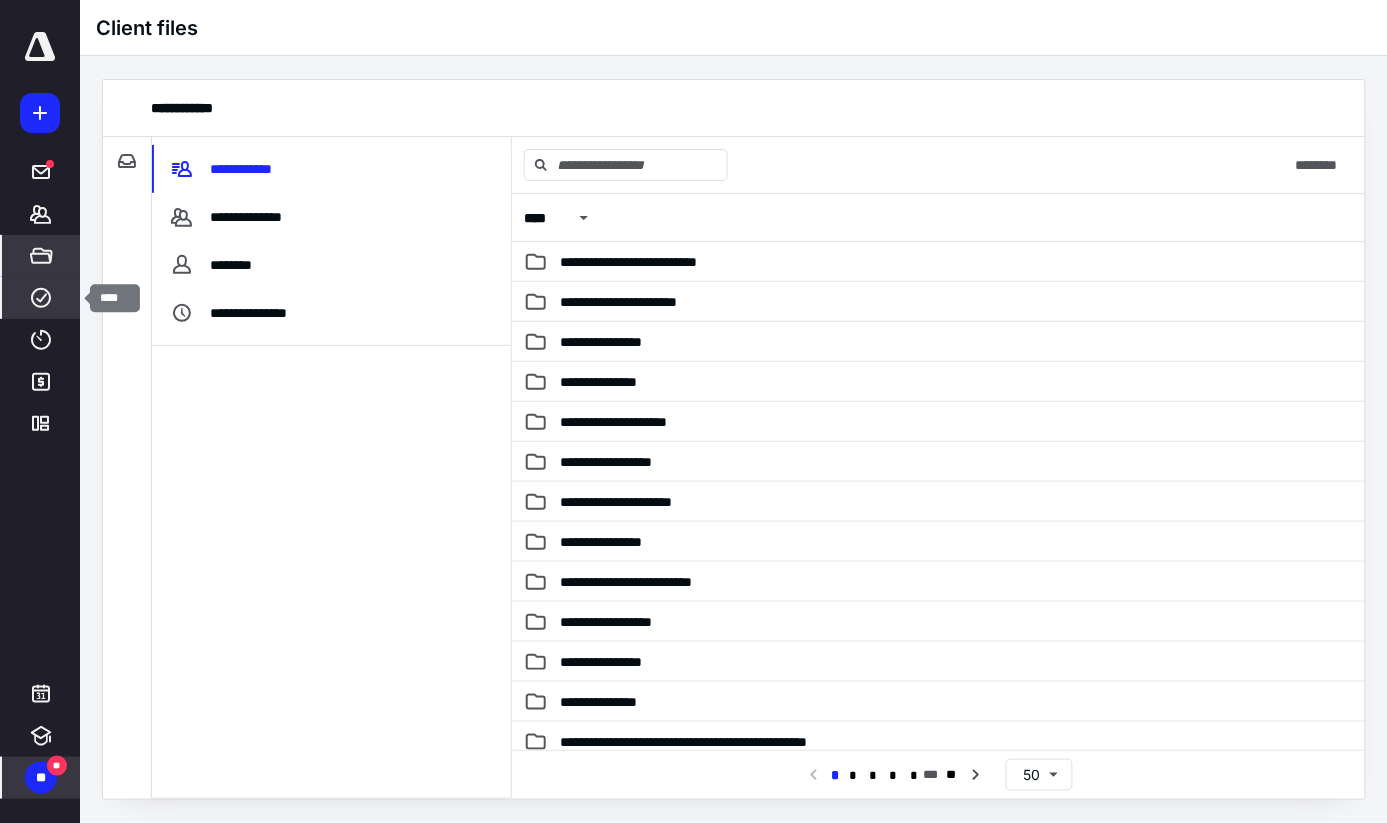 click 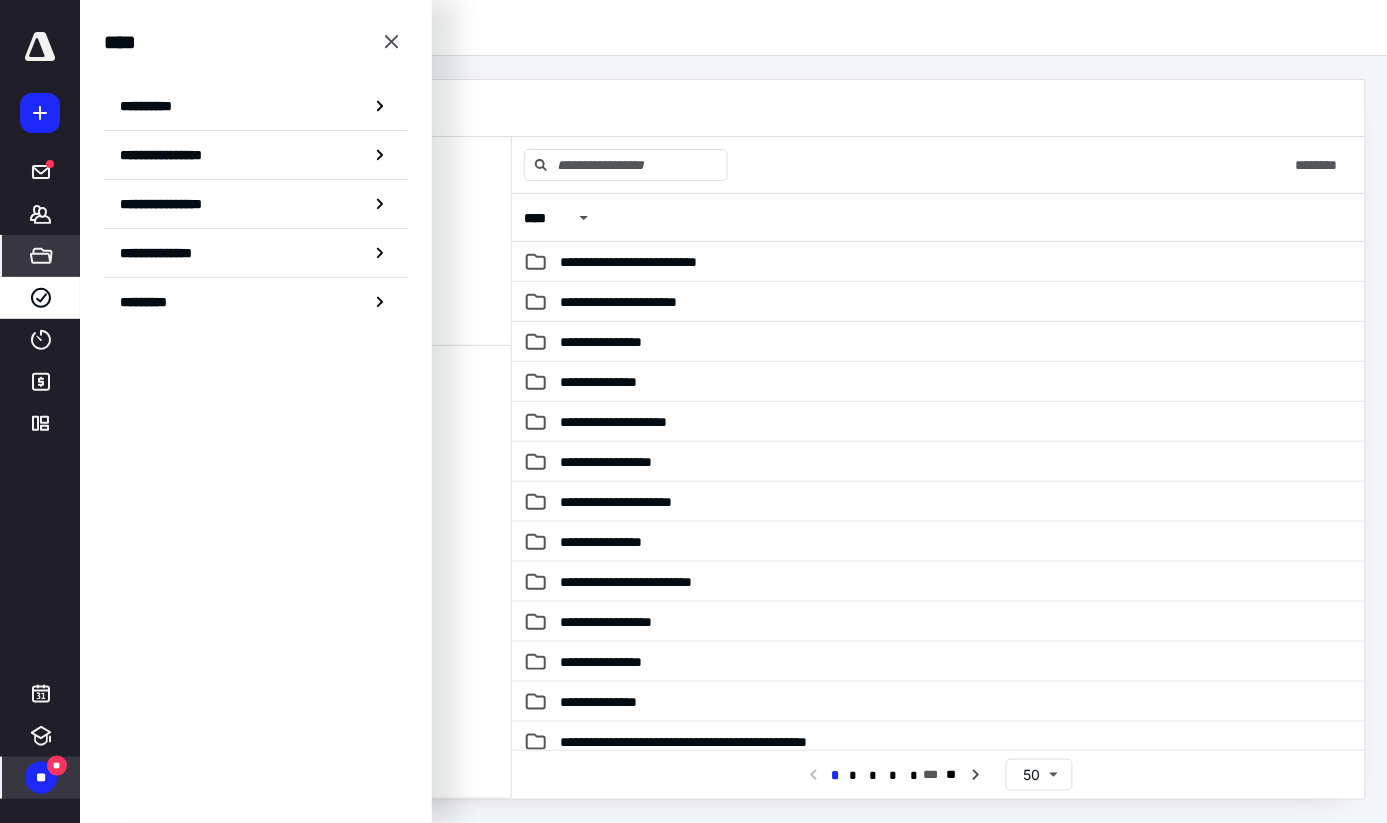 click on "**********" at bounding box center [153, 106] 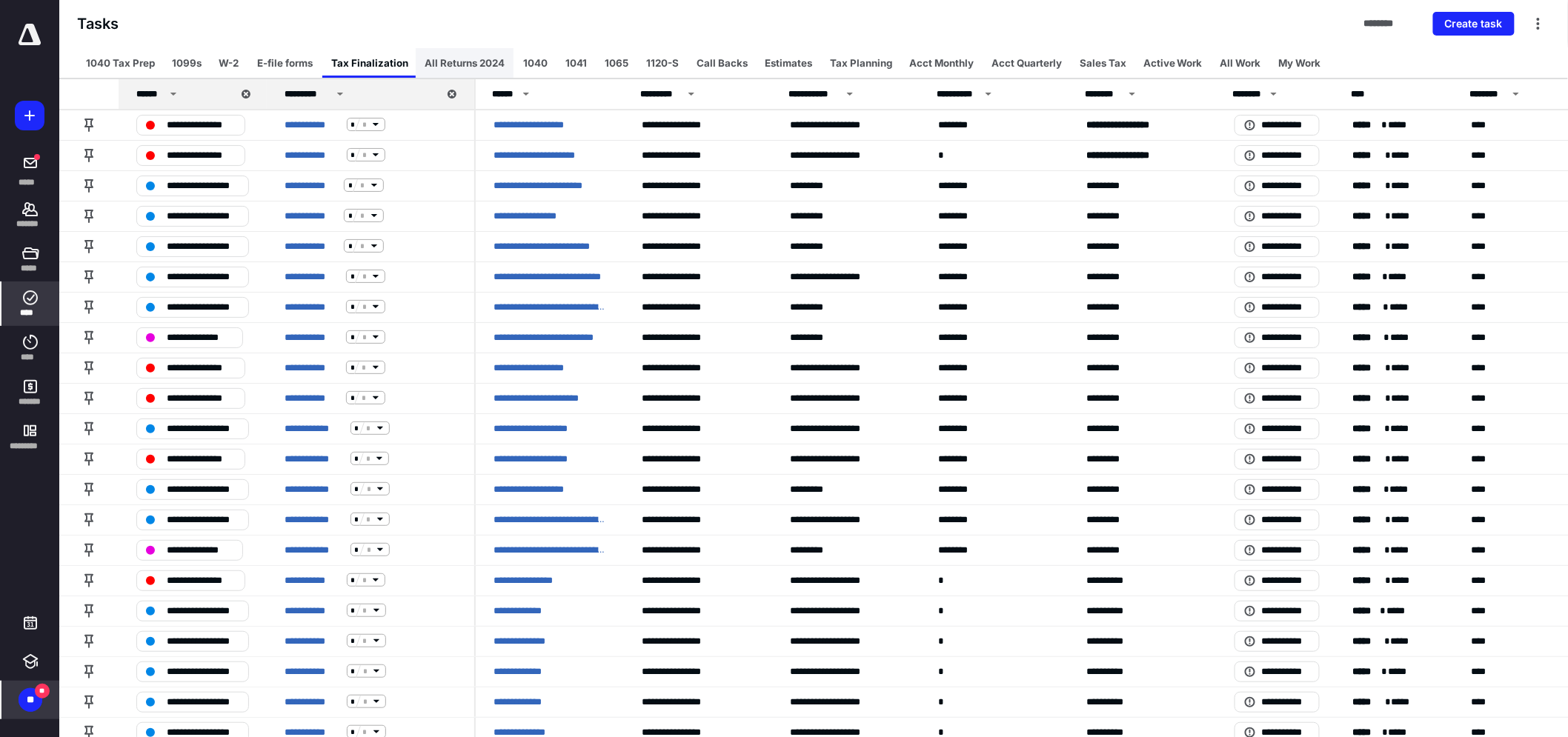 click on "All Returns 2024" at bounding box center (465, 63) 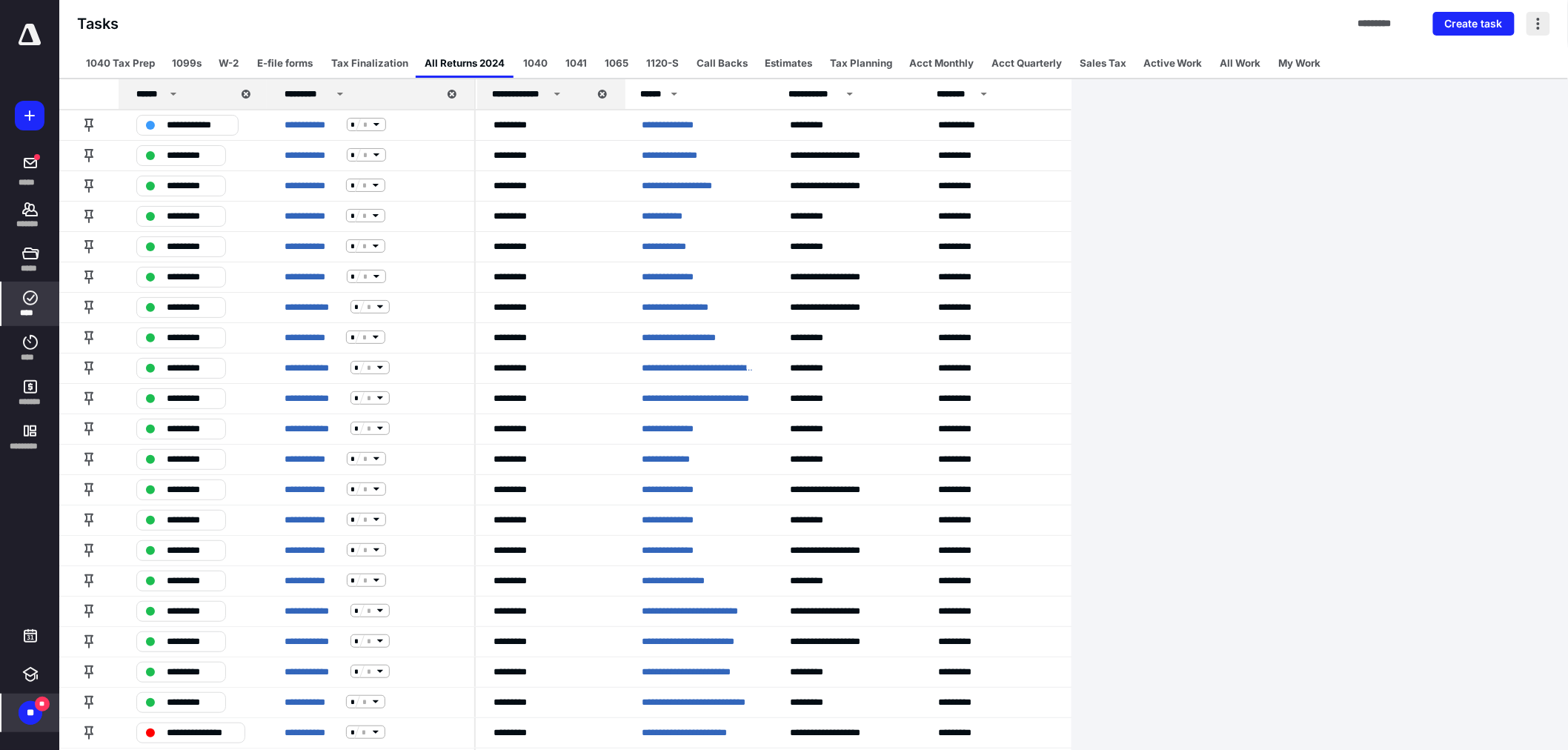 click at bounding box center (1538, 24) 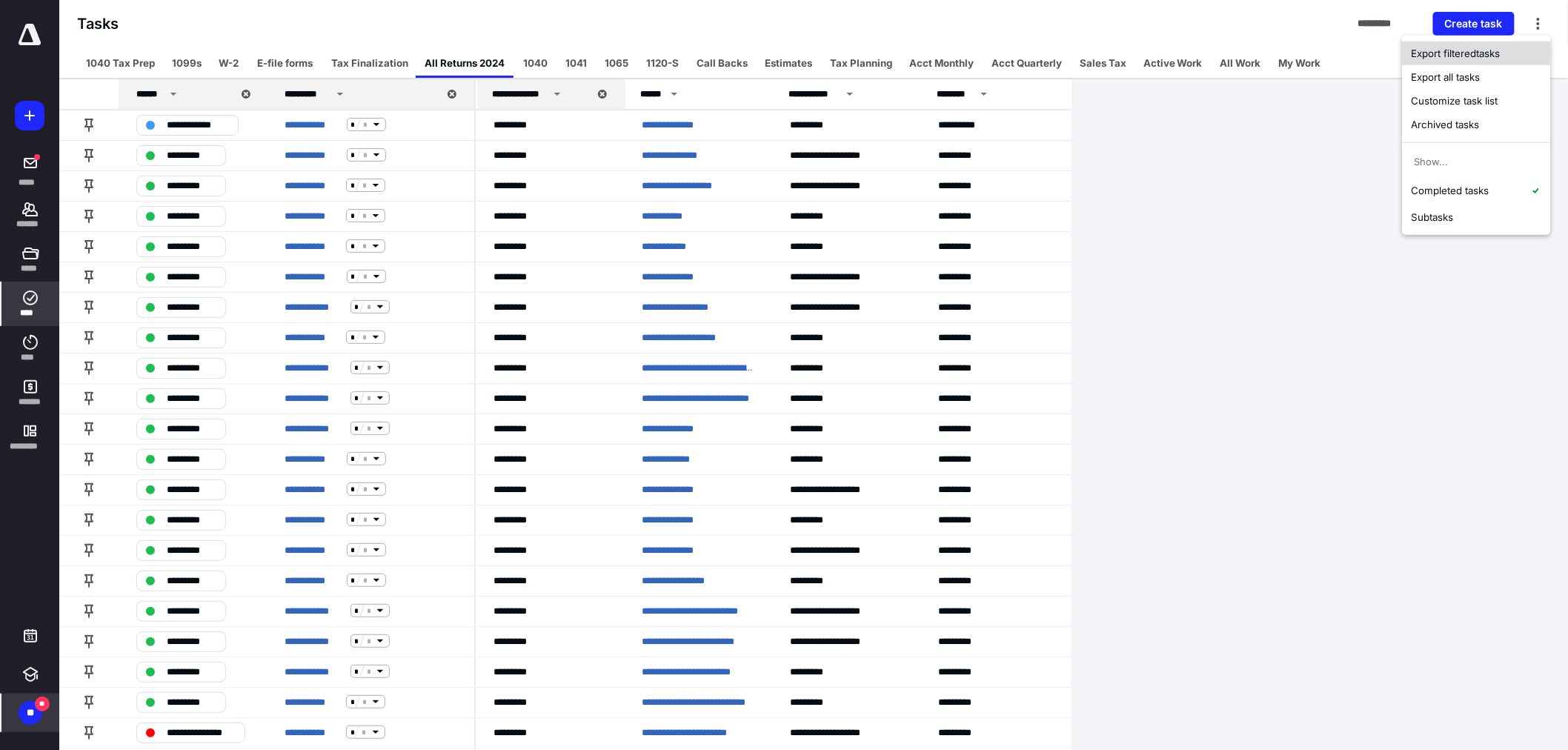 click on "Export filtered  tasks" at bounding box center [1476, 53] 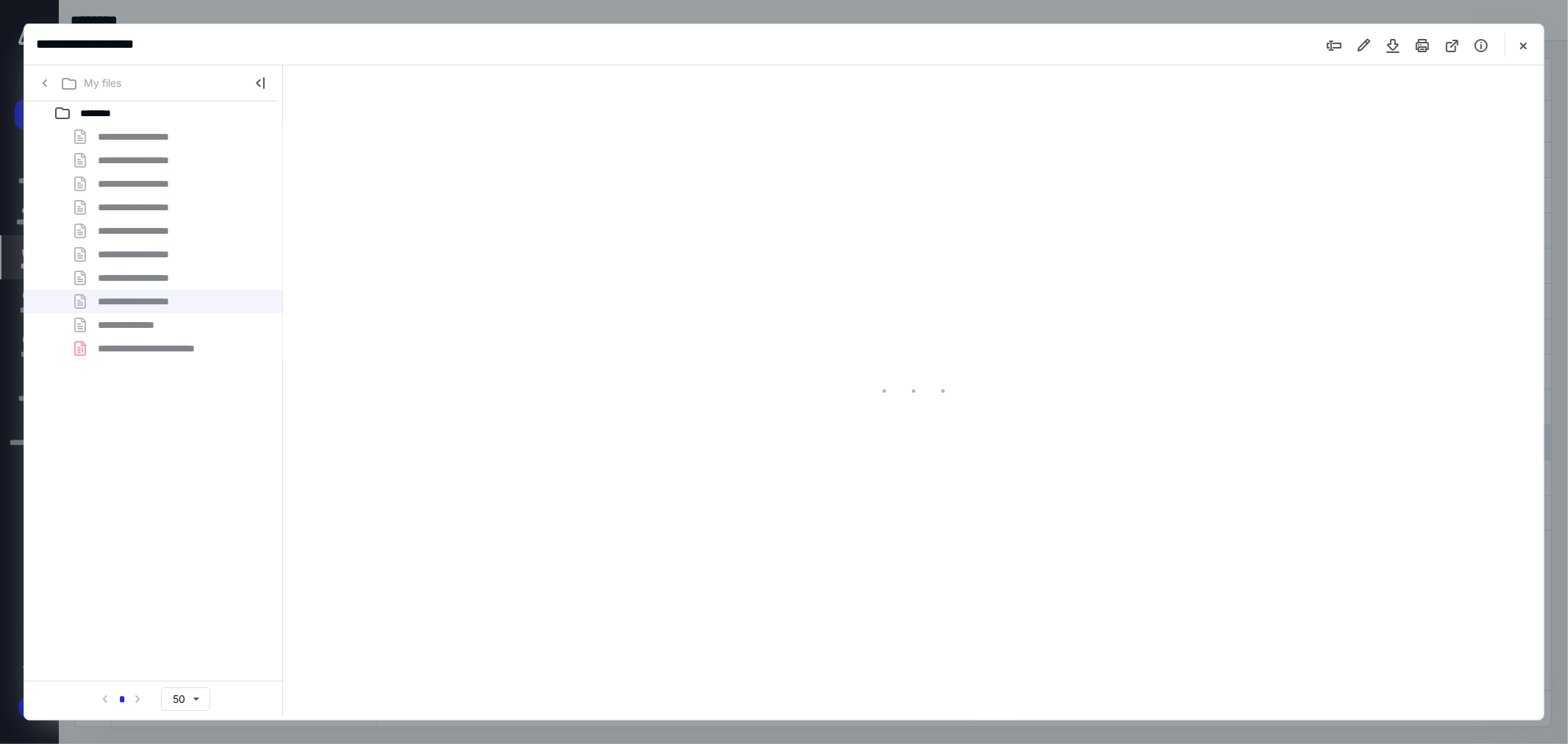scroll, scrollTop: 0, scrollLeft: 0, axis: both 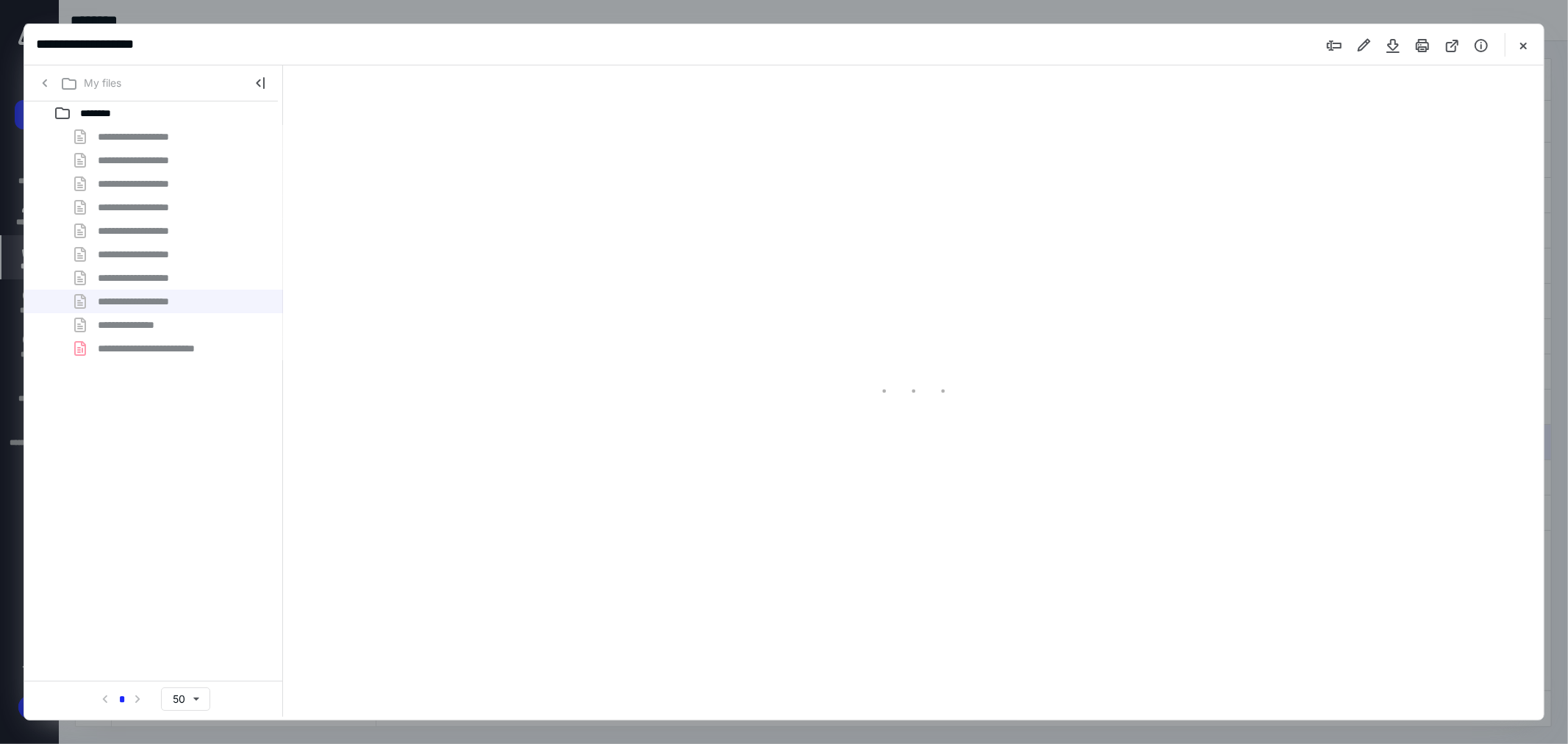 type on "102" 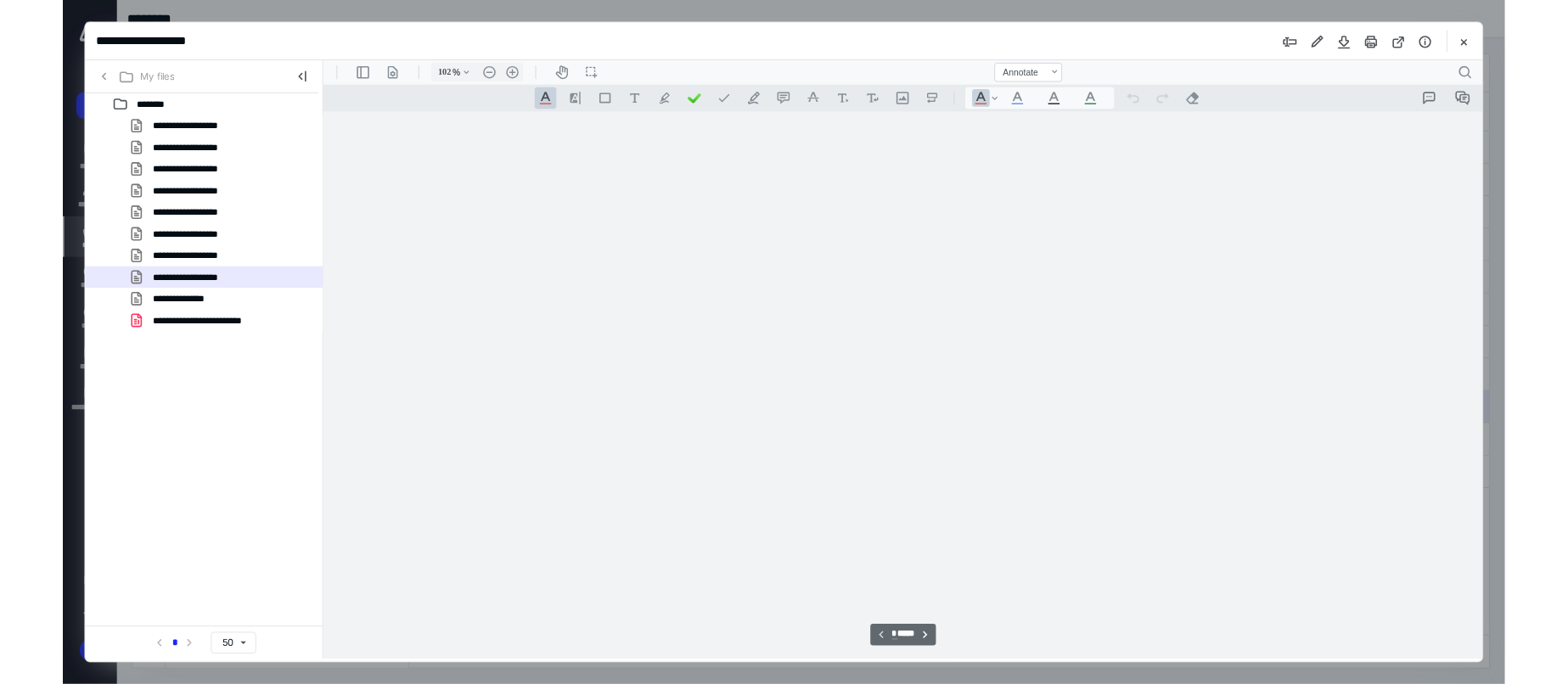scroll, scrollTop: 68, scrollLeft: 0, axis: vertical 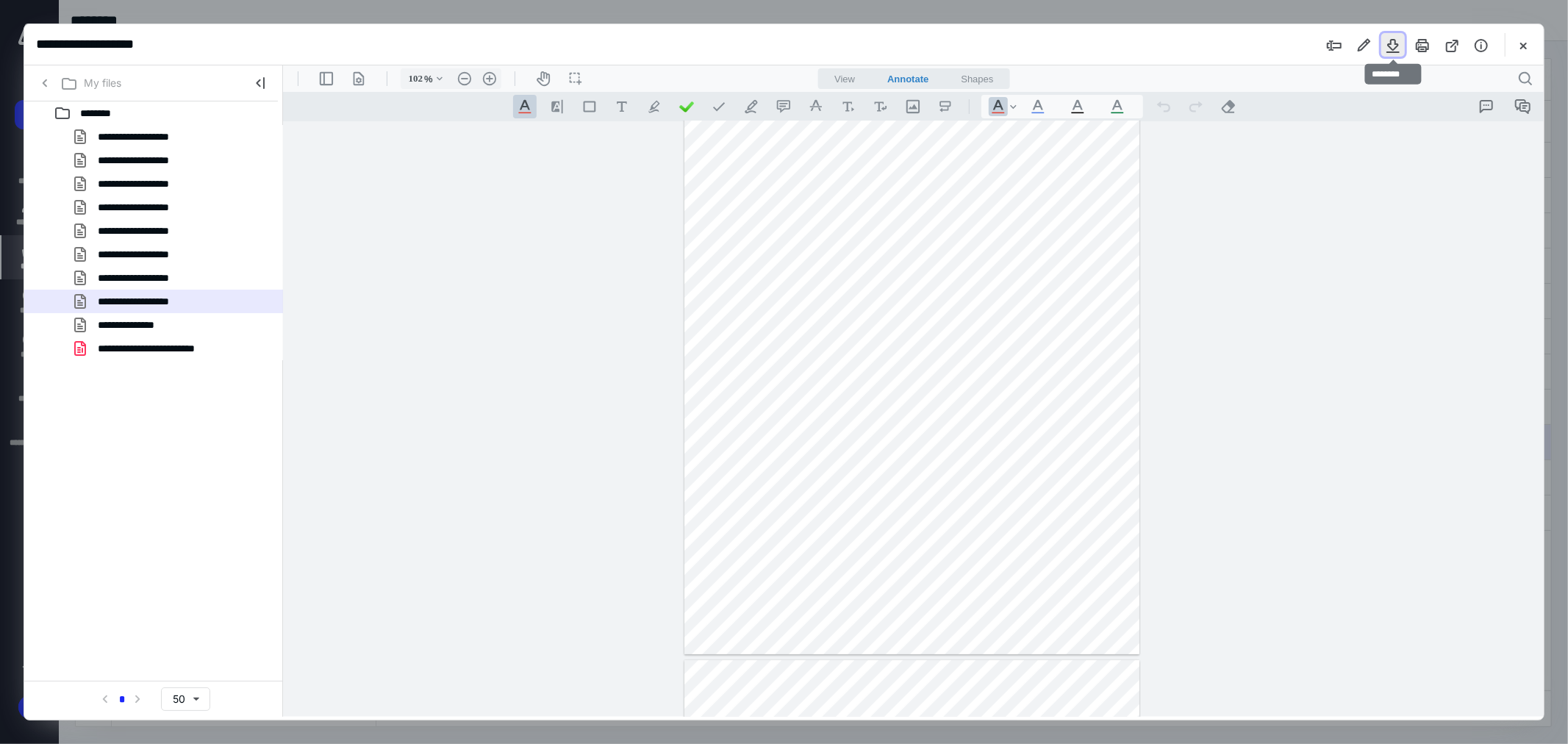 click at bounding box center (1393, 45) 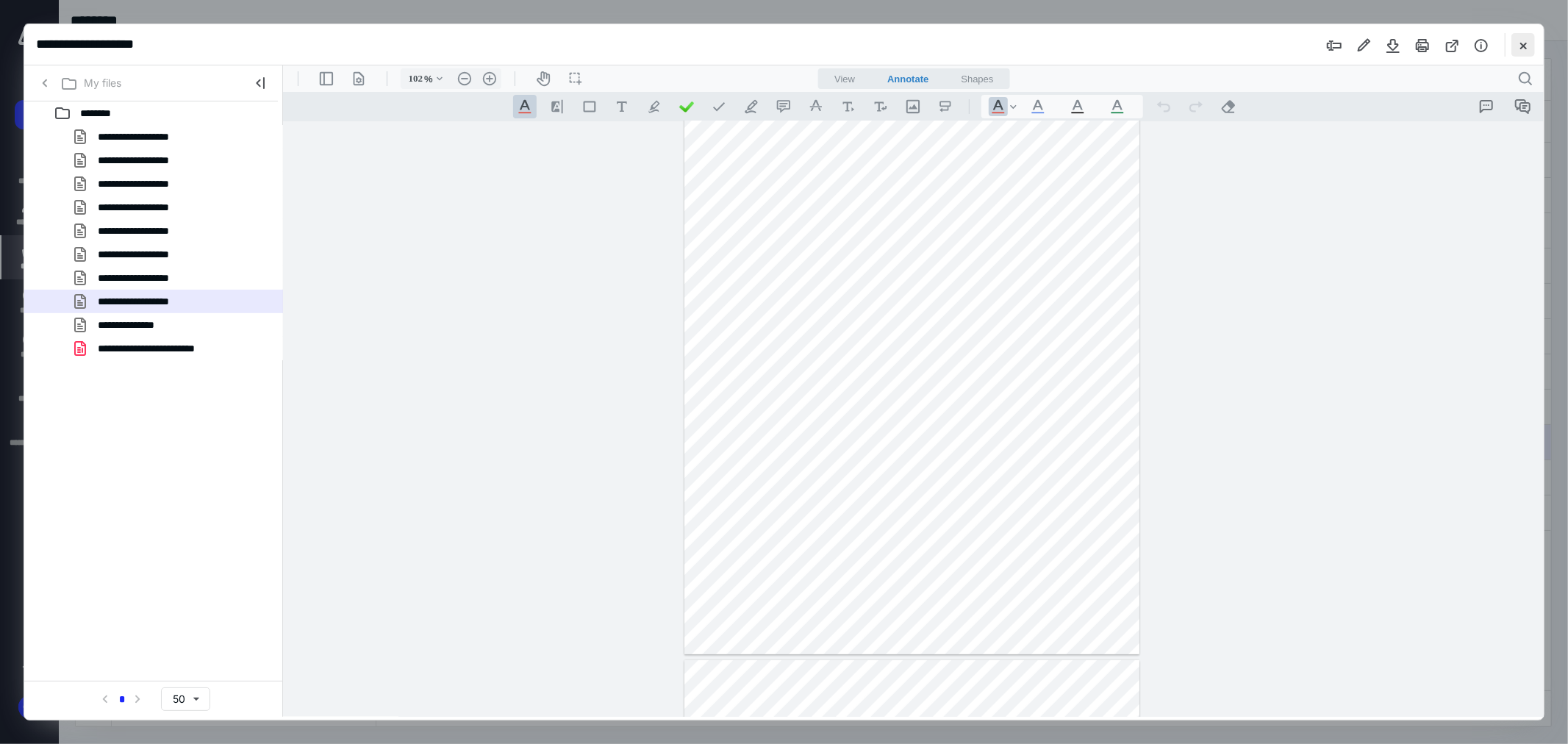 click at bounding box center [1523, 45] 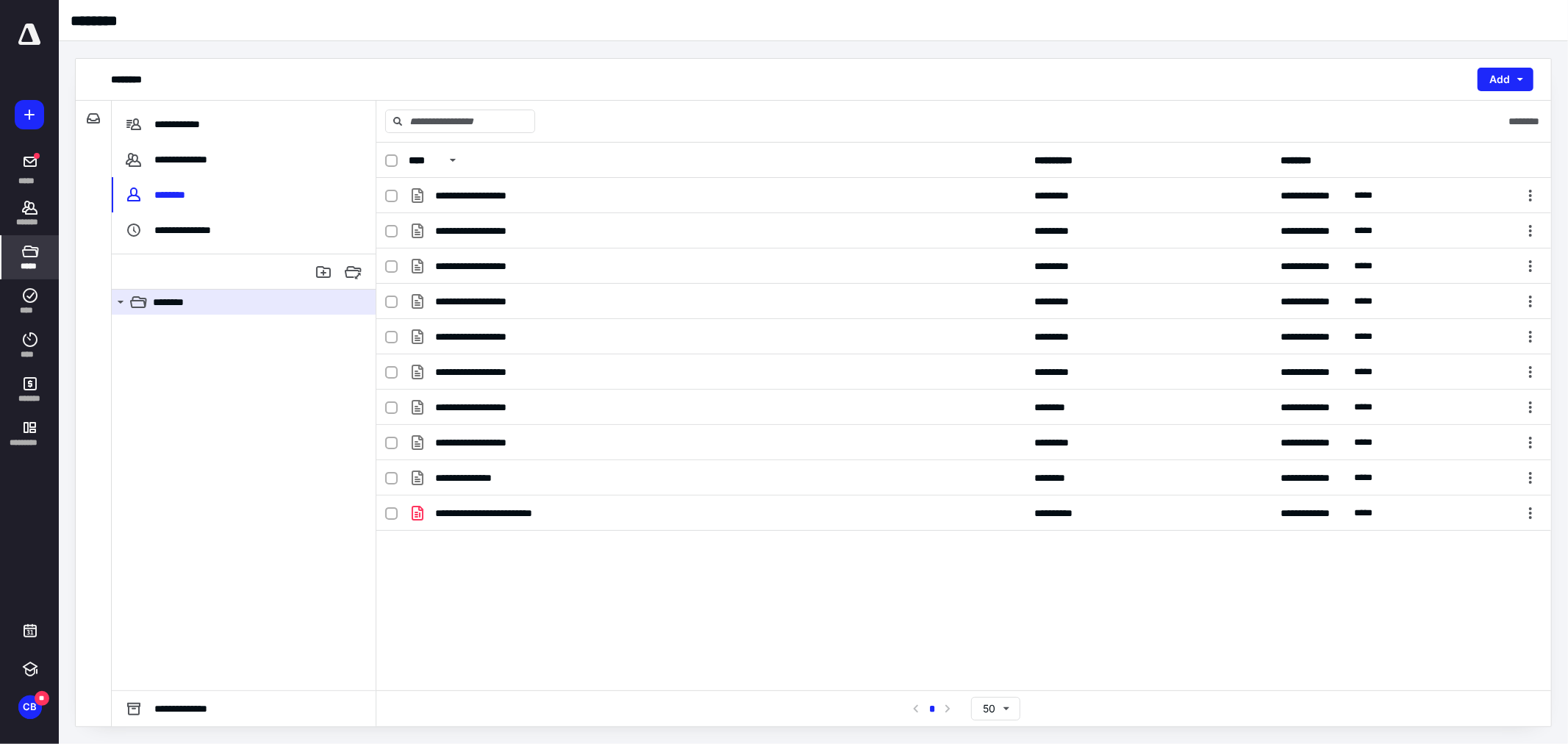 click 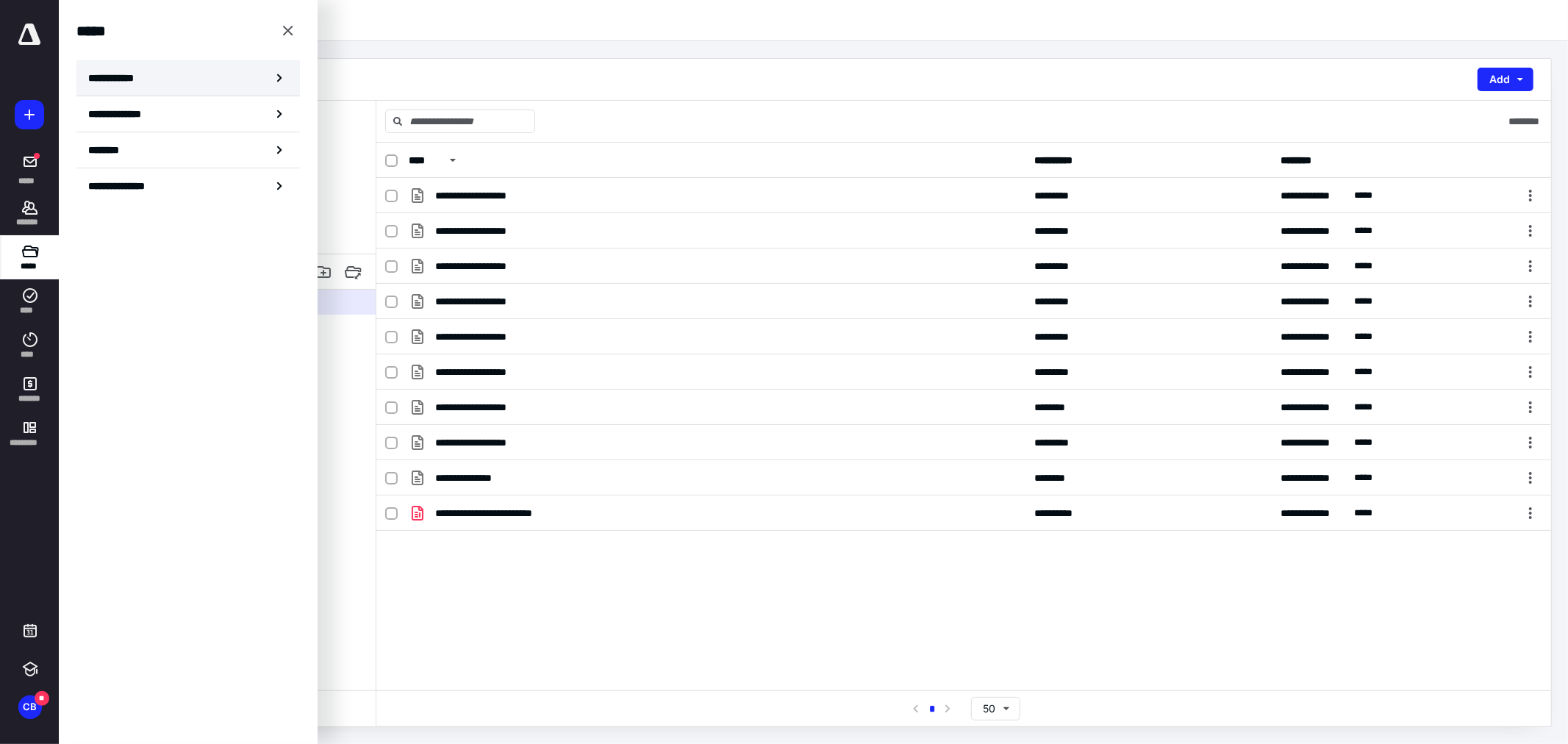 click on "**********" at bounding box center (115, 78) 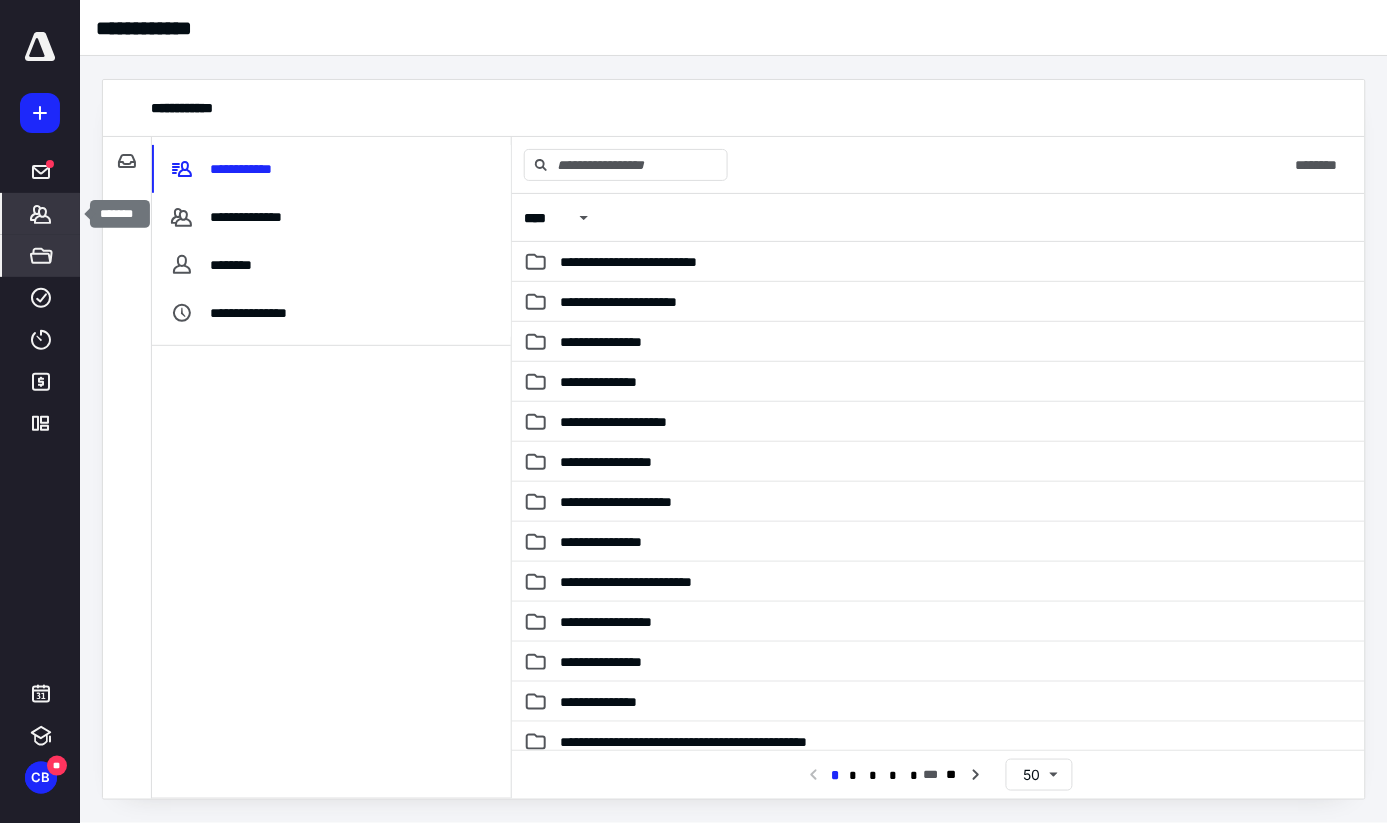 click 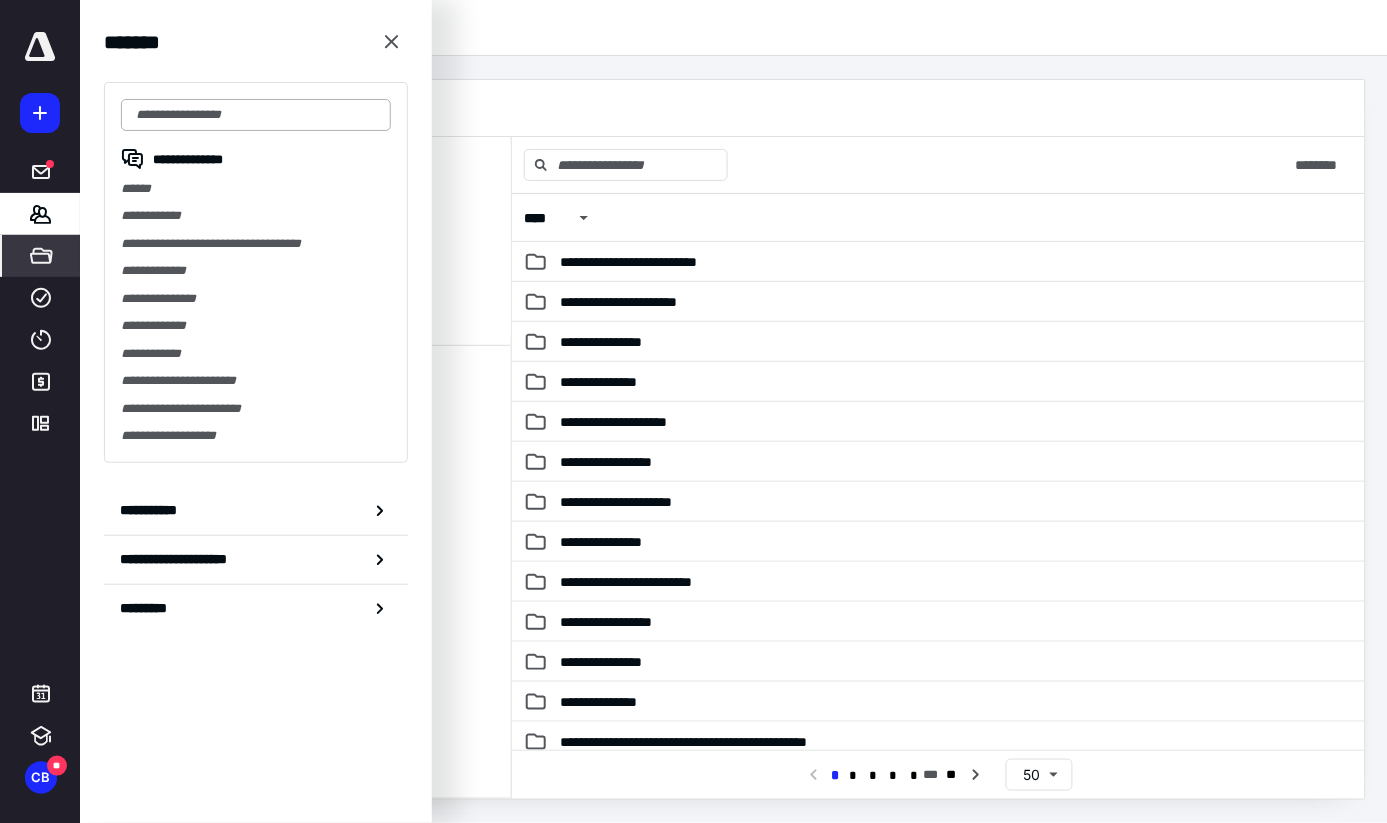 click at bounding box center (256, 115) 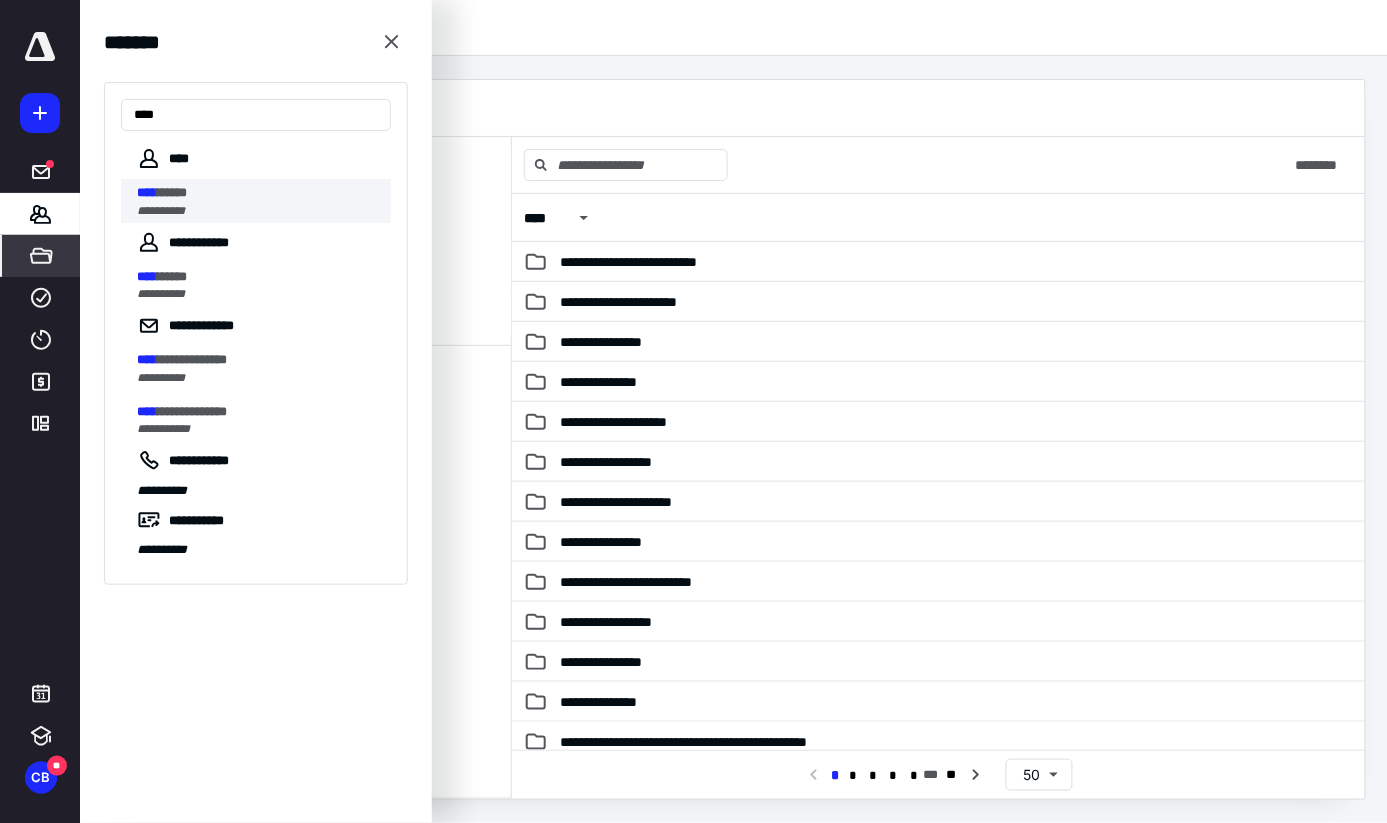 type on "****" 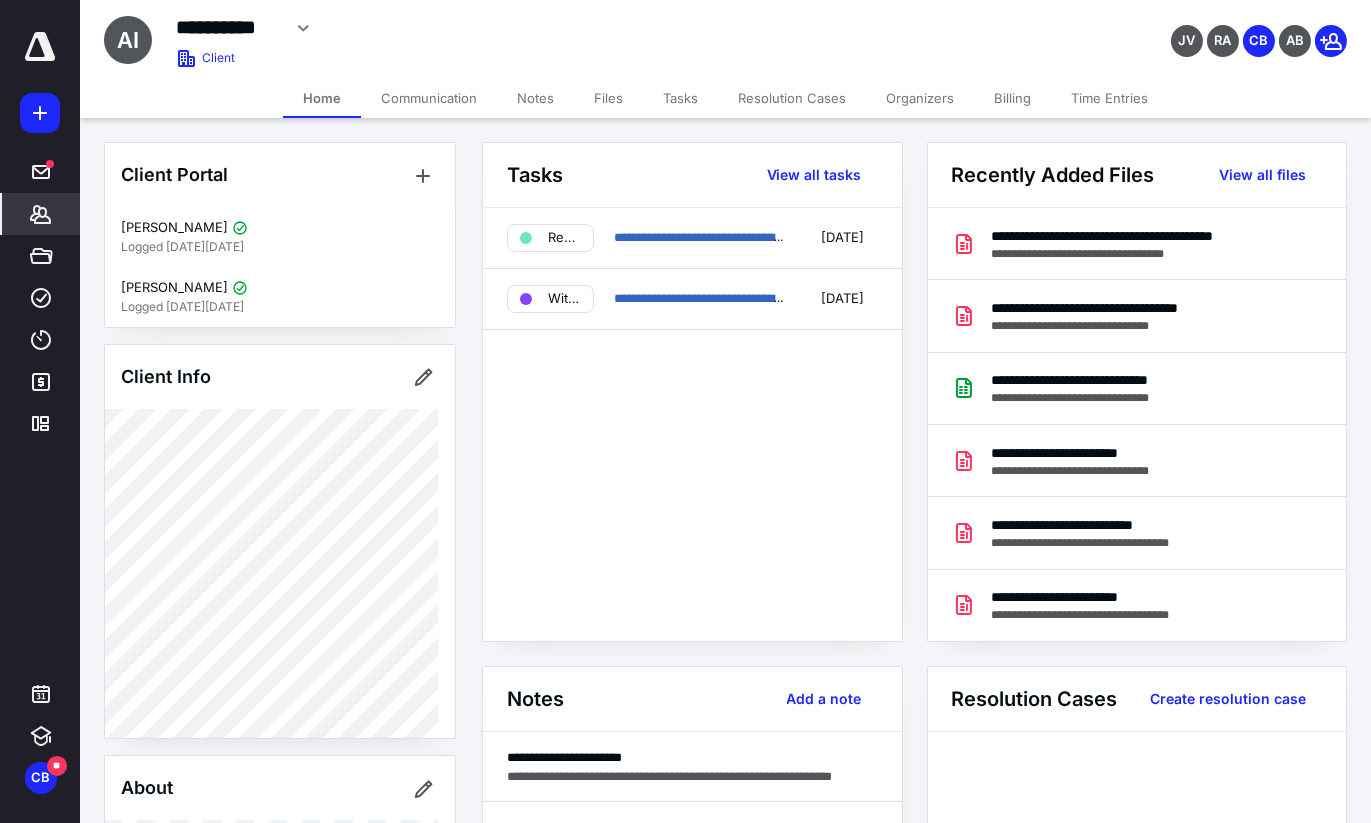 click on "Files" at bounding box center (608, 98) 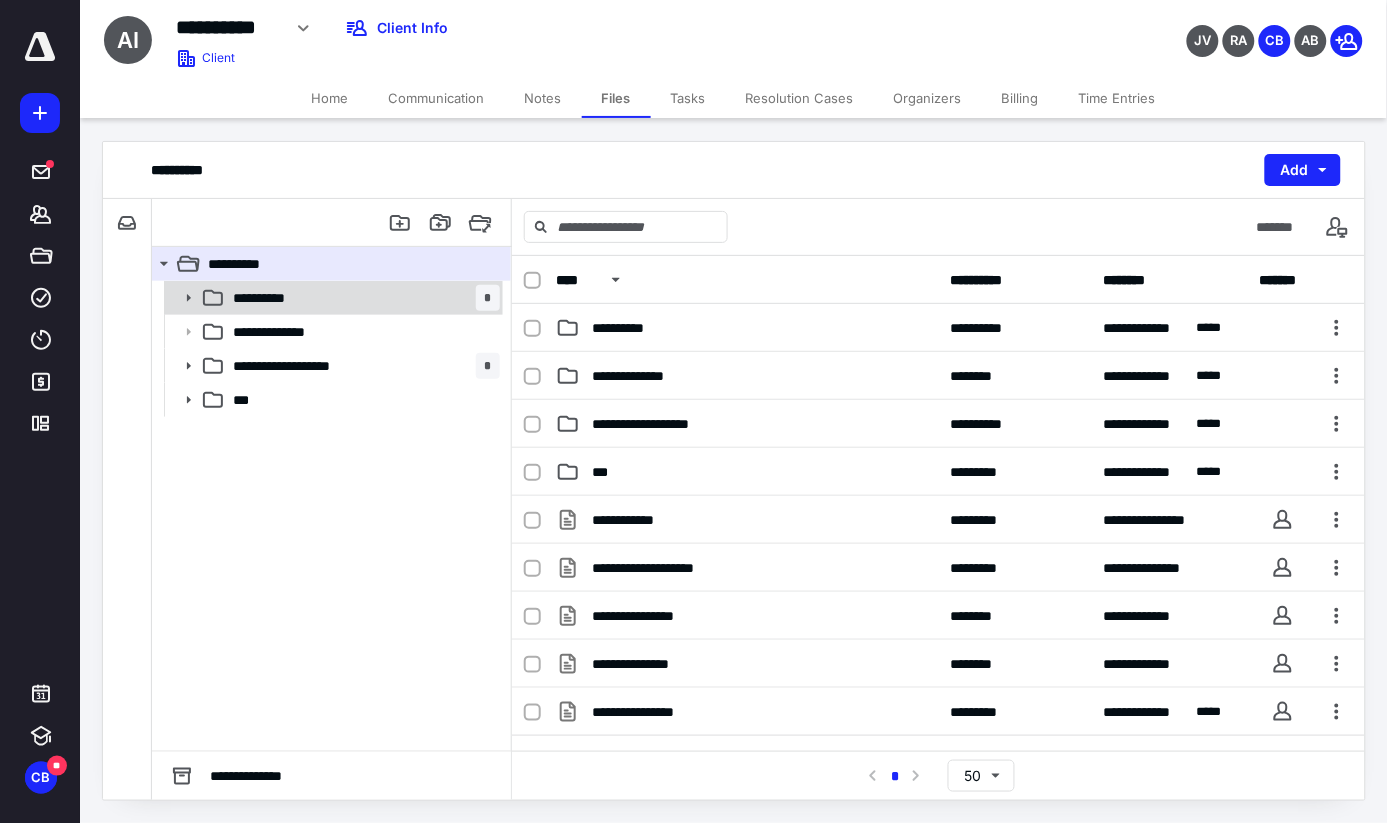 click 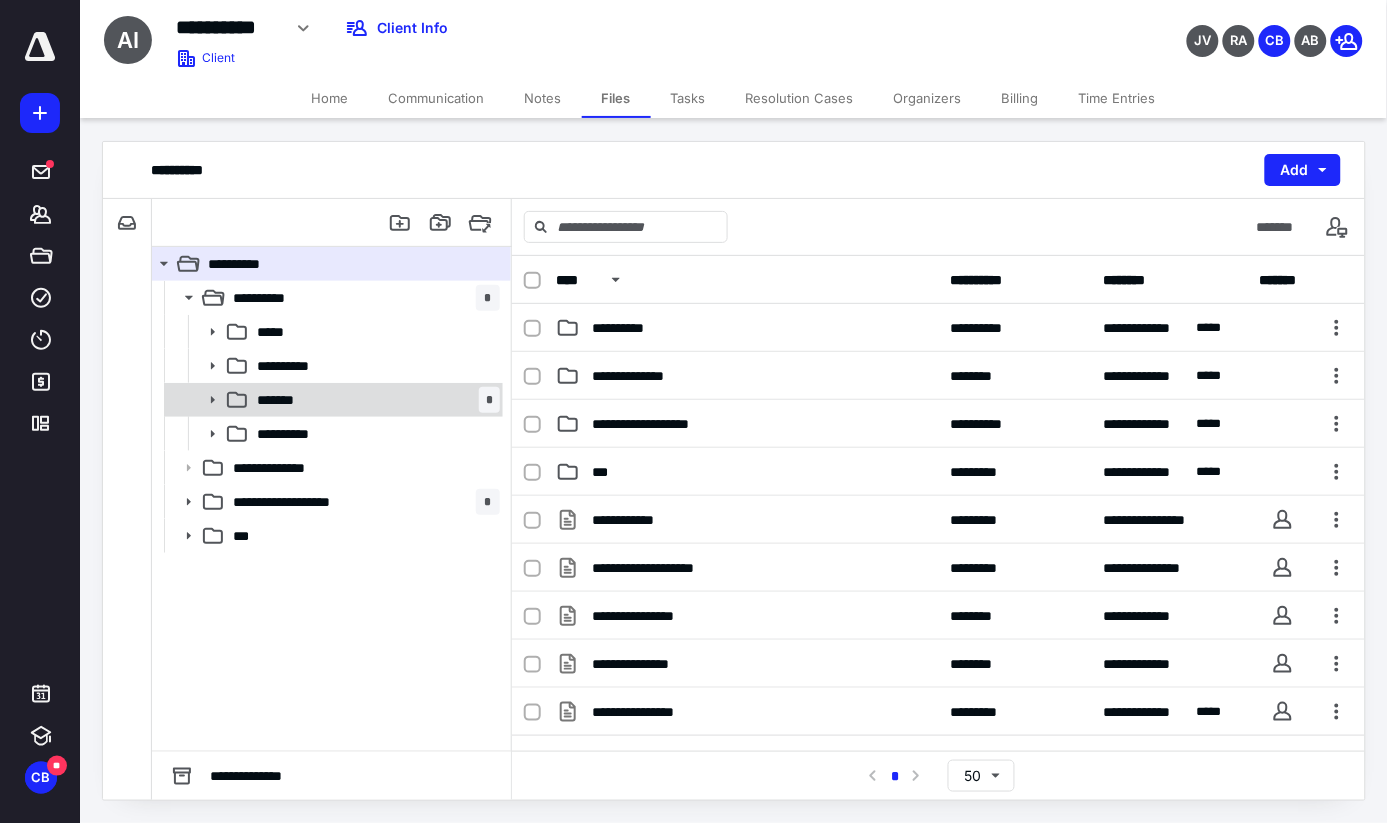 click 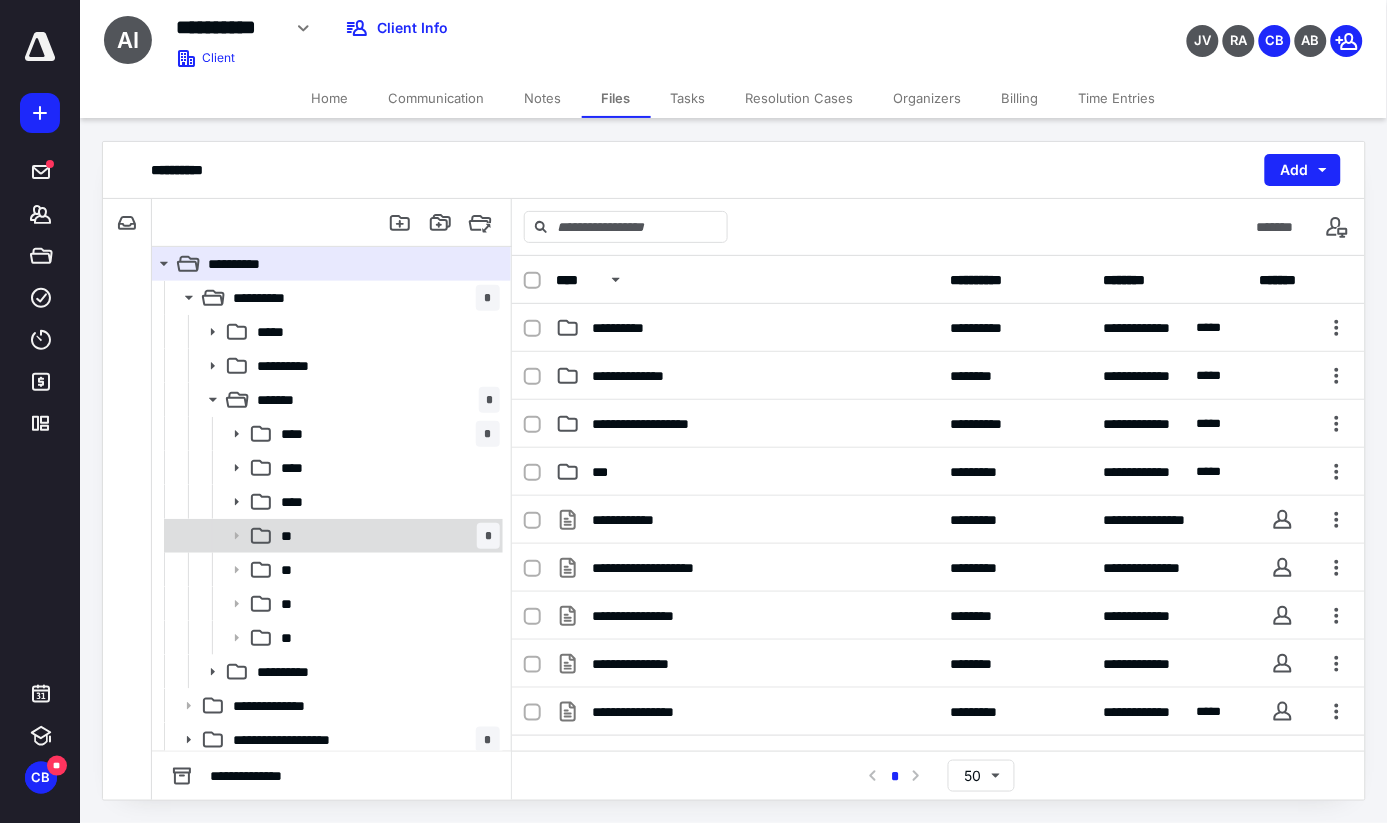 click on "** *" at bounding box center (332, 536) 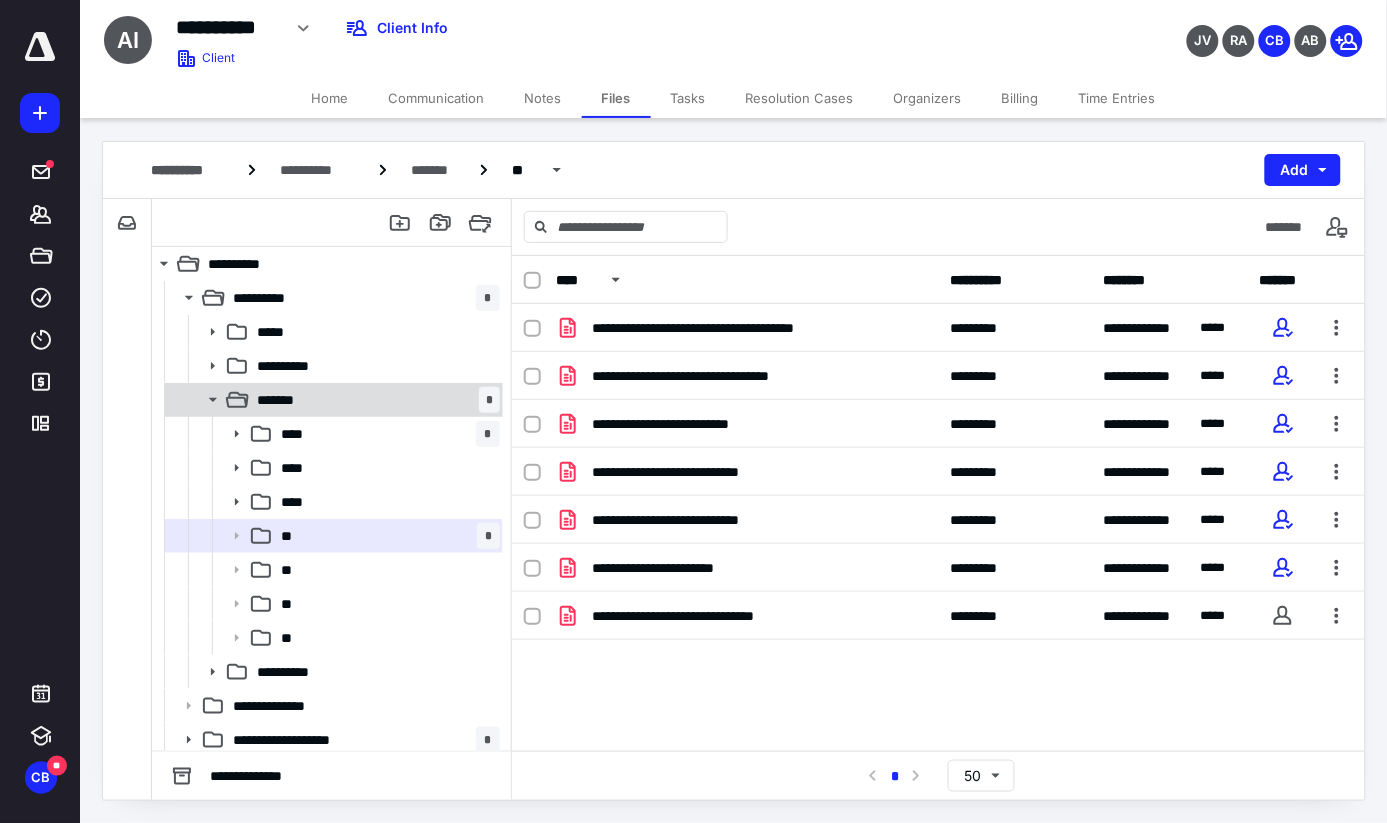 click 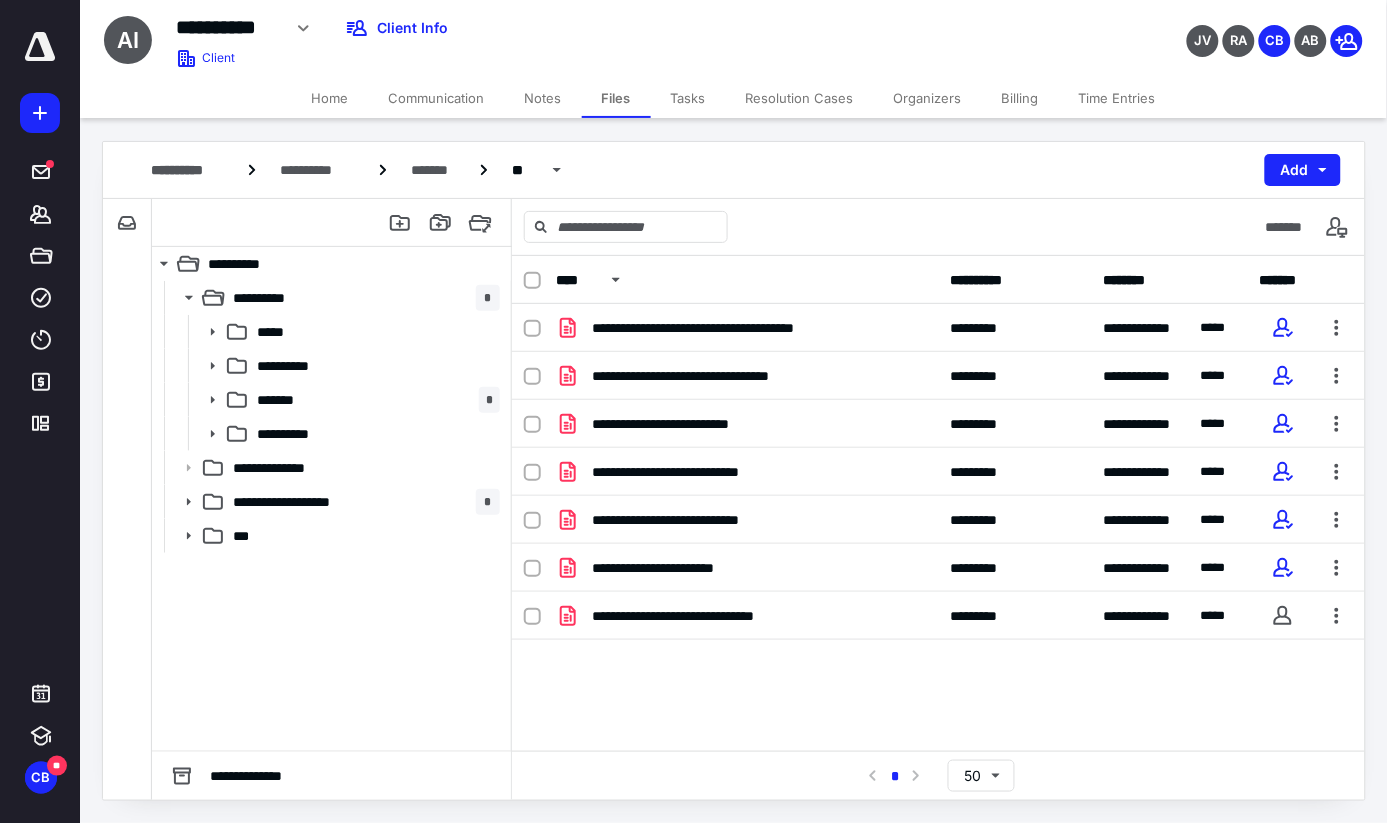 click on "**********" at bounding box center (331, 516) 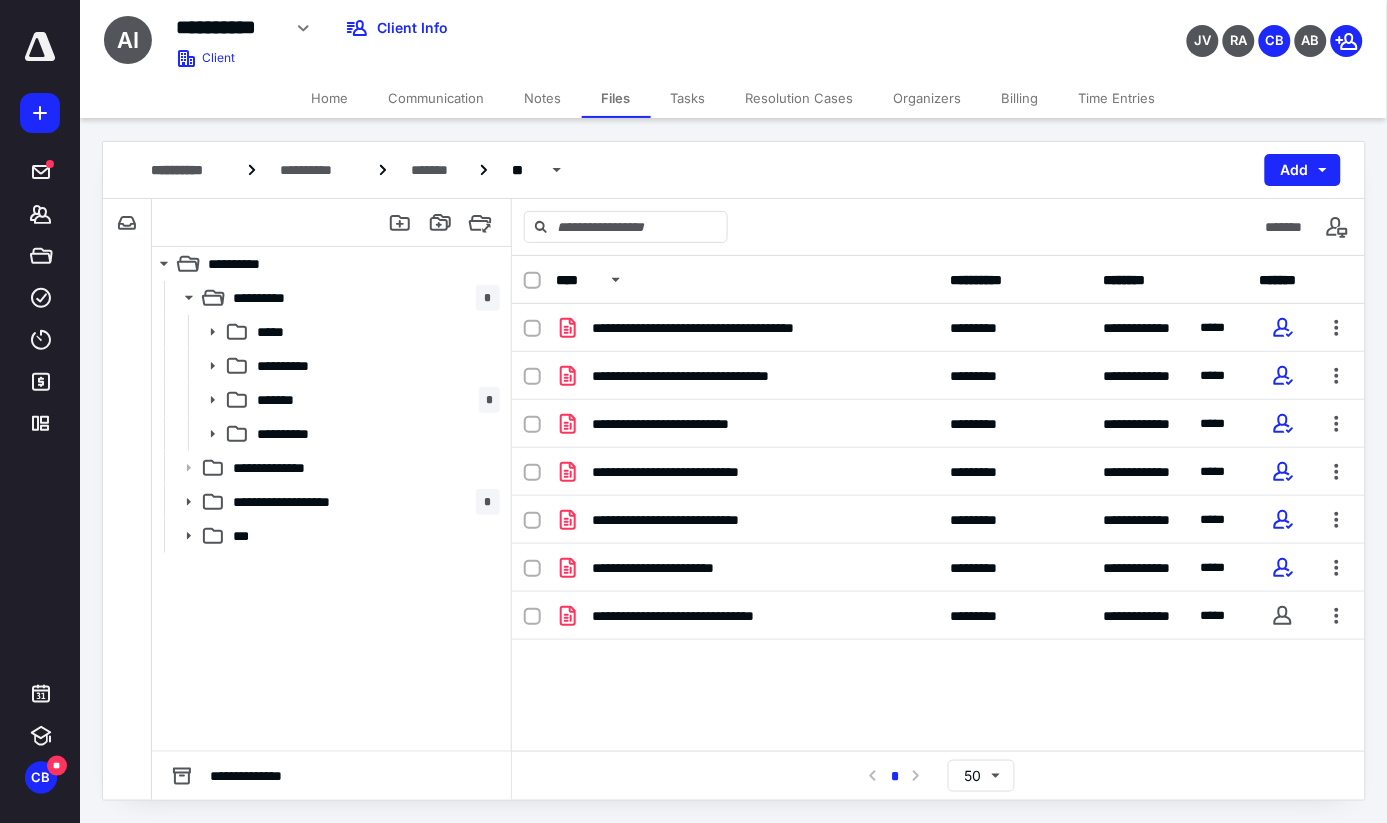 click on "Communication" at bounding box center [437, 98] 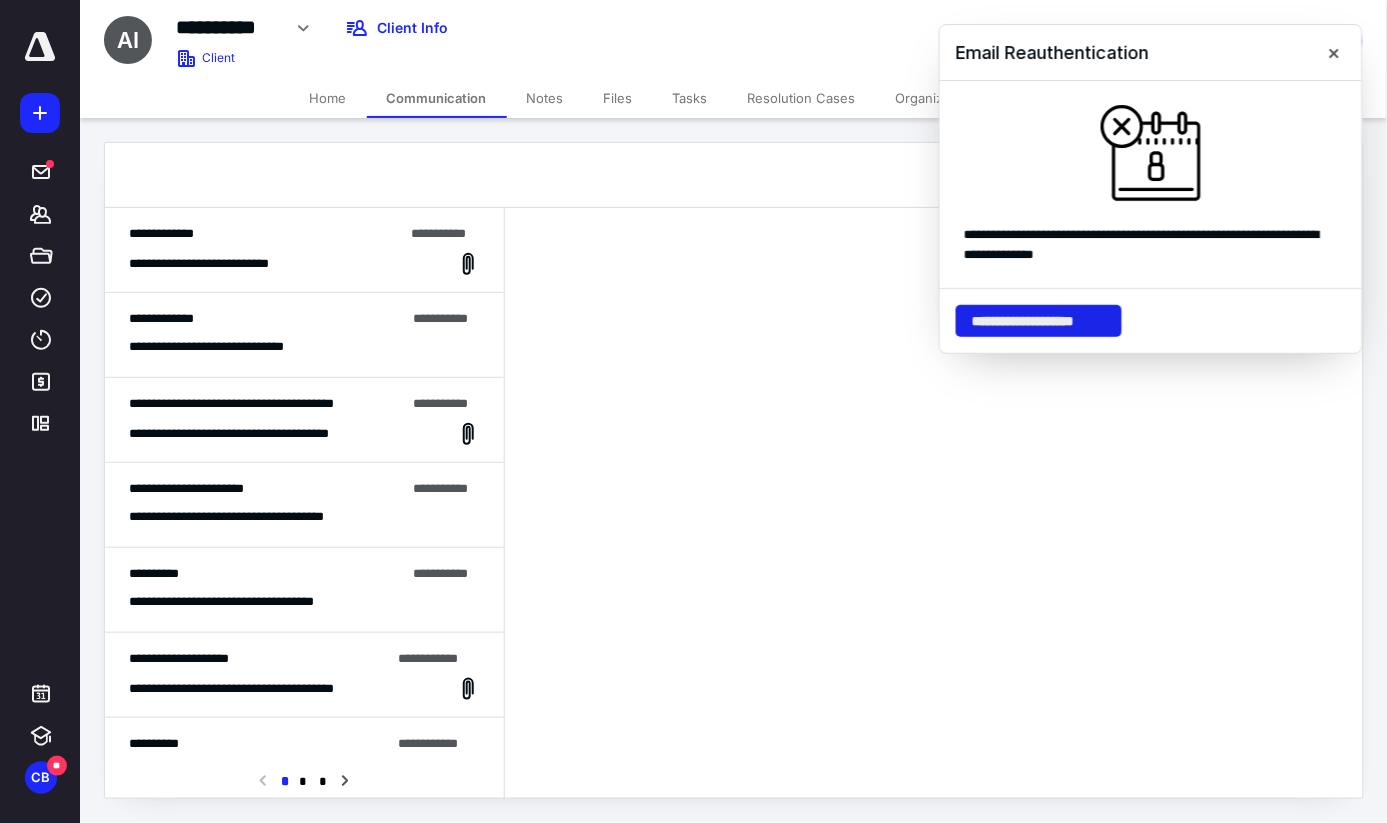 click on "**********" at bounding box center (1039, 321) 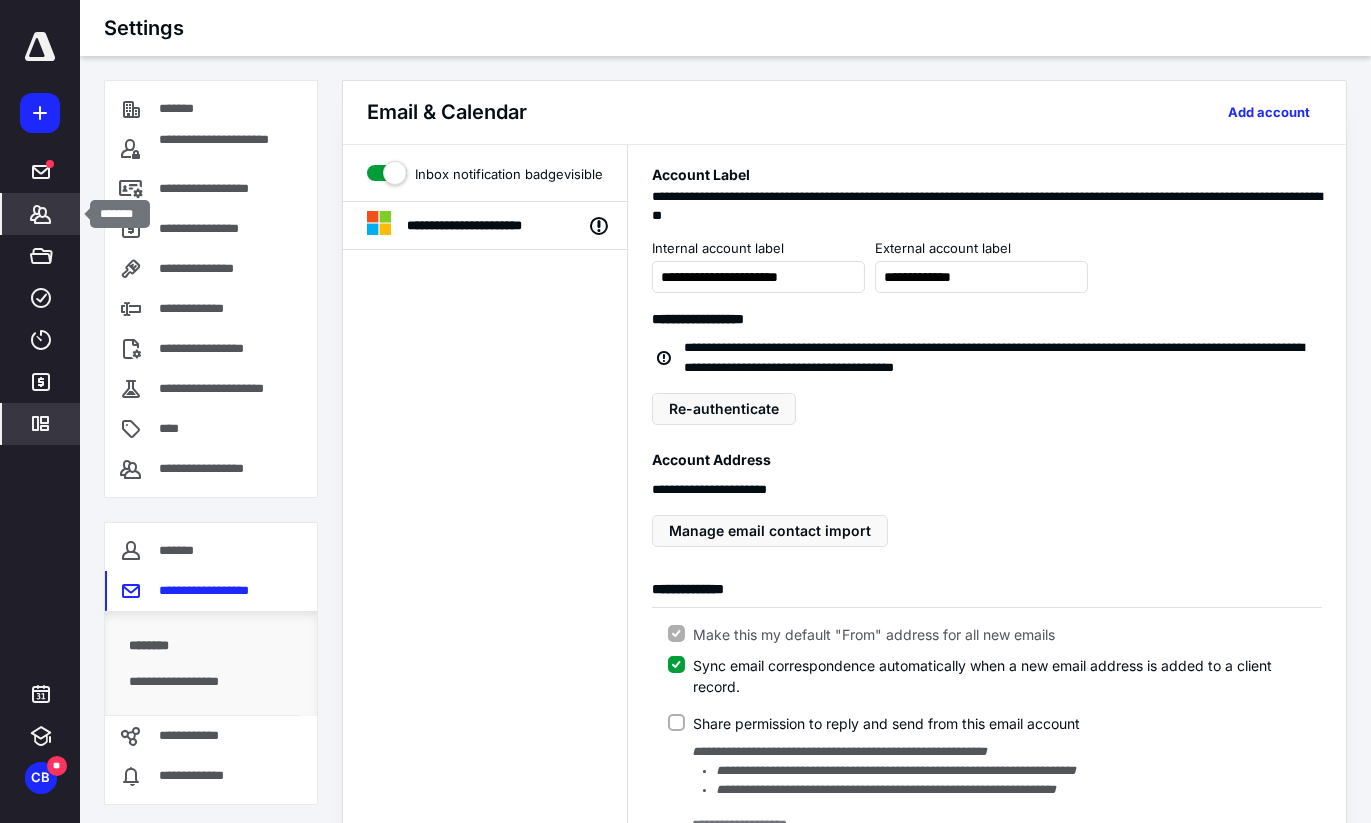click 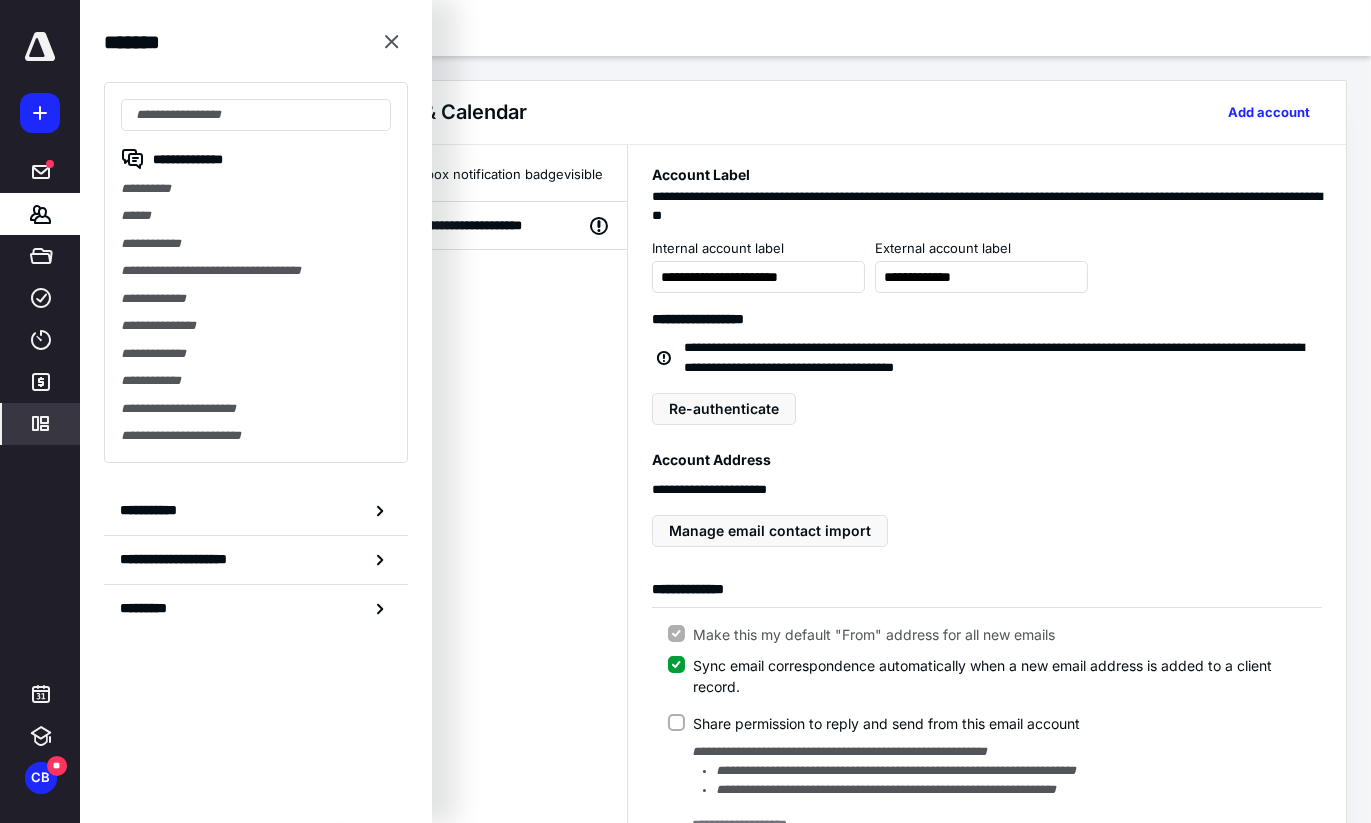 click on "**********" at bounding box center (256, 272) 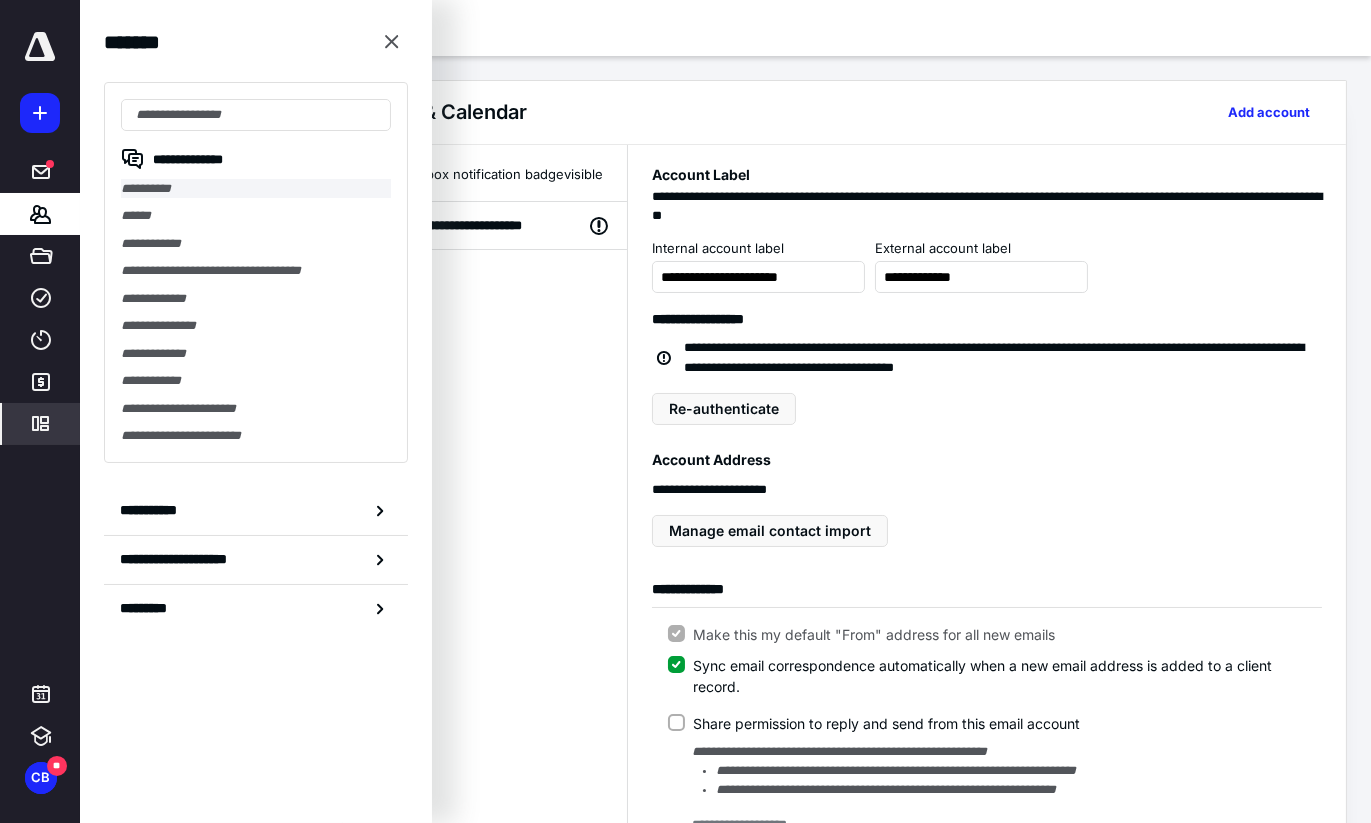 click on "**********" at bounding box center (256, 188) 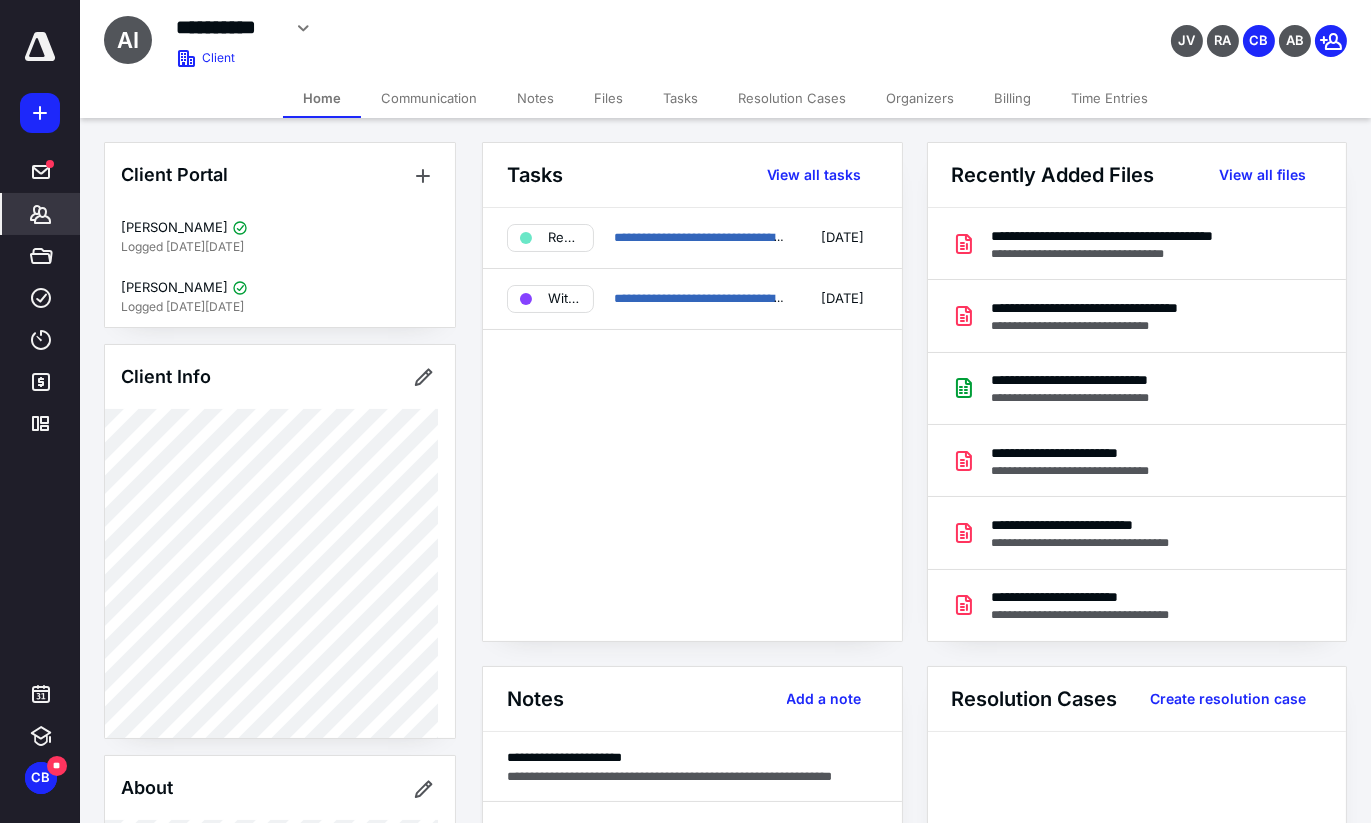 click on "Tasks" at bounding box center (680, 98) 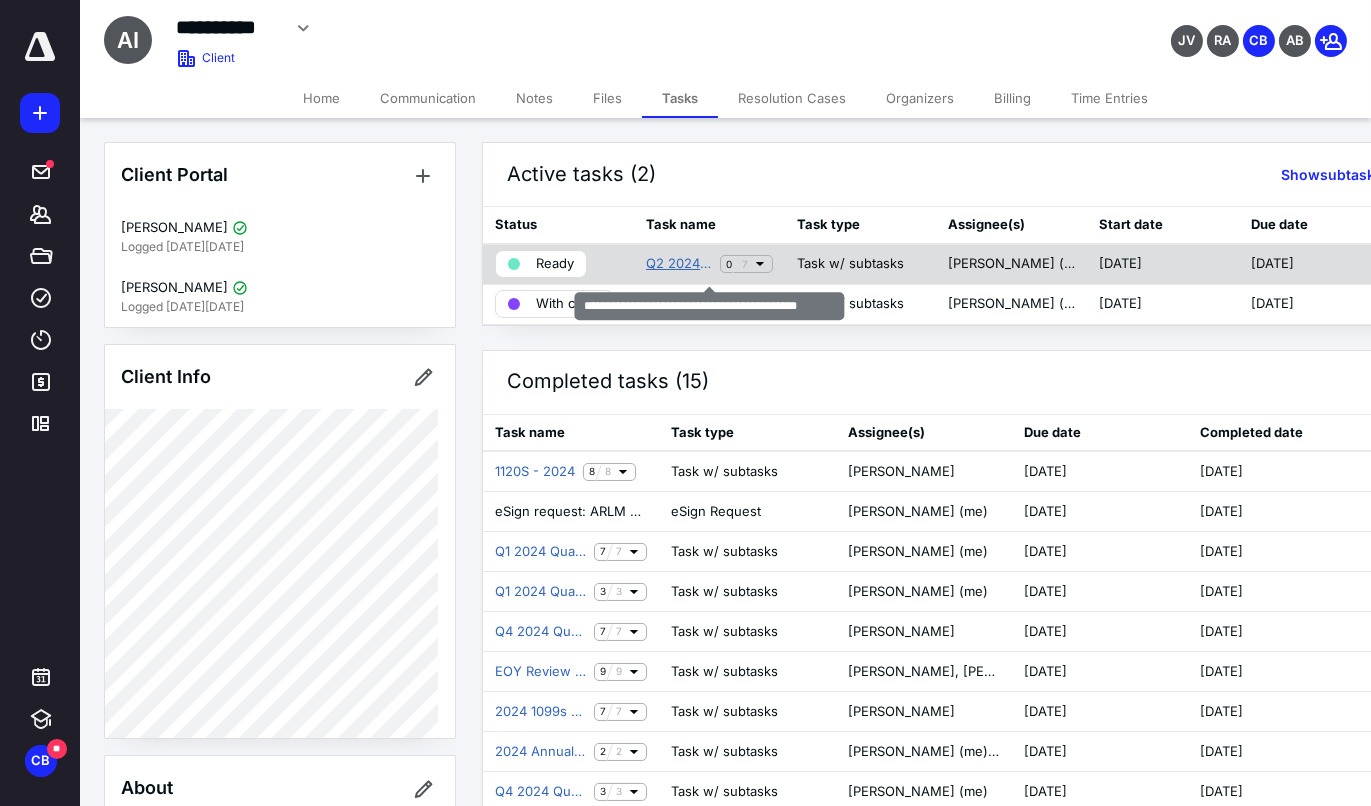 click on "Q2  2024 Quarterly Accounting -  ARLM, Inc." at bounding box center (679, 264) 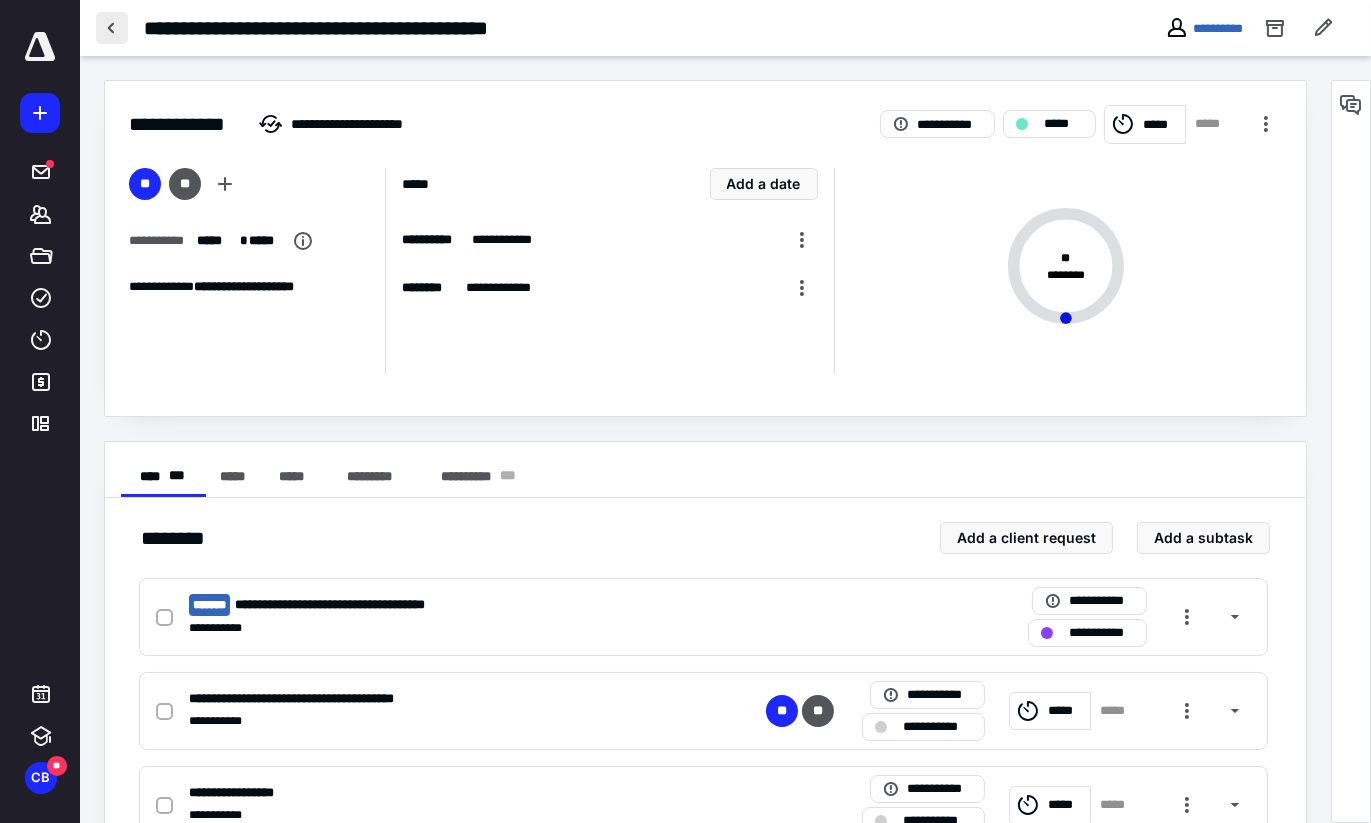 click at bounding box center [112, 28] 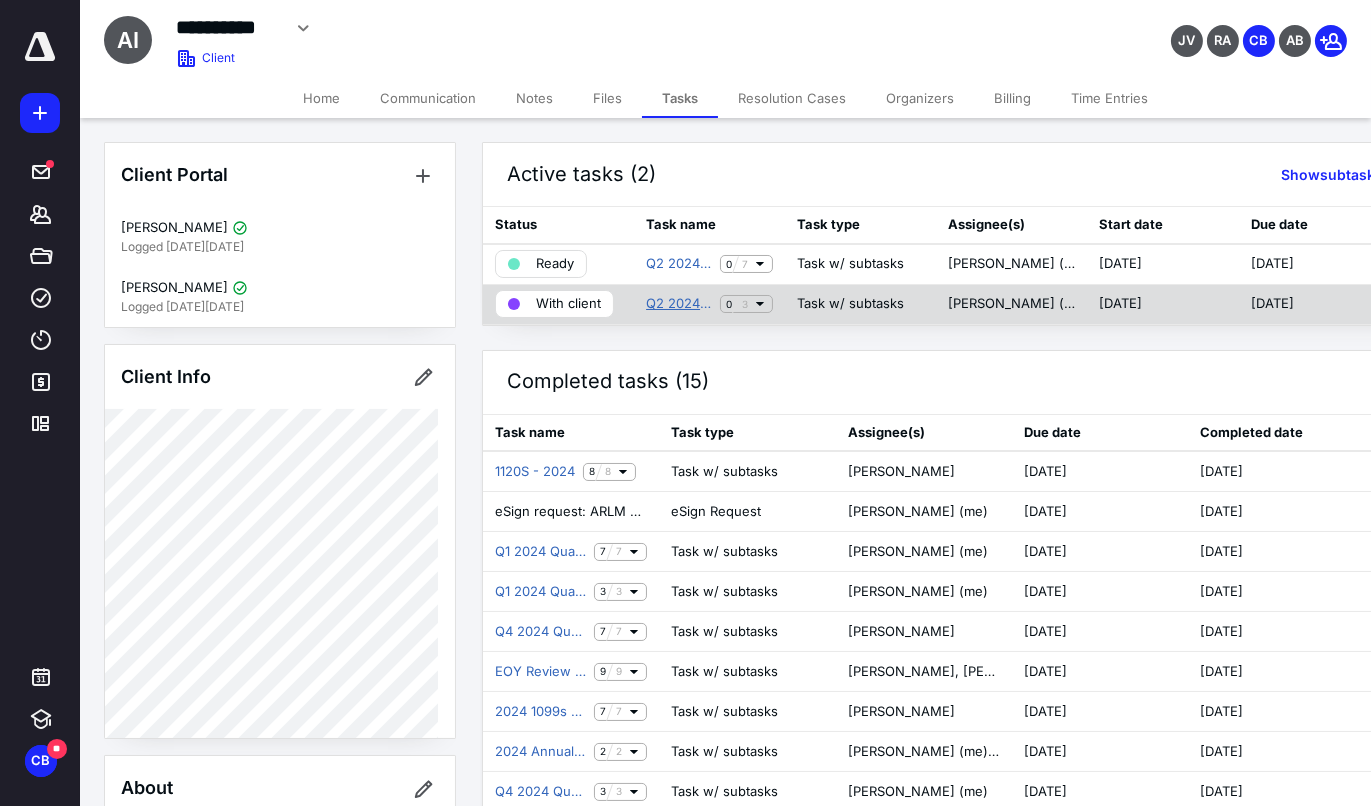 click on "Q2 2024 Quarterly Payroll Reports - ARLM, Inc." at bounding box center (679, 304) 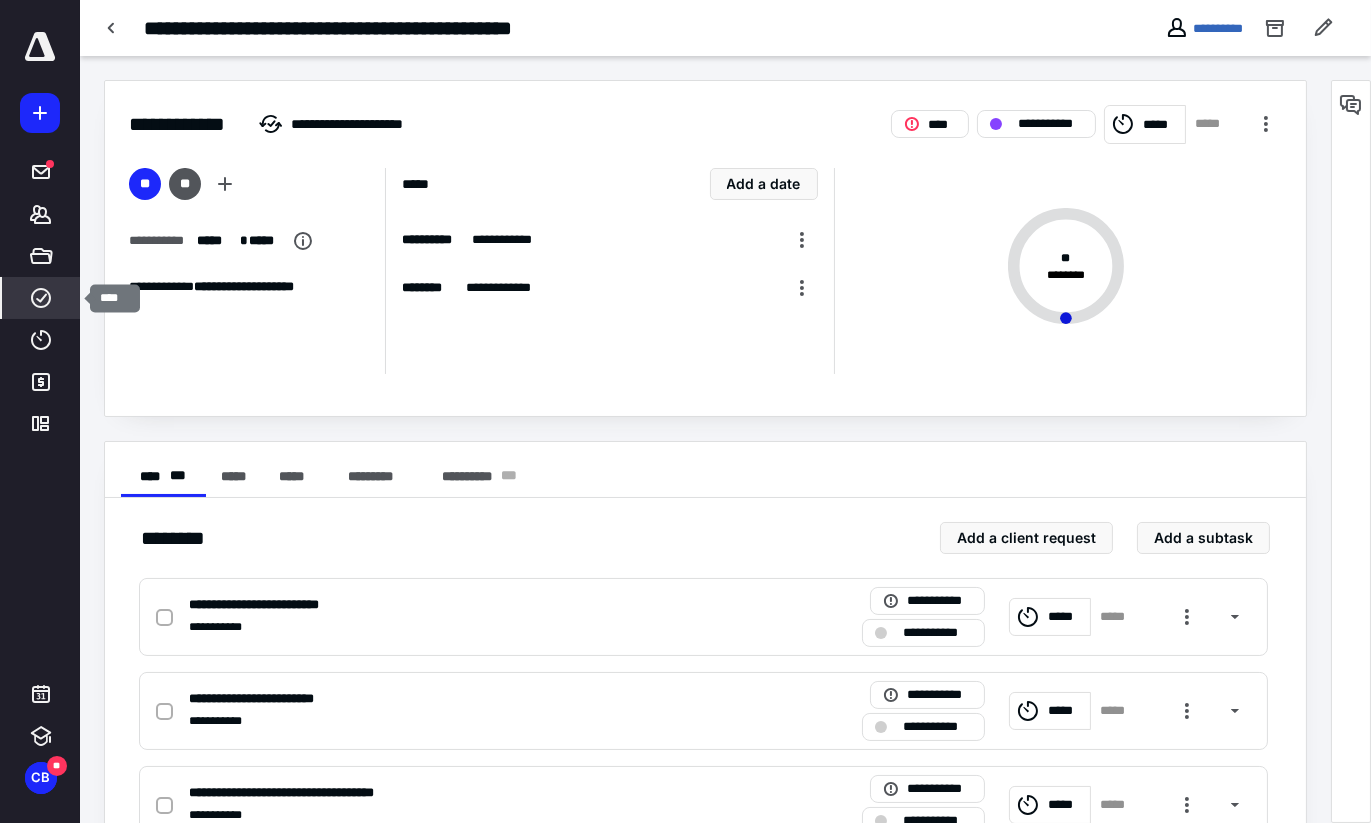 click 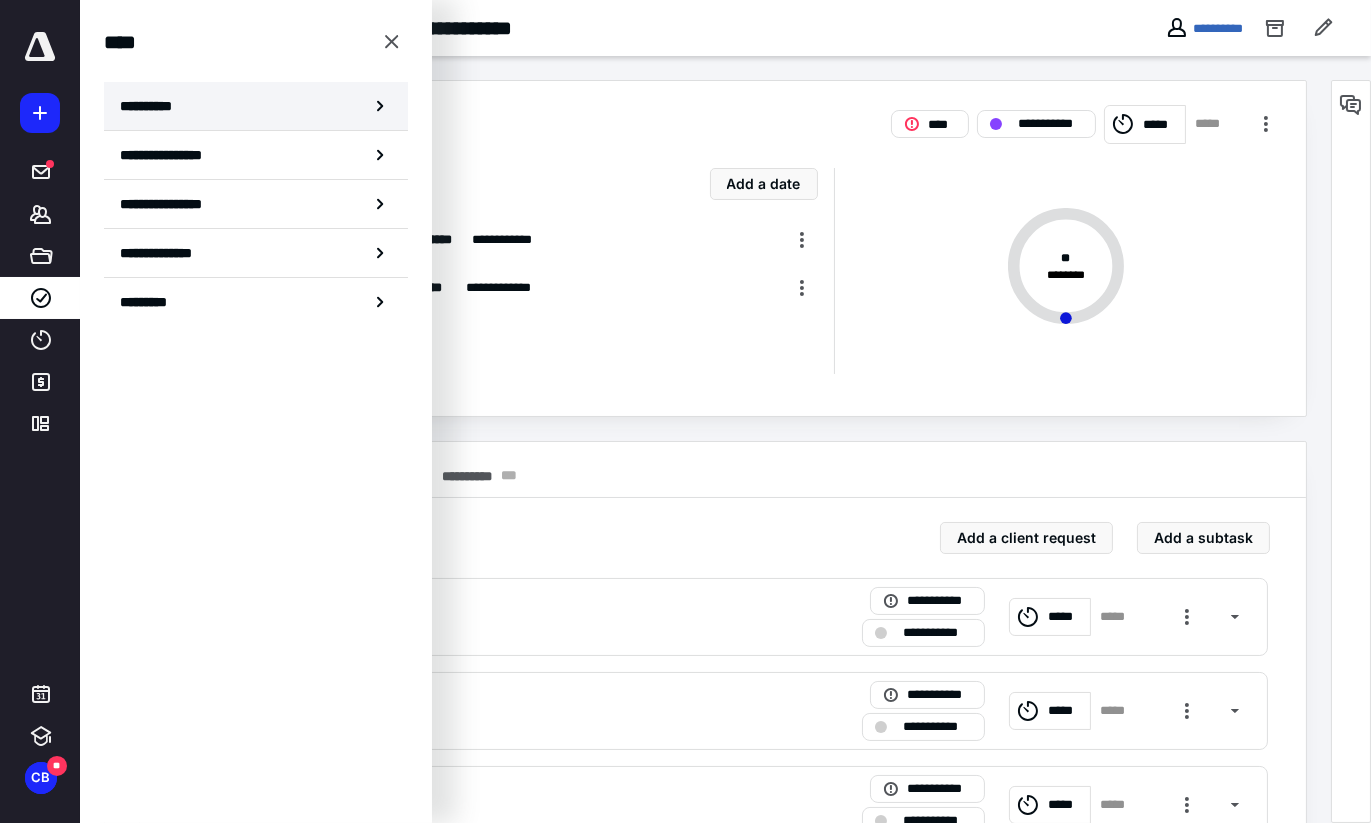click on "**********" at bounding box center [153, 106] 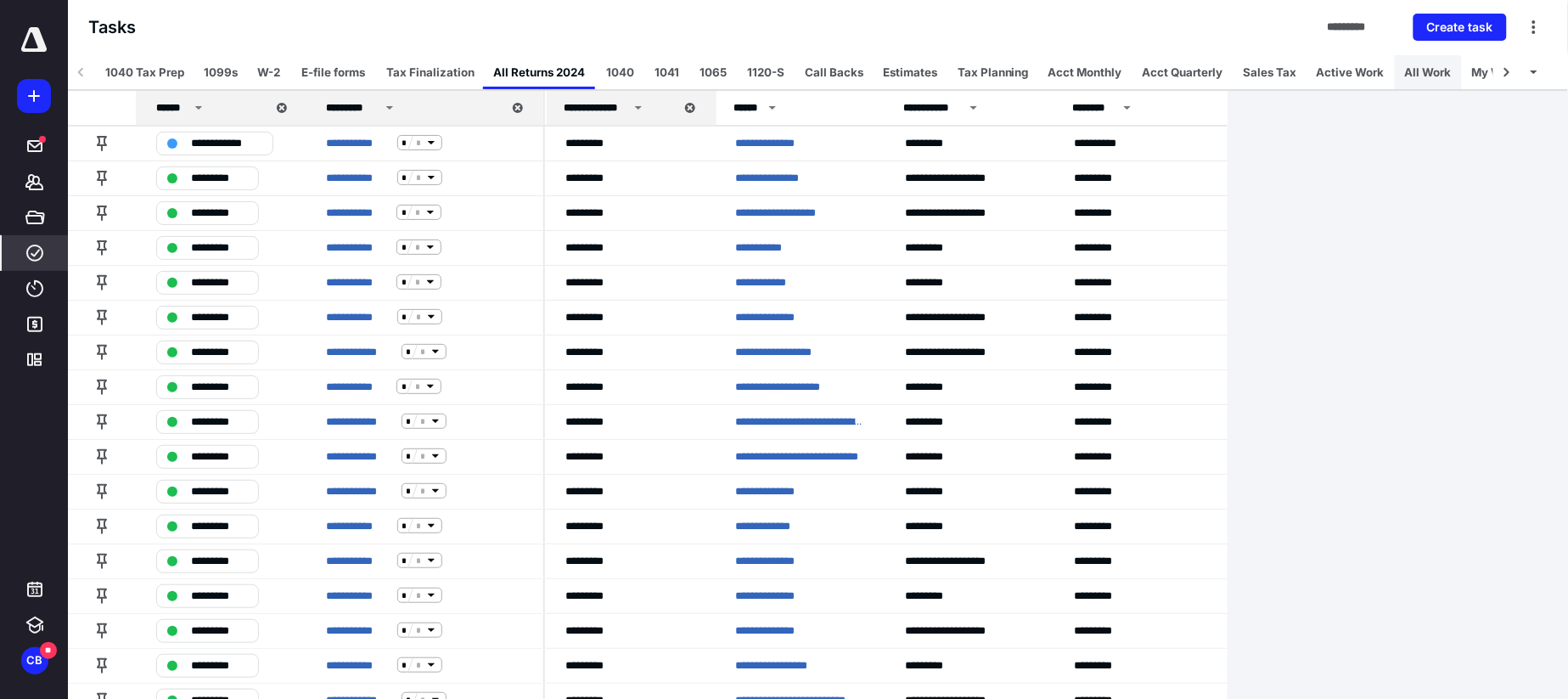 click on "All Work" at bounding box center (1428, 72) 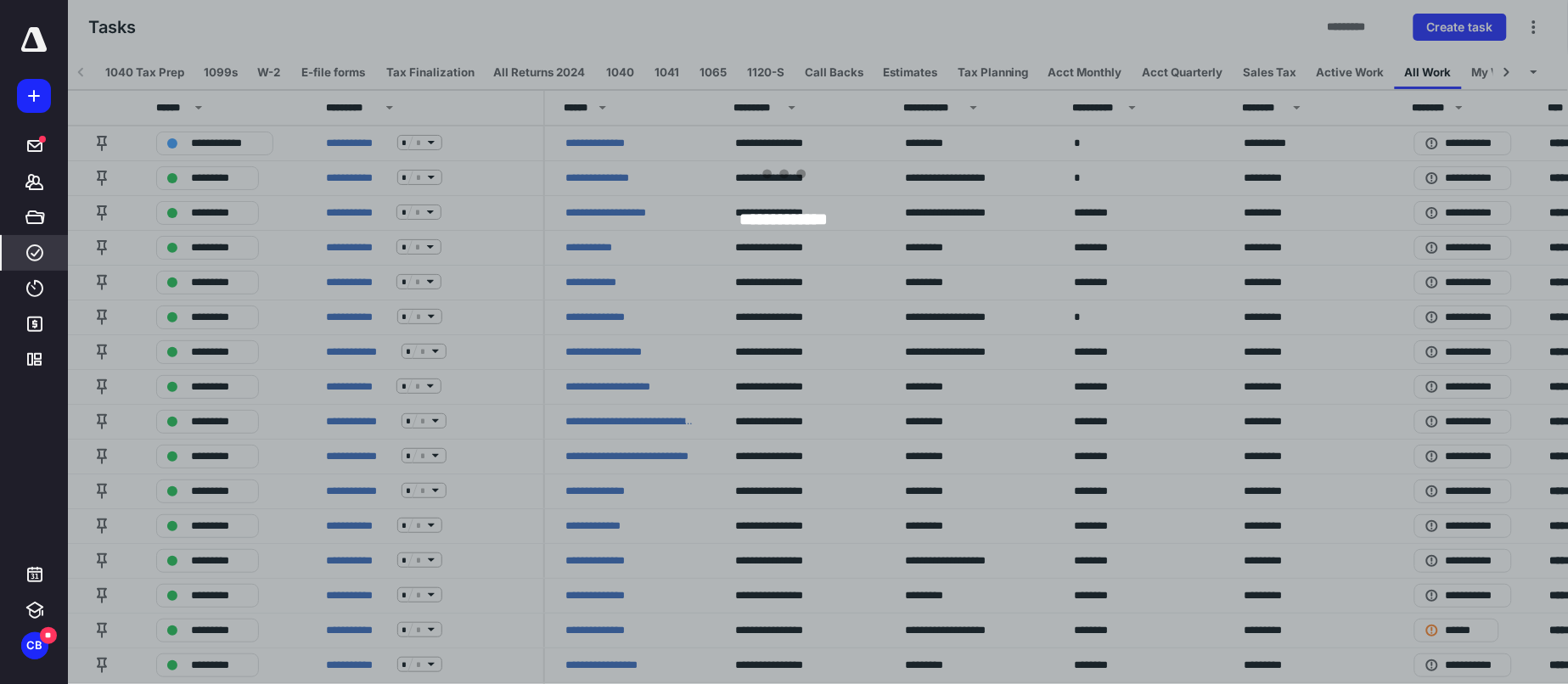 click at bounding box center (851, 342) 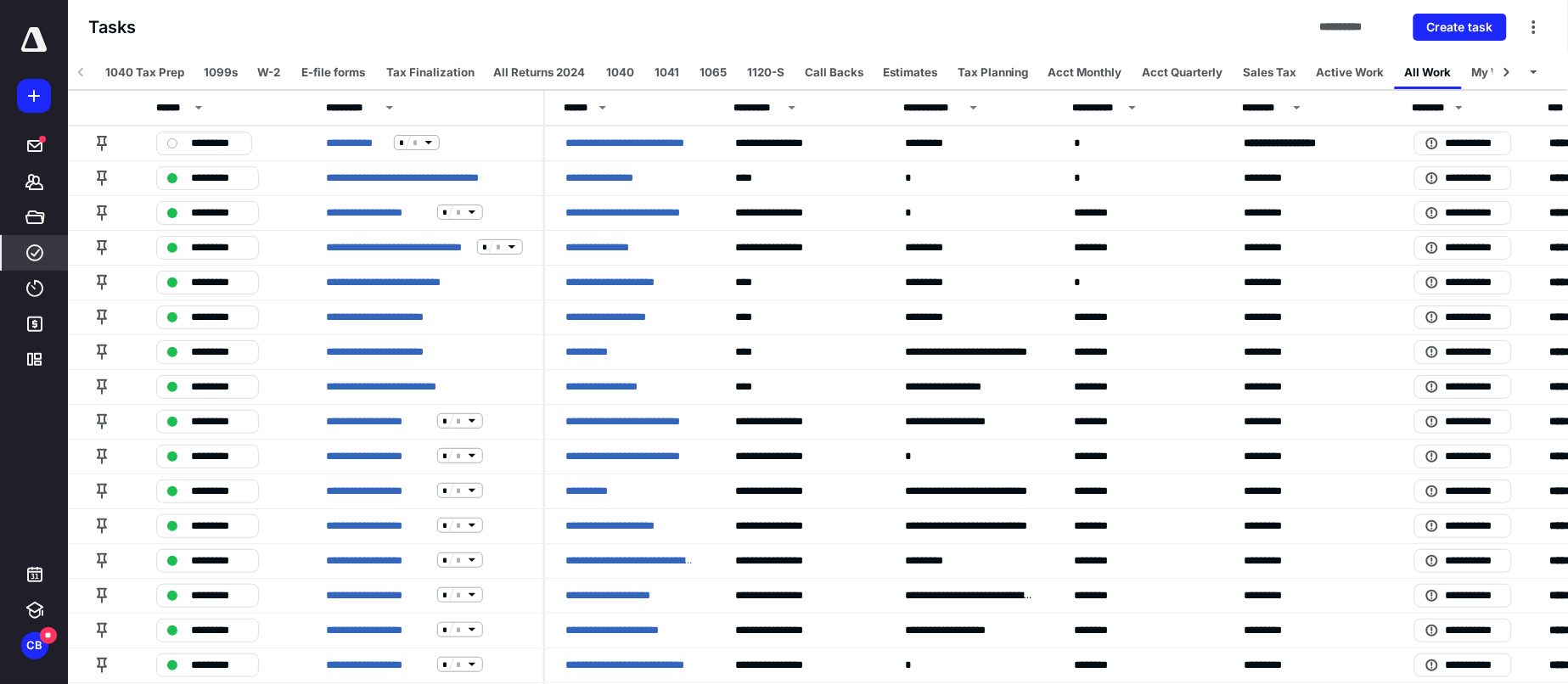 click on "My Work" at bounding box center [1496, 72] 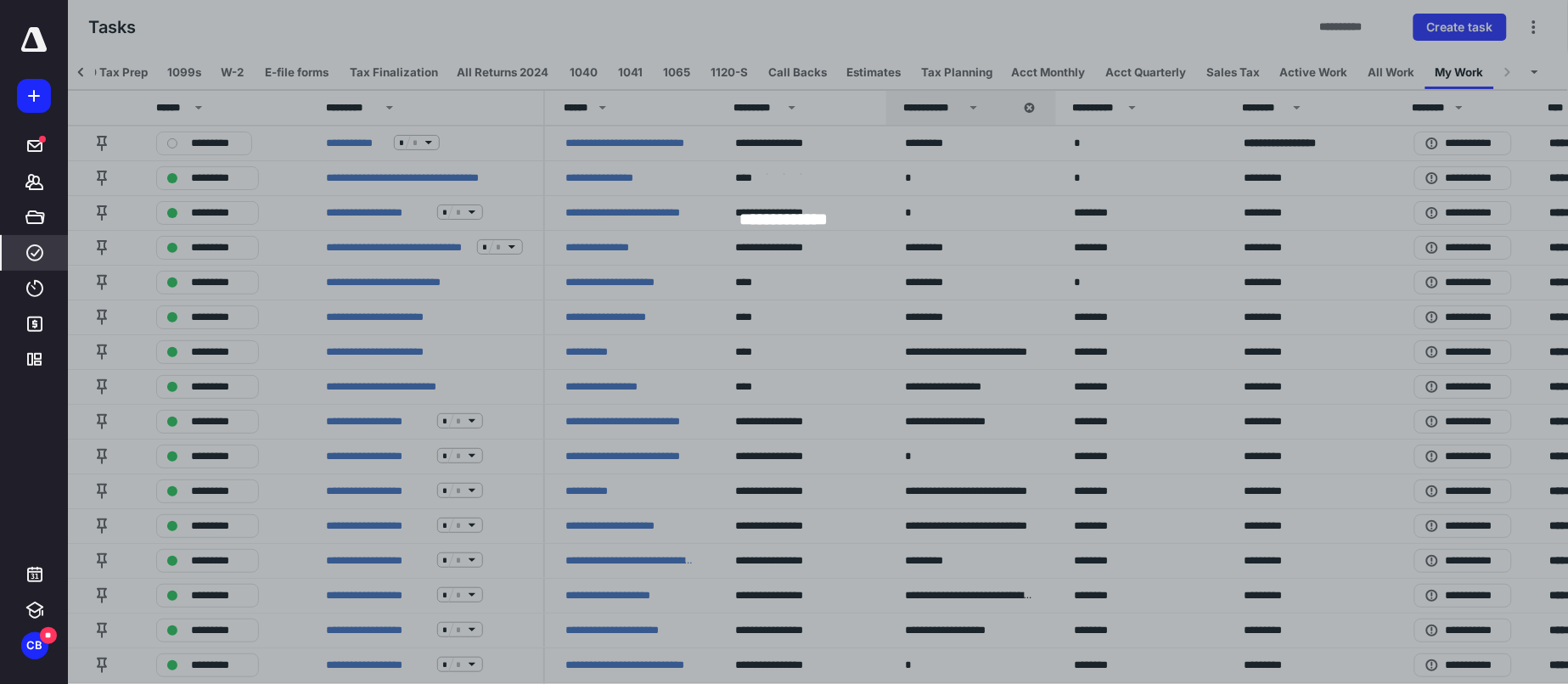 scroll, scrollTop: 0, scrollLeft: 37, axis: horizontal 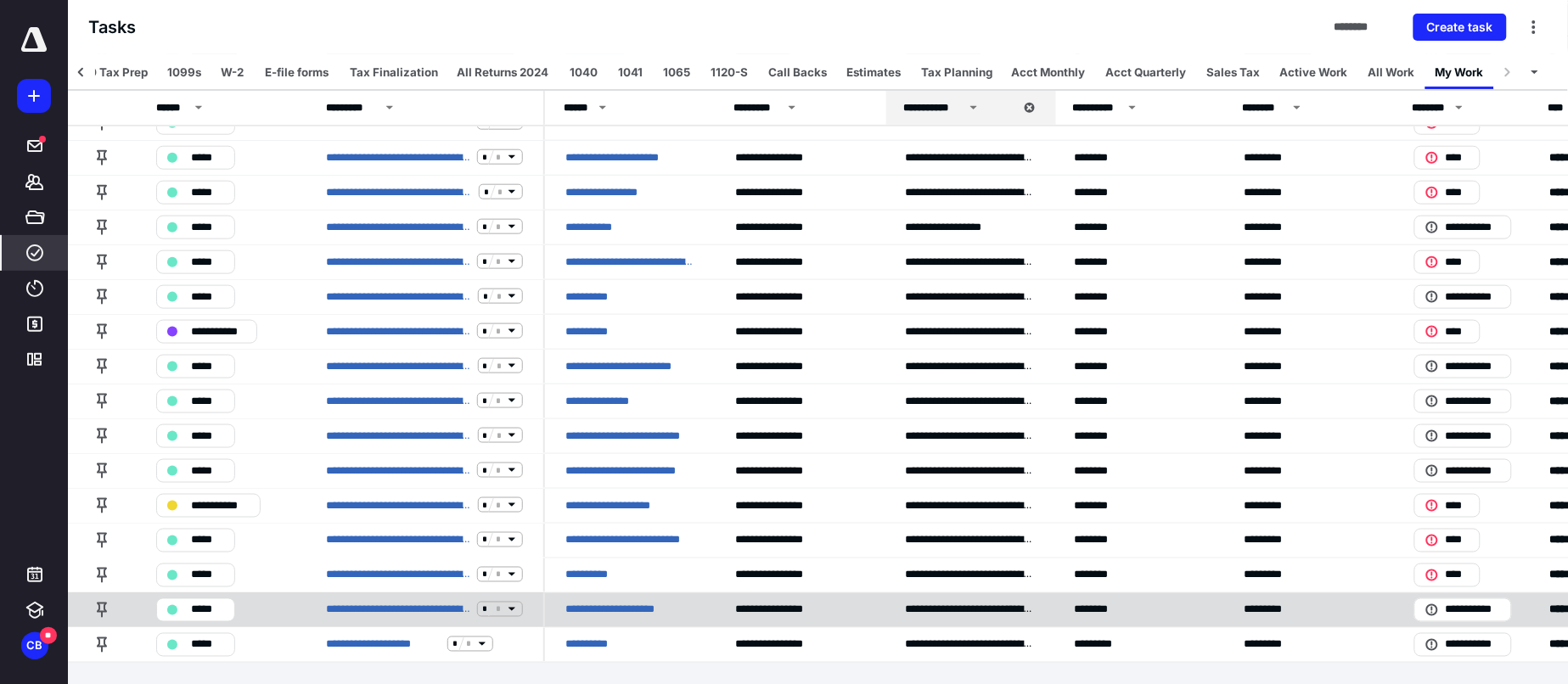 click on "**********" at bounding box center [626, 609] 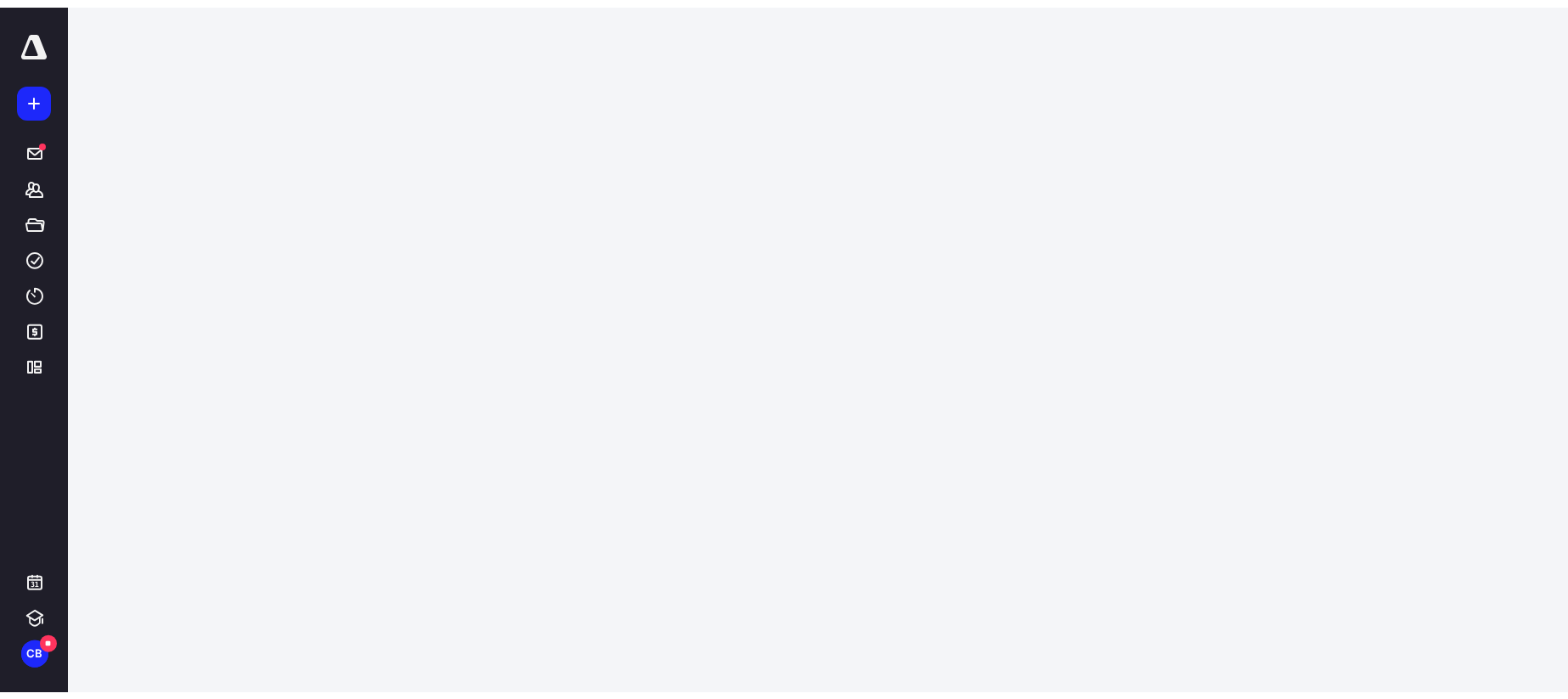 scroll, scrollTop: 0, scrollLeft: 0, axis: both 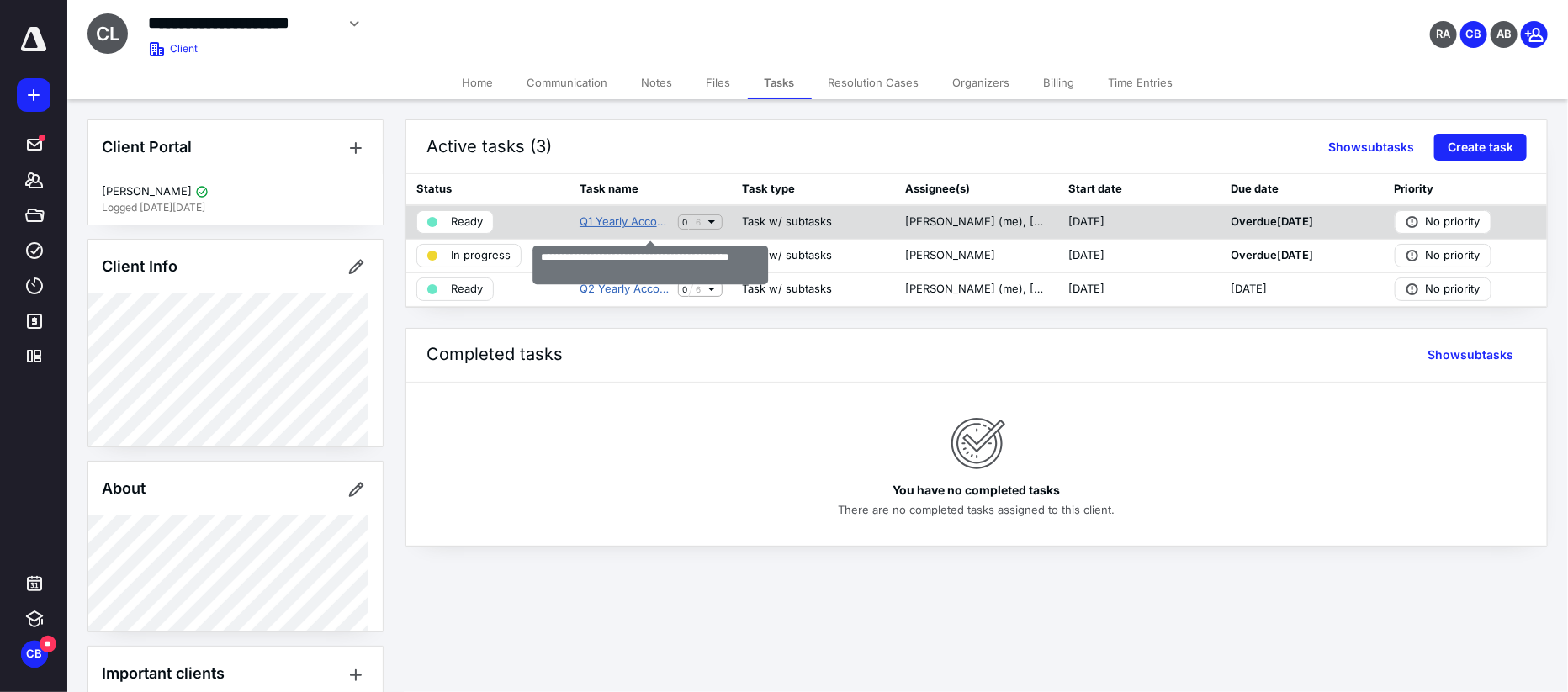 click on "Q1  Yearly Accounting - Cook & Associates LLC" at bounding box center [625, 222] 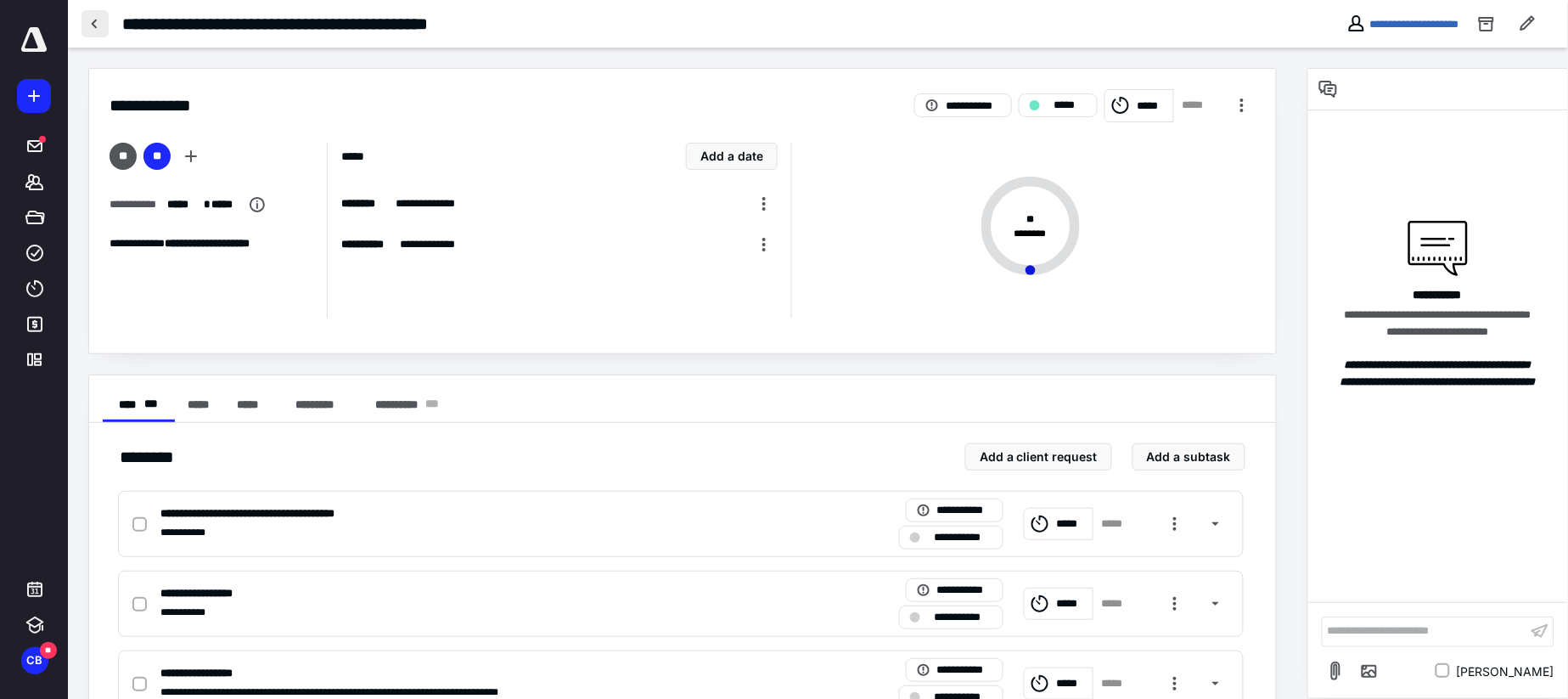 click at bounding box center (95, 24) 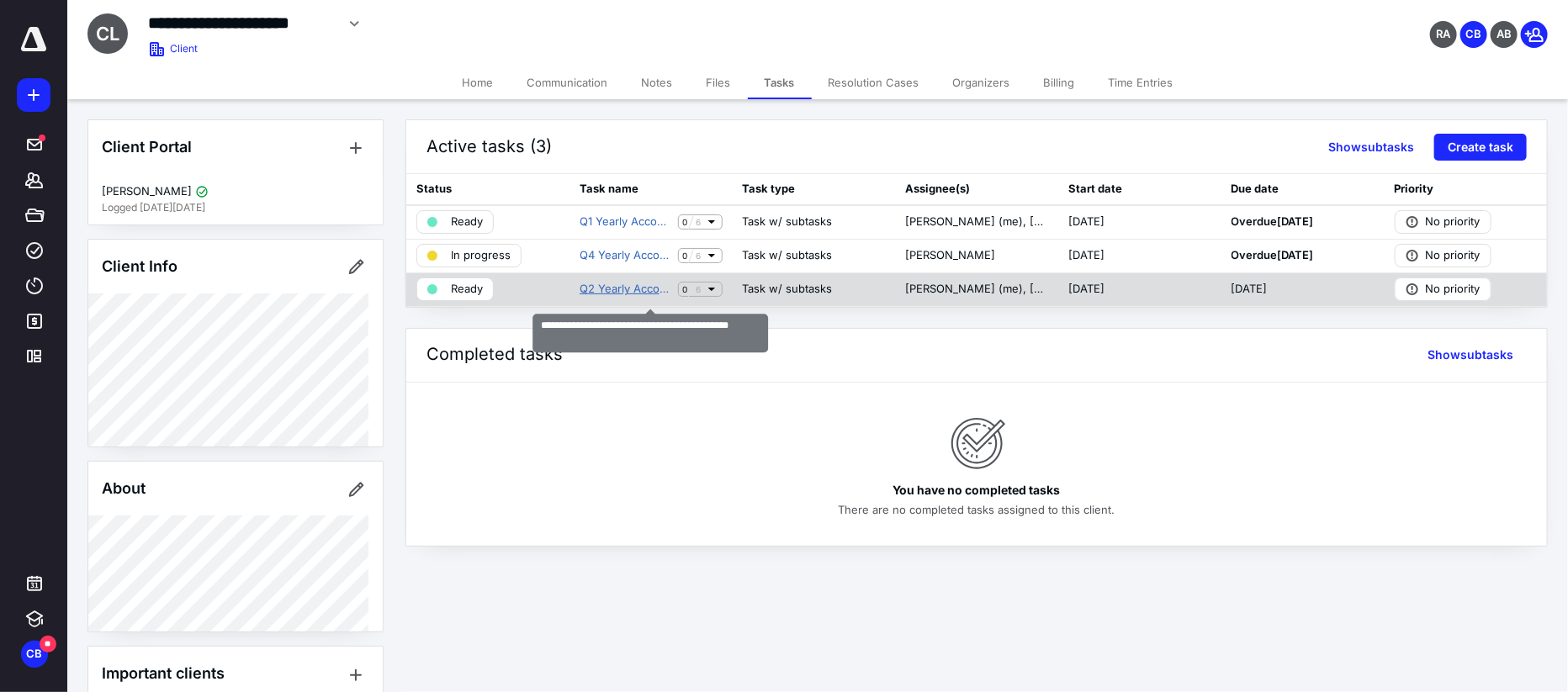 click on "Q2  Yearly Accounting - Cook & Associates LLC" at bounding box center [625, 289] 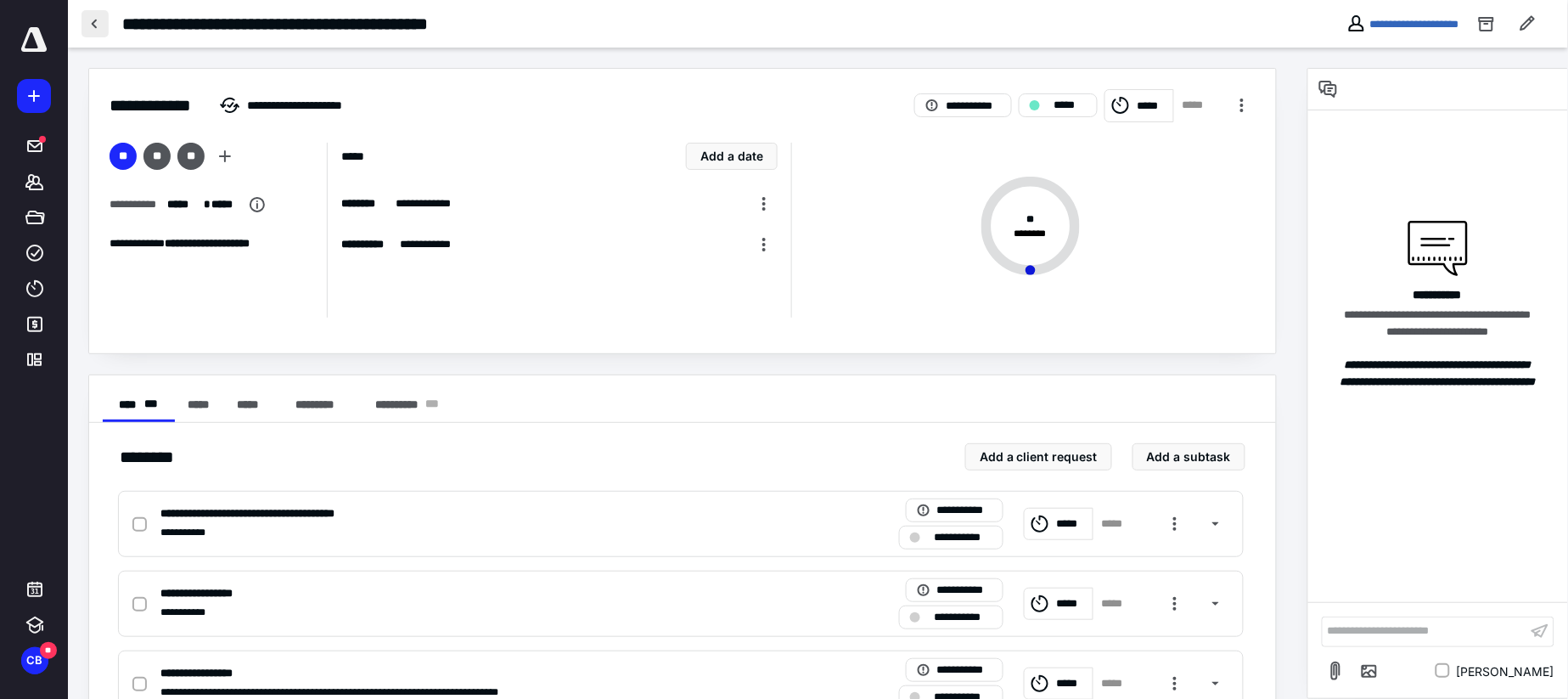 click at bounding box center (95, 24) 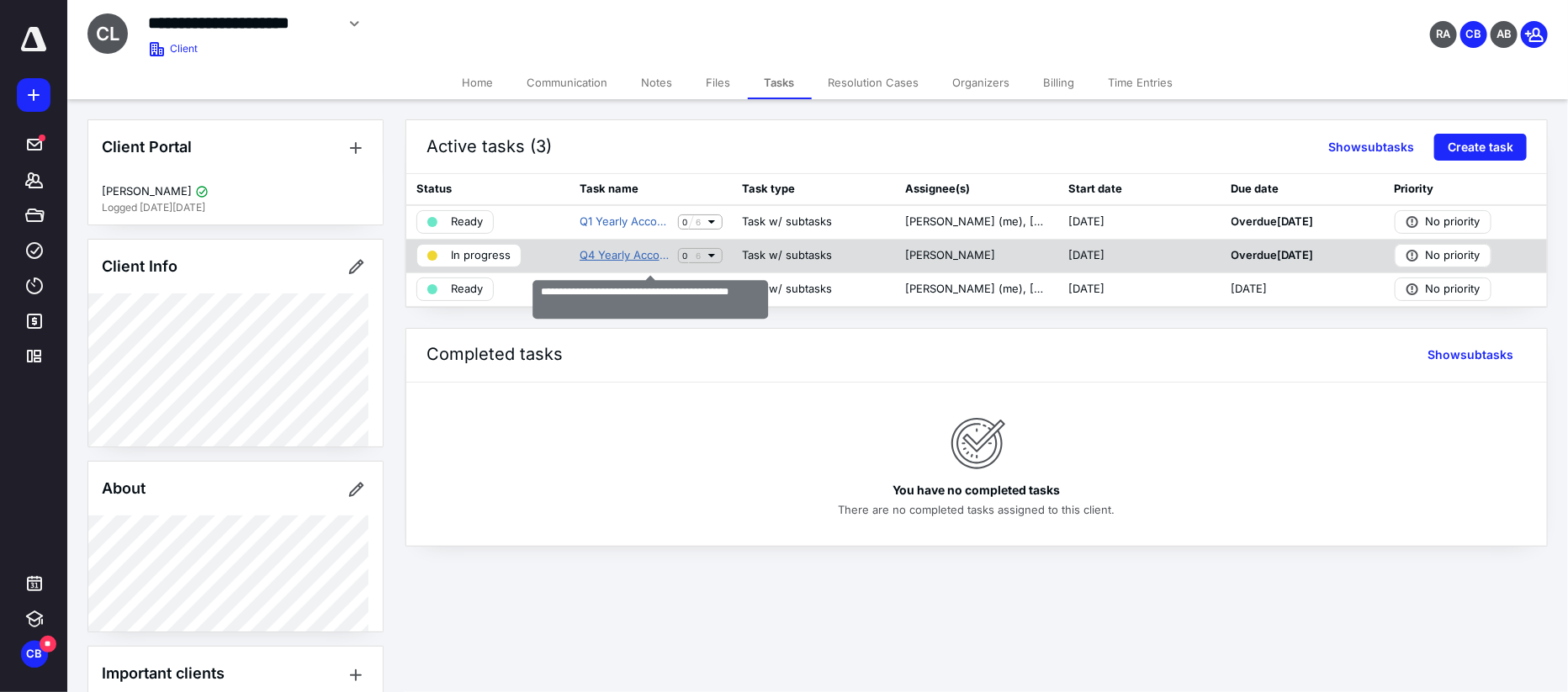 click on "Q4  Yearly Accounting - Cook & Associates LLC" at bounding box center [625, 256] 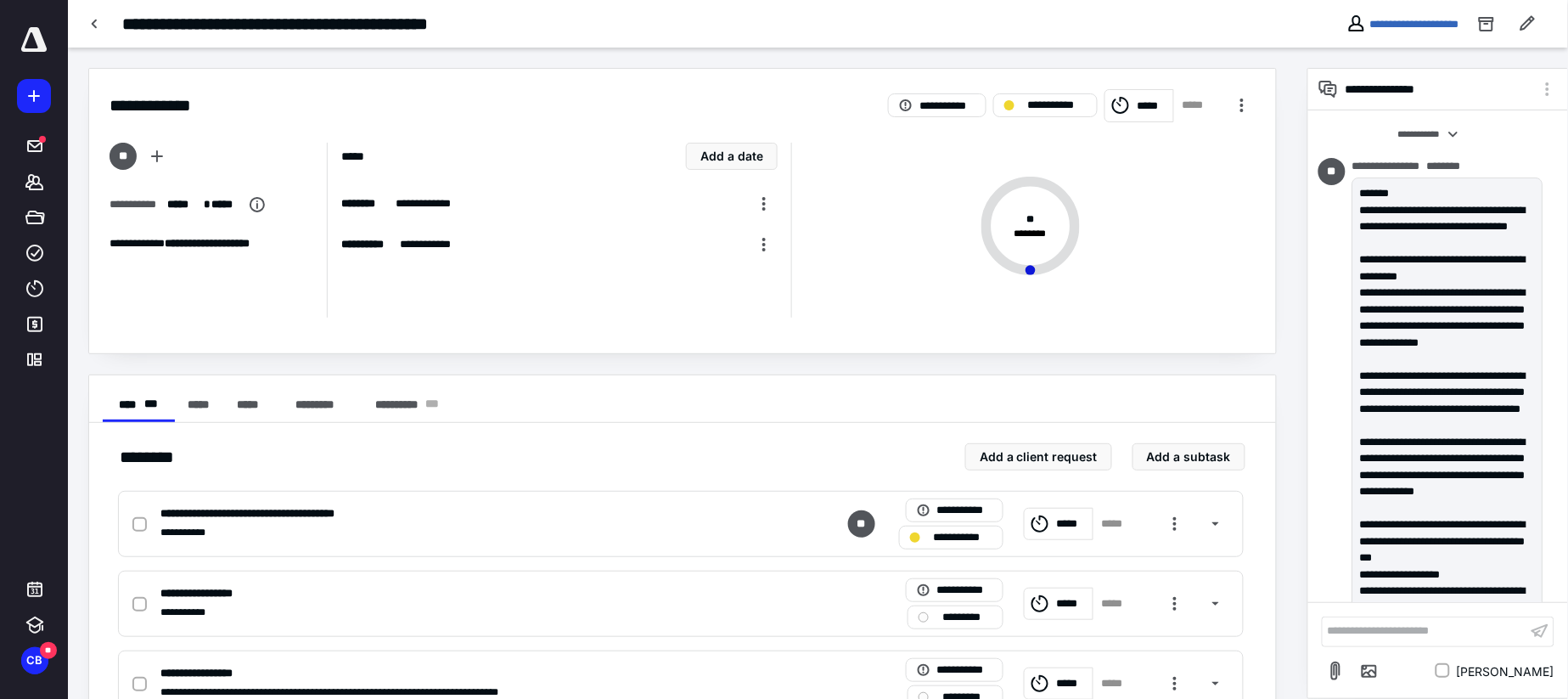 scroll, scrollTop: 965, scrollLeft: 0, axis: vertical 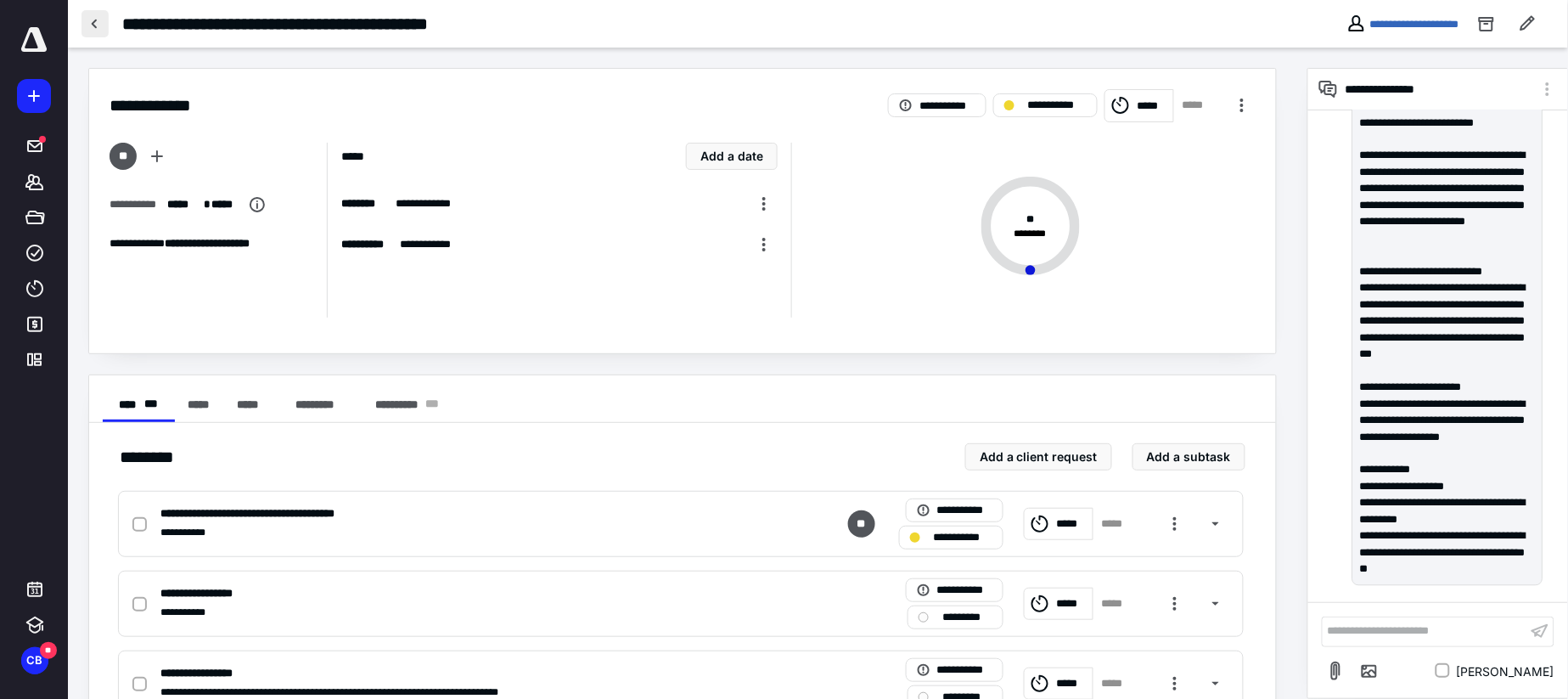 click at bounding box center [95, 24] 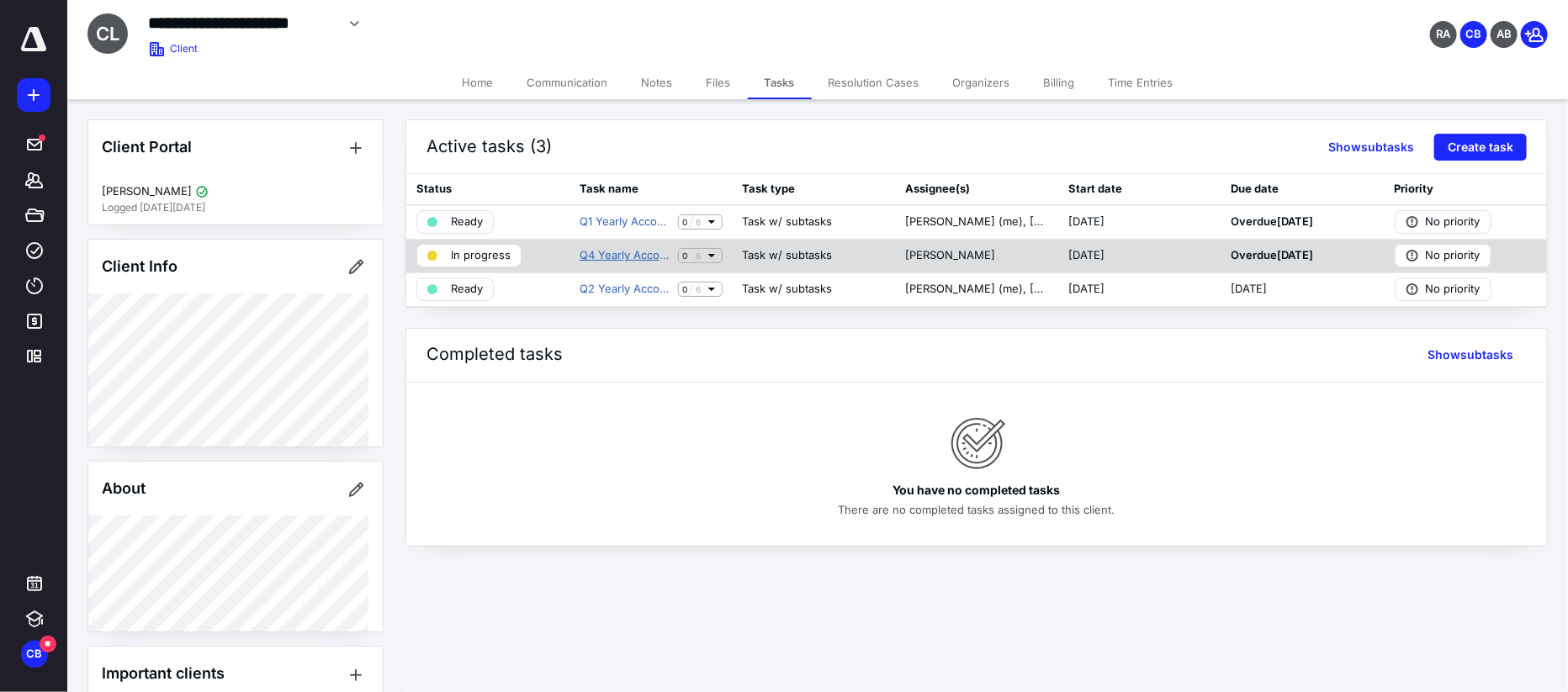 click on "Q4  Yearly Accounting - Cook & Associates LLC" at bounding box center [625, 256] 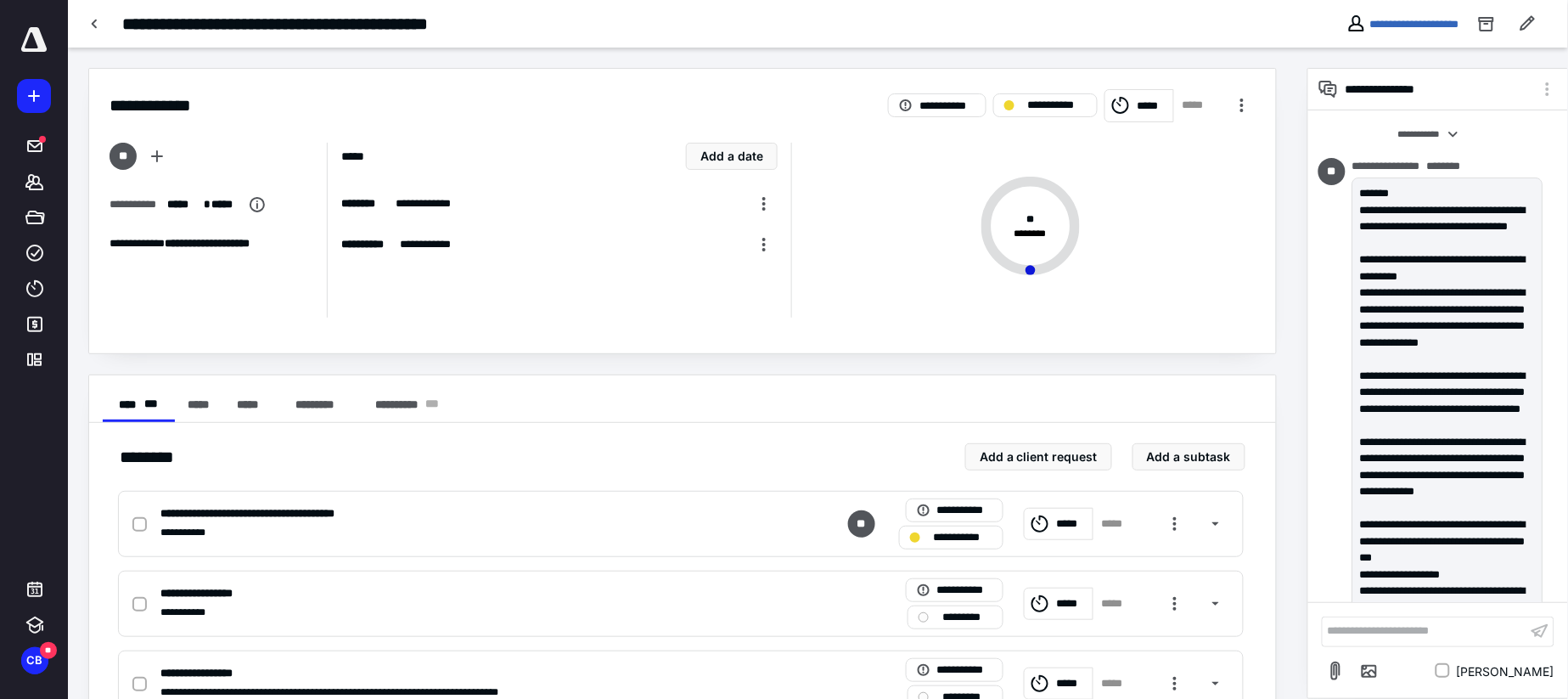scroll, scrollTop: 965, scrollLeft: 0, axis: vertical 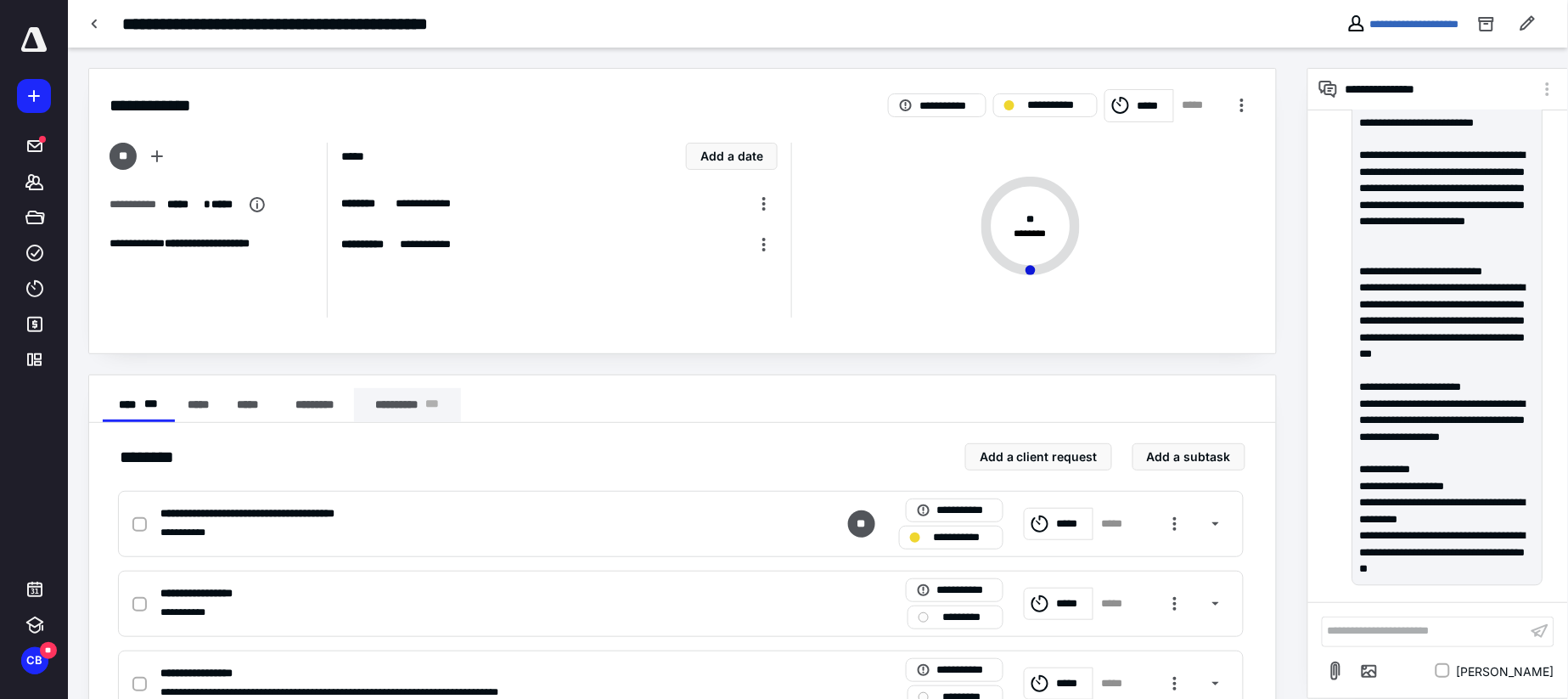 click on "**********" at bounding box center [407, 405] 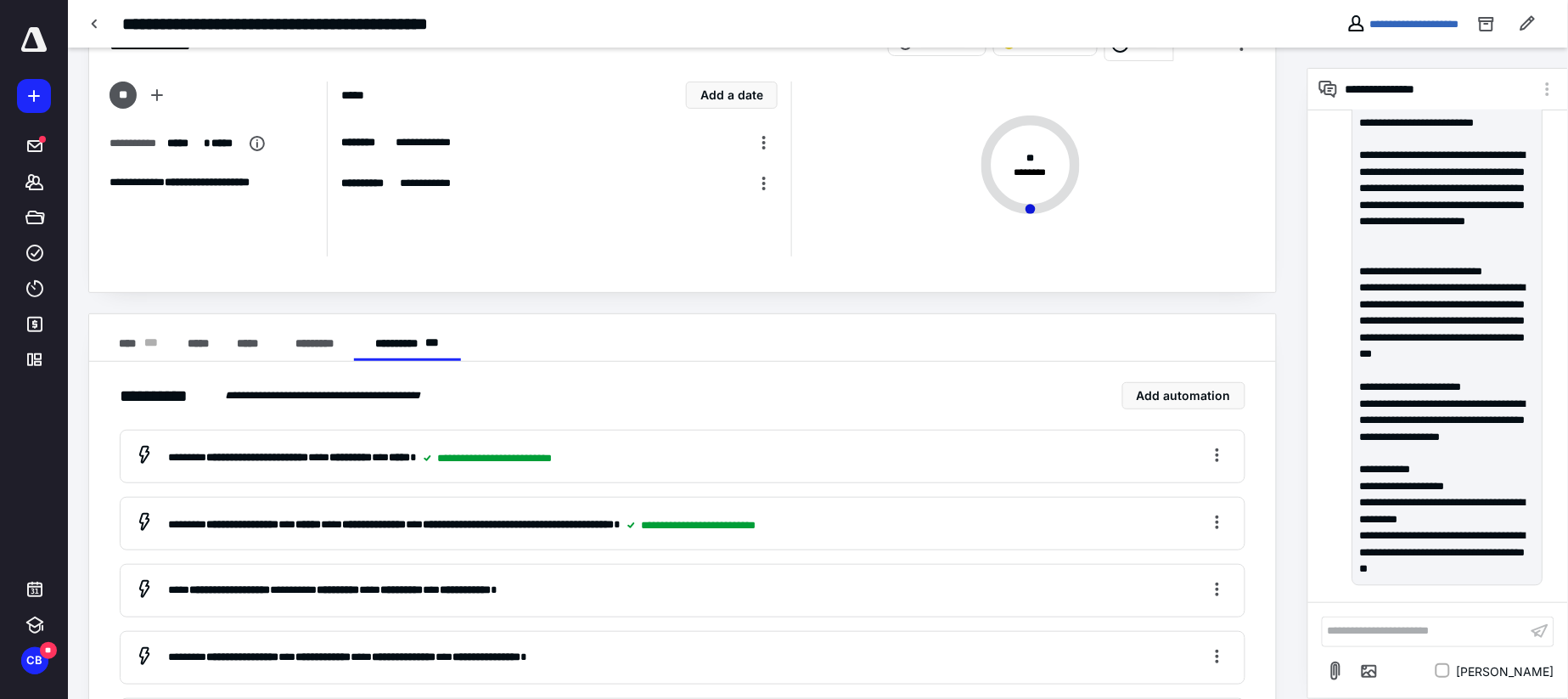 scroll, scrollTop: 94, scrollLeft: 0, axis: vertical 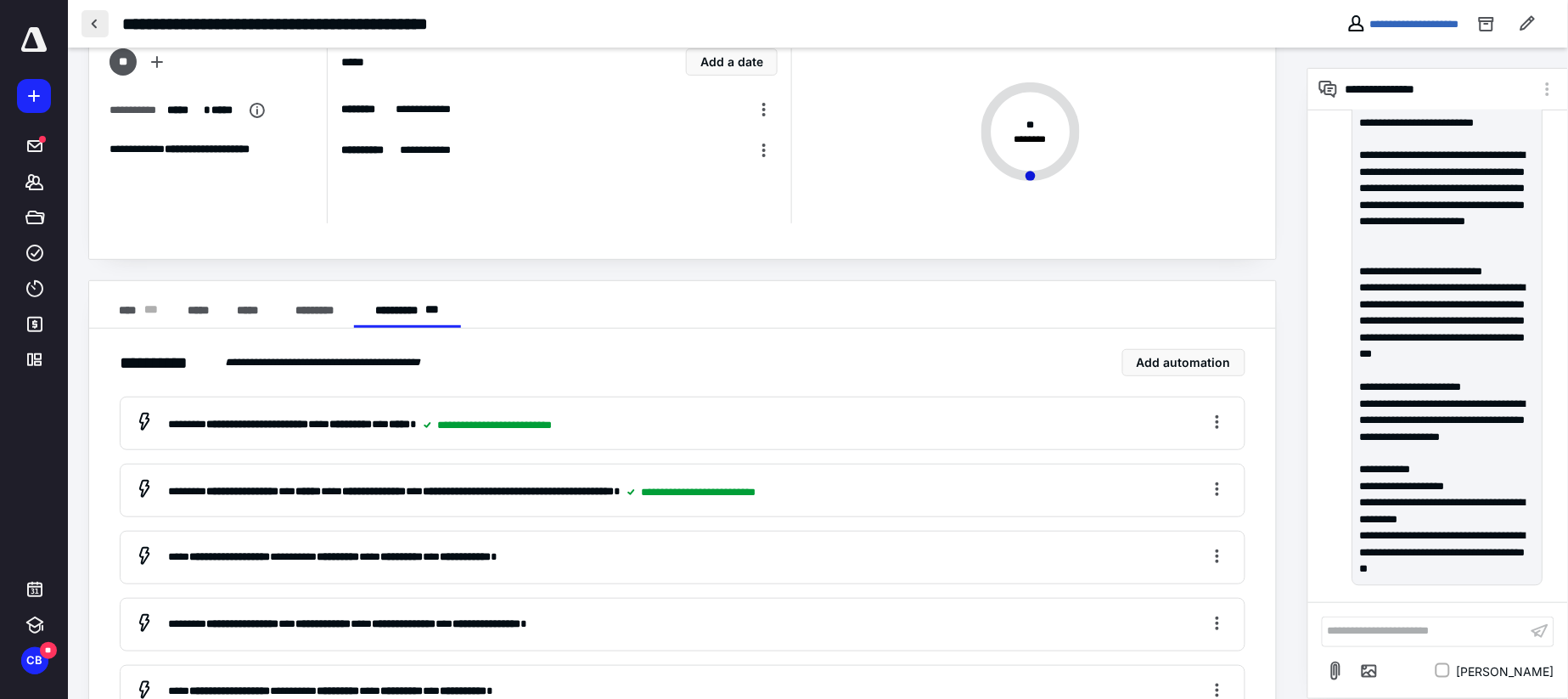 click at bounding box center [95, 24] 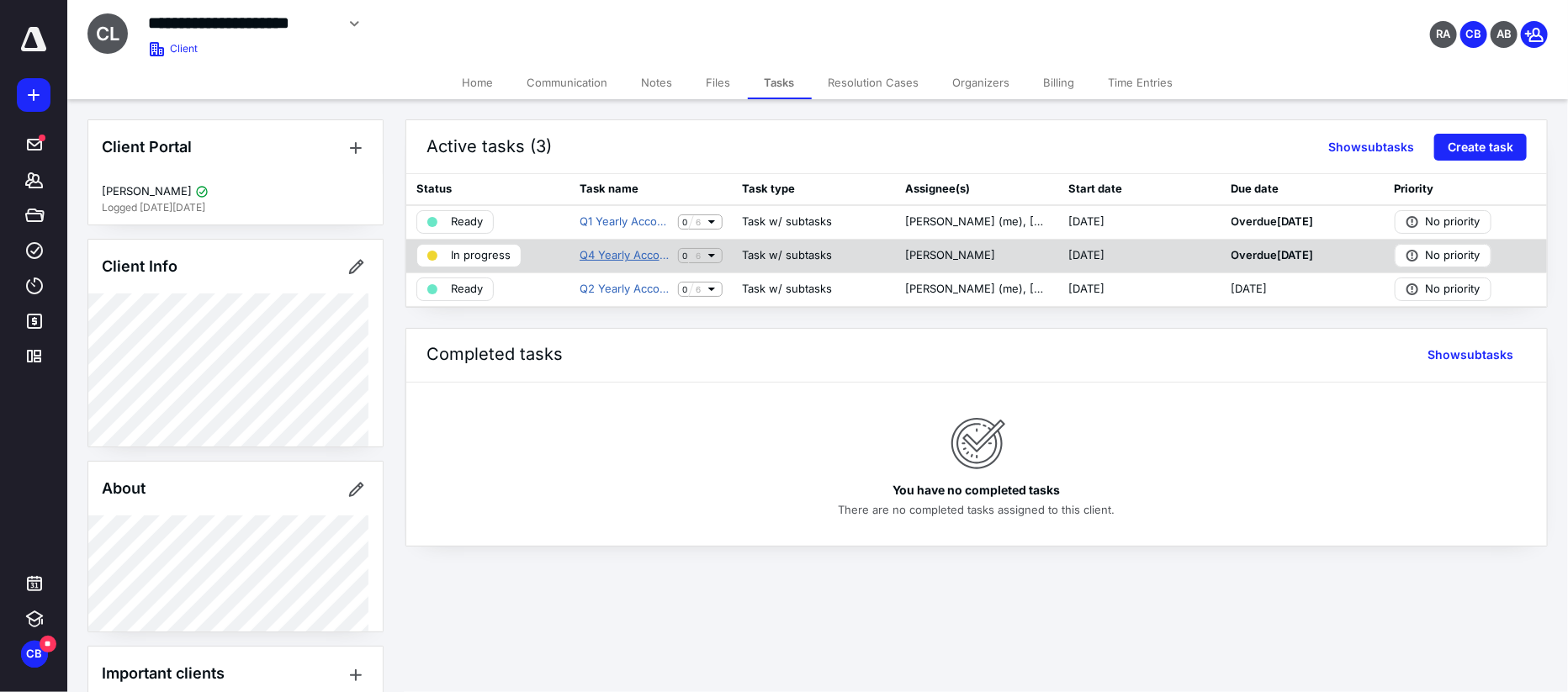click on "Q4  Yearly Accounting - Cook & Associates LLC" at bounding box center (625, 256) 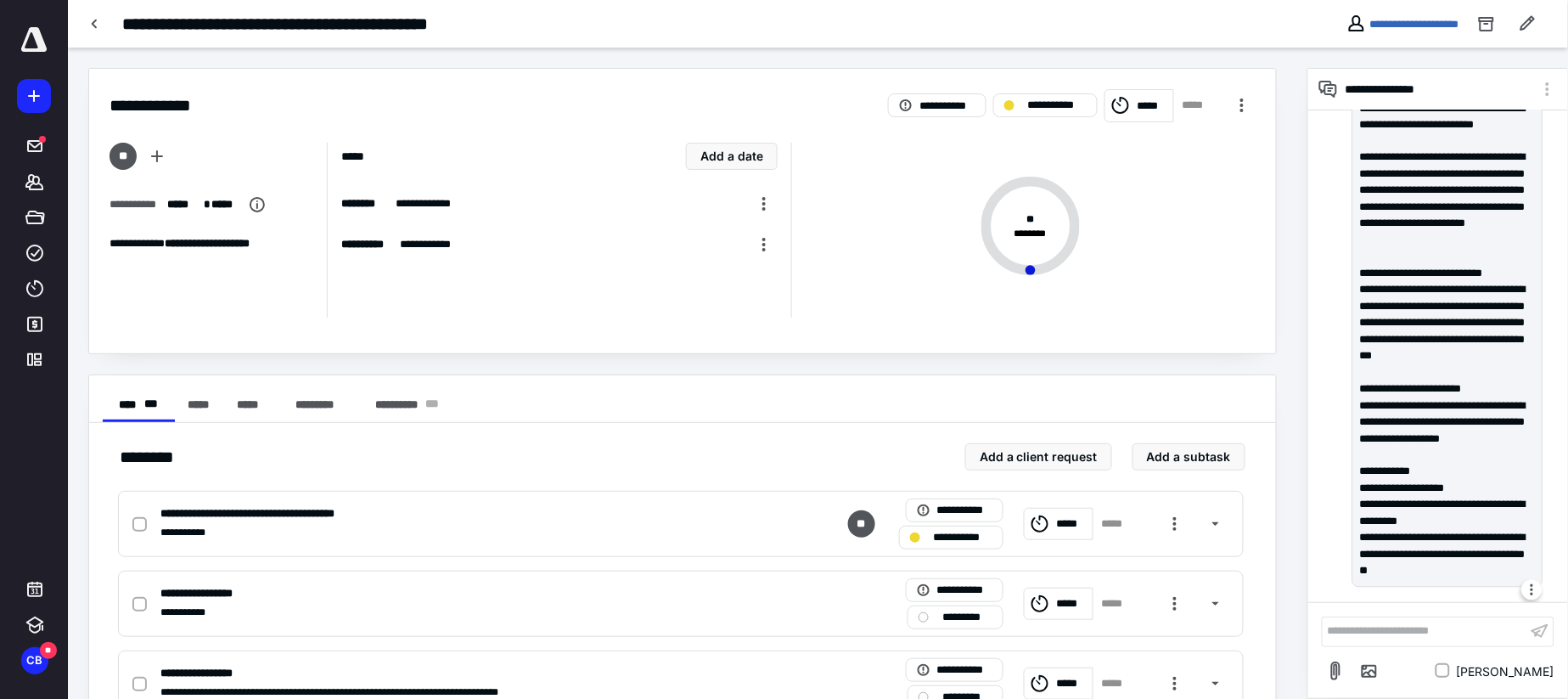 scroll, scrollTop: 966, scrollLeft: 0, axis: vertical 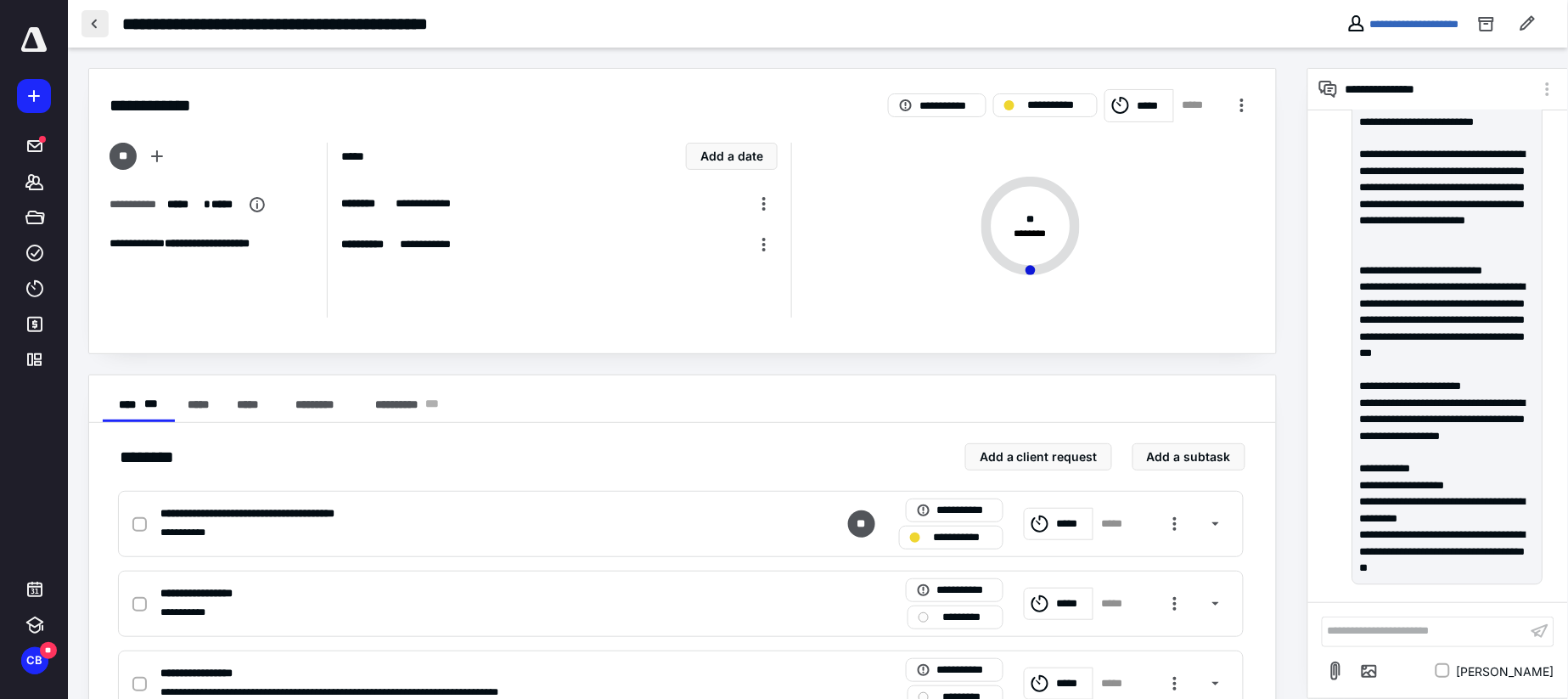 click at bounding box center (95, 24) 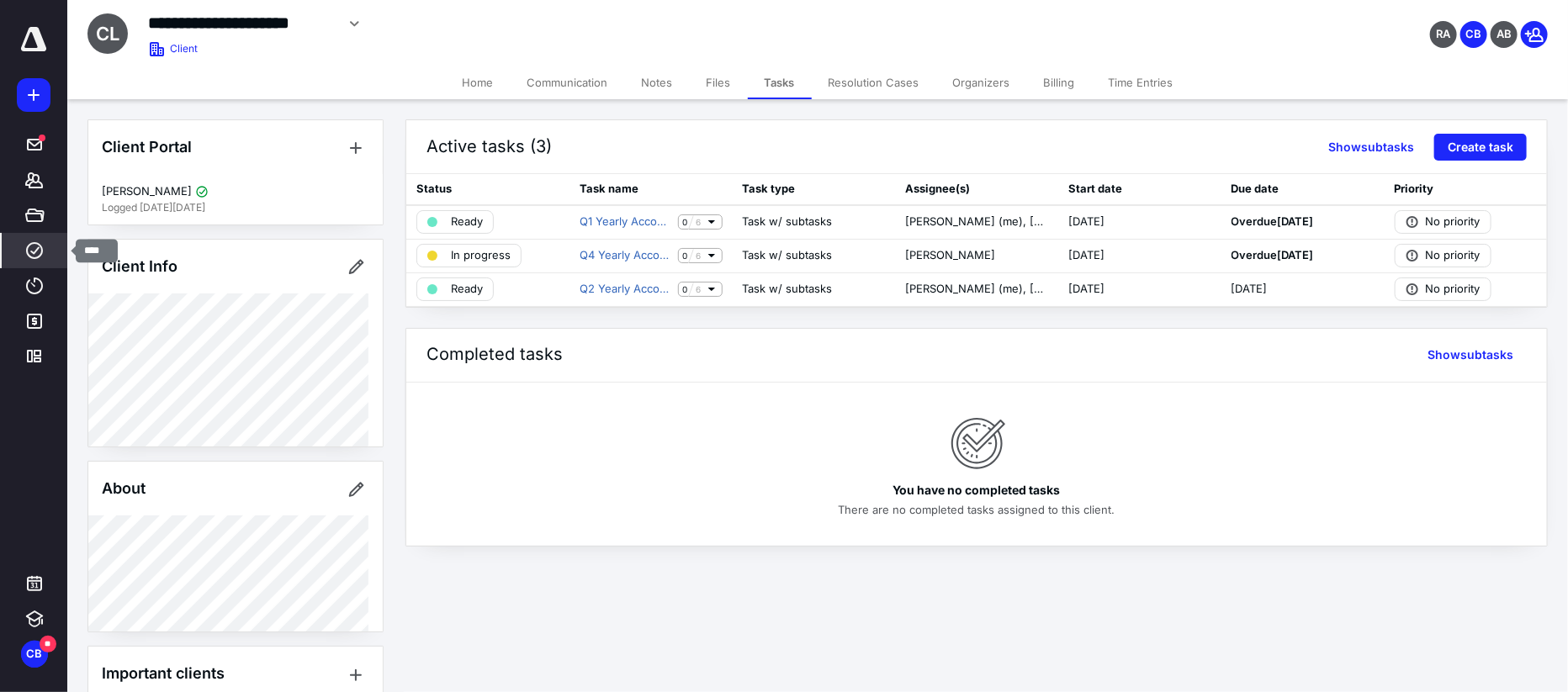 click 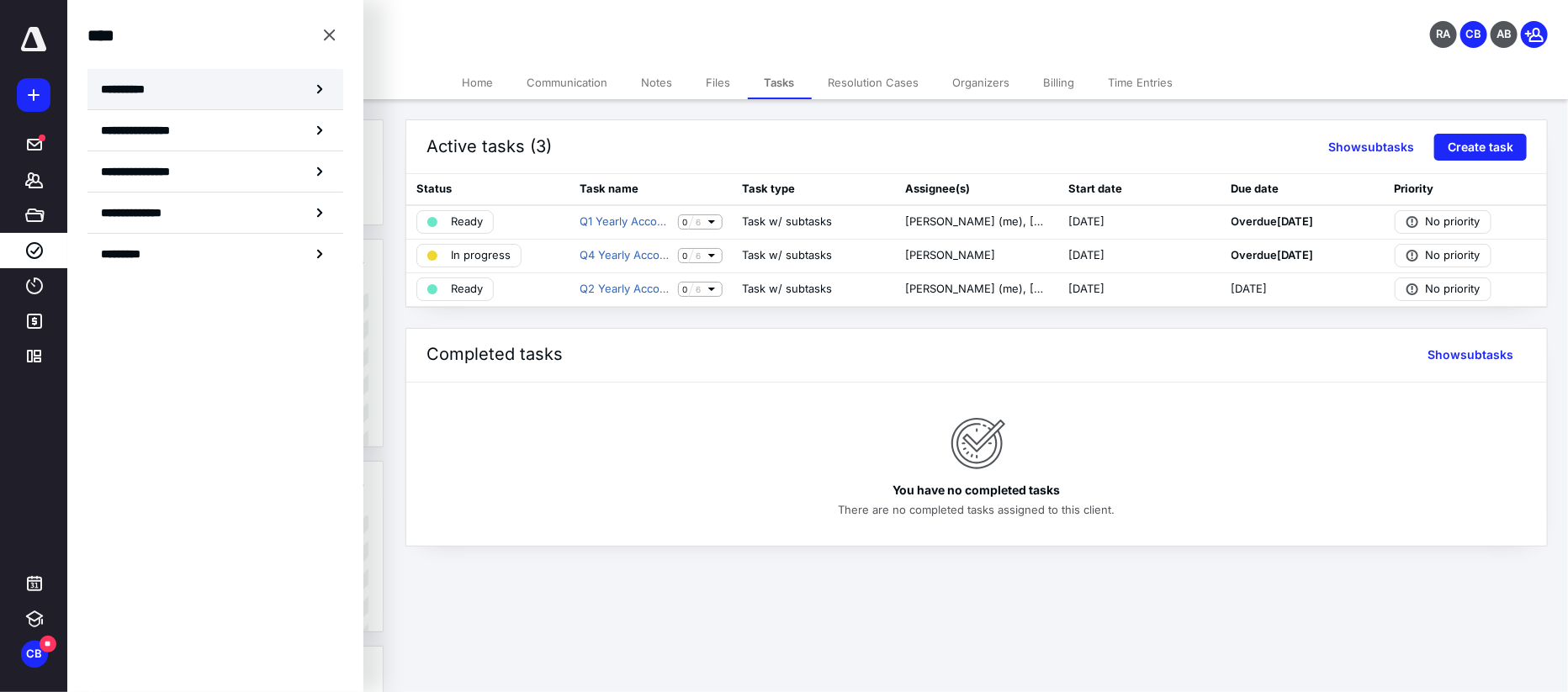 click on "**********" at bounding box center [129, 89] 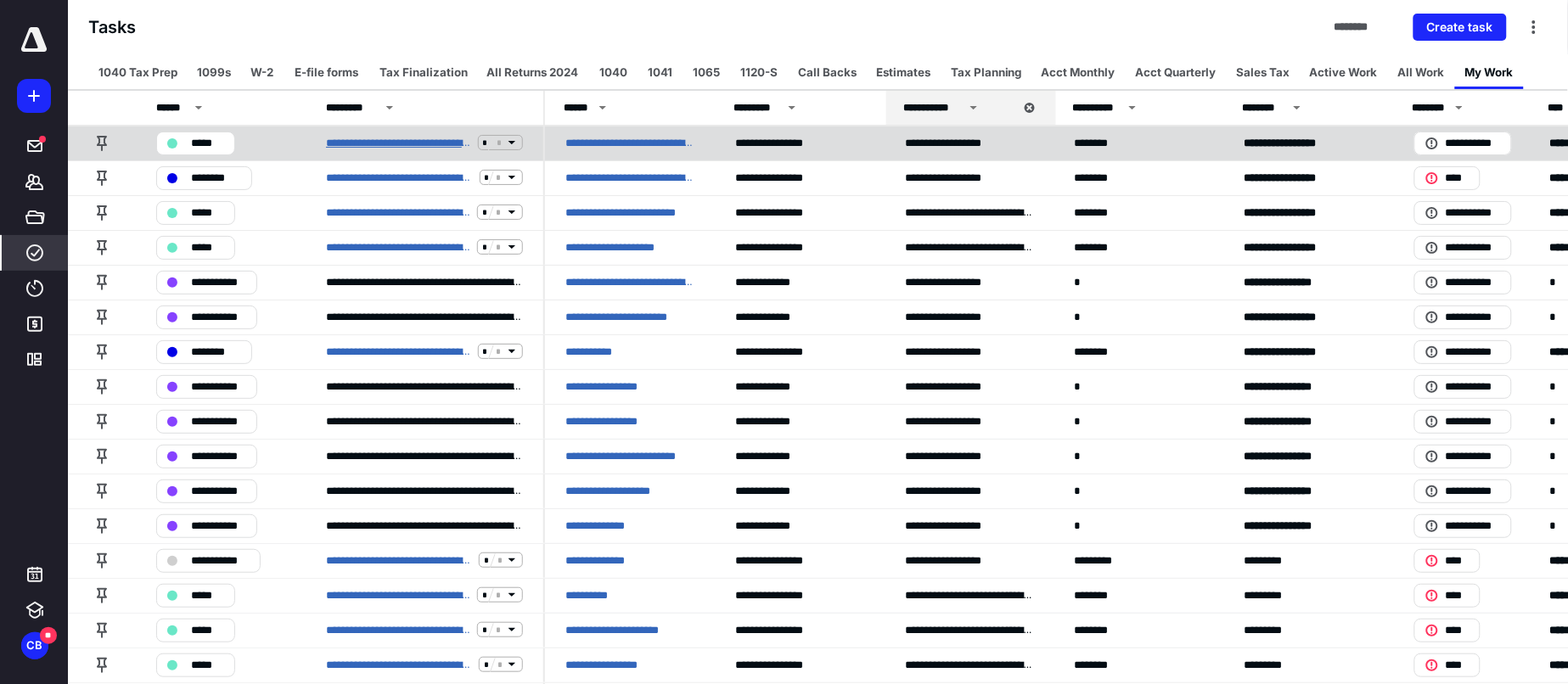 click on "**********" at bounding box center (398, 143) 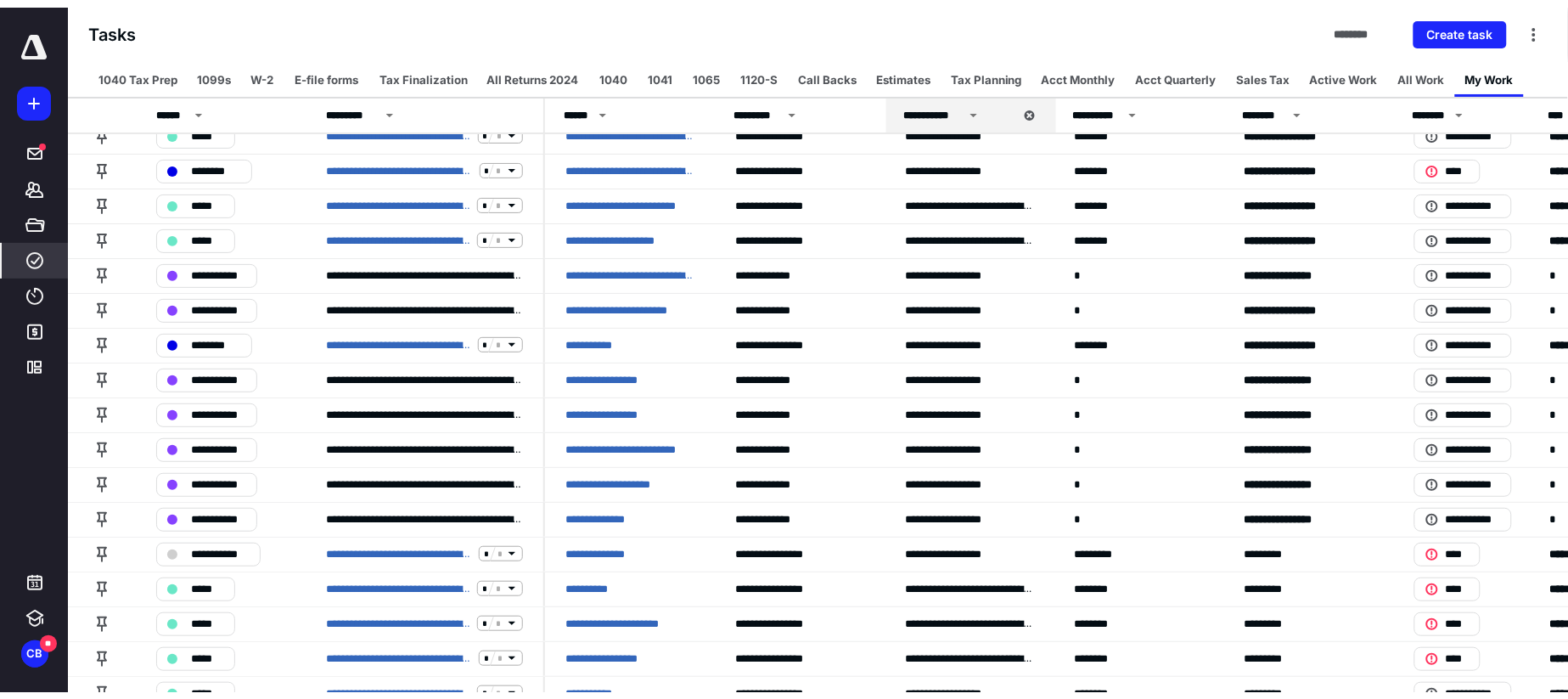 scroll, scrollTop: 0, scrollLeft: 0, axis: both 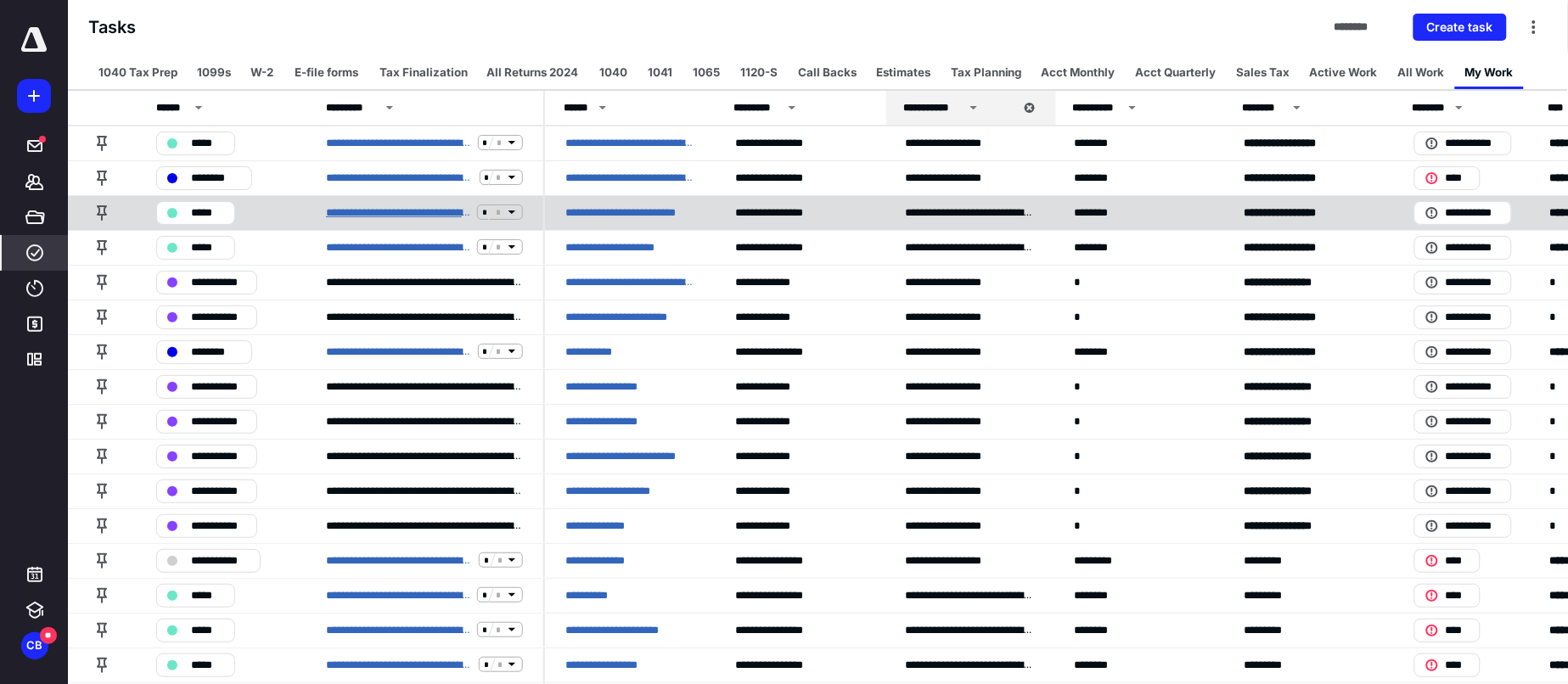 click on "**********" at bounding box center [398, 212] 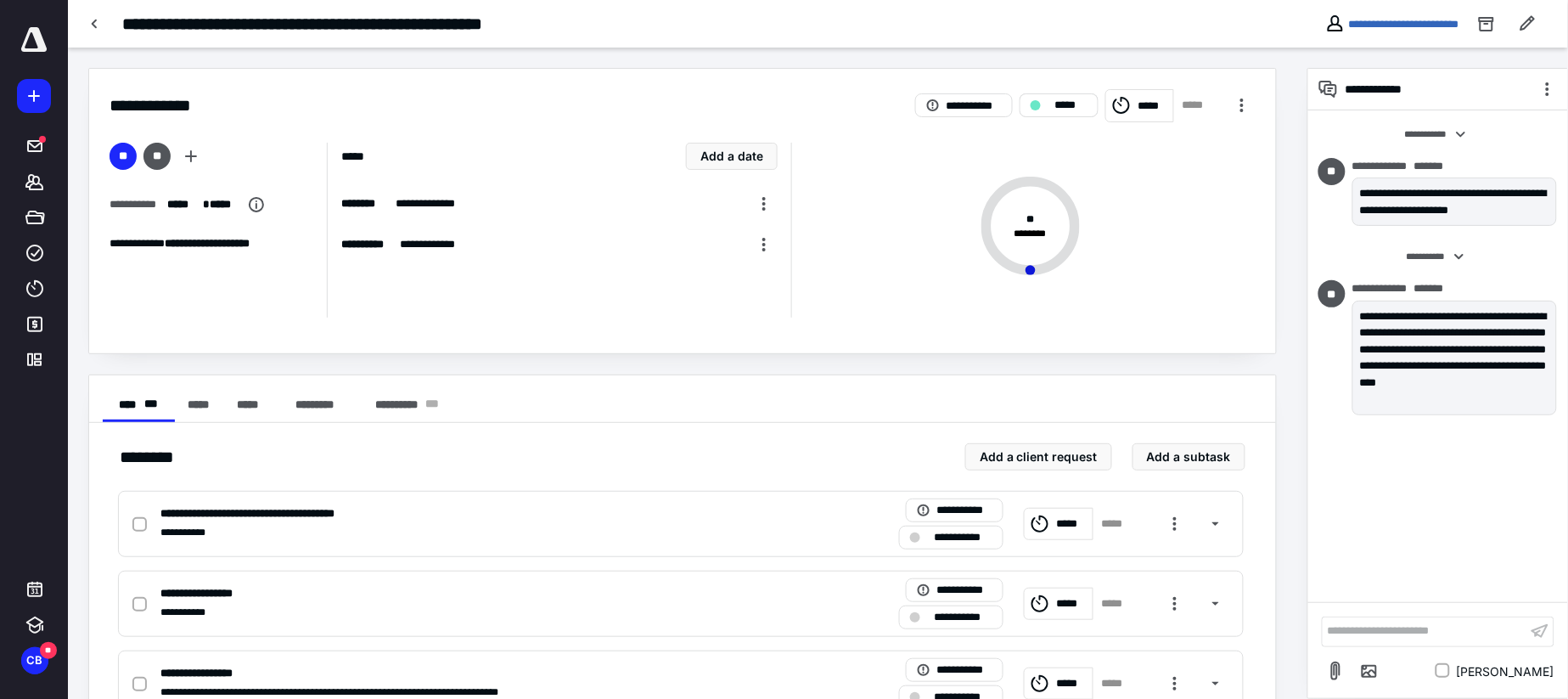 click on "*****" at bounding box center (1071, 105) 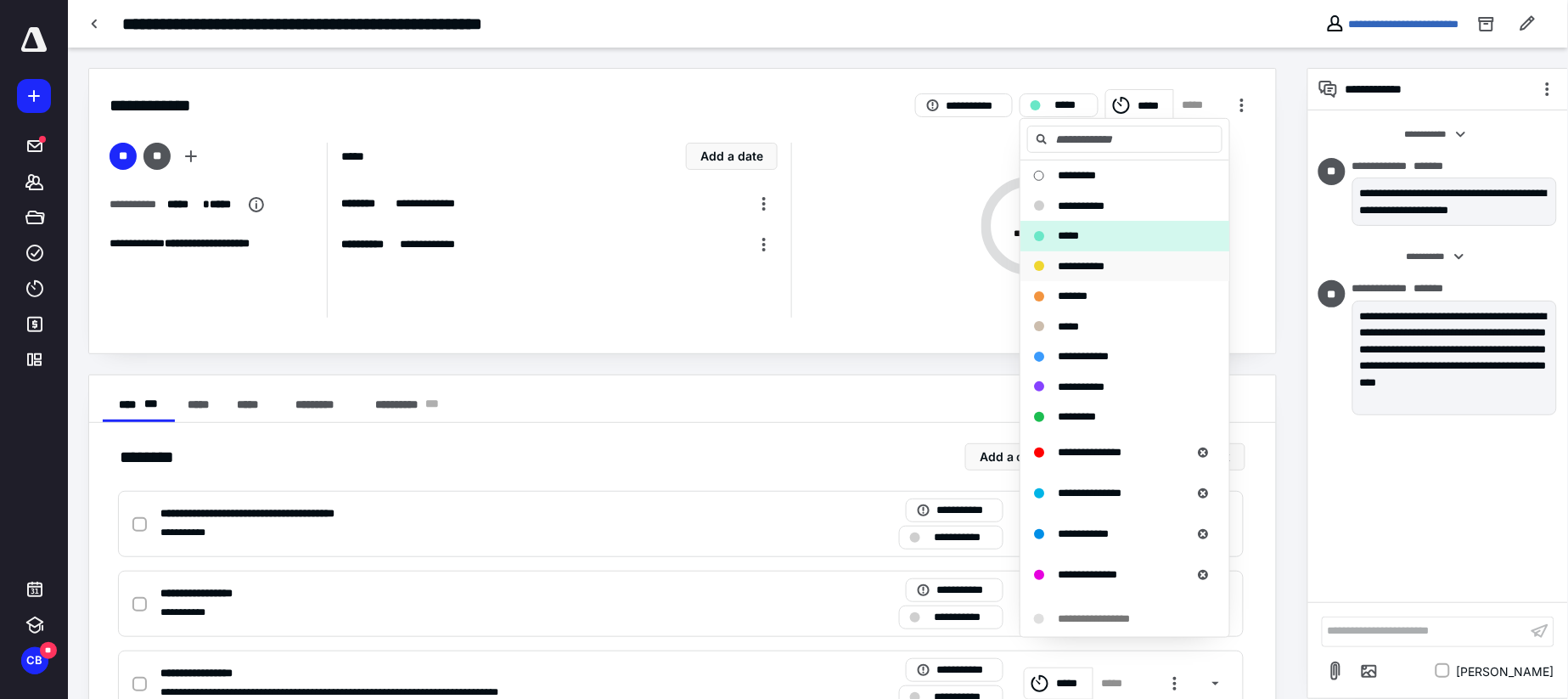 click on "**********" at bounding box center [1125, 266] 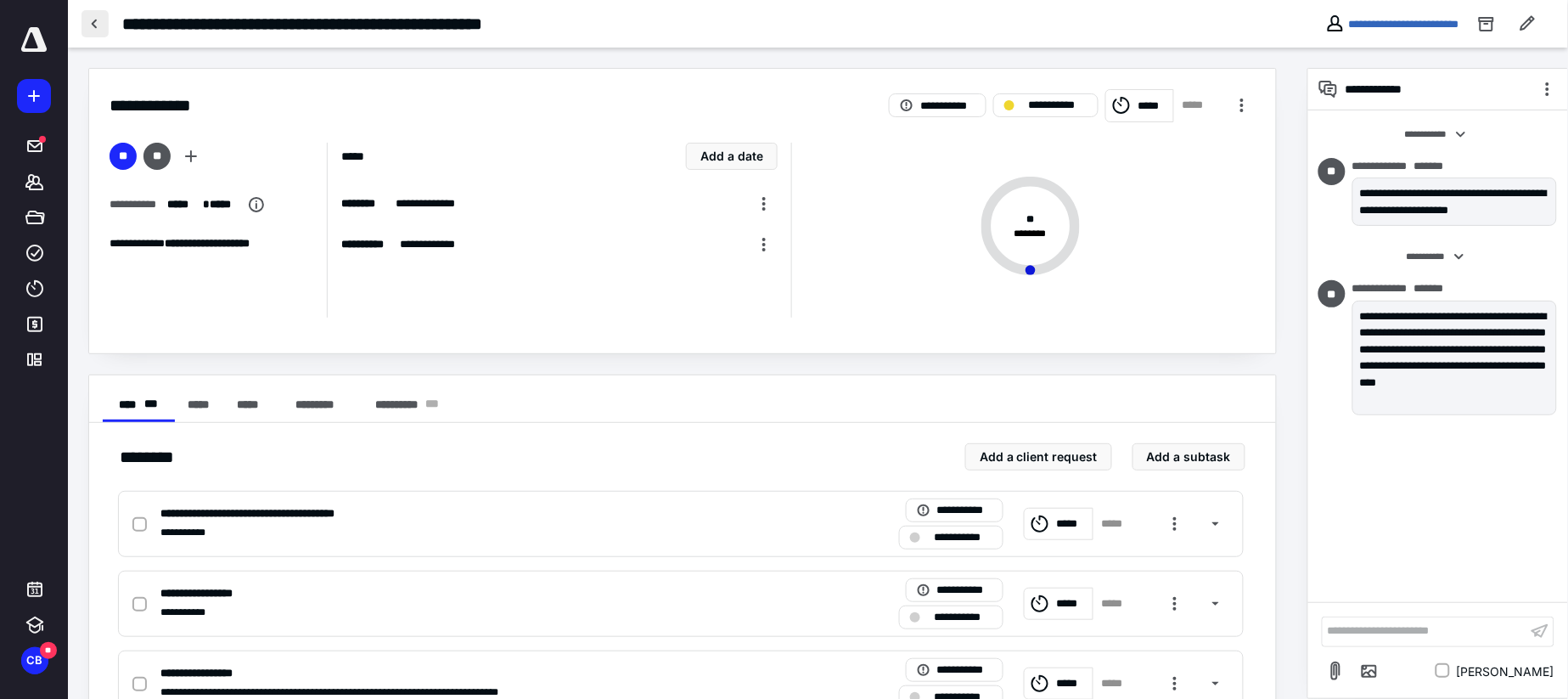 click at bounding box center (95, 24) 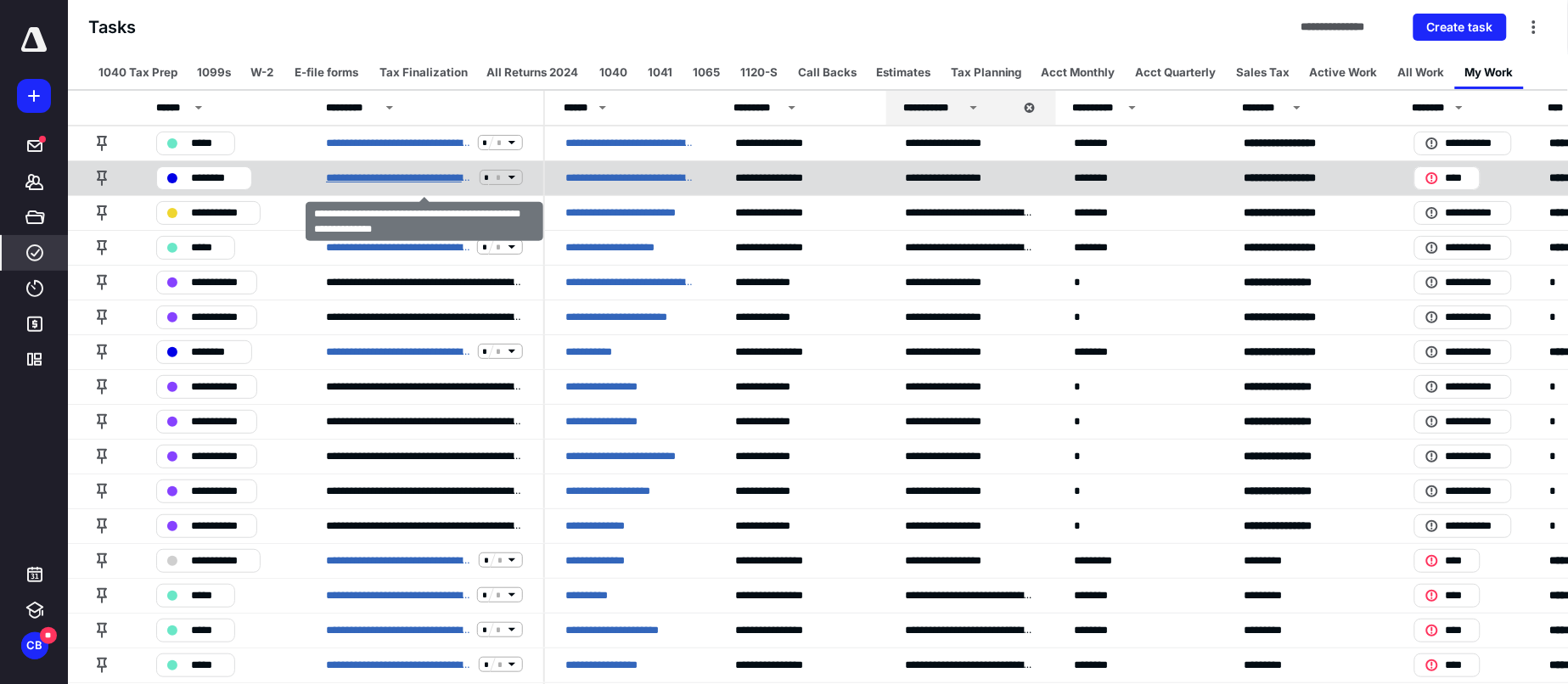 click on "**********" at bounding box center (399, 177) 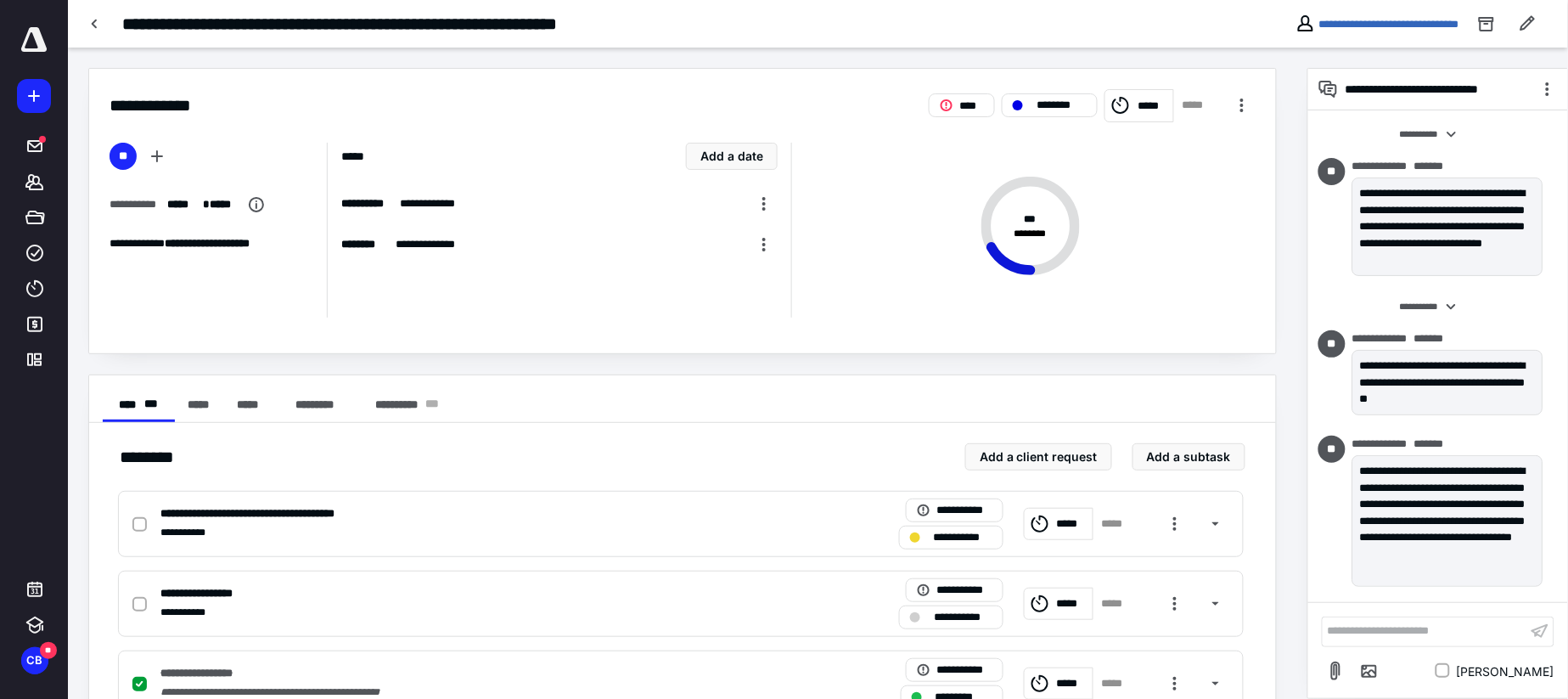 scroll, scrollTop: 229, scrollLeft: 0, axis: vertical 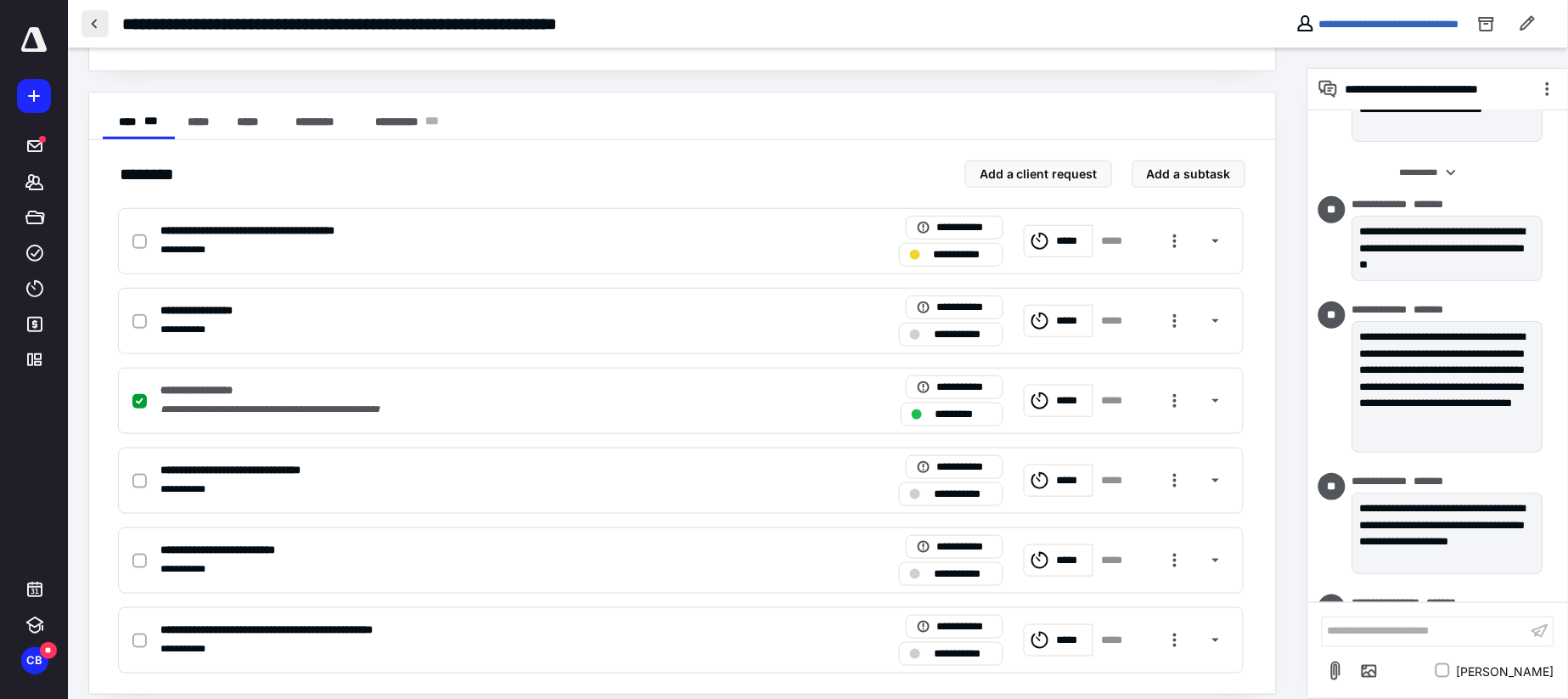 click at bounding box center [95, 24] 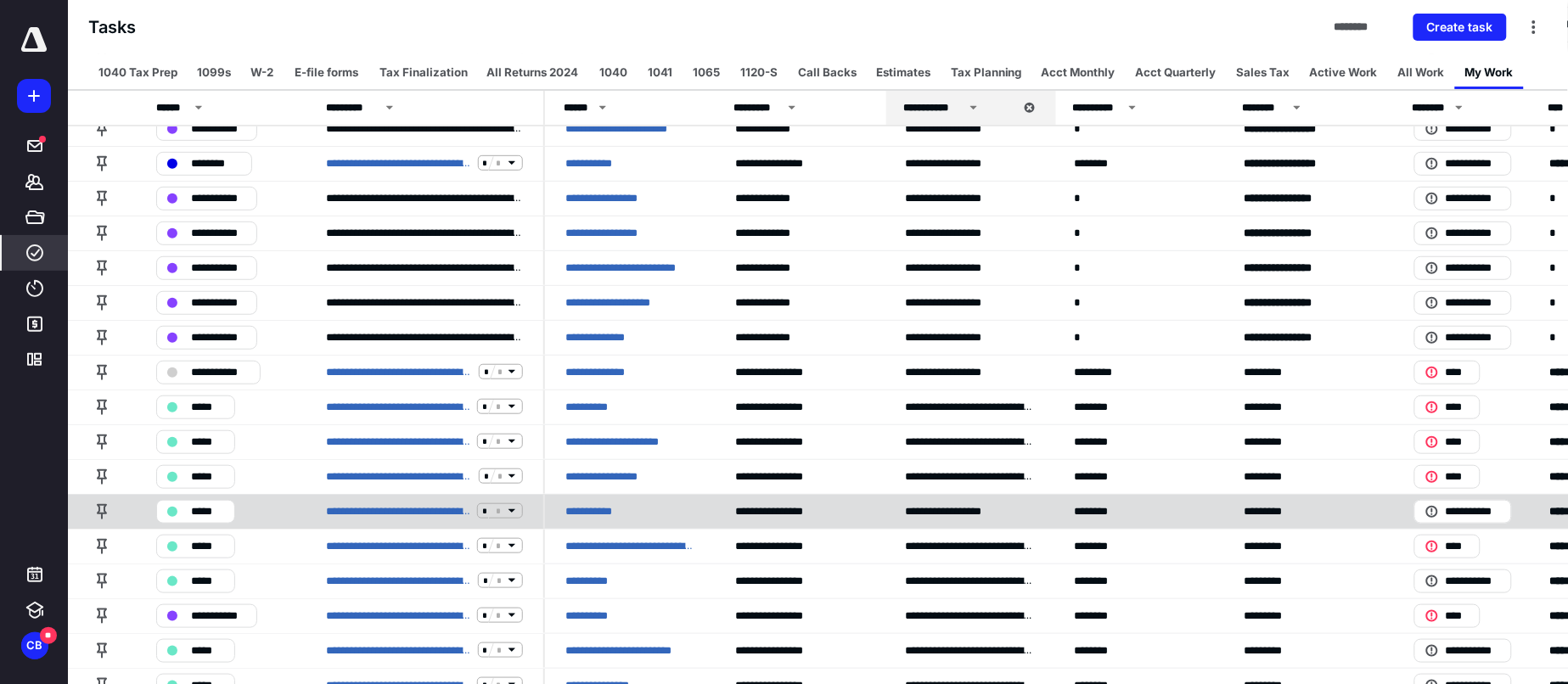 scroll, scrollTop: 283, scrollLeft: 0, axis: vertical 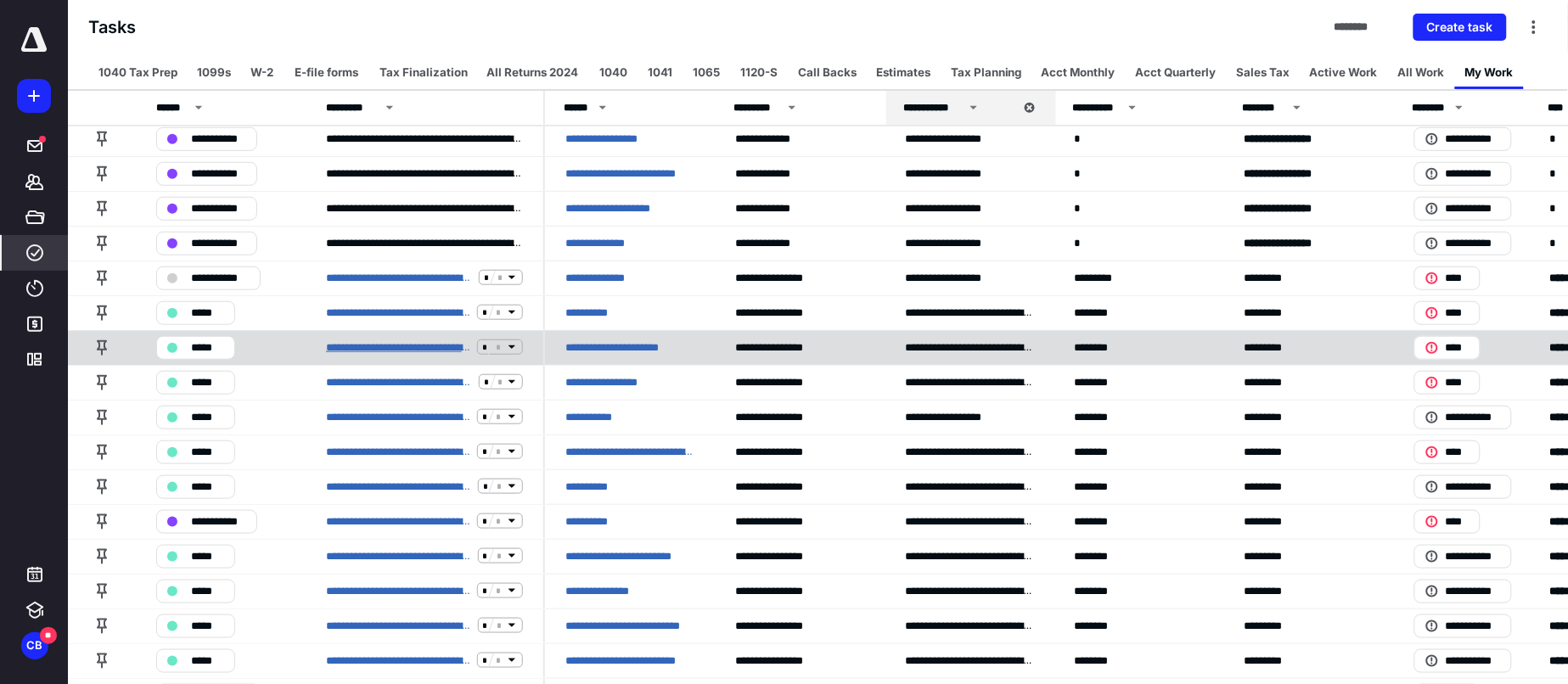 click on "**********" at bounding box center [398, 347] 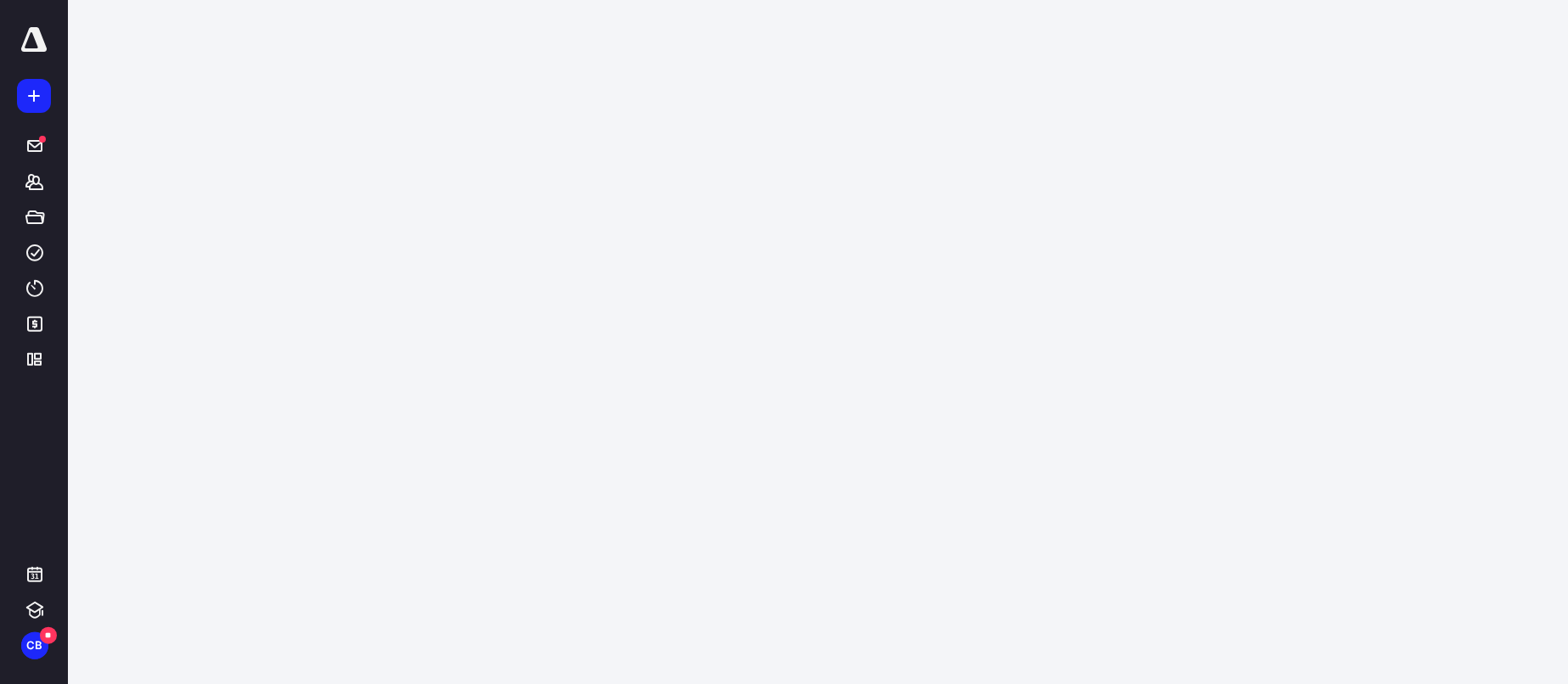 scroll, scrollTop: 0, scrollLeft: 0, axis: both 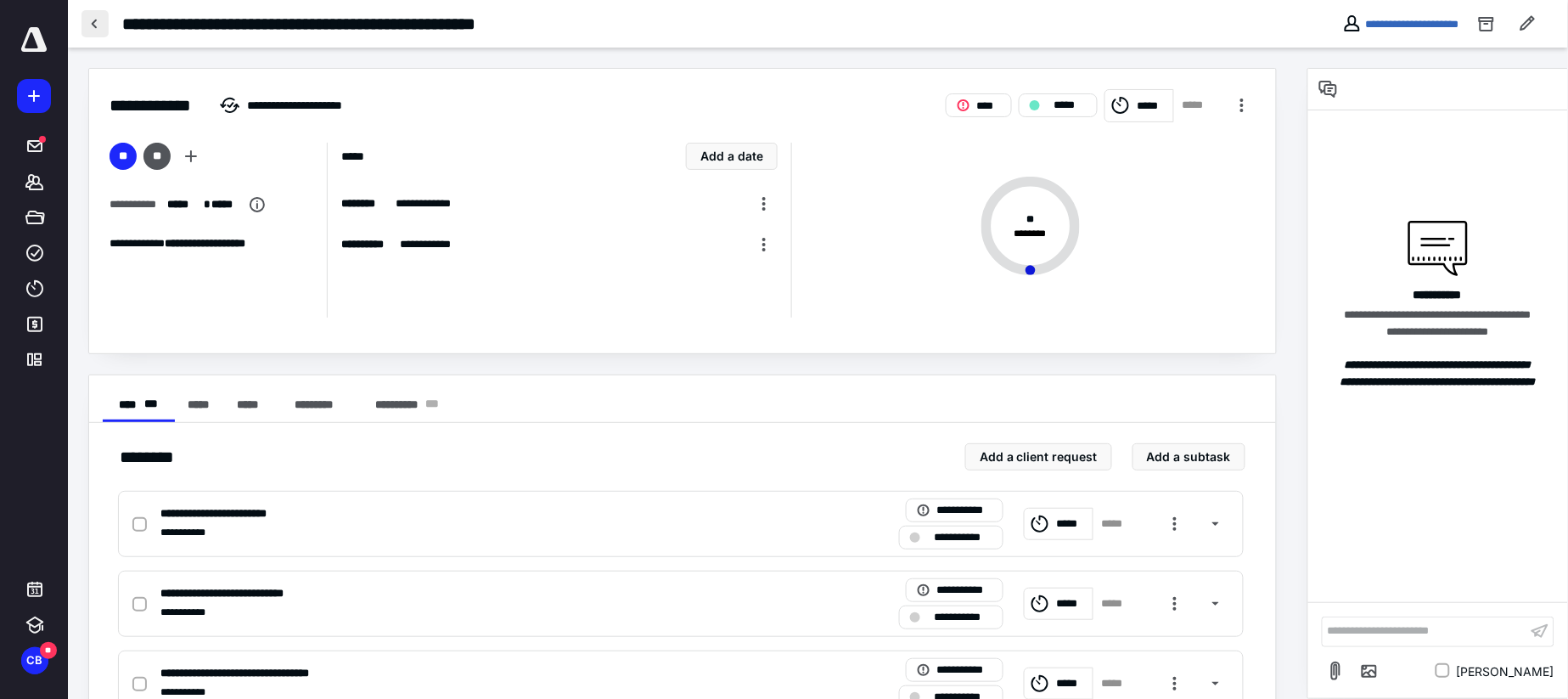 click at bounding box center (95, 24) 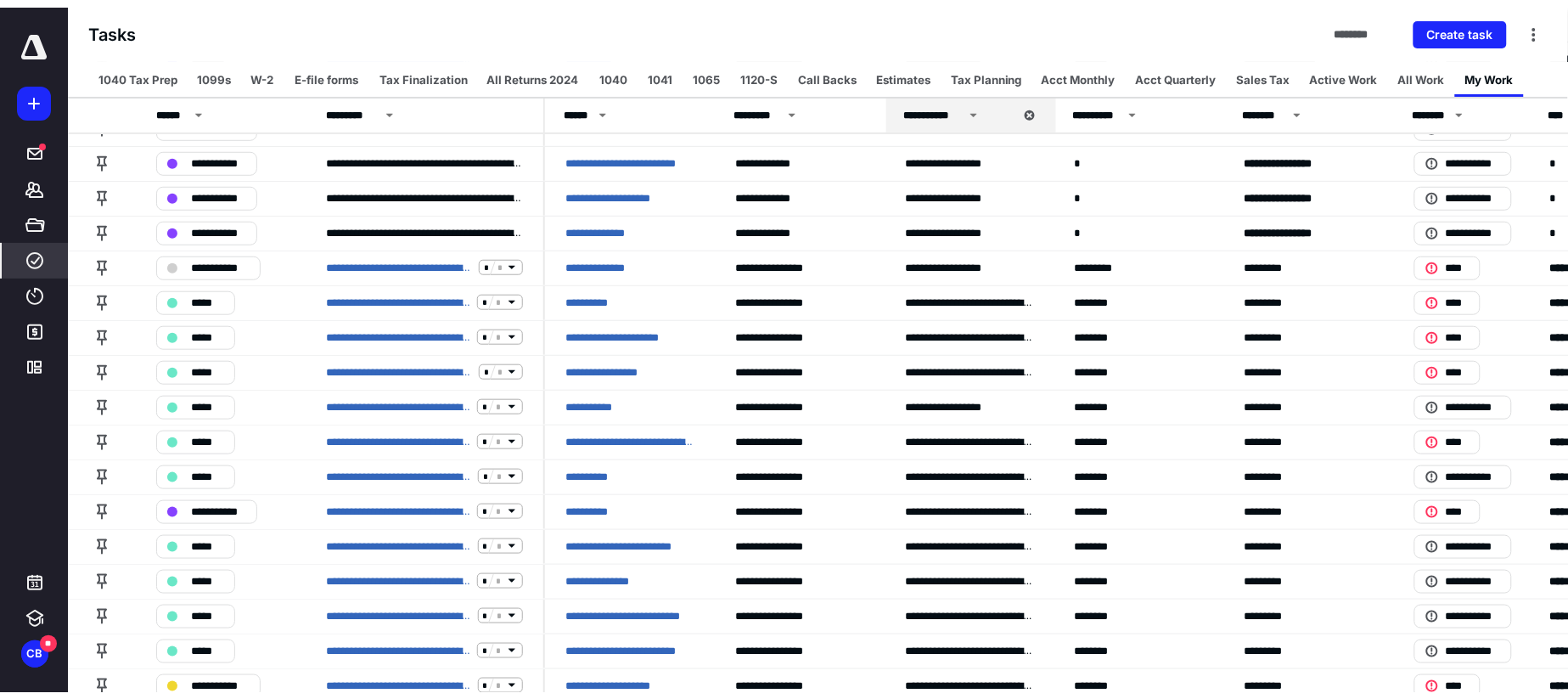 scroll, scrollTop: 0, scrollLeft: 0, axis: both 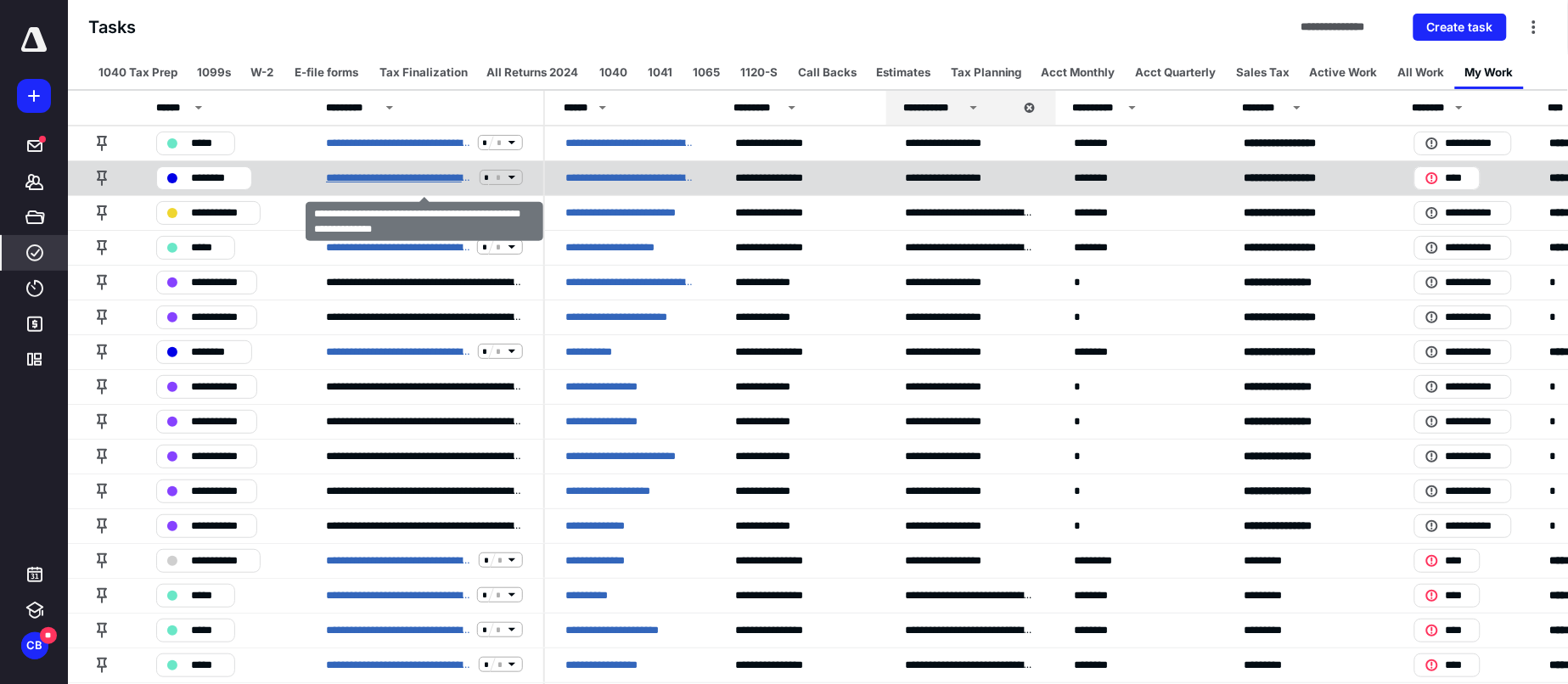 click on "**********" at bounding box center (399, 177) 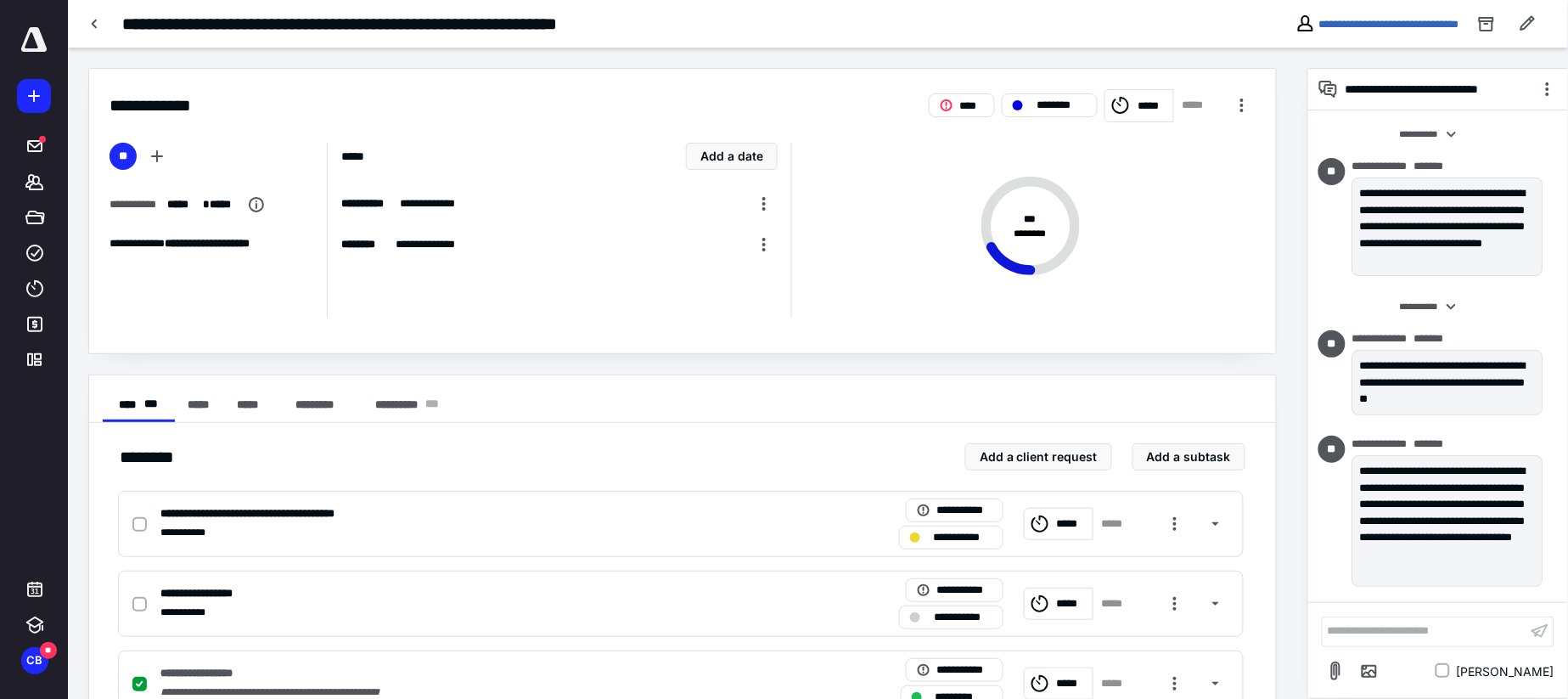 scroll, scrollTop: 229, scrollLeft: 0, axis: vertical 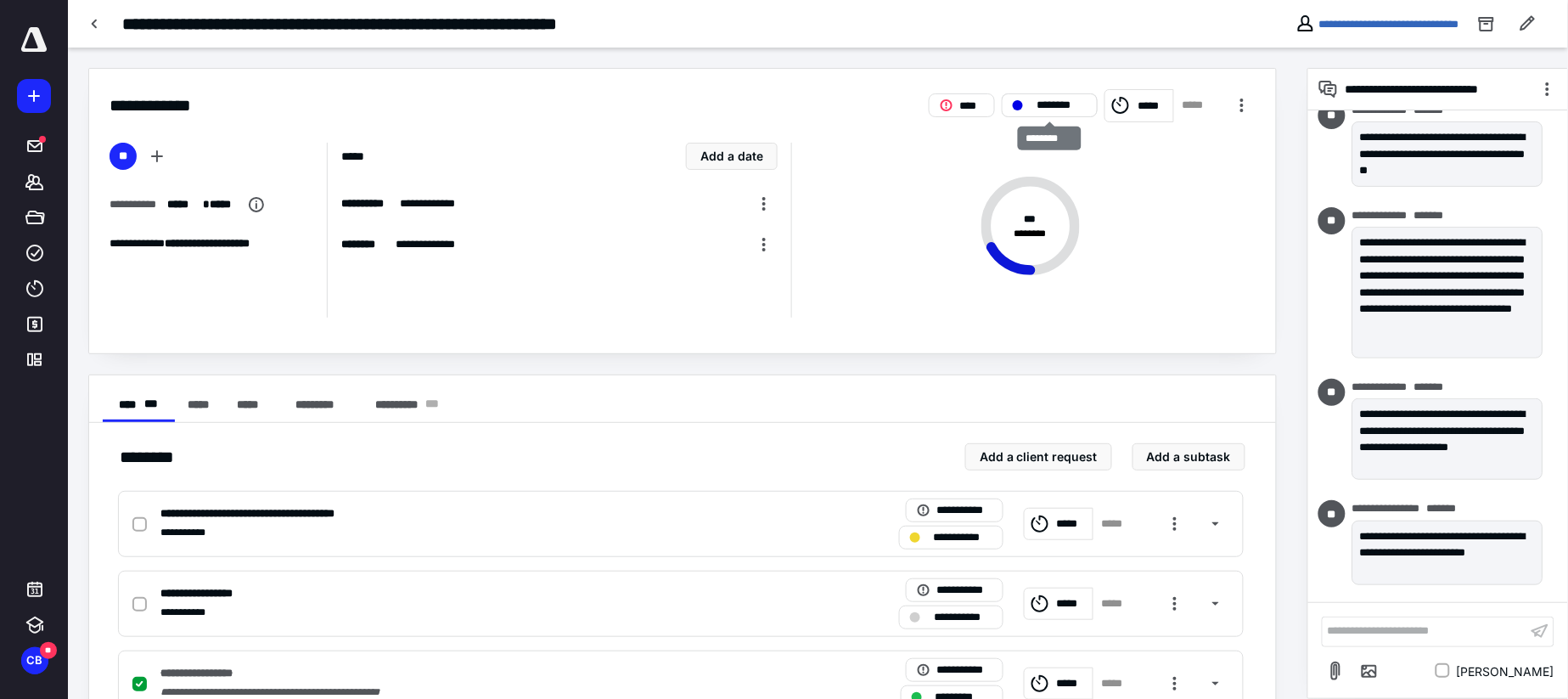 click on "********" at bounding box center [1061, 105] 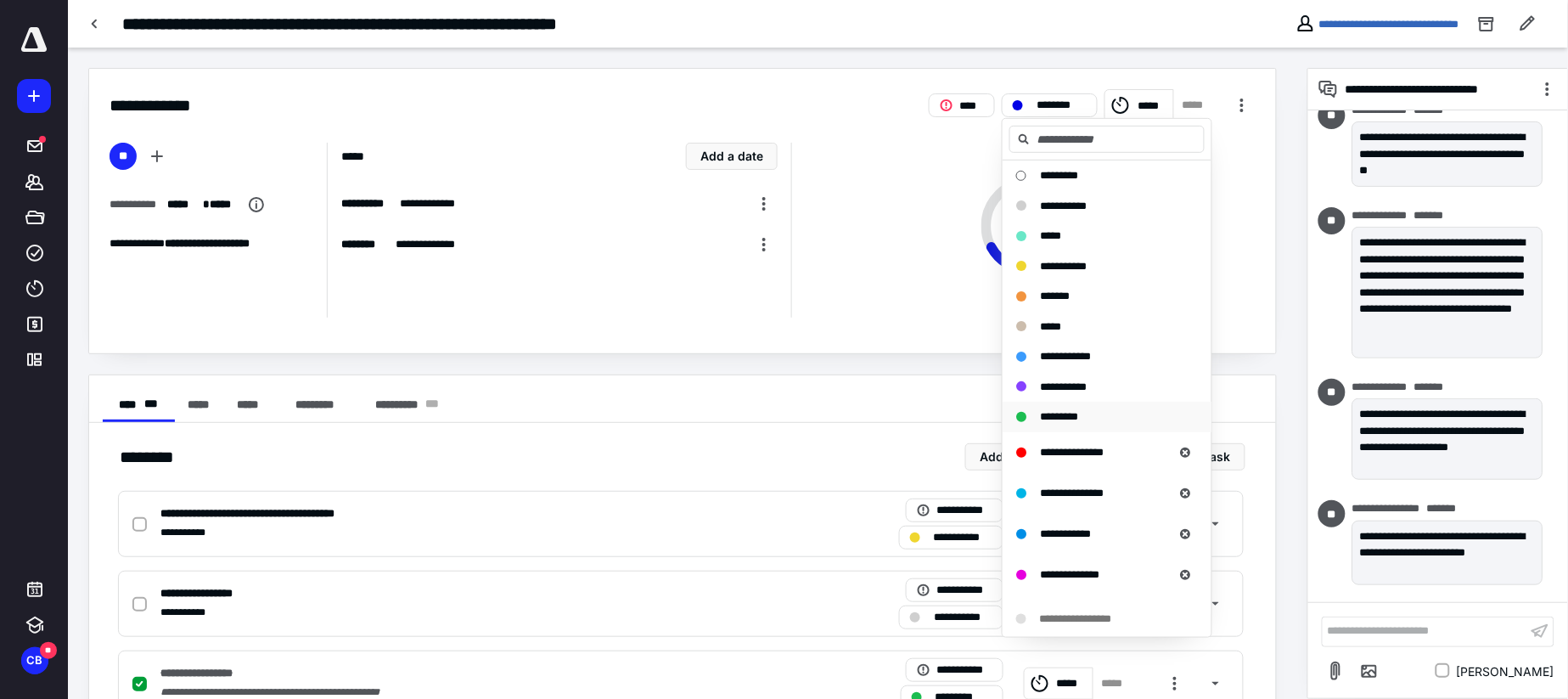 click on "*********" at bounding box center [1059, 416] 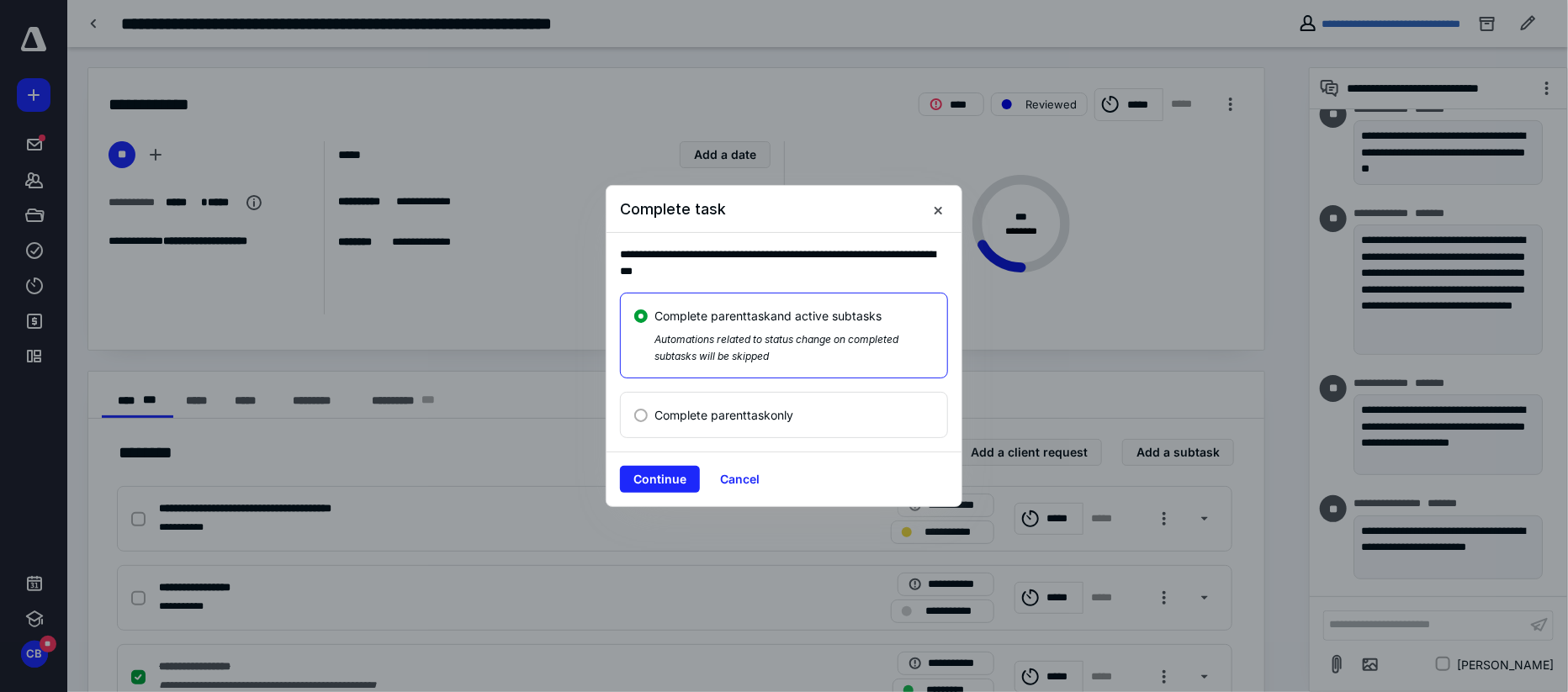 click at bounding box center (641, 415) 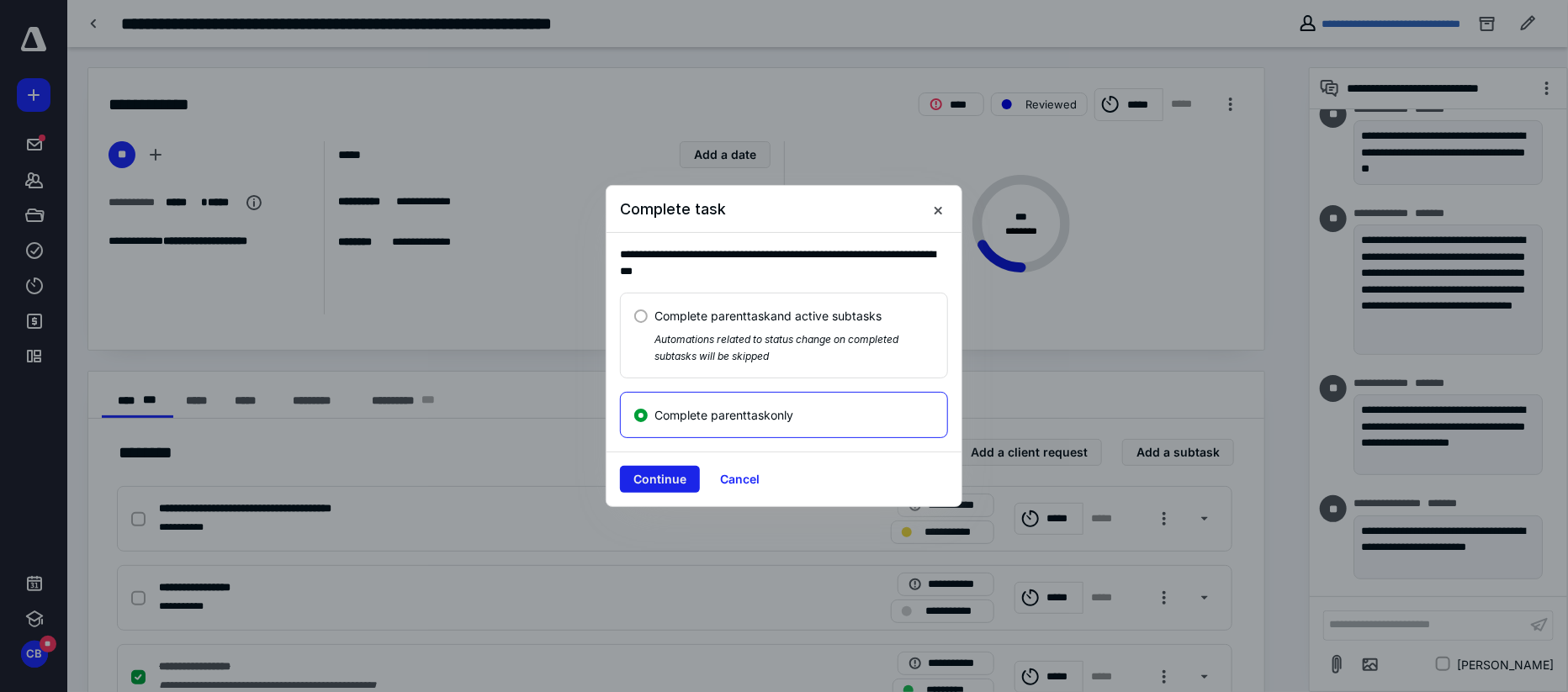 click on "Continue" at bounding box center (660, 479) 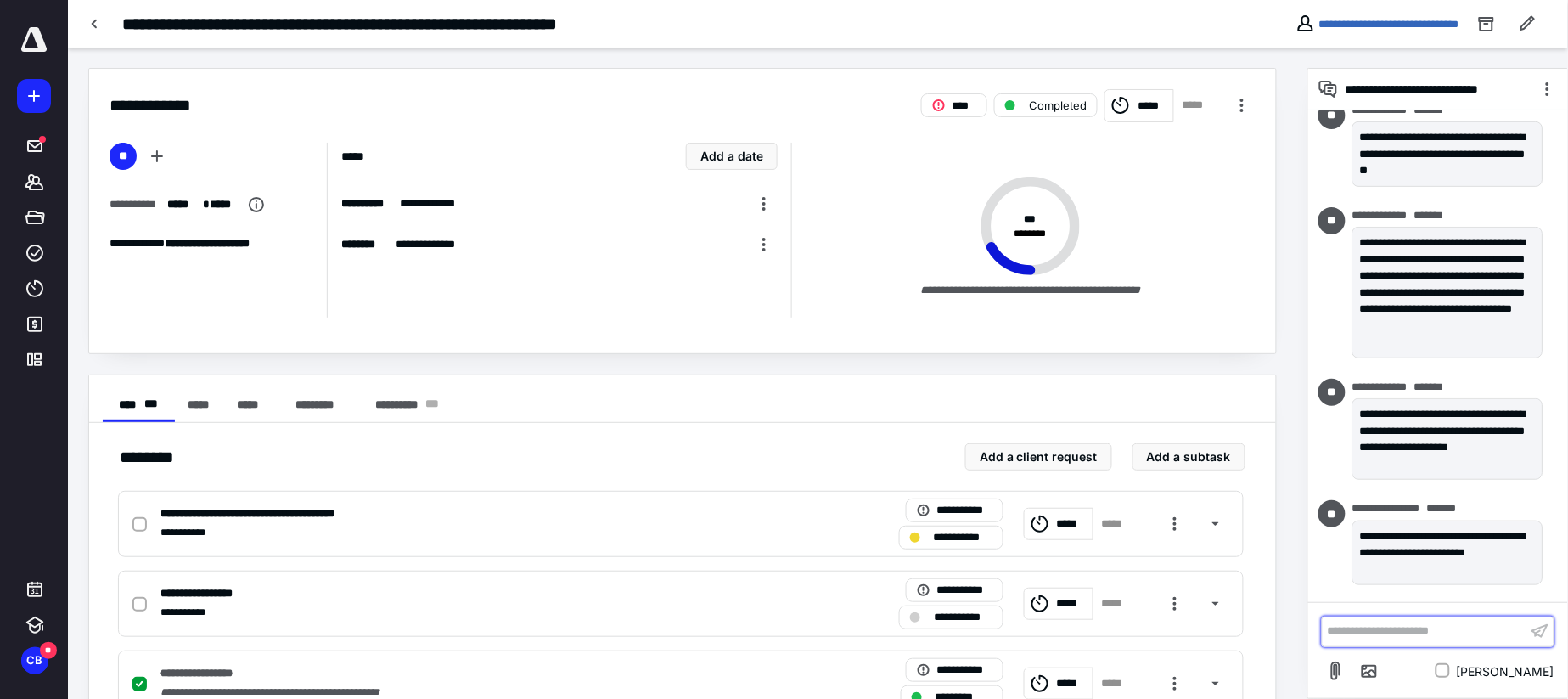 click on "**********" at bounding box center [1425, 631] 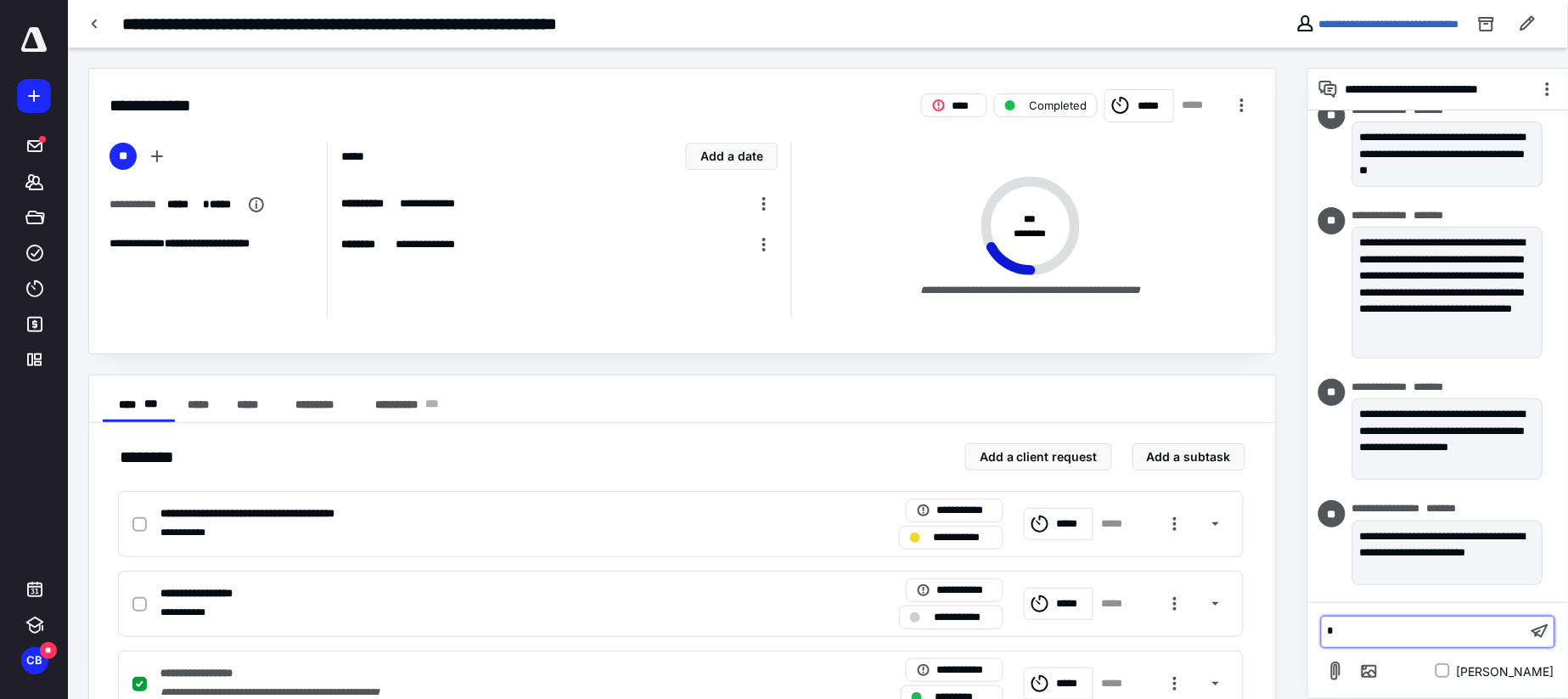 type 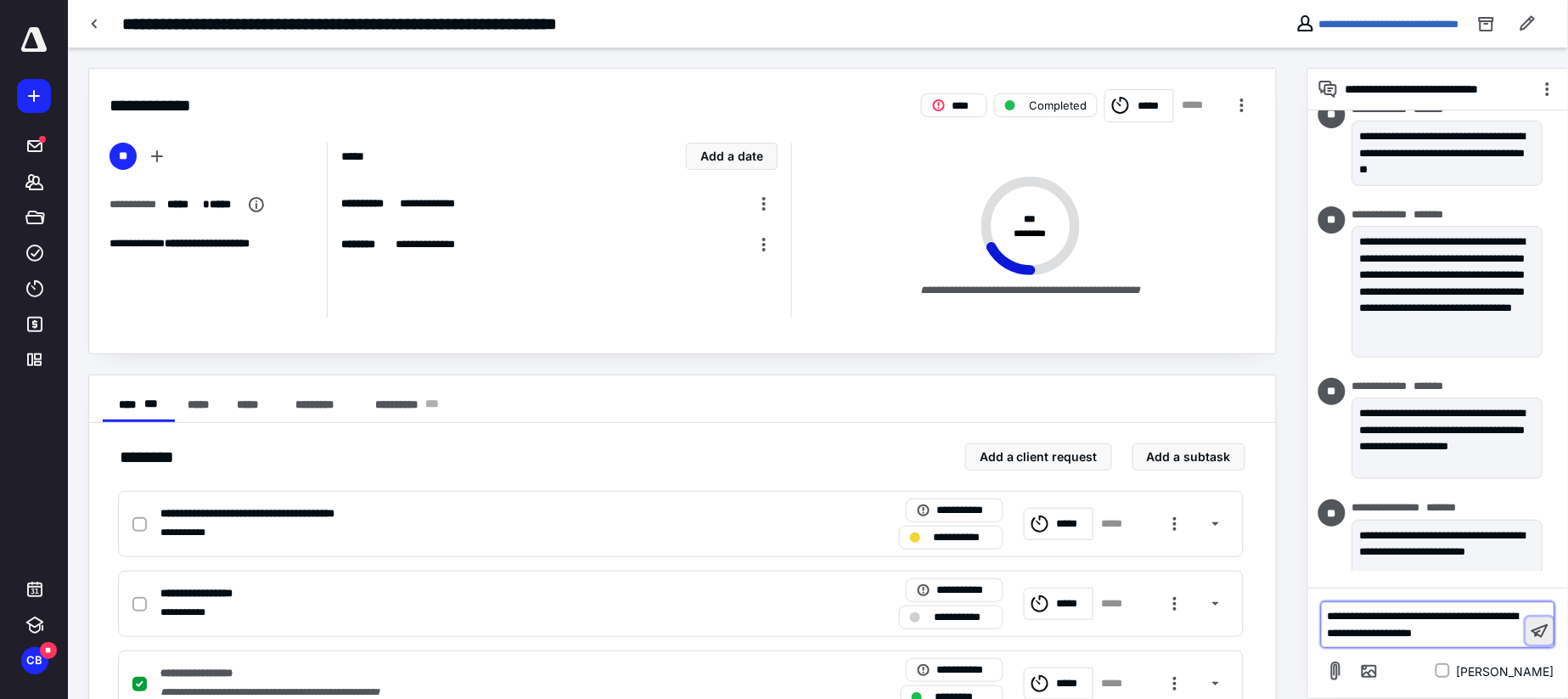 click at bounding box center [1540, 631] 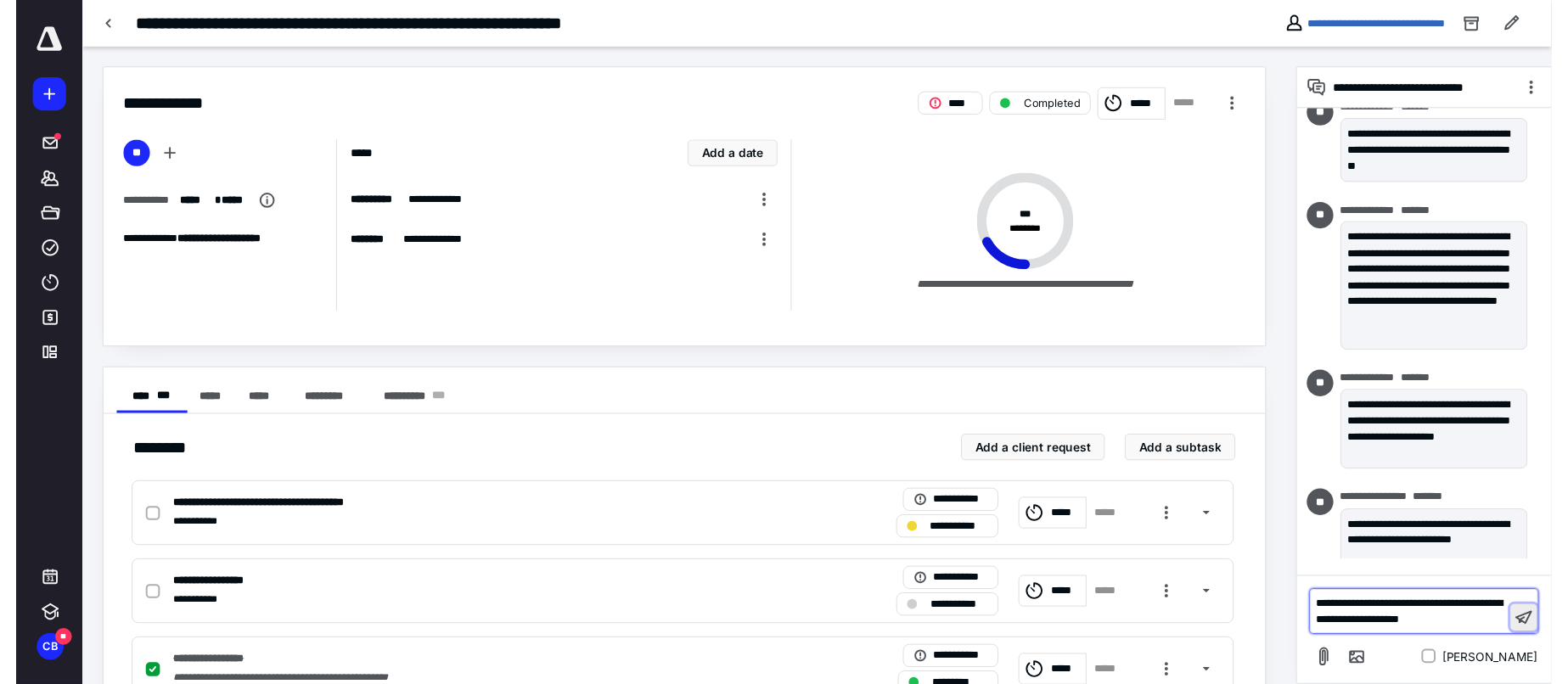 scroll, scrollTop: 368, scrollLeft: 0, axis: vertical 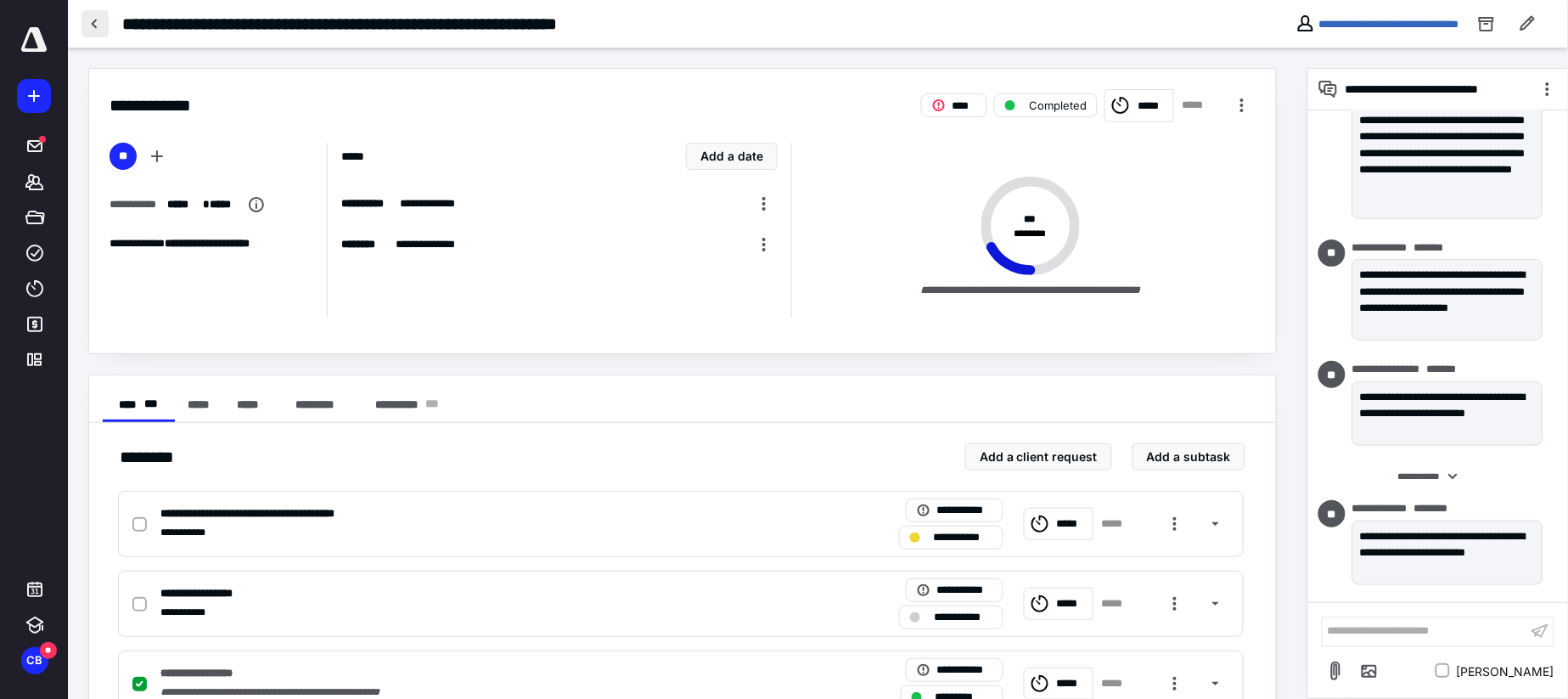 click at bounding box center (95, 24) 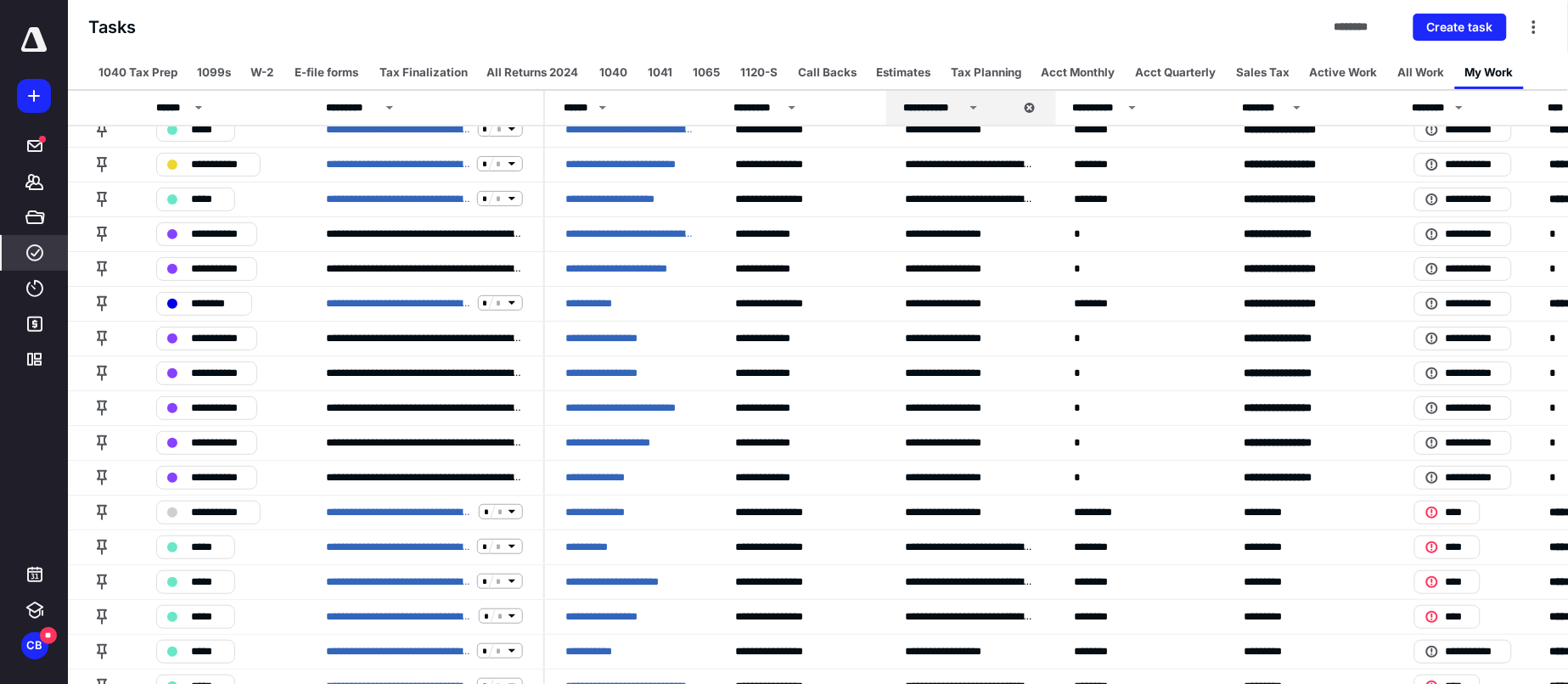 scroll, scrollTop: 0, scrollLeft: 0, axis: both 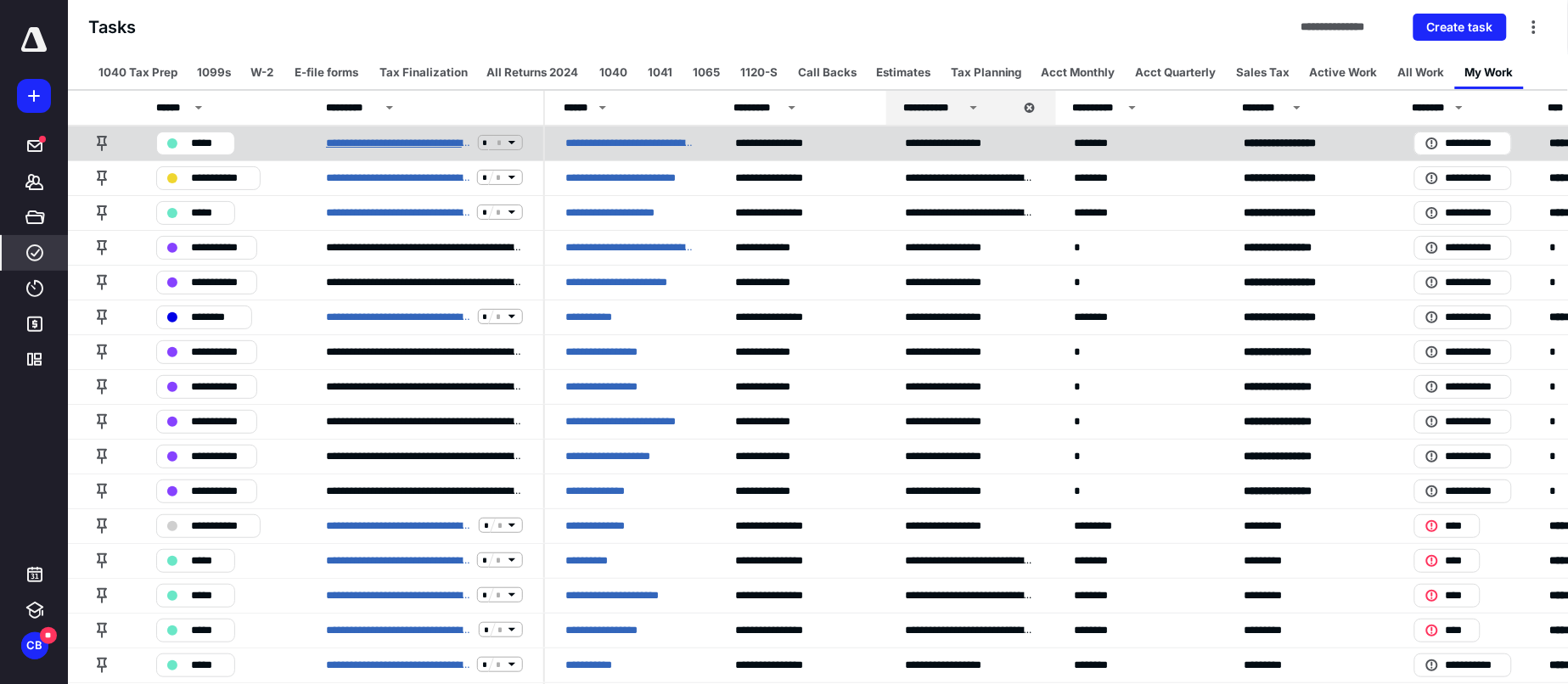 click on "**********" at bounding box center [398, 143] 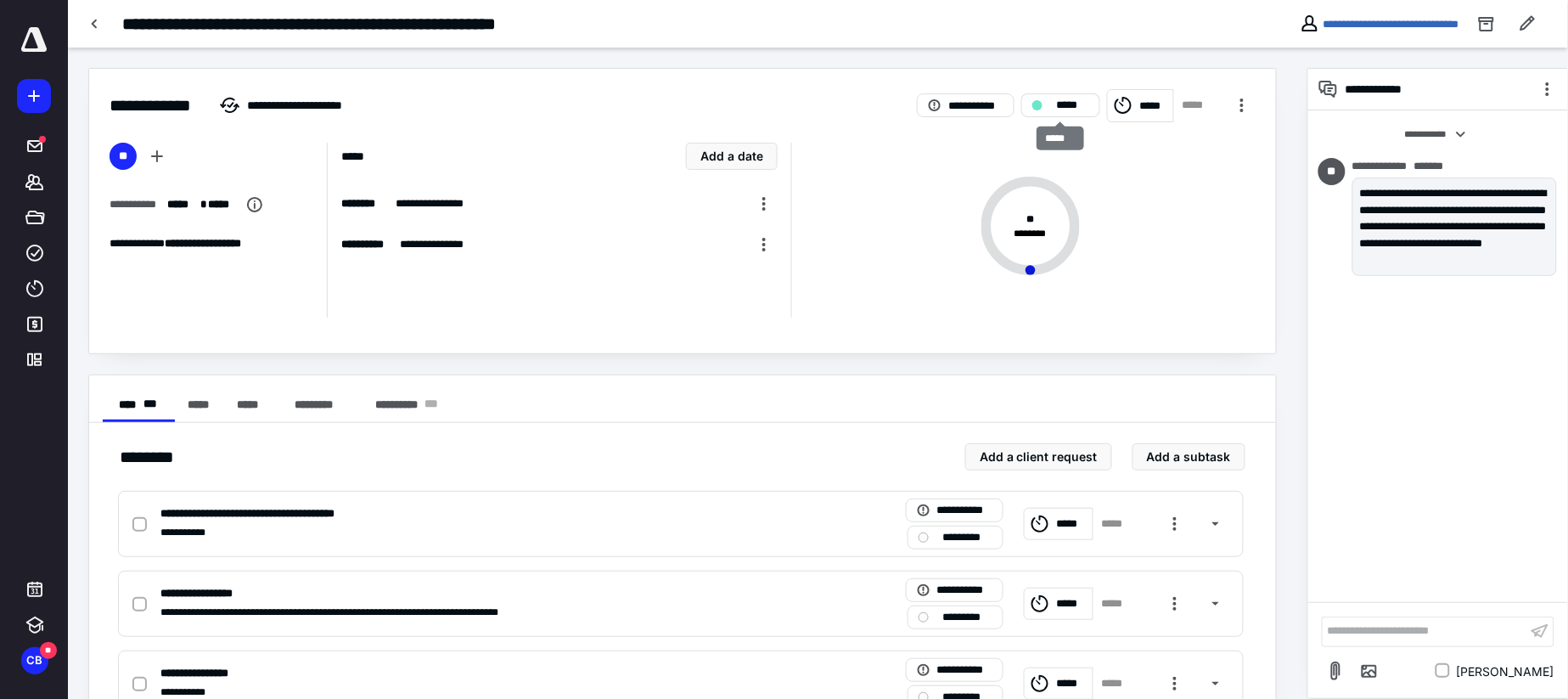 click on "*****" at bounding box center (1072, 105) 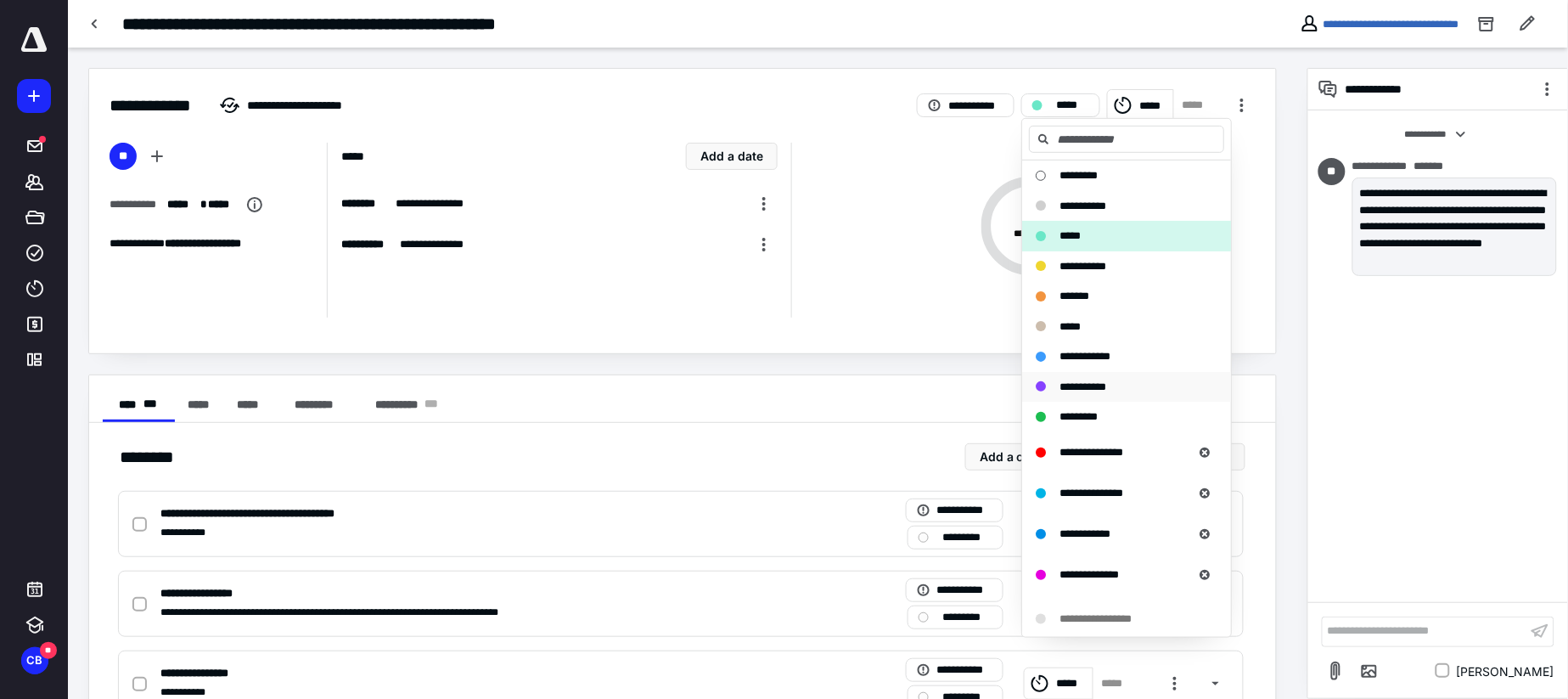 click on "**********" at bounding box center [1082, 386] 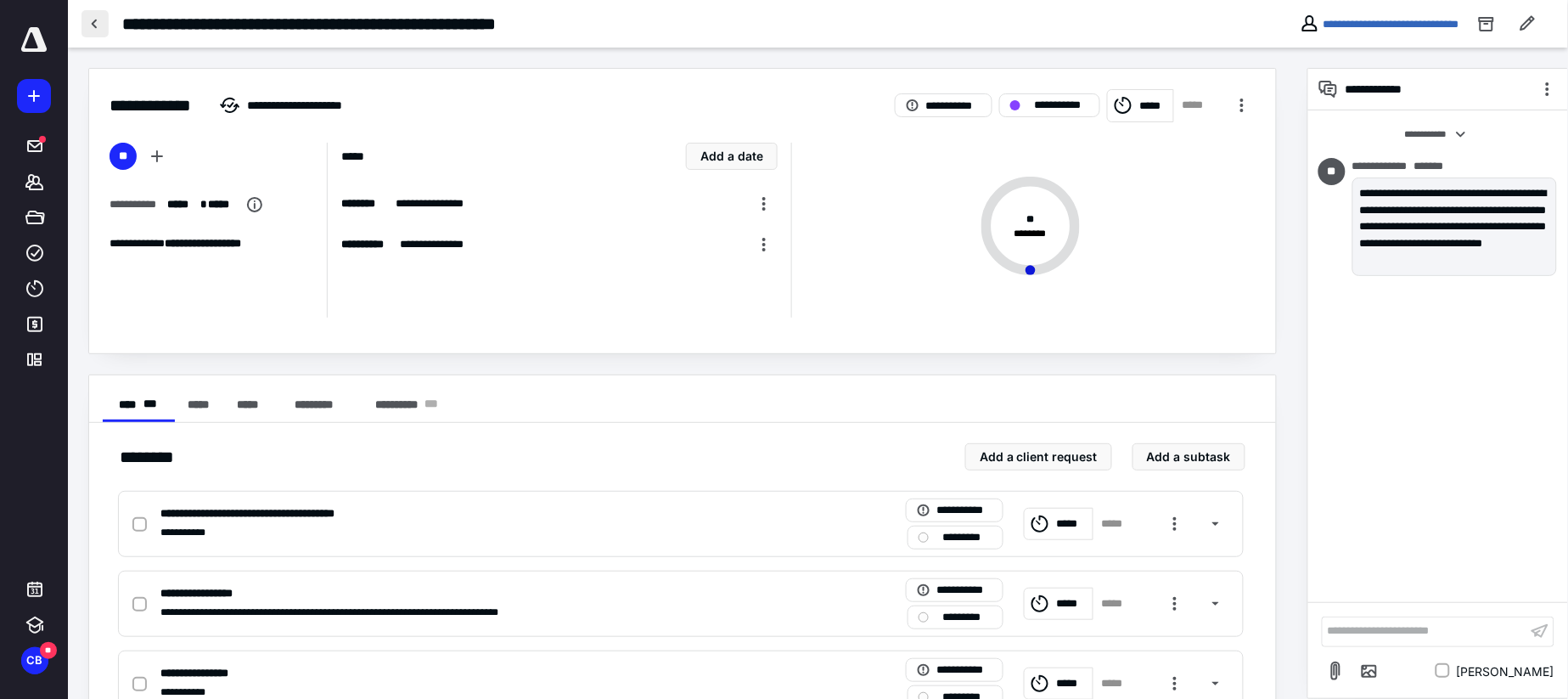 click at bounding box center (95, 24) 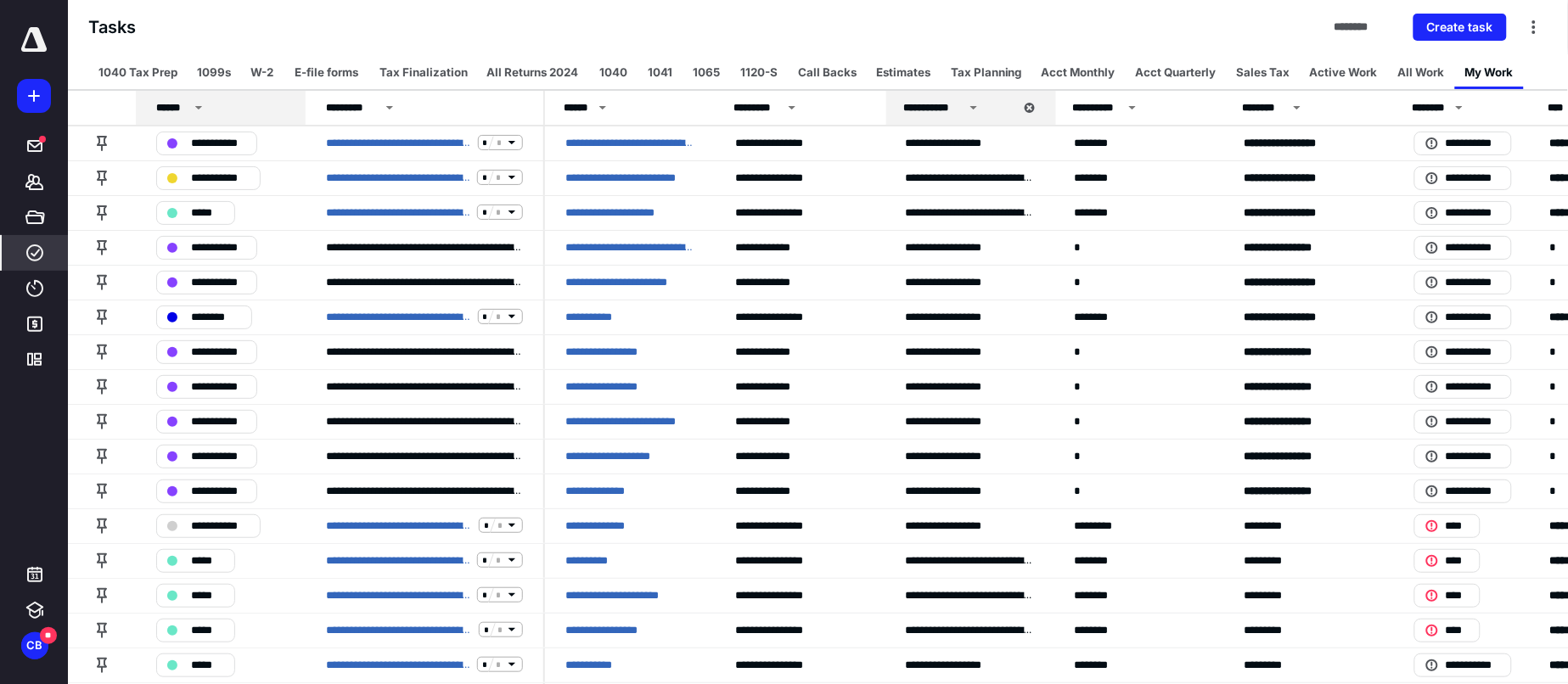 click on "******" at bounding box center (223, 108) 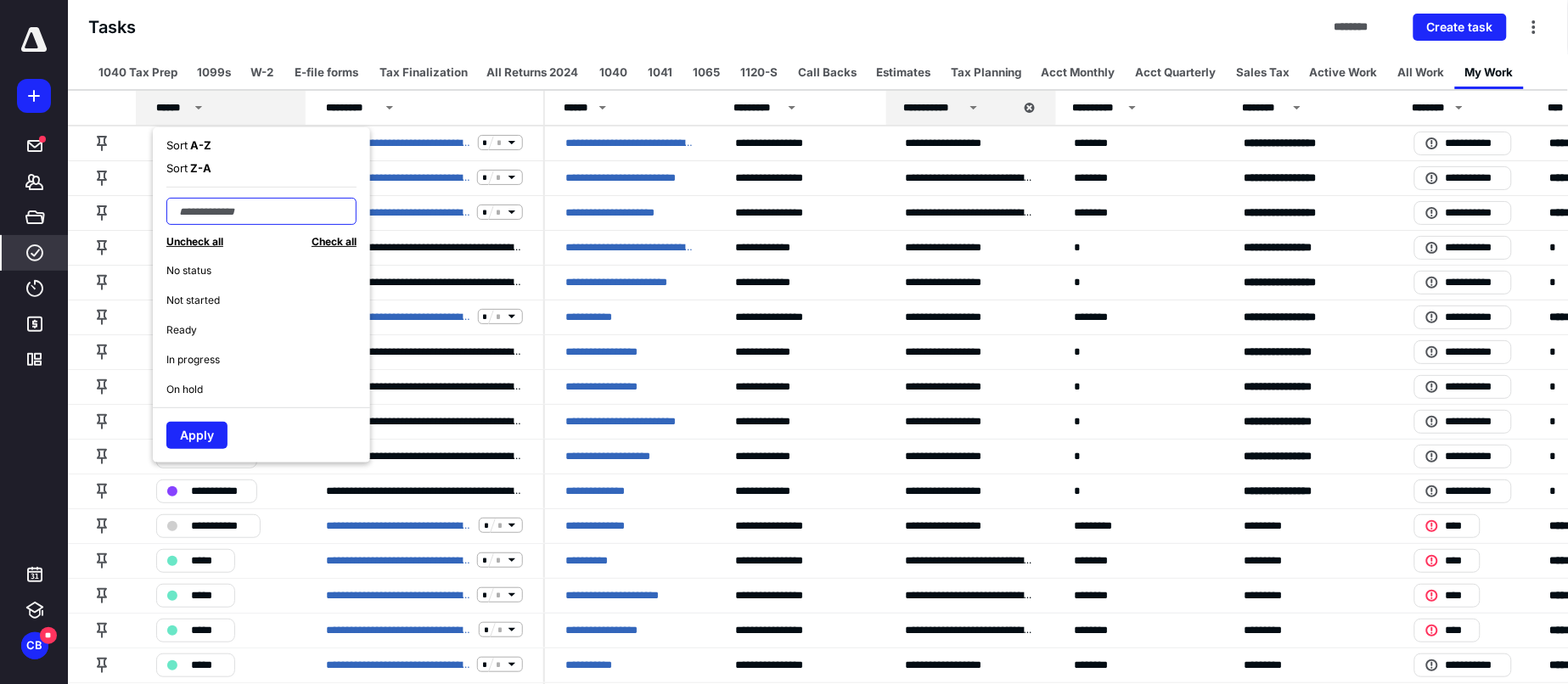 click at bounding box center [261, 211] 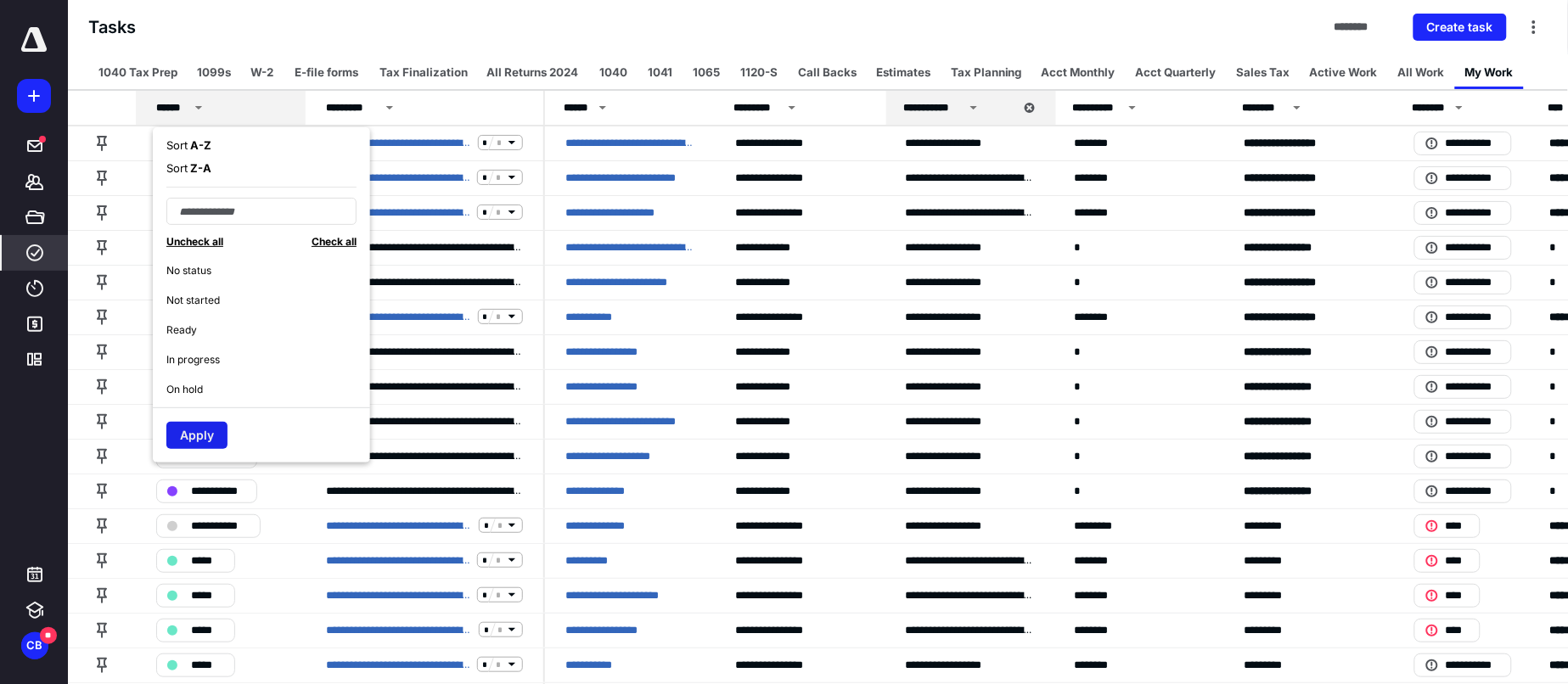 click on "Apply" at bounding box center [197, 435] 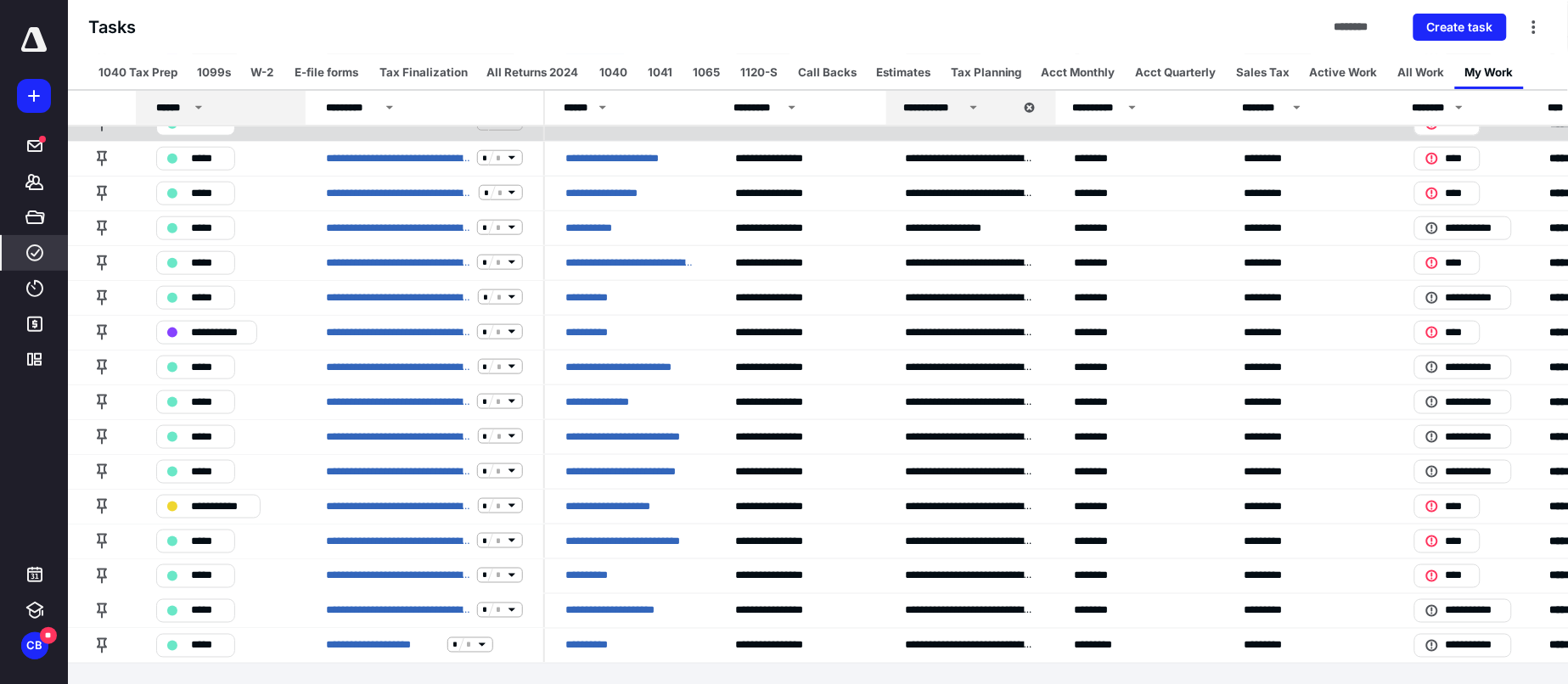 scroll, scrollTop: 438, scrollLeft: 0, axis: vertical 